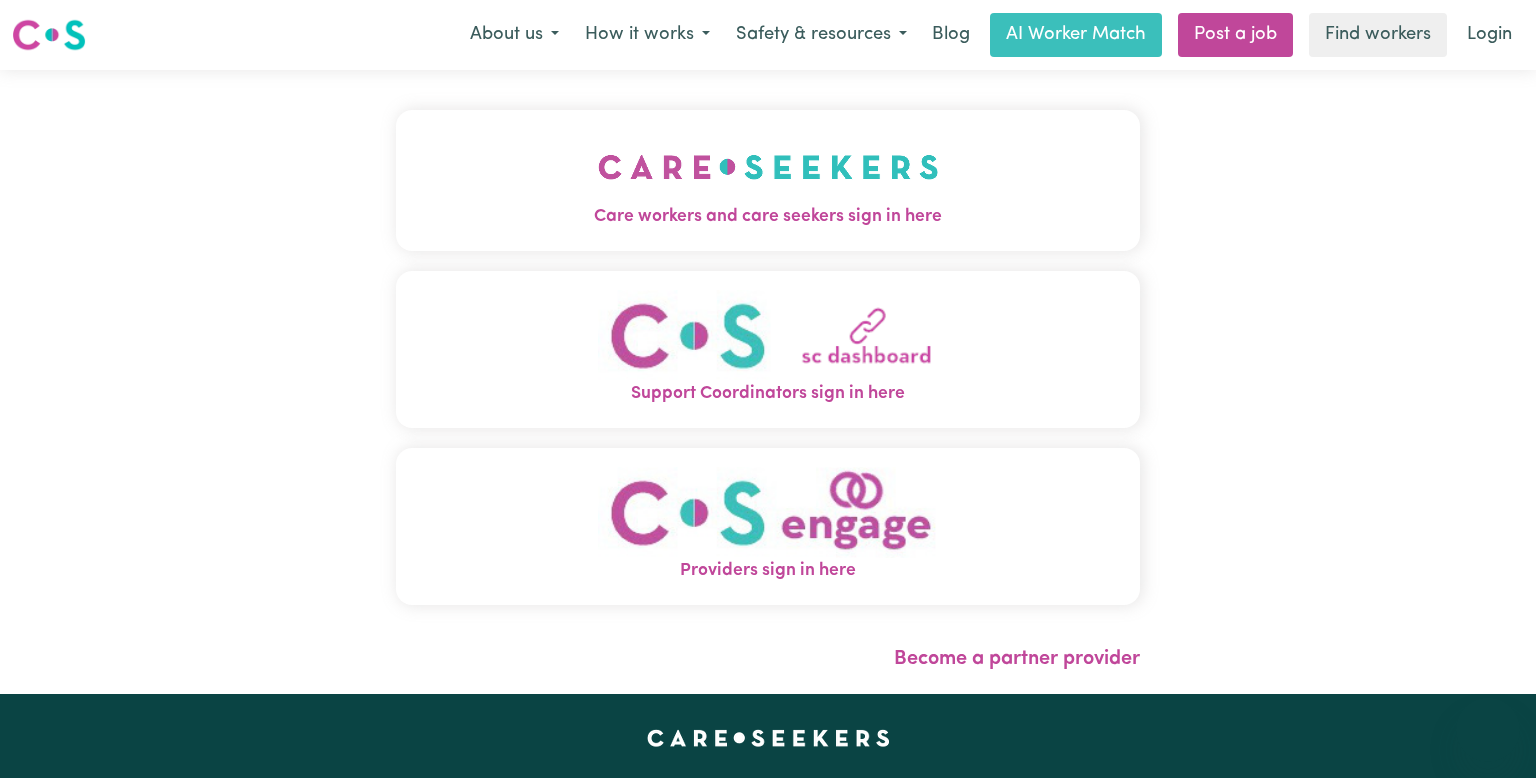 scroll, scrollTop: 0, scrollLeft: 0, axis: both 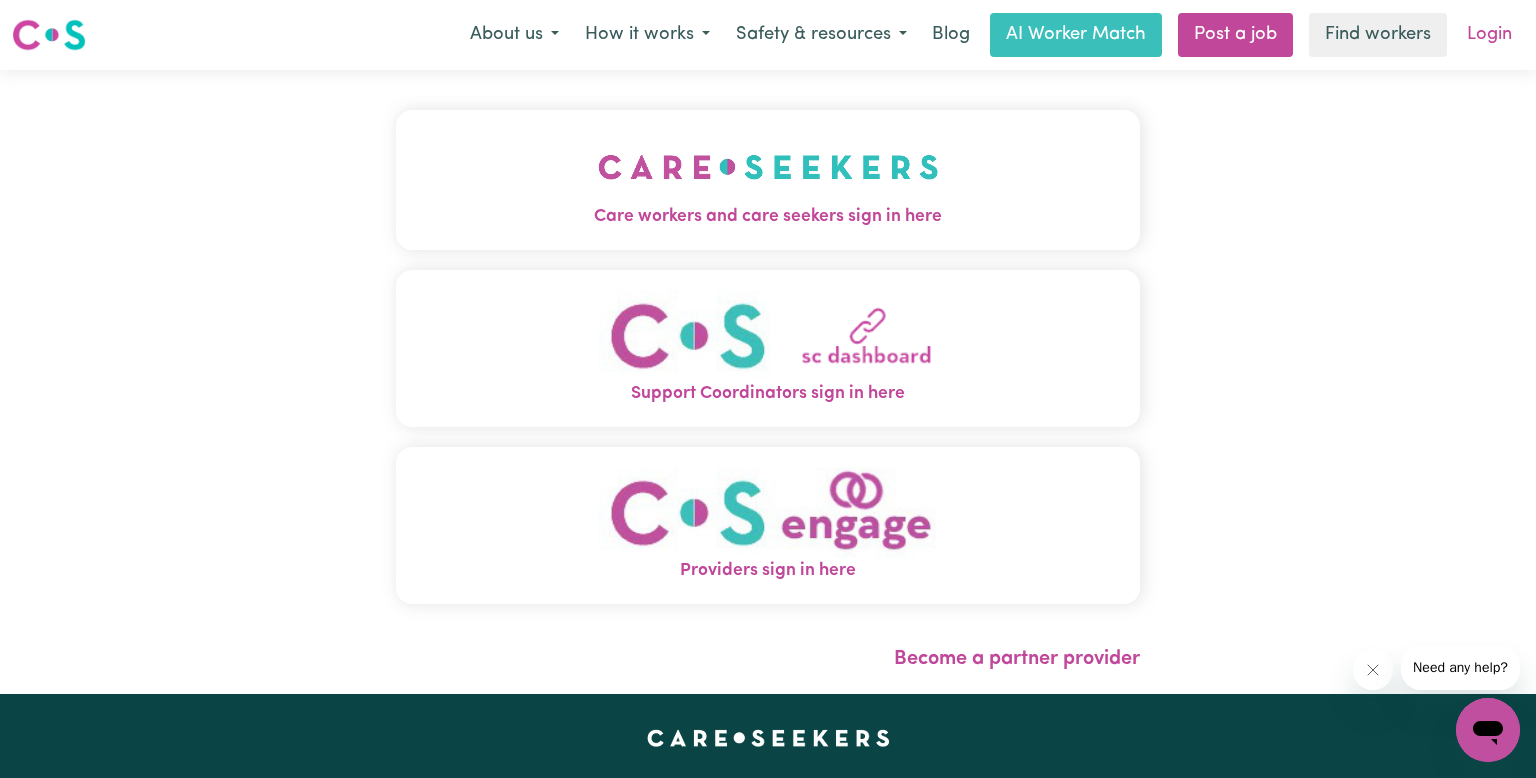 click on "Login" at bounding box center (1489, 35) 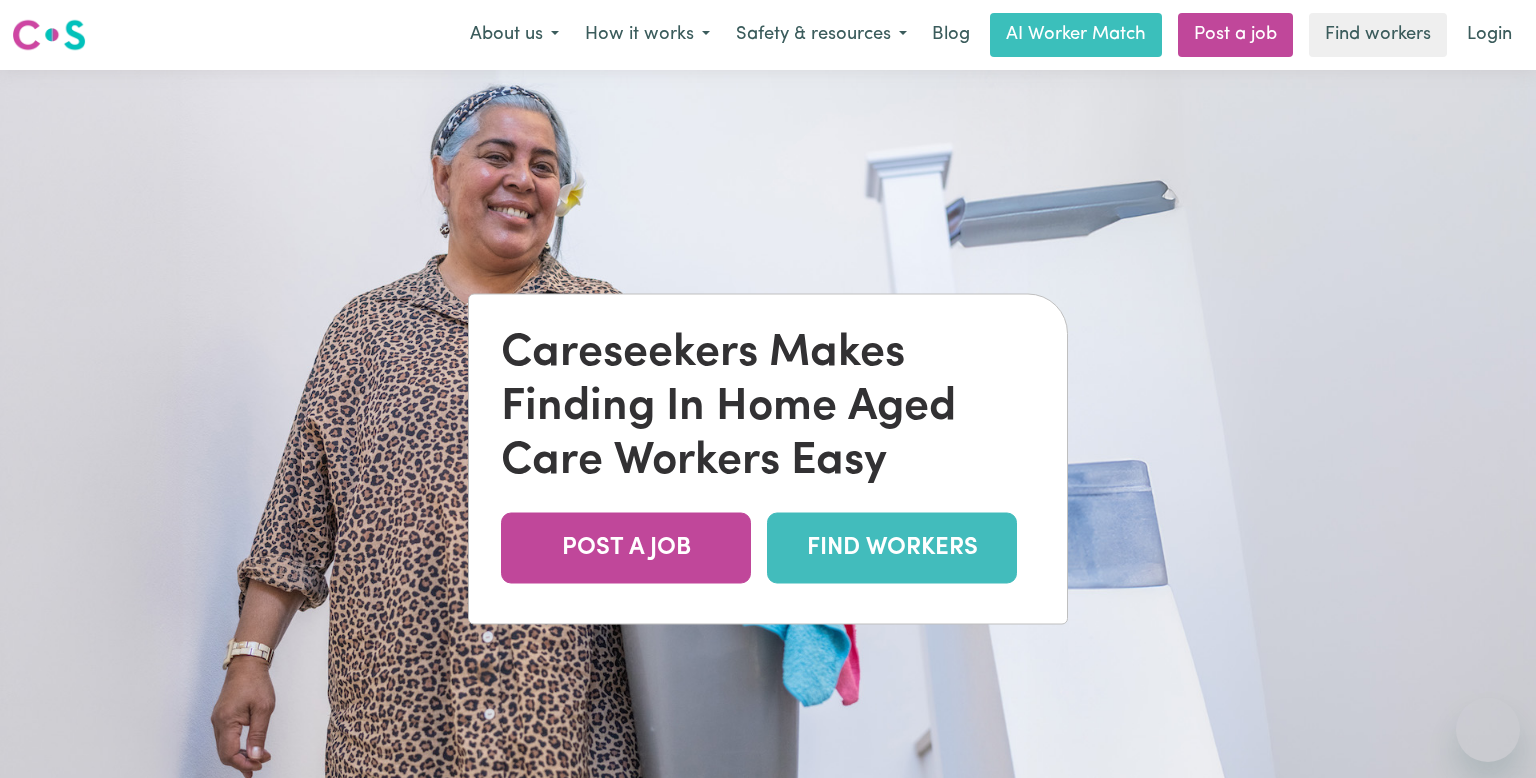 scroll, scrollTop: 0, scrollLeft: 0, axis: both 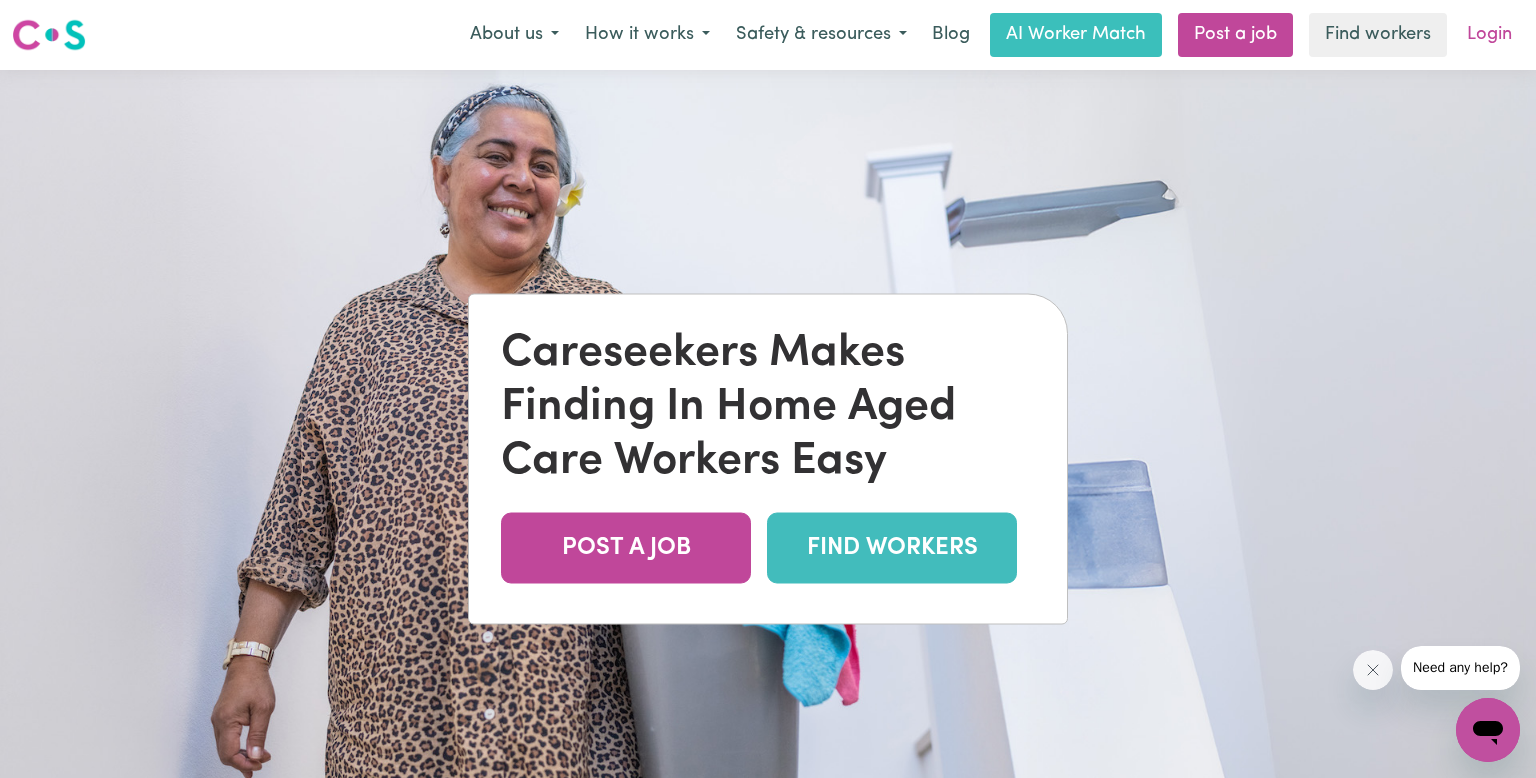 click on "Login" at bounding box center (1489, 35) 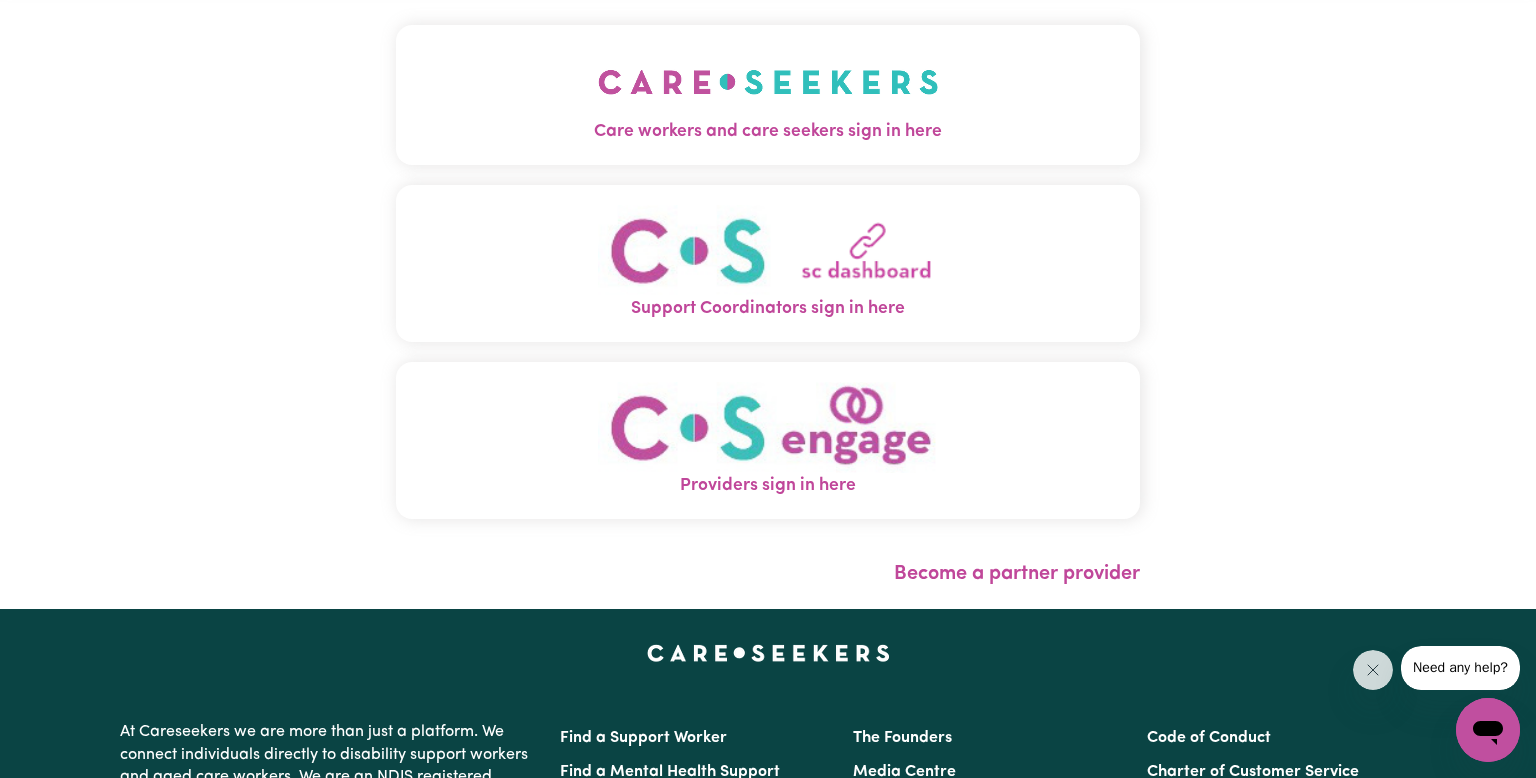 scroll, scrollTop: 0, scrollLeft: 0, axis: both 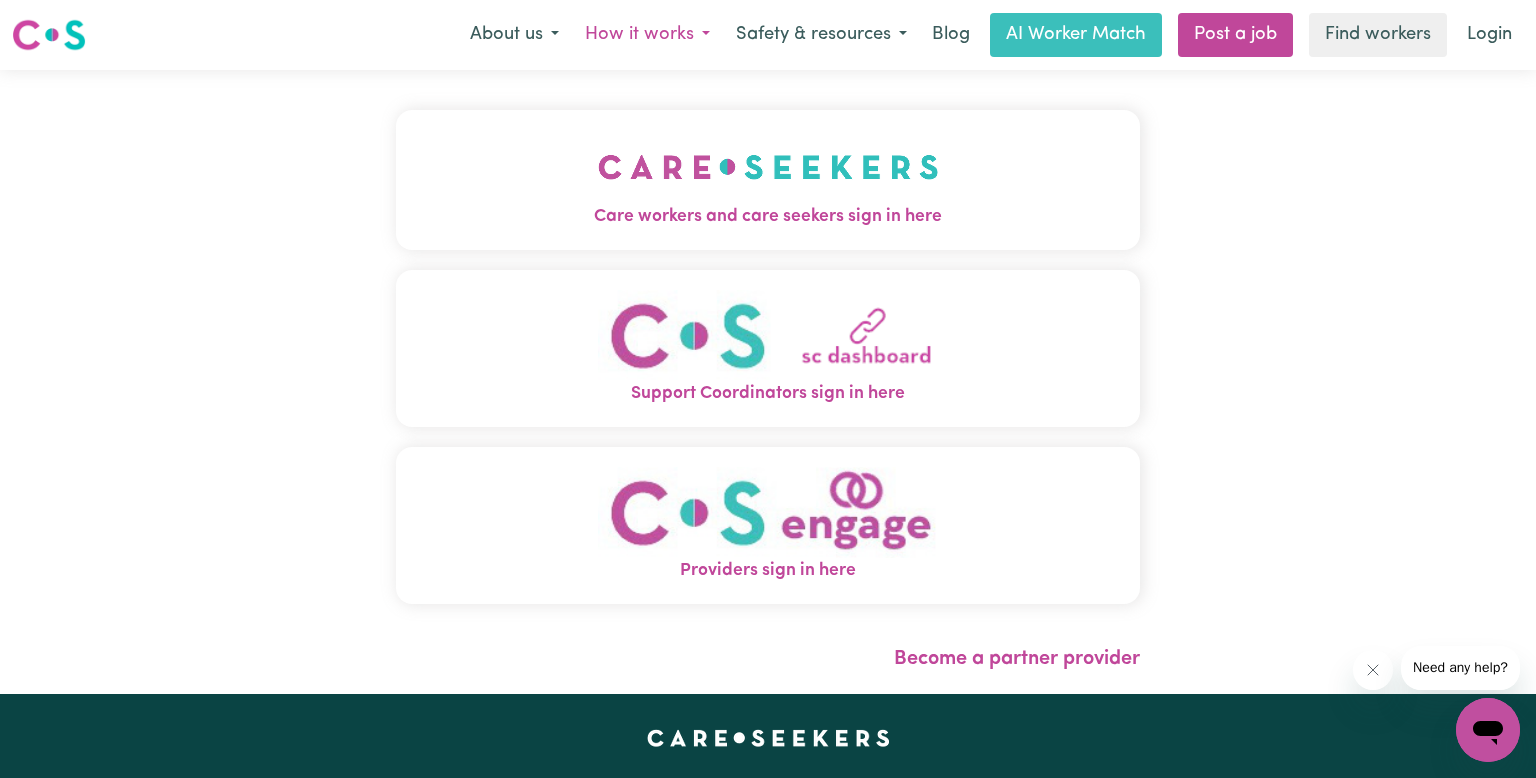 click on "How it works" at bounding box center [647, 35] 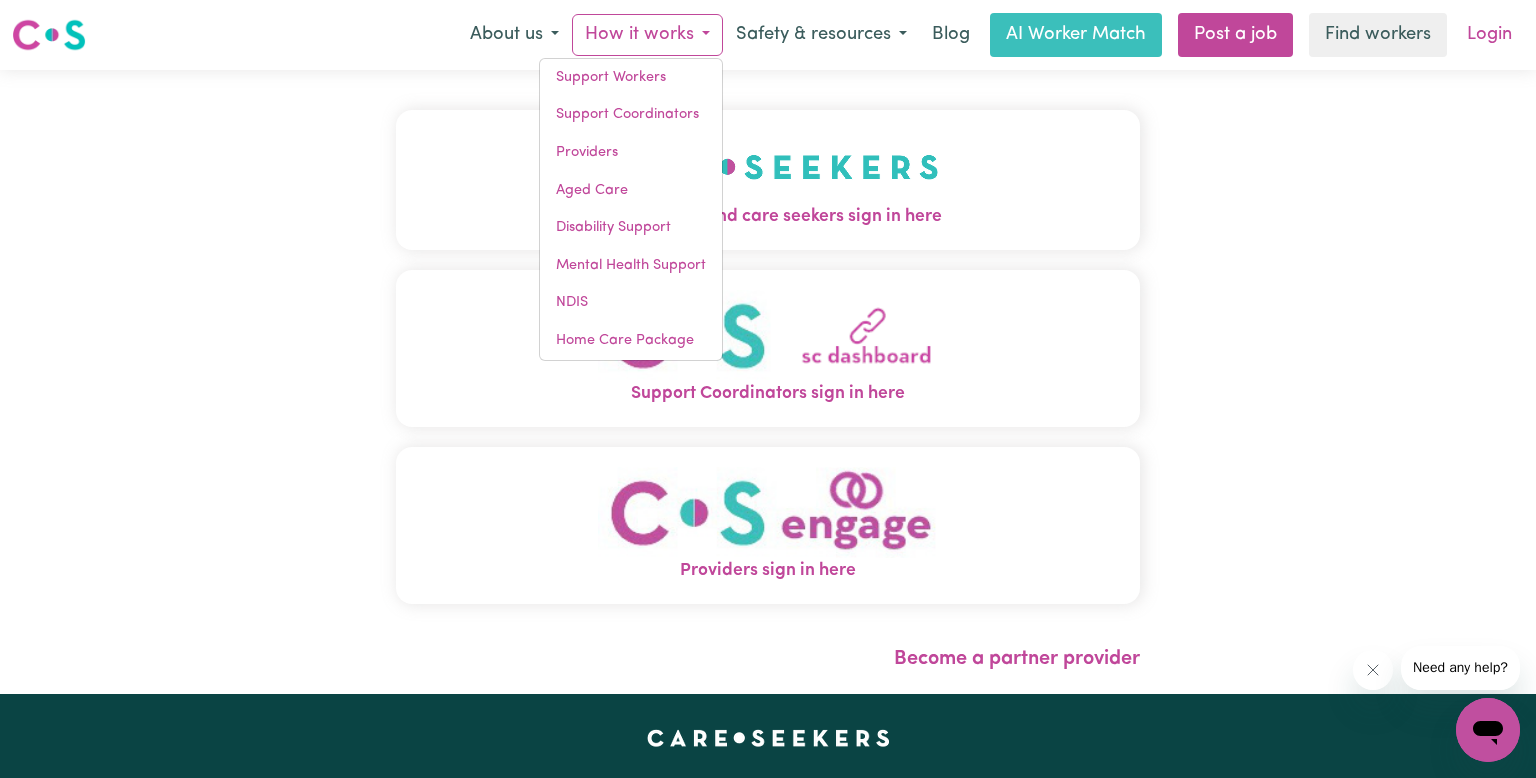 click on "Login" at bounding box center (1489, 35) 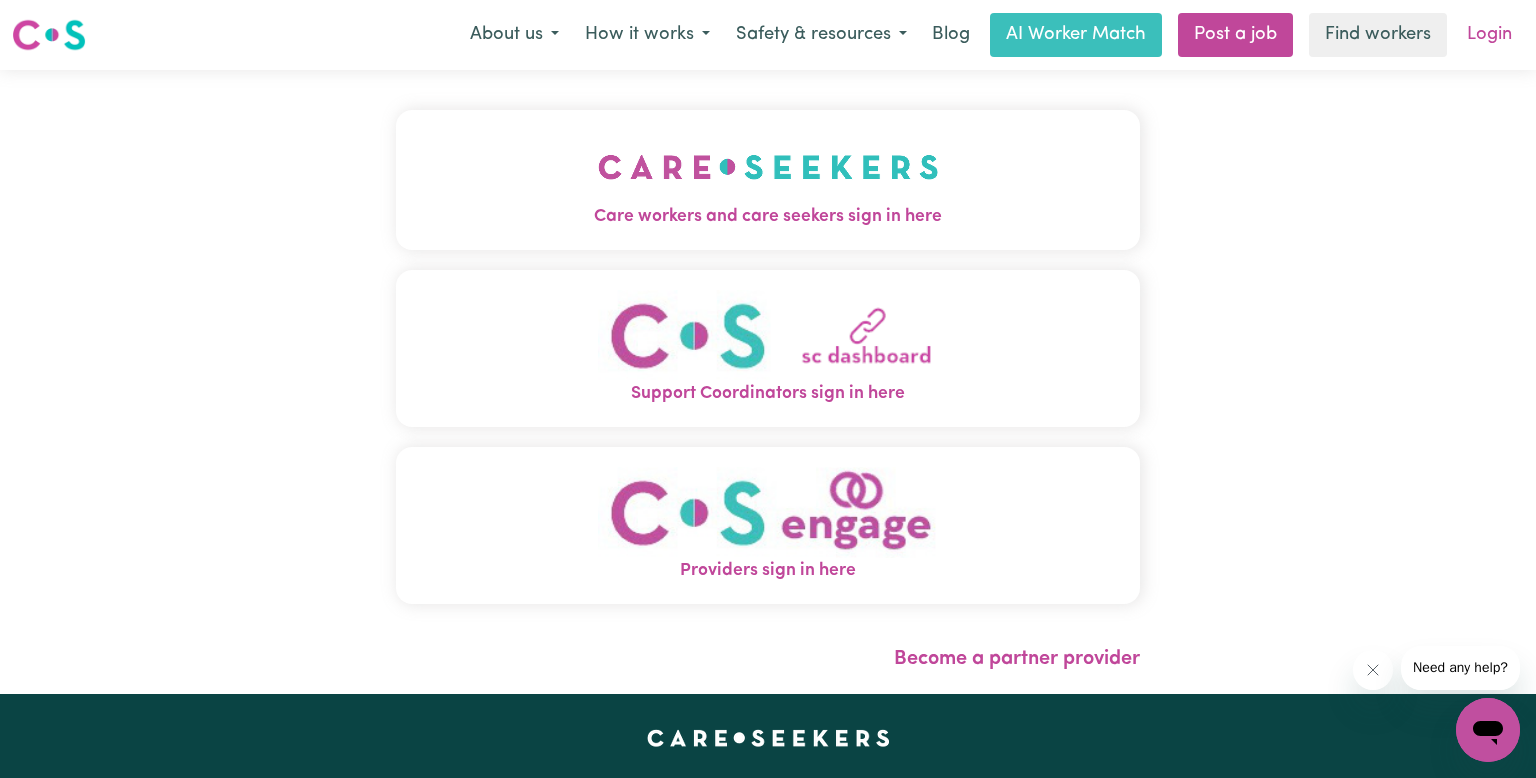 click on "Login" at bounding box center (1489, 35) 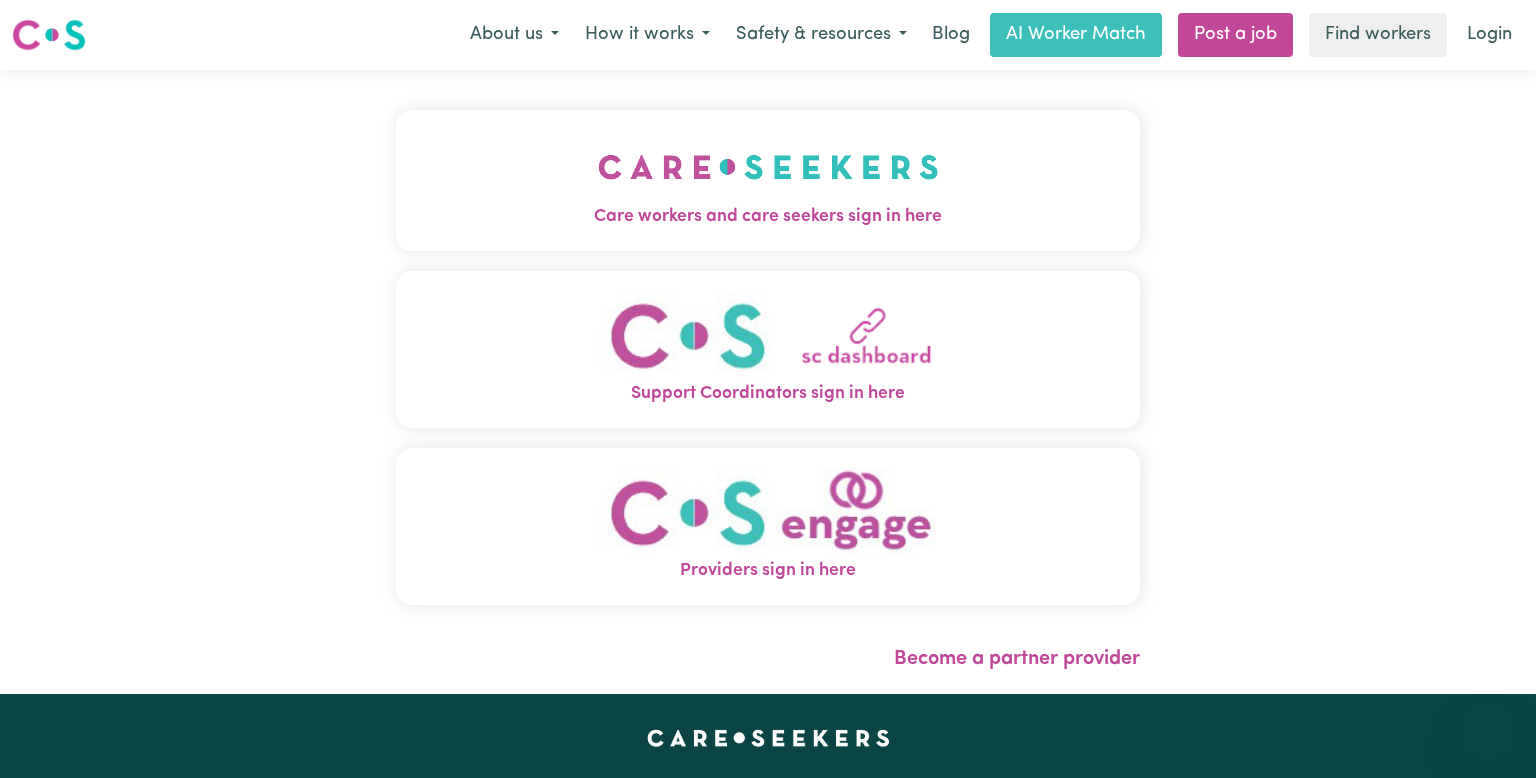 scroll, scrollTop: 0, scrollLeft: 0, axis: both 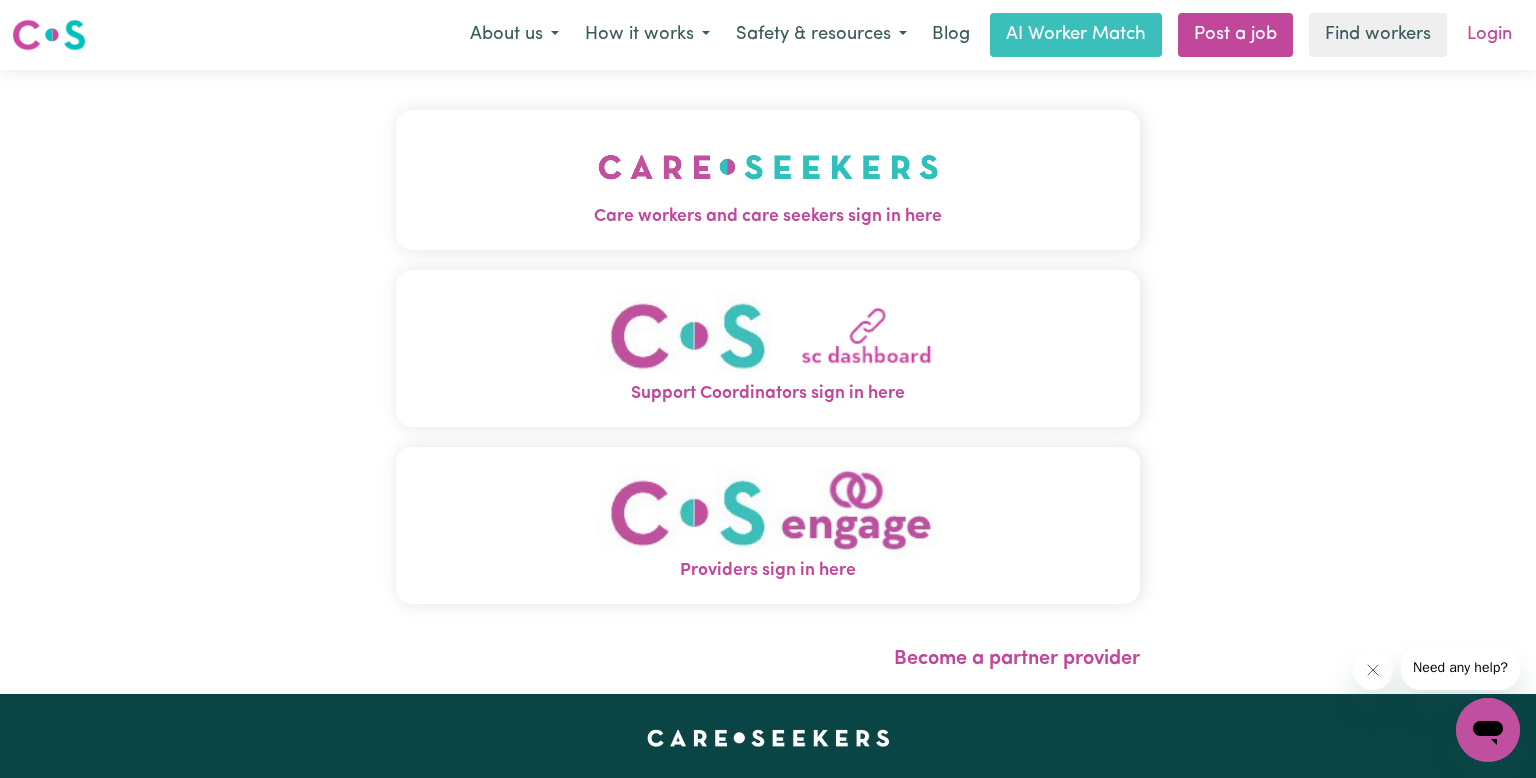 click on "Login" at bounding box center [1489, 35] 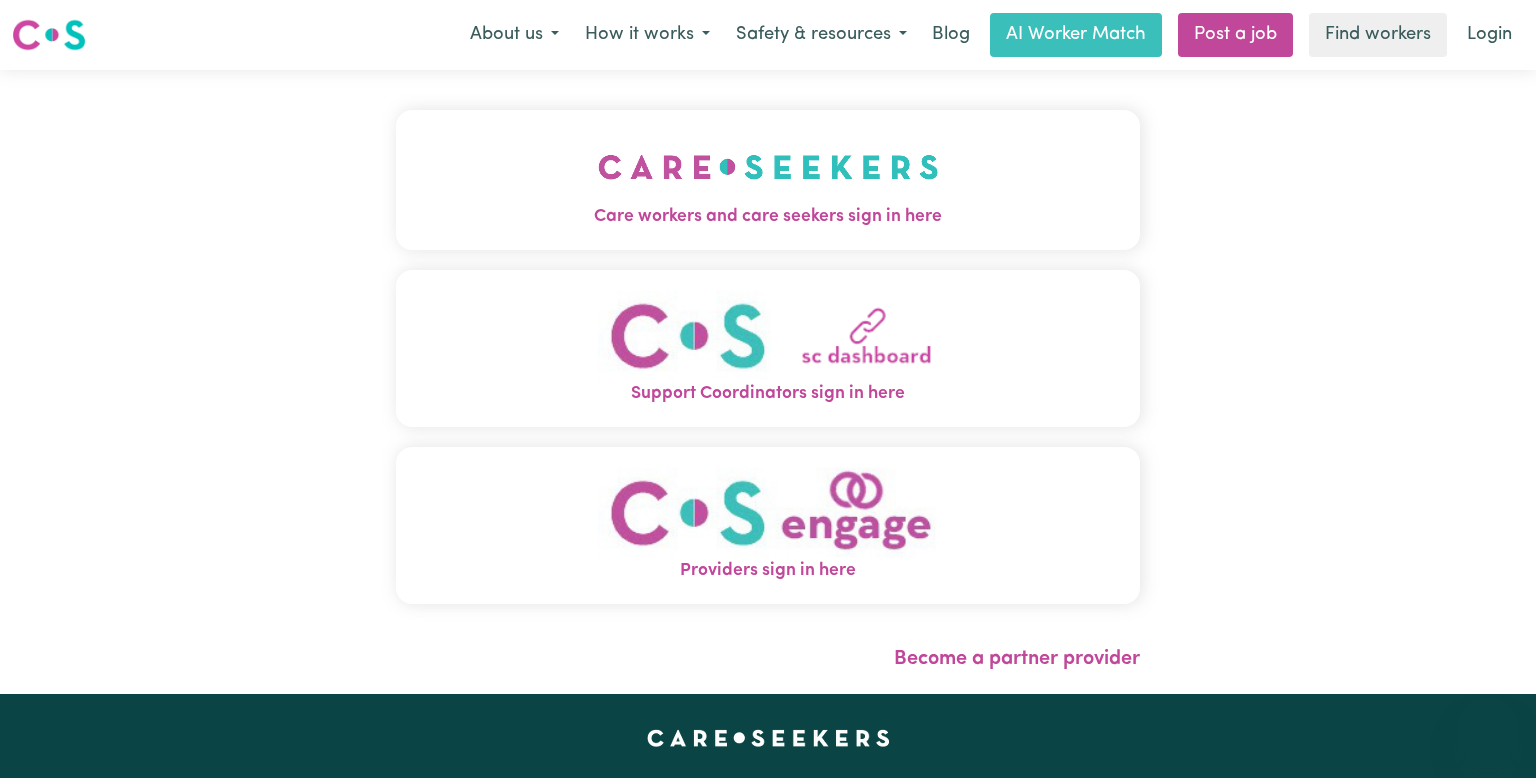 scroll, scrollTop: 0, scrollLeft: 0, axis: both 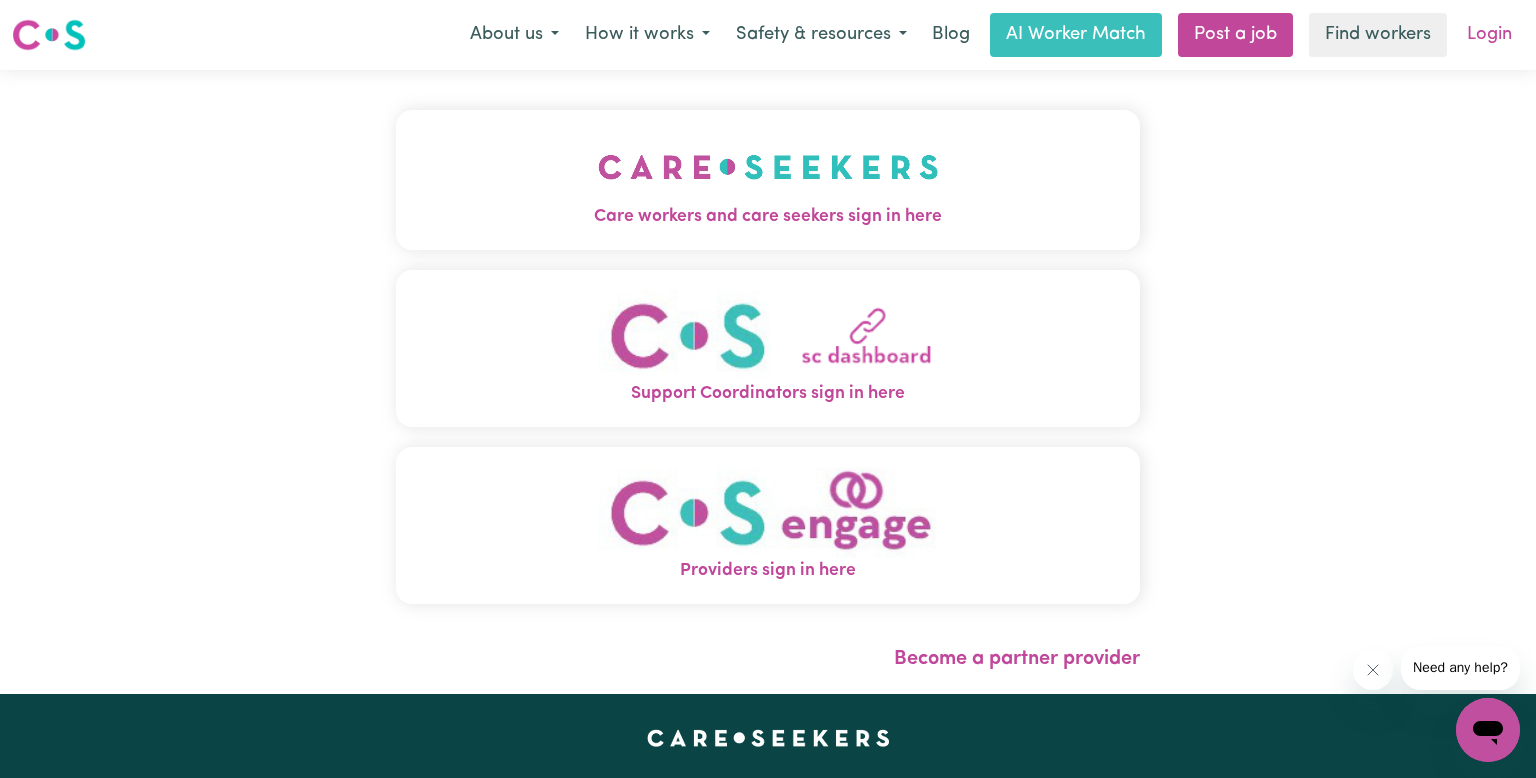 click on "Login" at bounding box center (1489, 35) 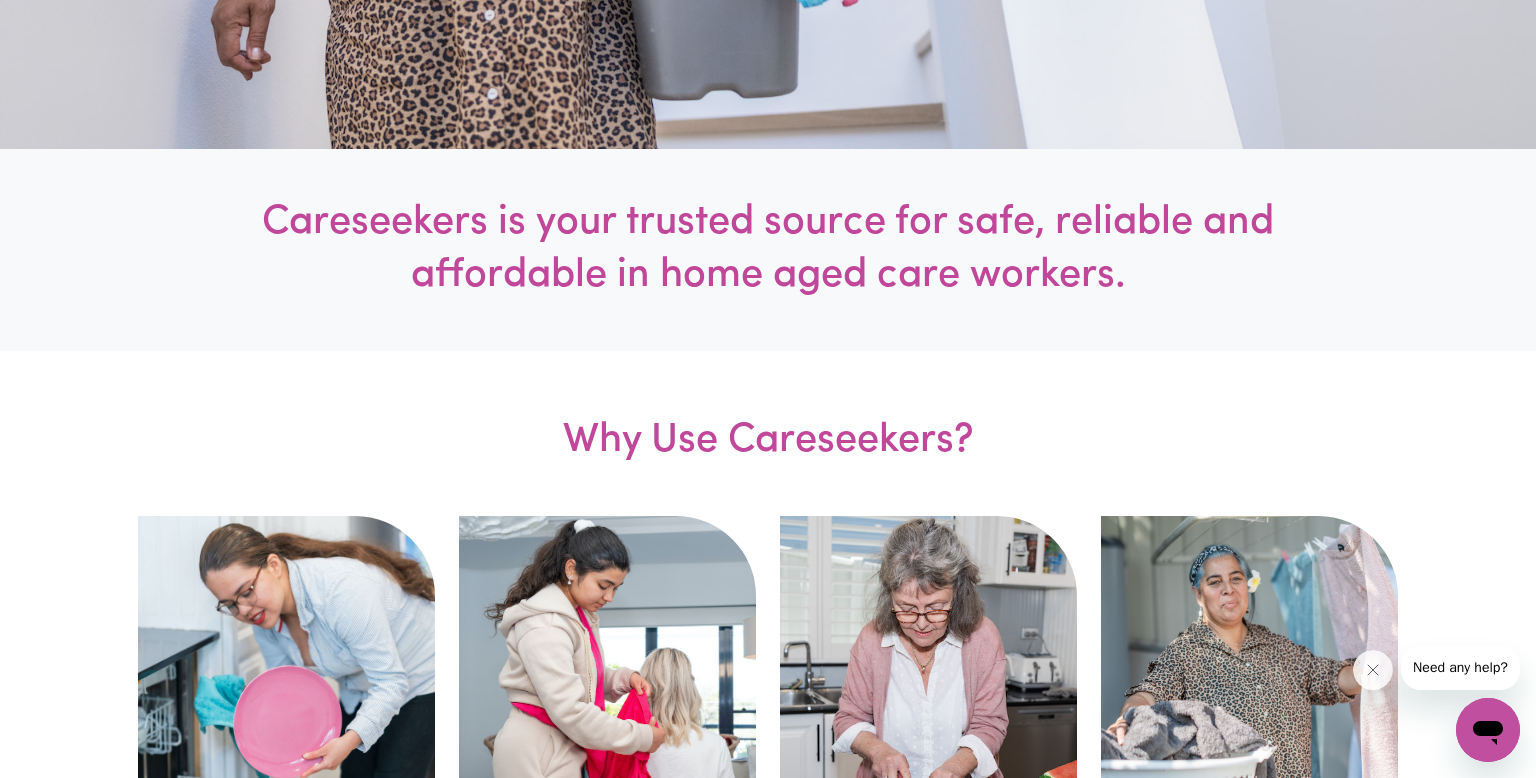 scroll, scrollTop: 0, scrollLeft: 0, axis: both 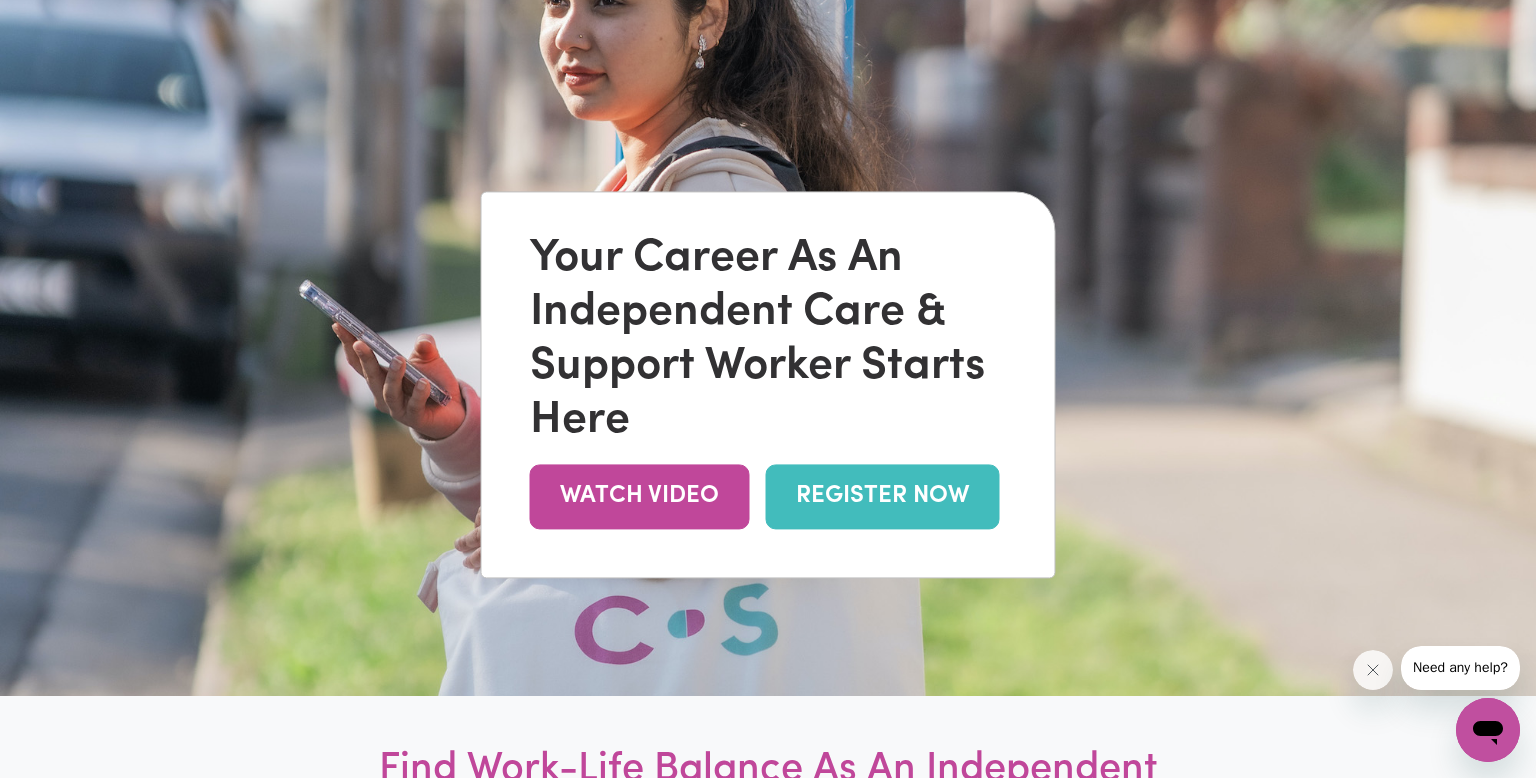 click on "REGISTER NOW" at bounding box center [883, 496] 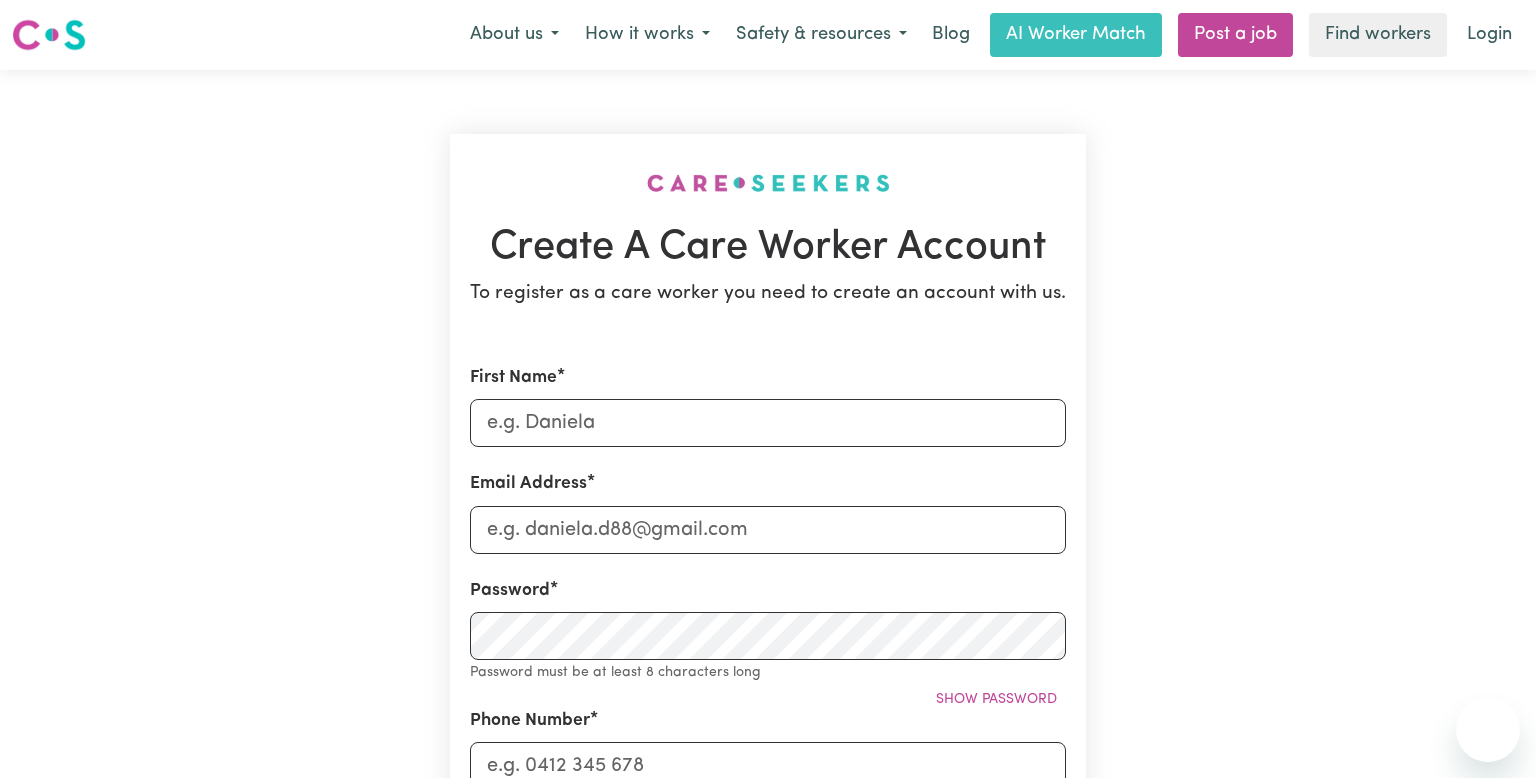 scroll, scrollTop: 0, scrollLeft: 0, axis: both 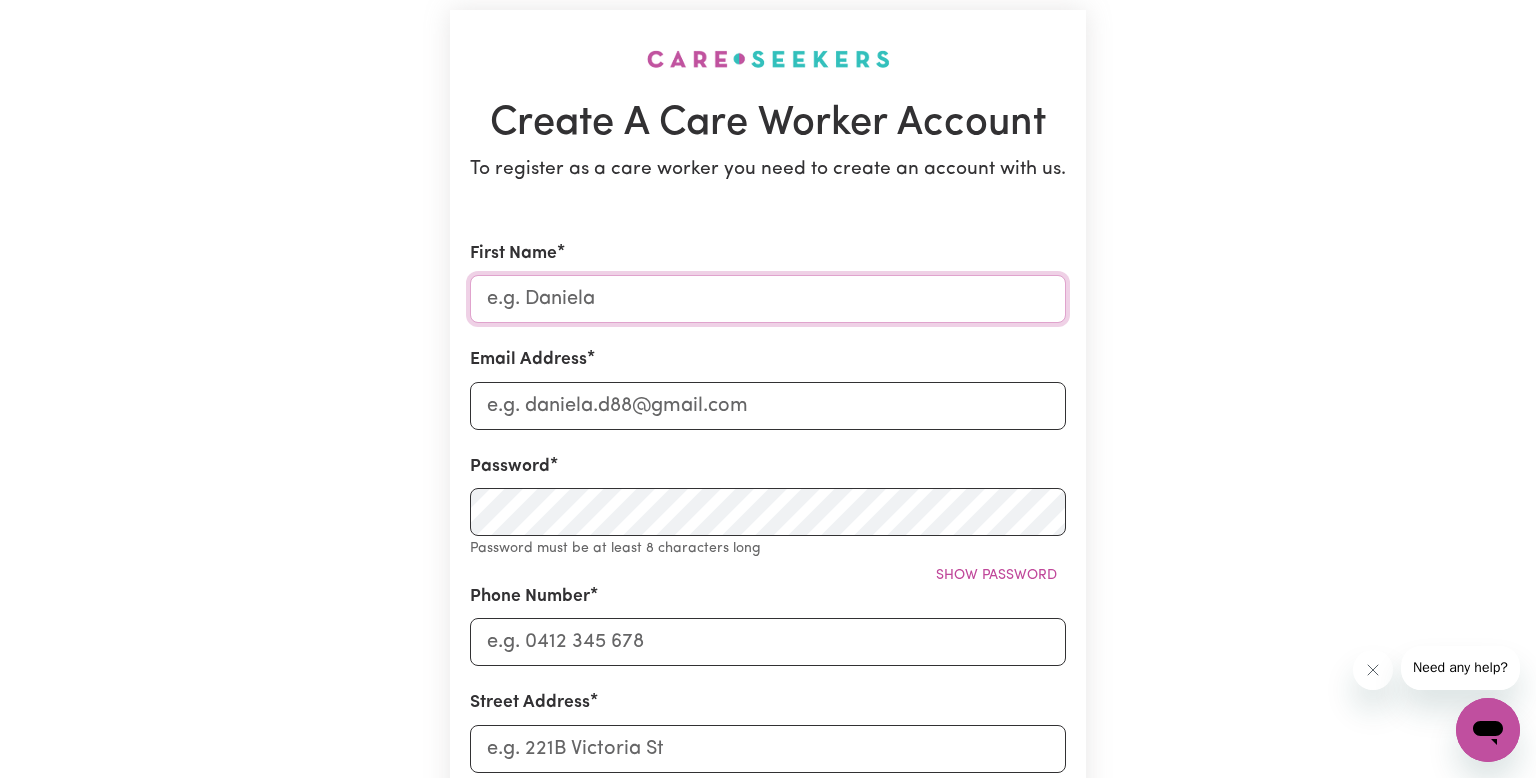 click on "First Name" at bounding box center [768, 299] 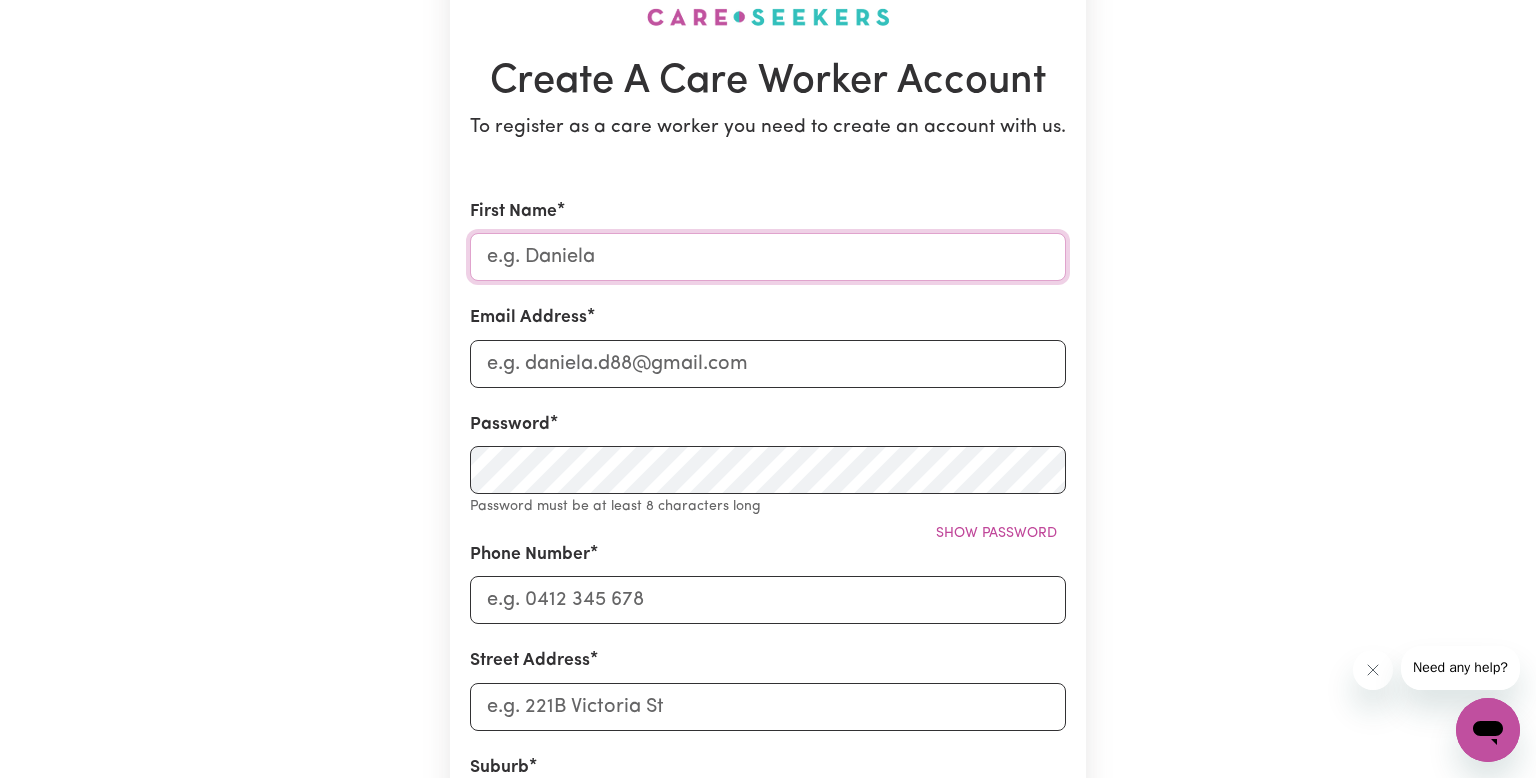 scroll, scrollTop: 172, scrollLeft: 0, axis: vertical 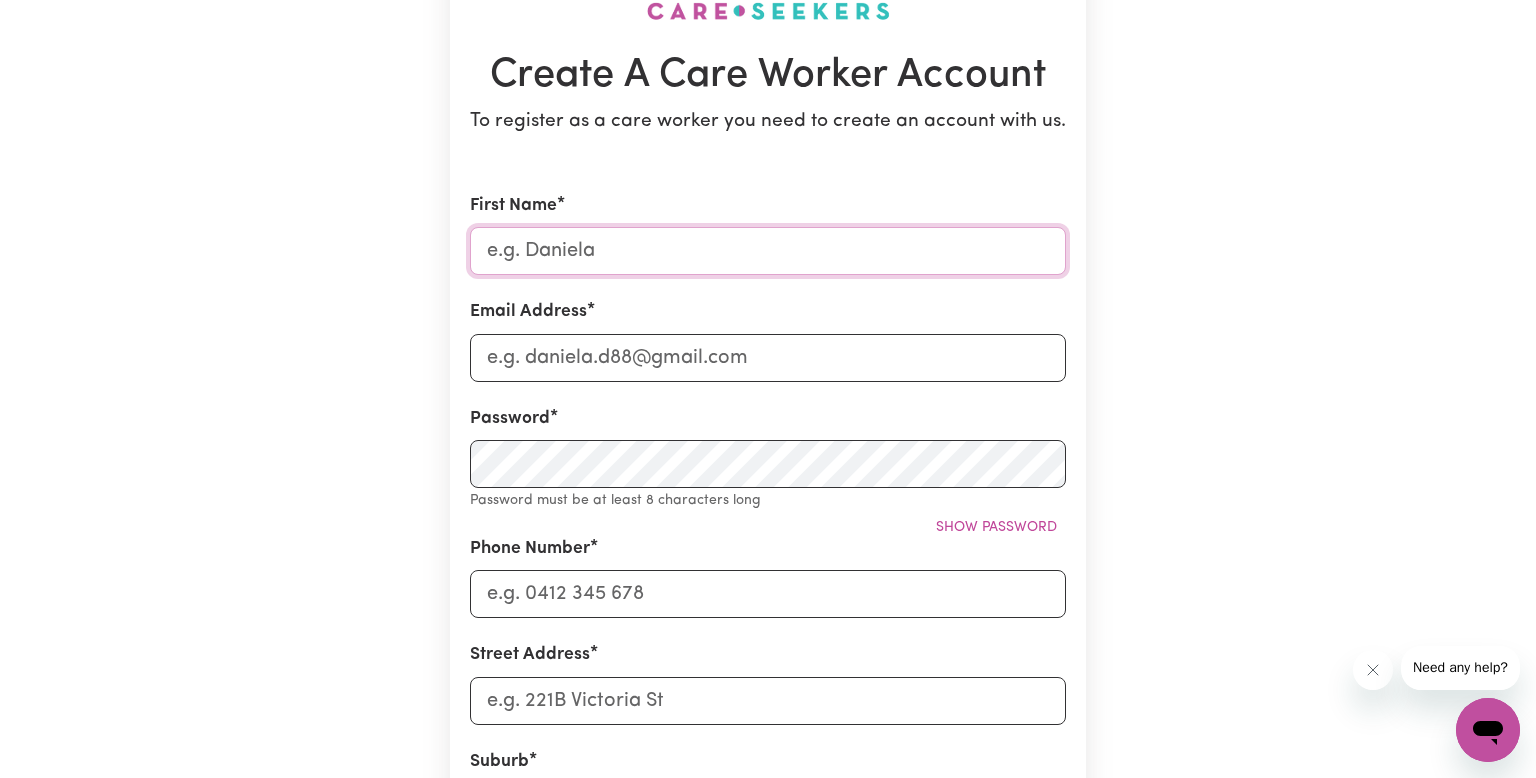 click on "First Name" at bounding box center (768, 251) 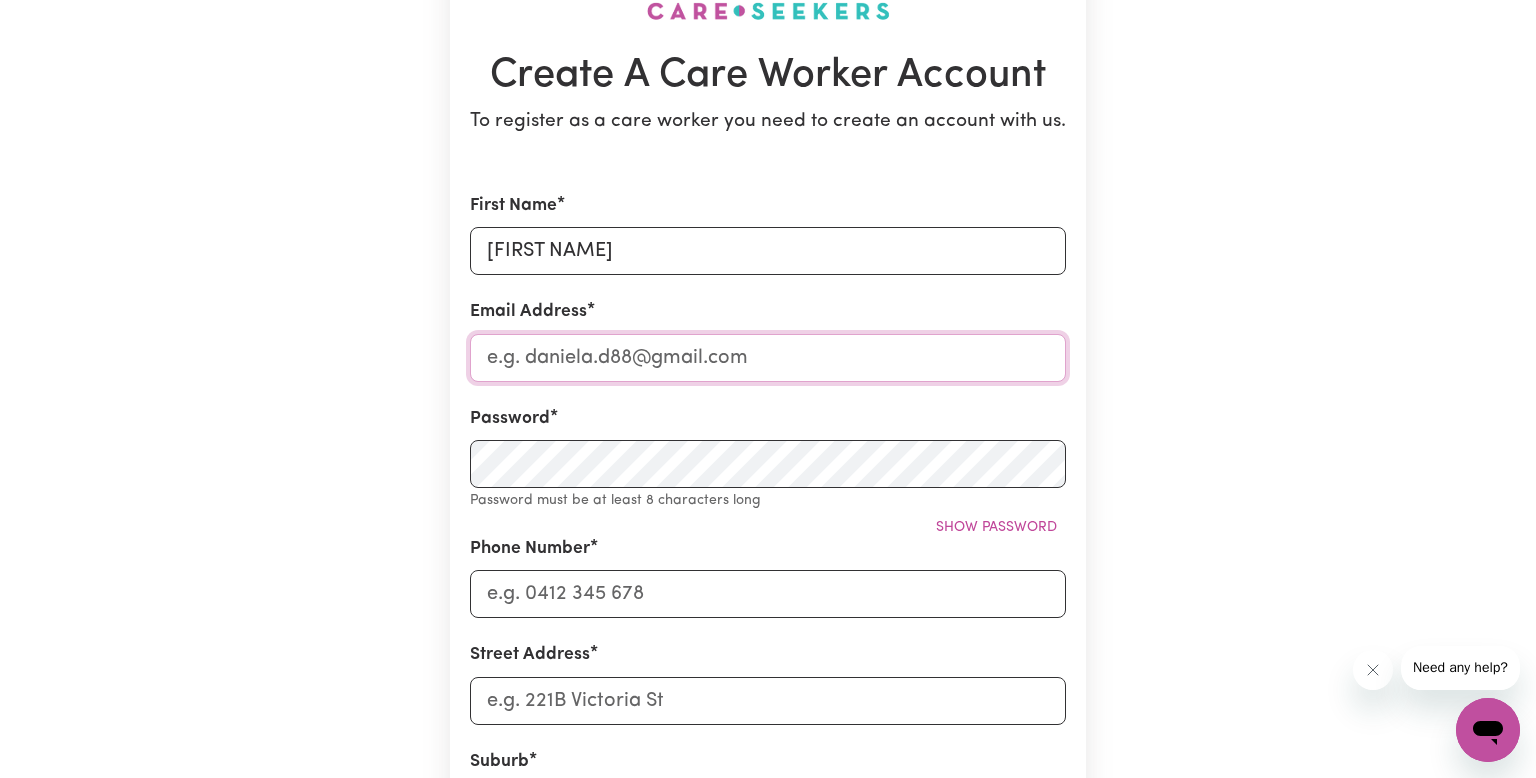 type on "[EMAIL]" 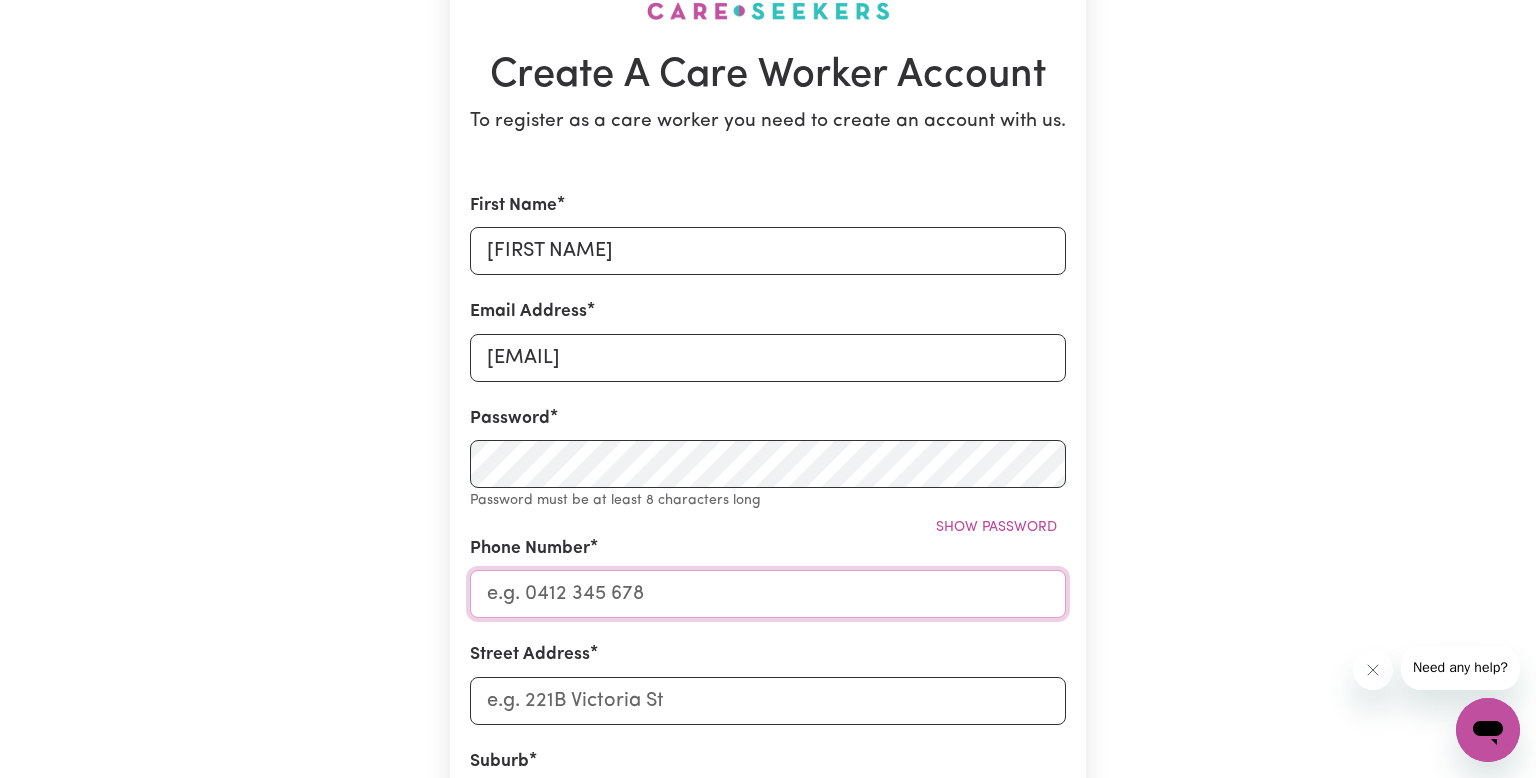 type on "[PHONE]" 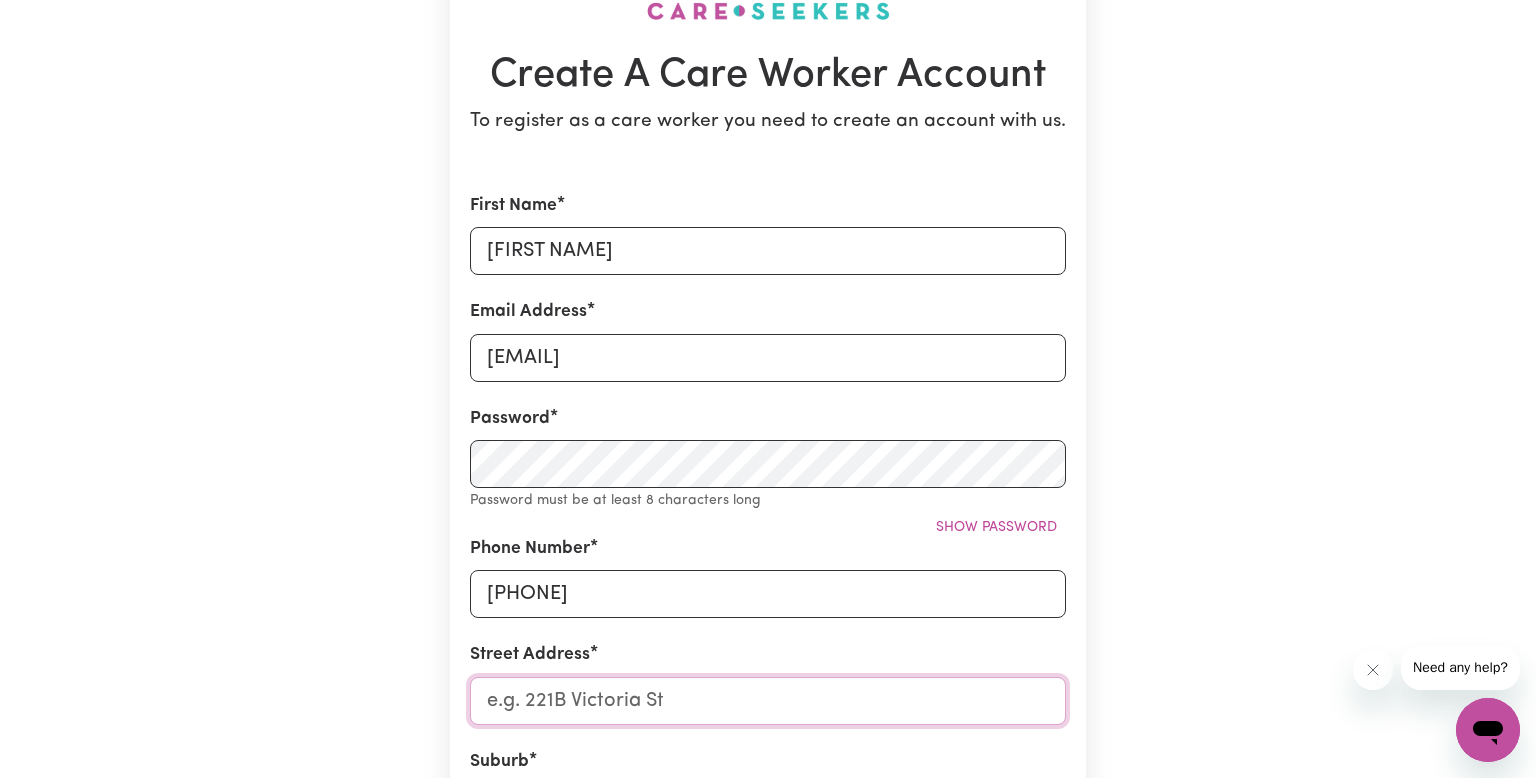 type on "[CITY]" 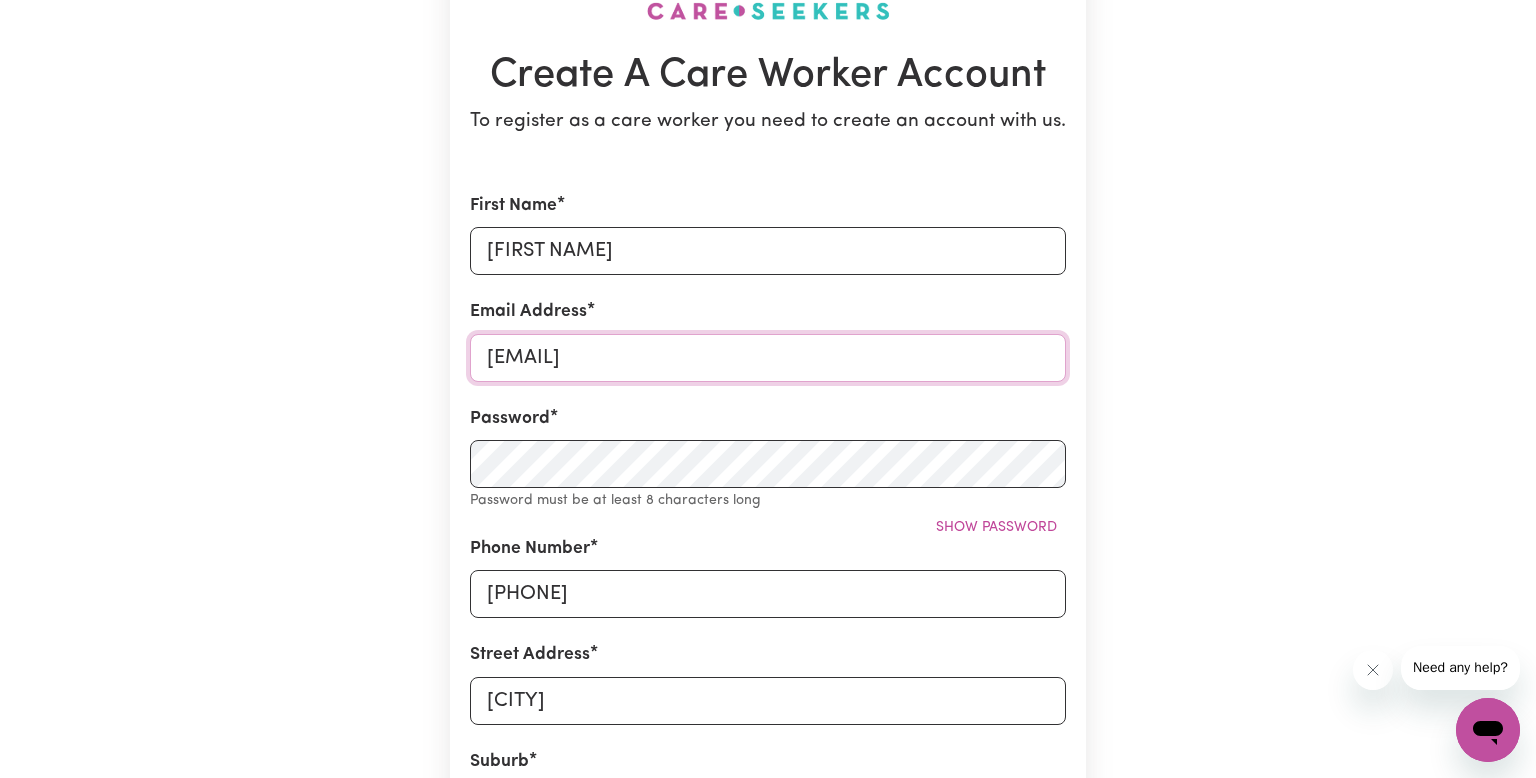 click on "[EMAIL]" at bounding box center (768, 358) 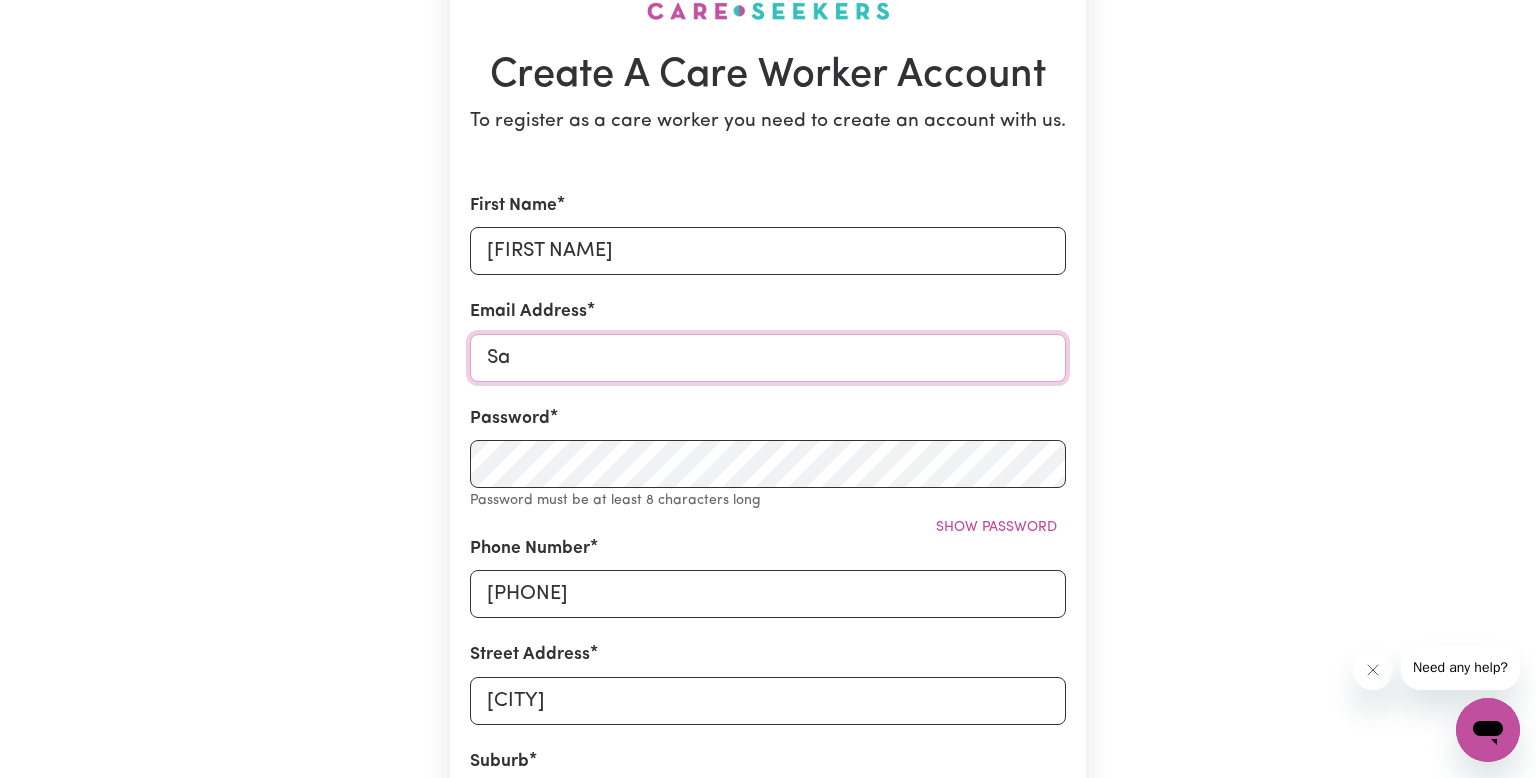 type on "S" 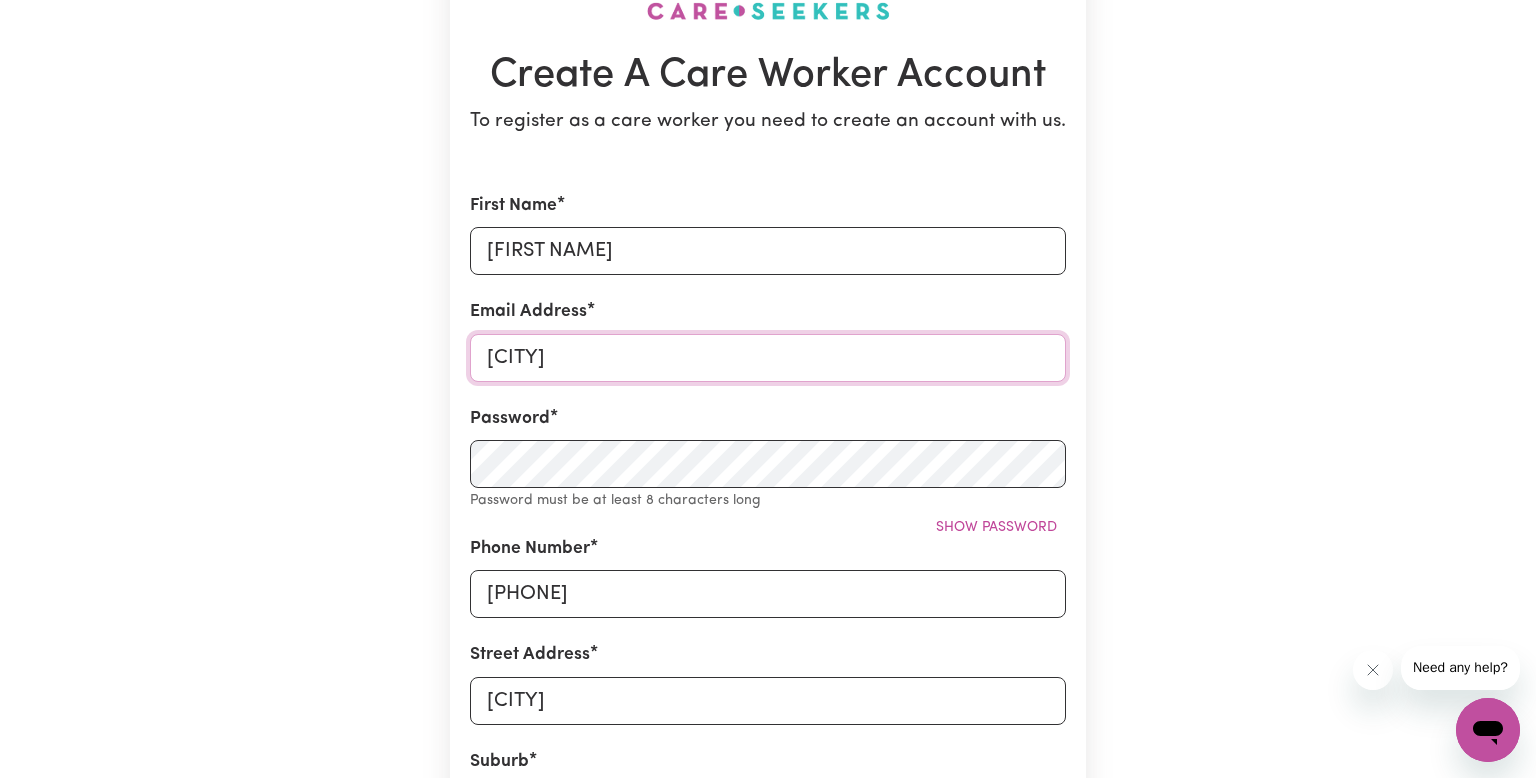 type on "[EMAIL]" 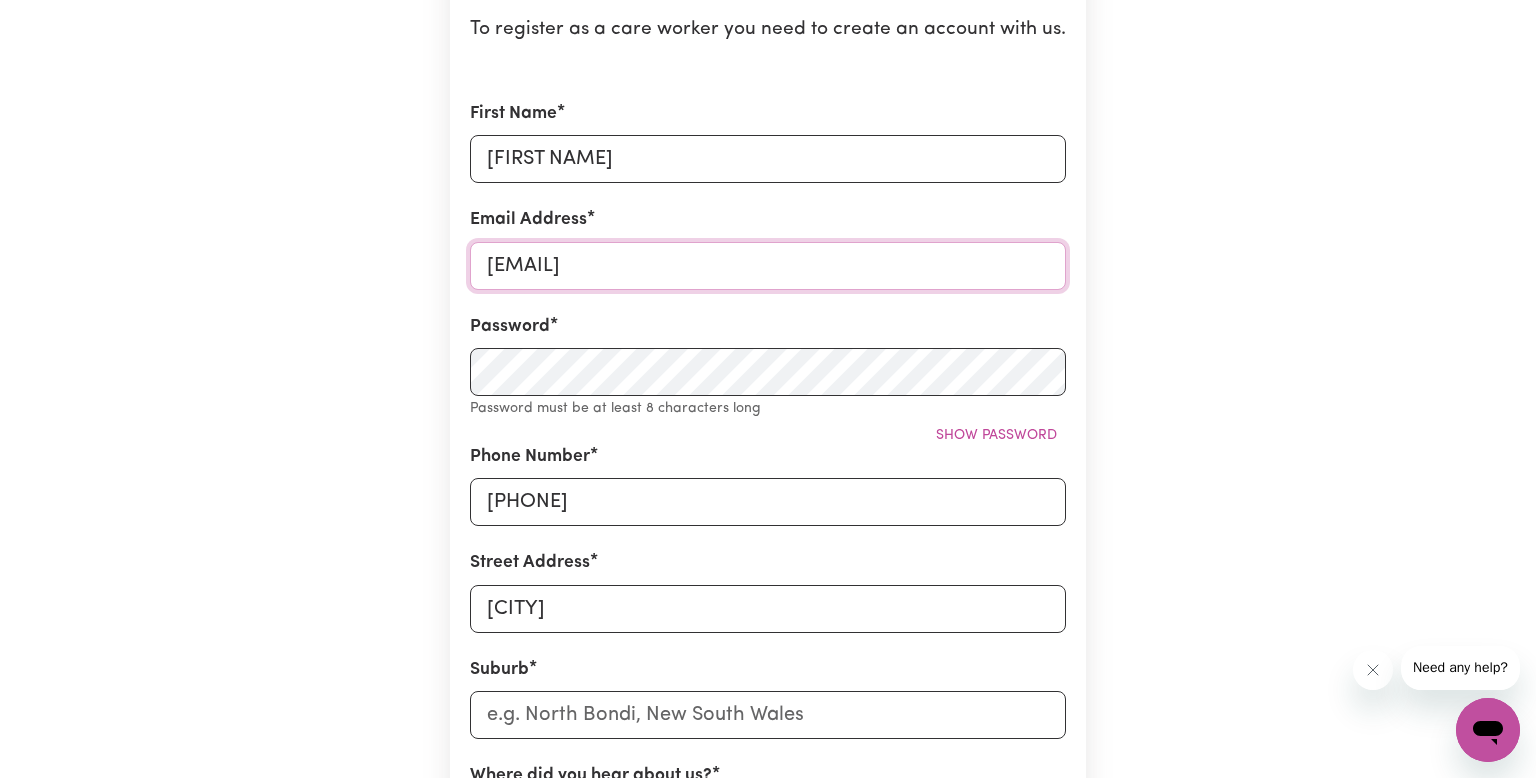 scroll, scrollTop: 267, scrollLeft: 0, axis: vertical 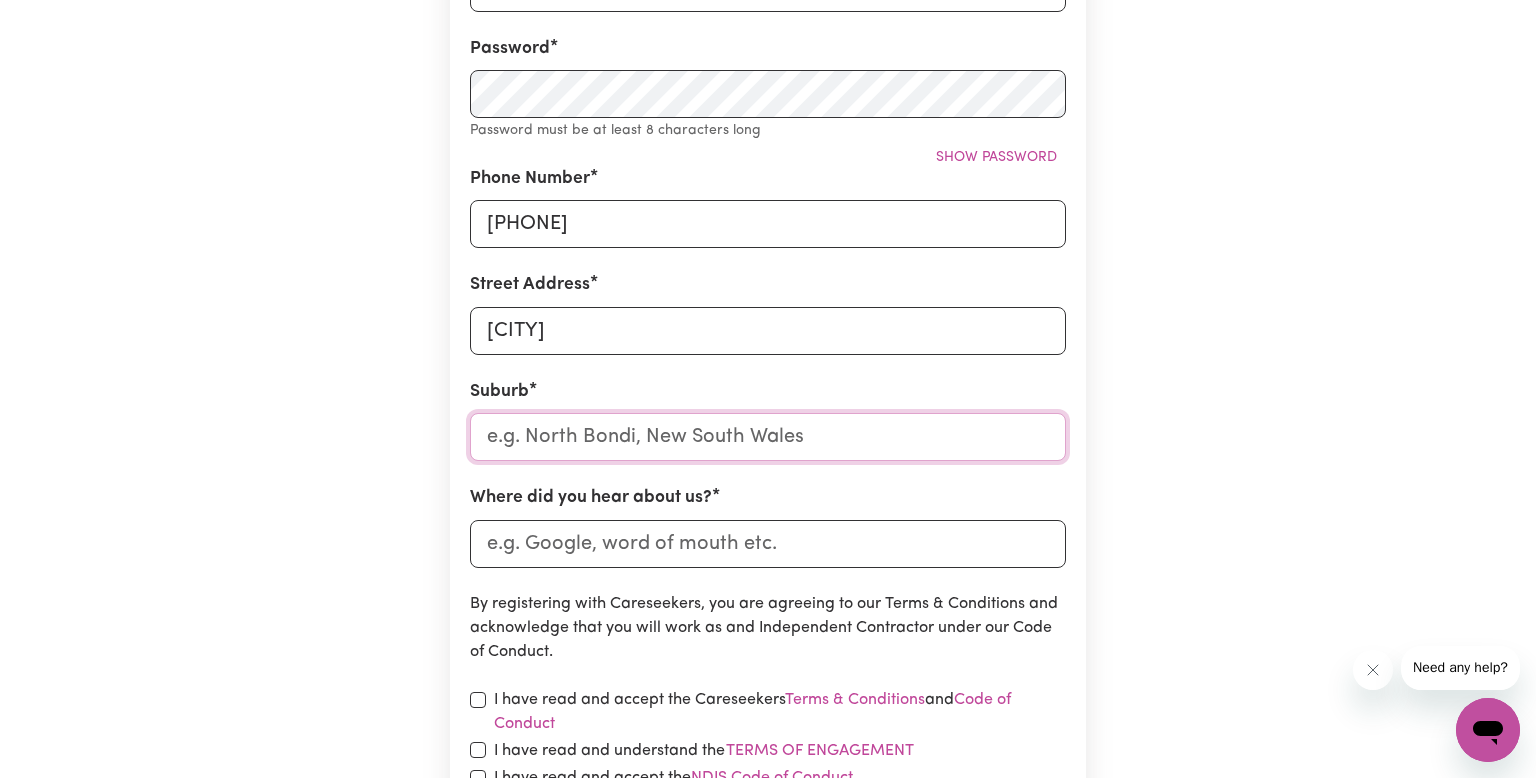 click at bounding box center [768, 437] 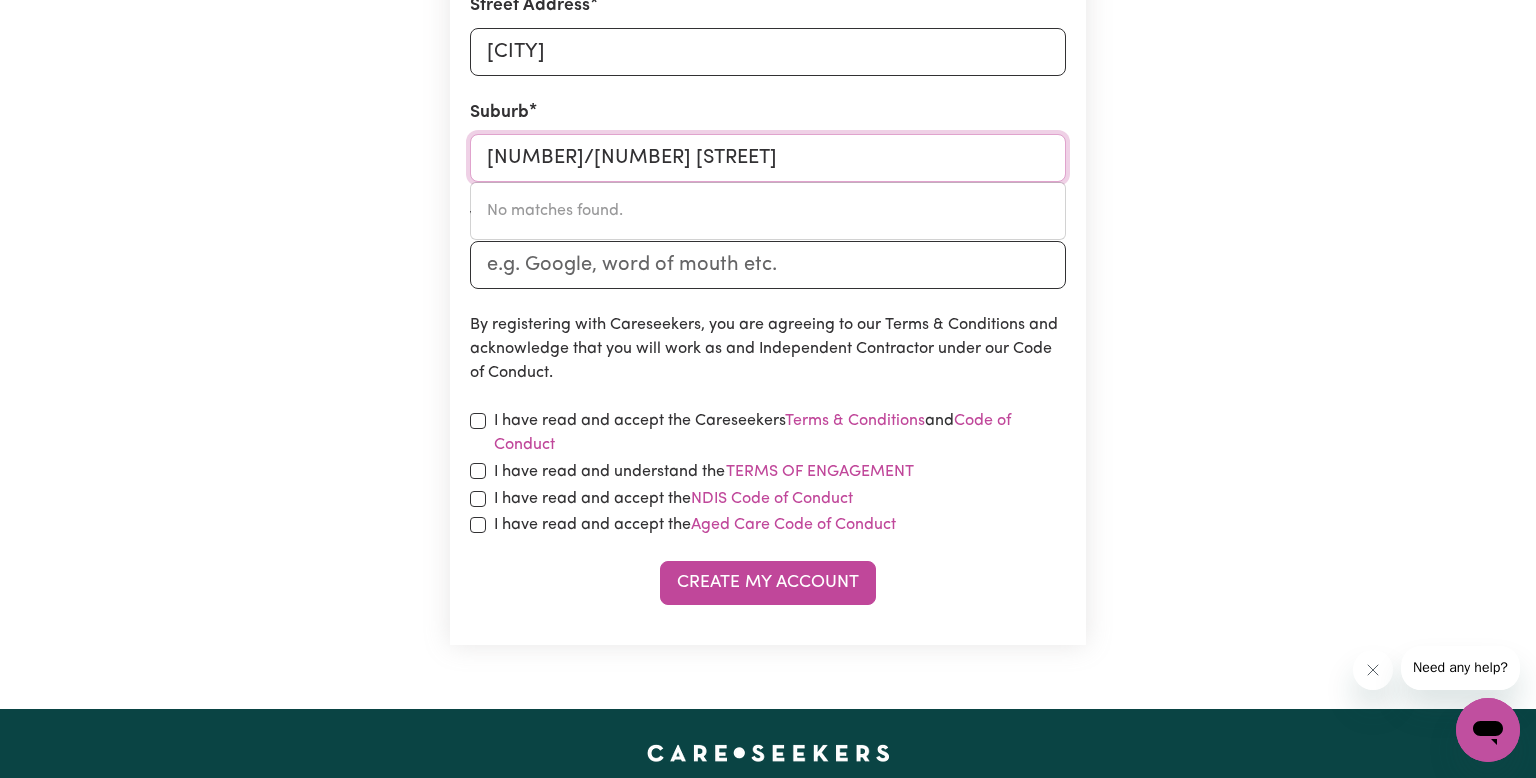 scroll, scrollTop: 822, scrollLeft: 0, axis: vertical 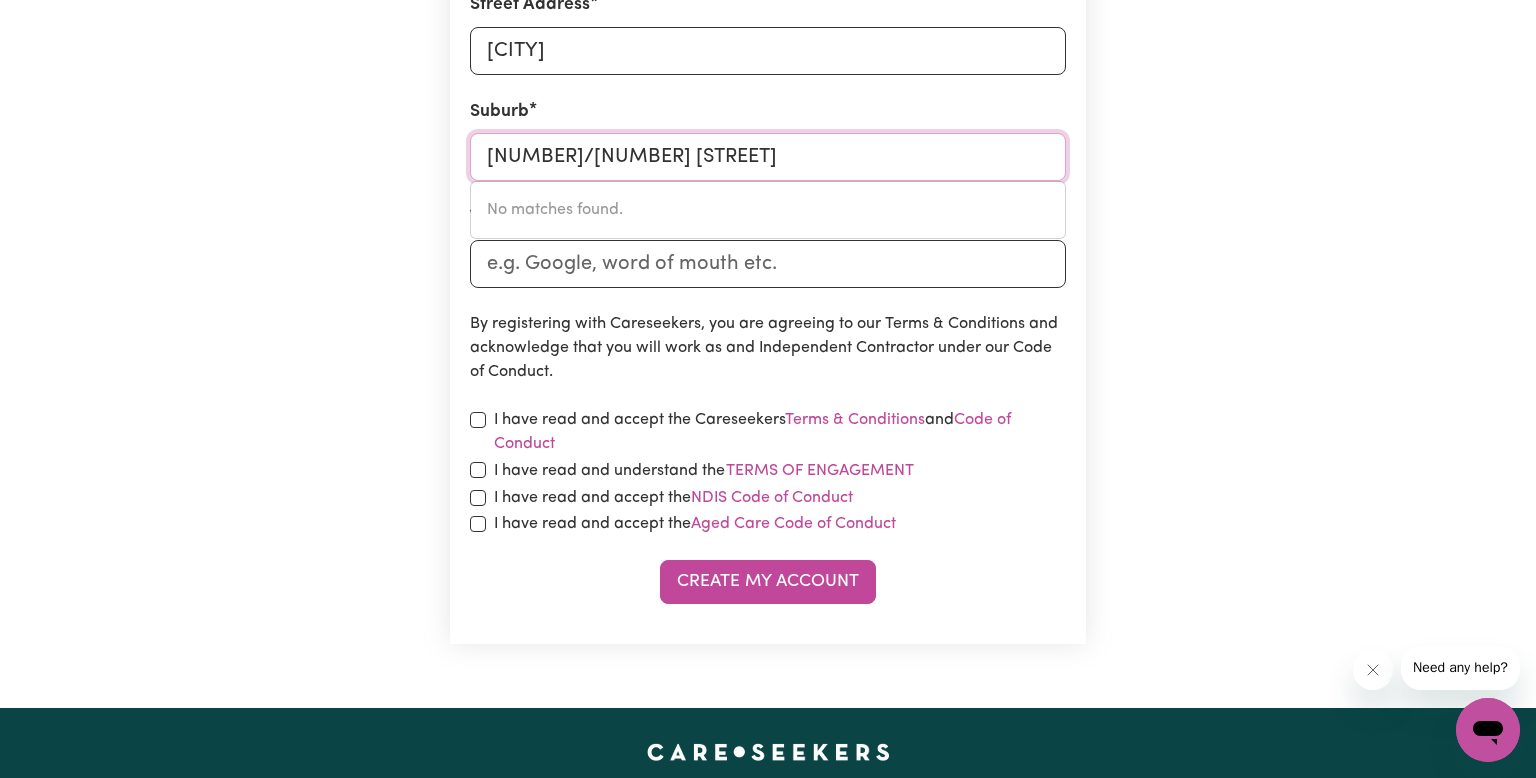 click on "[NUMBER]/[NUMBER] [STREET]" at bounding box center [768, 157] 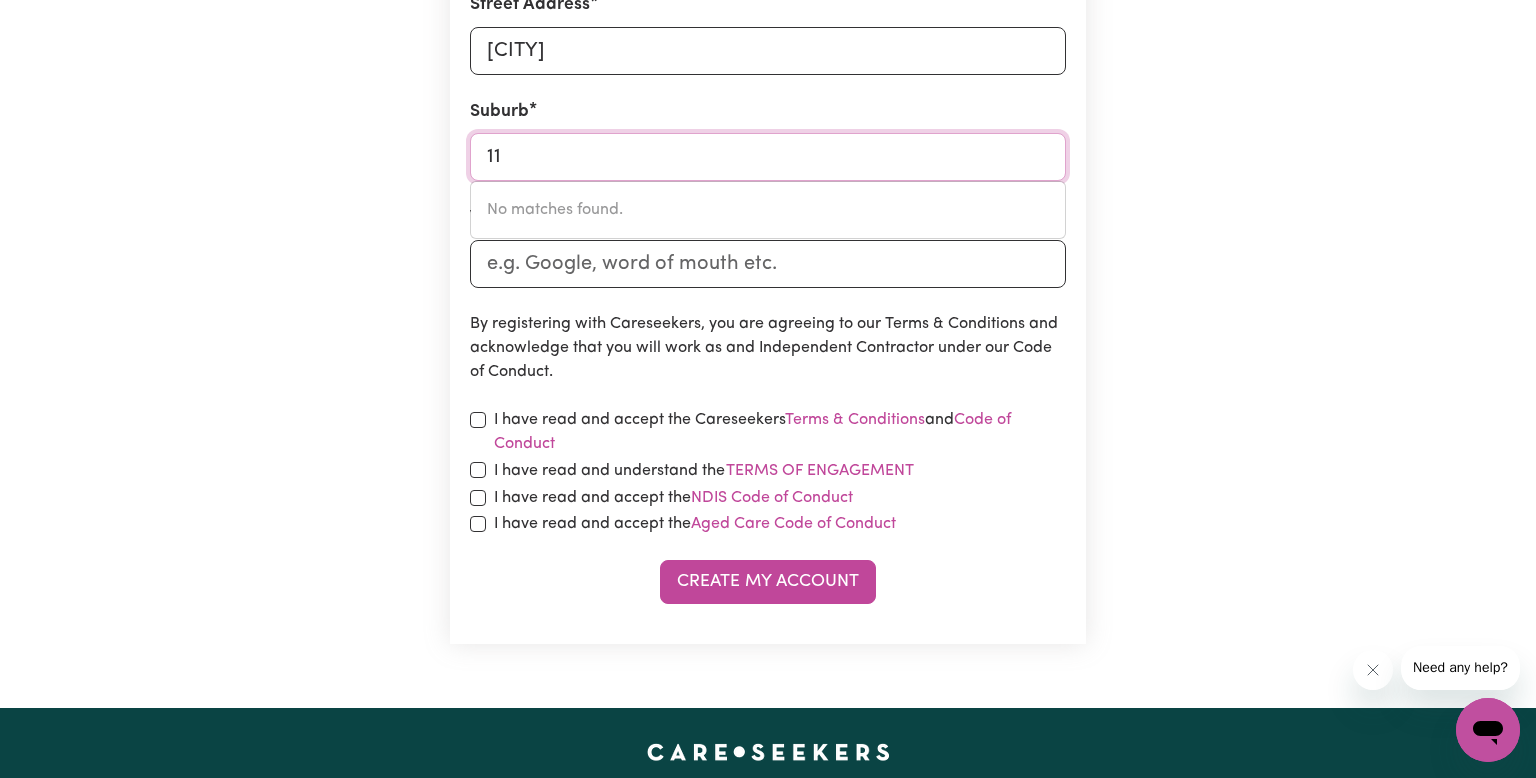 type on "1" 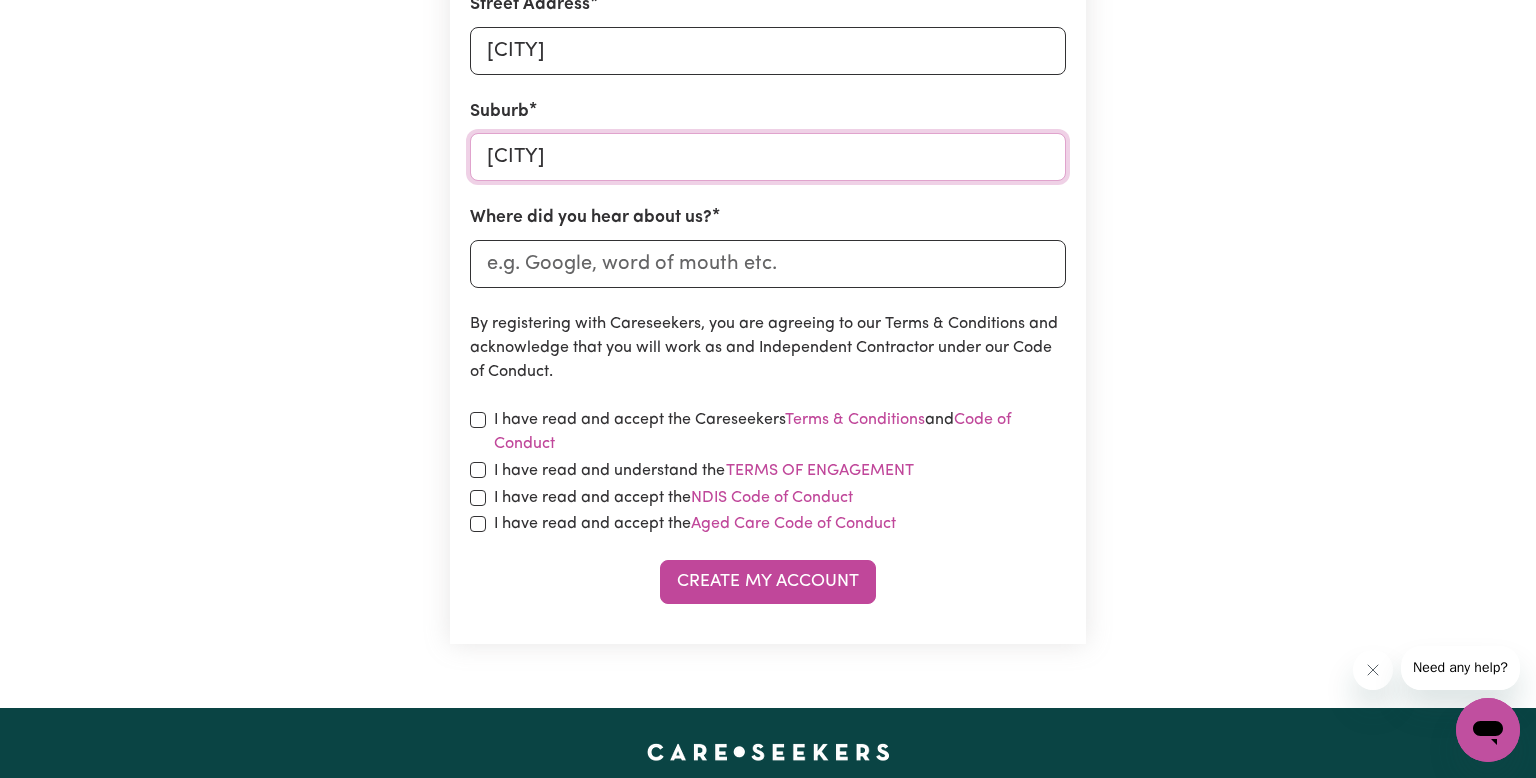 type on "h" 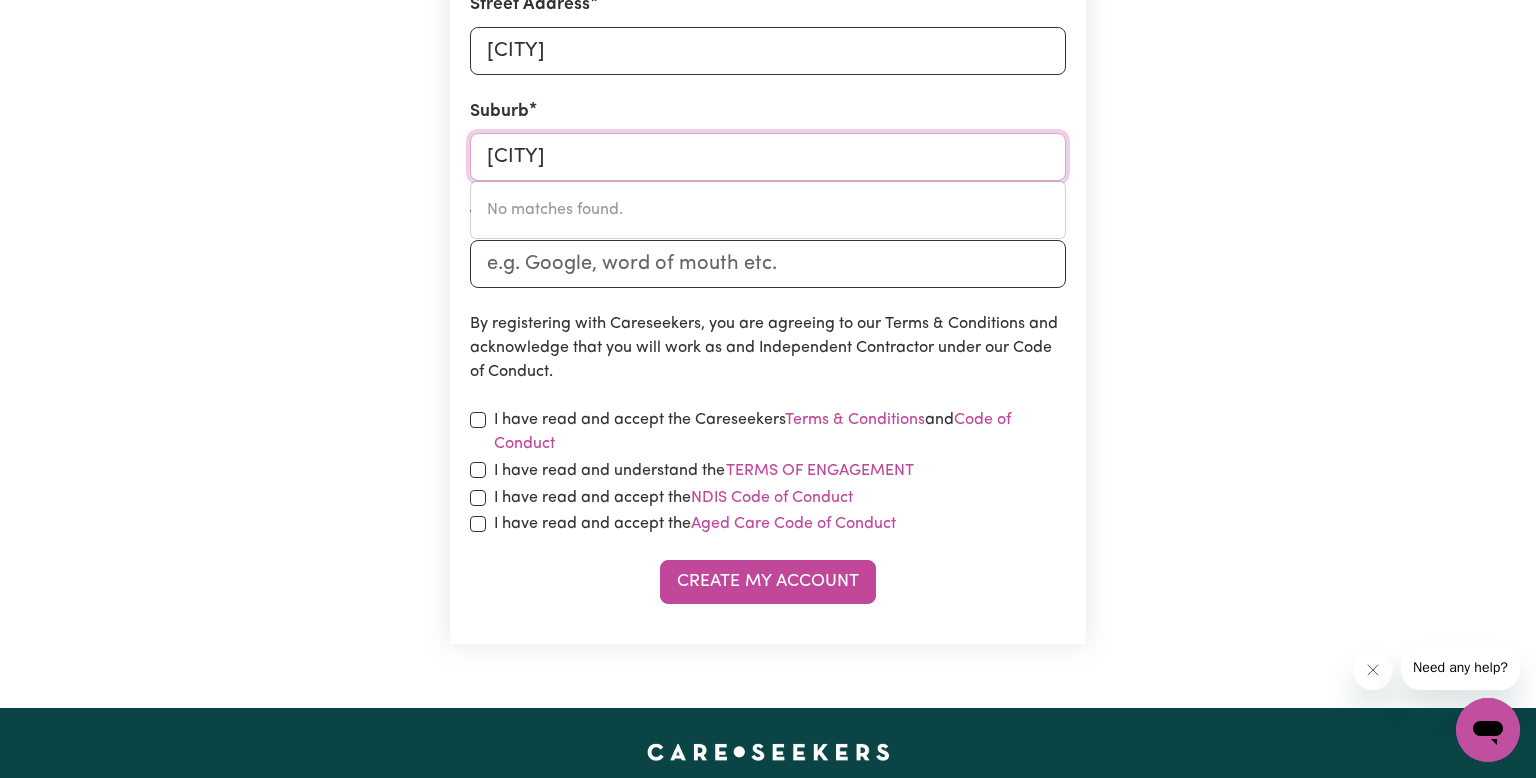 type on "[CITY], New South Wales, [POSTAL_CODE]" 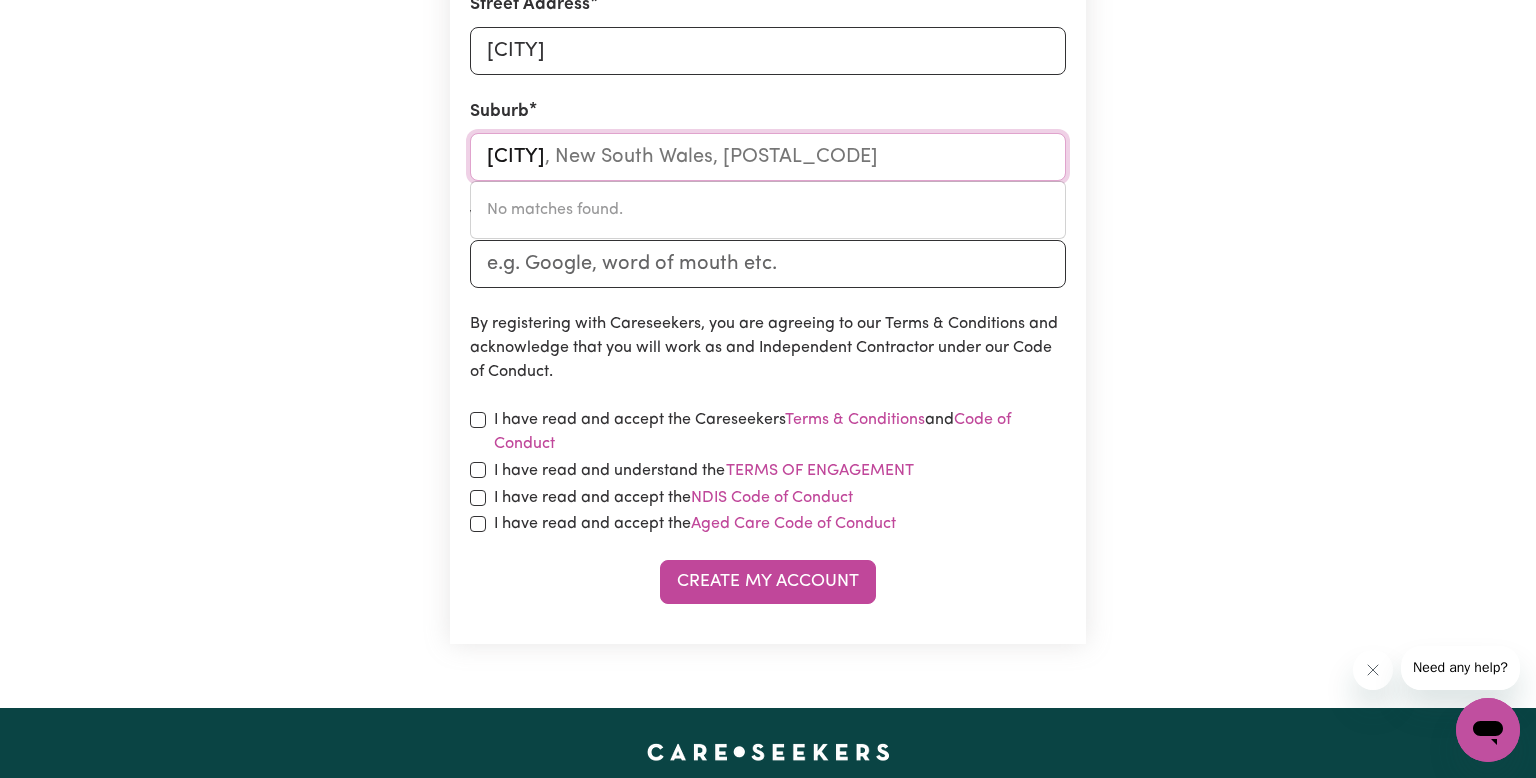 type on "[CITY]" 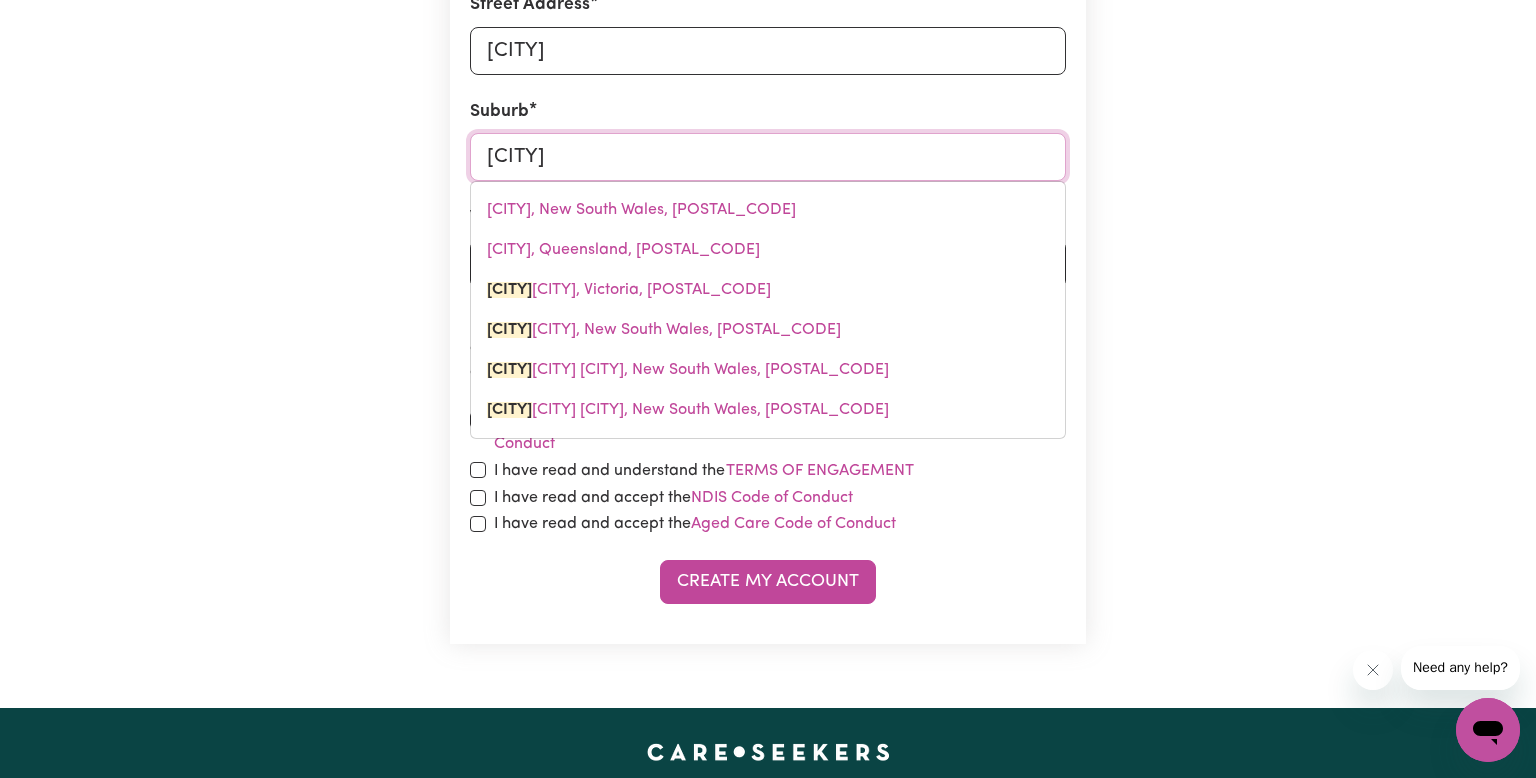 type on "[CITY]" 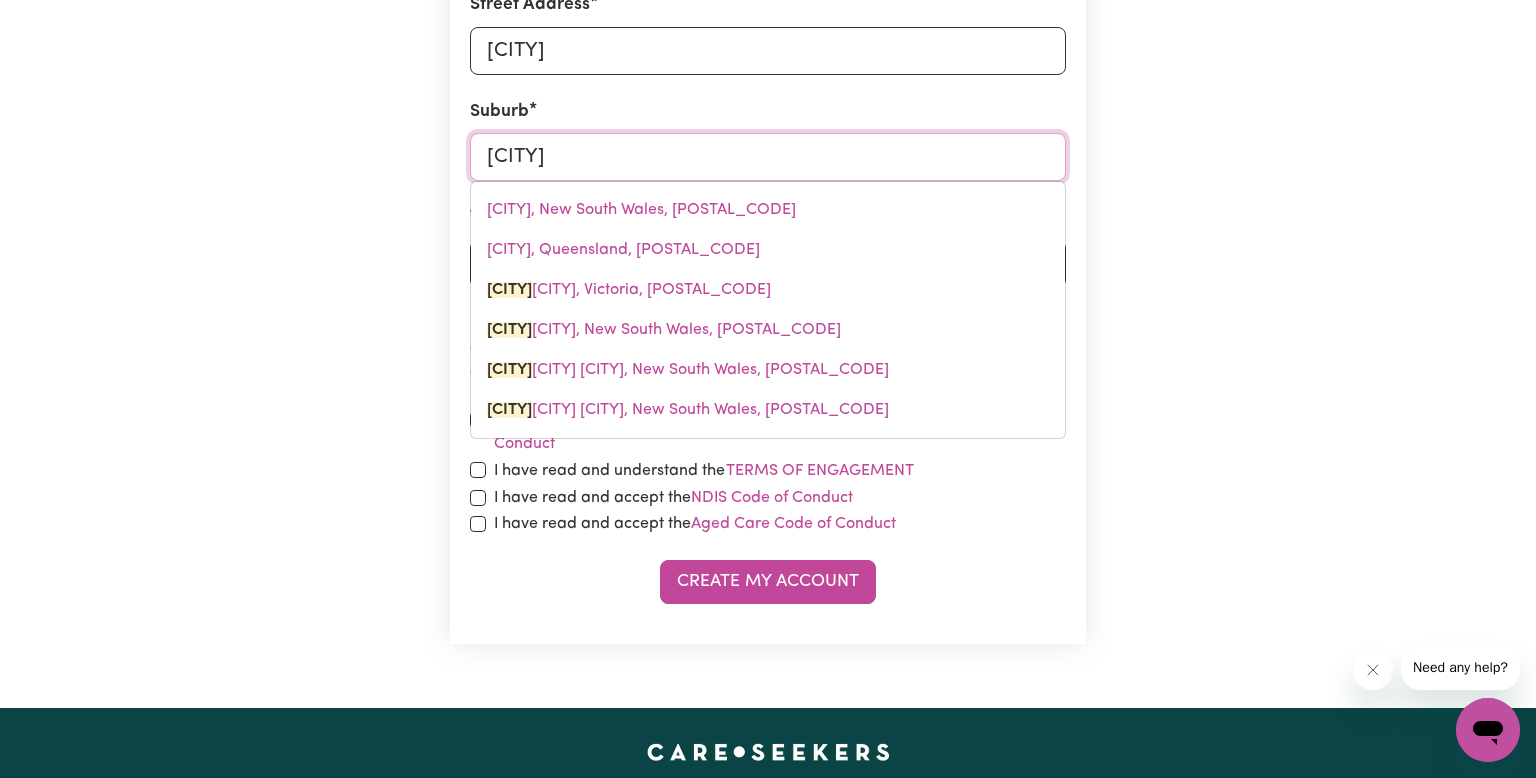 type on "[CITY], Victoria, [POSTAL_CODE]" 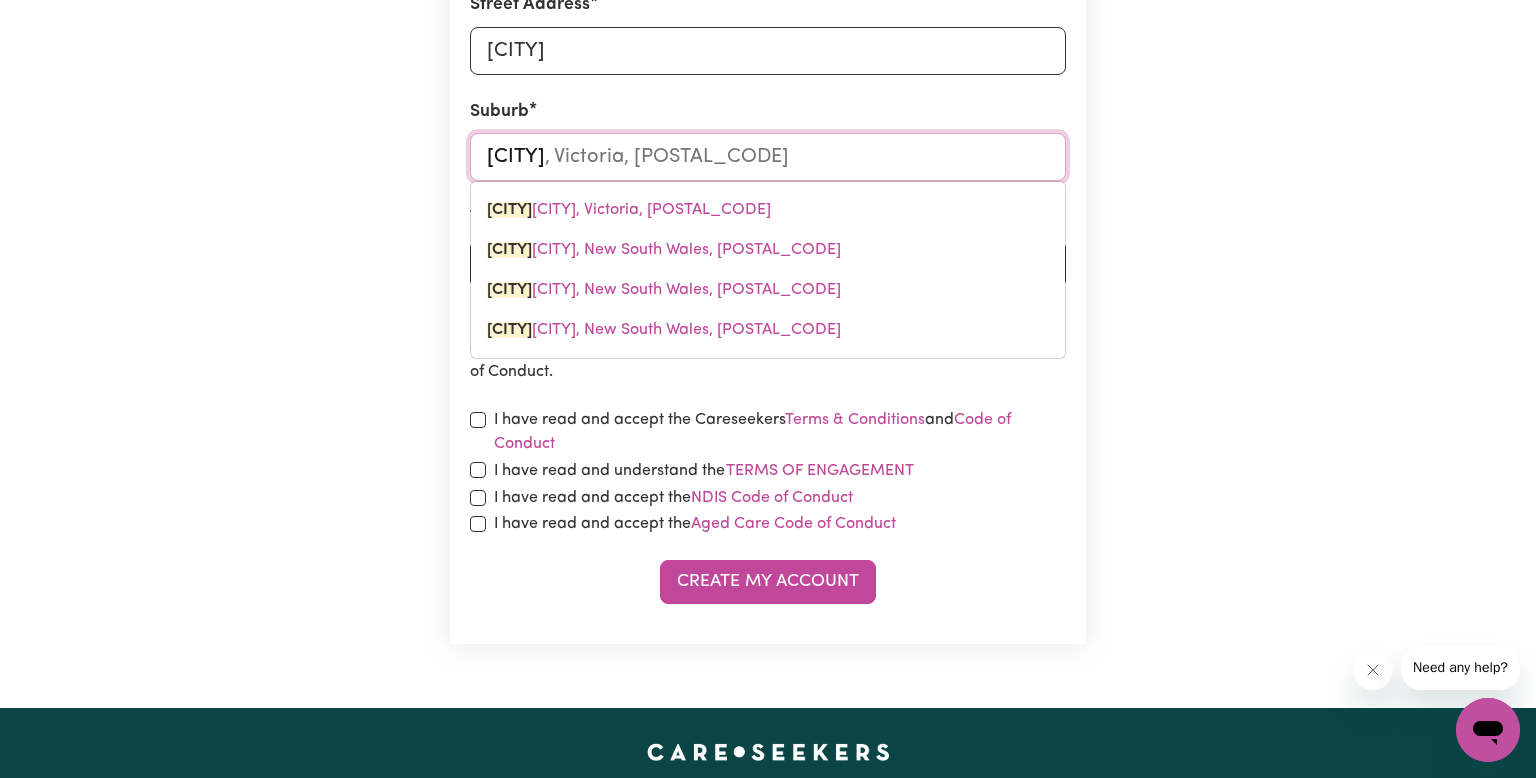 type on "[CITY]" 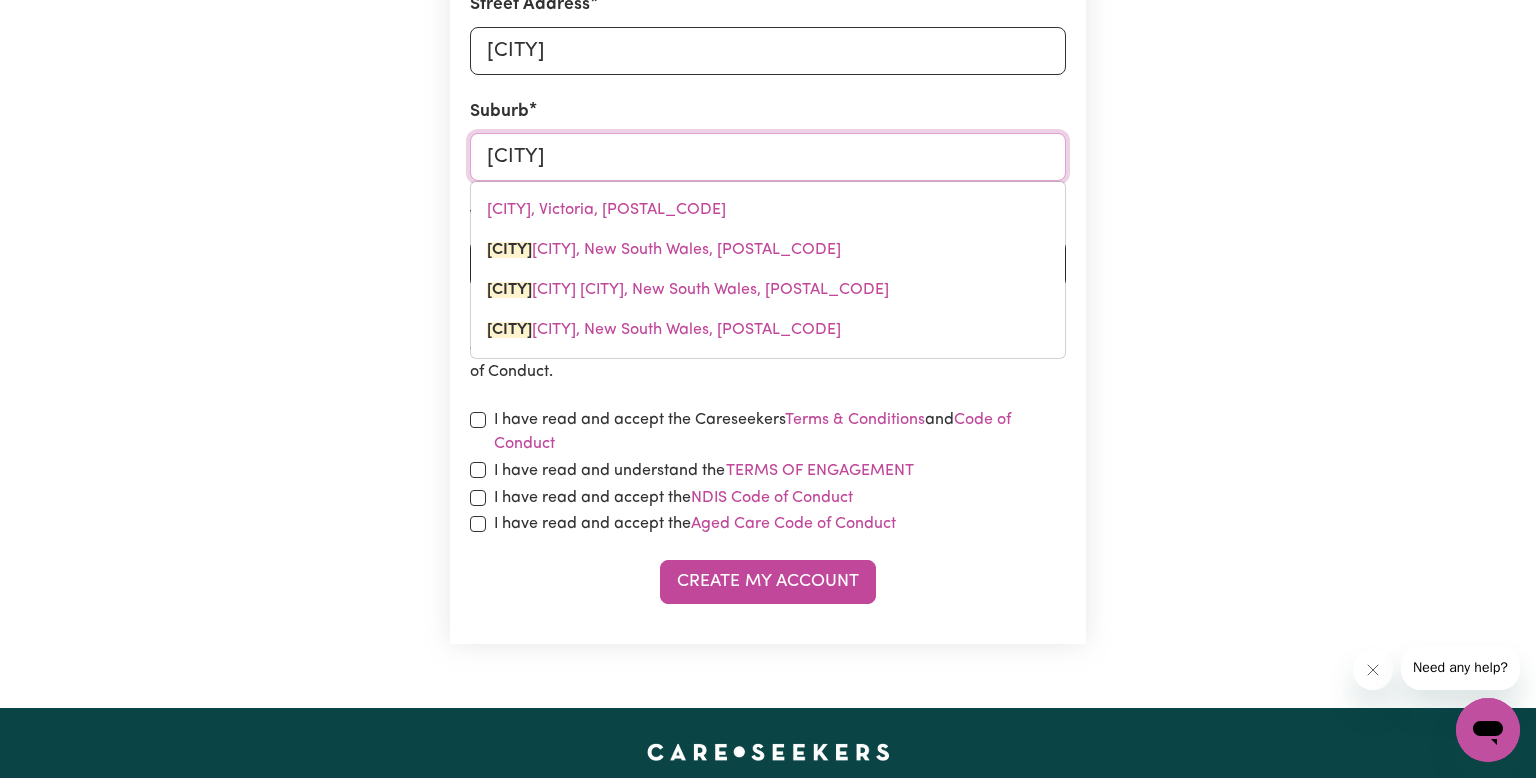 type on "[CITY], New South Wales, [POSTAL_CODE]" 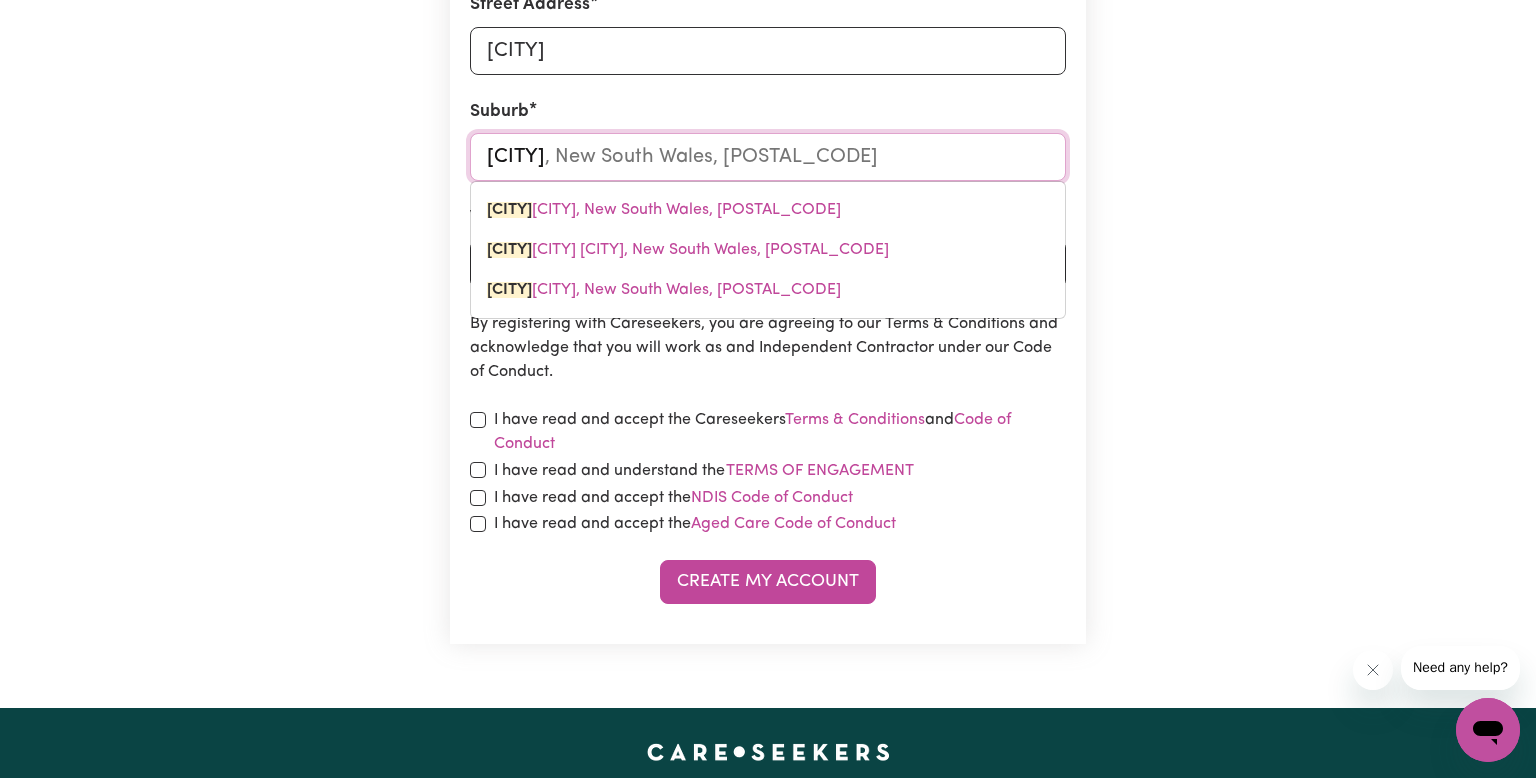 type on "[CITY]" 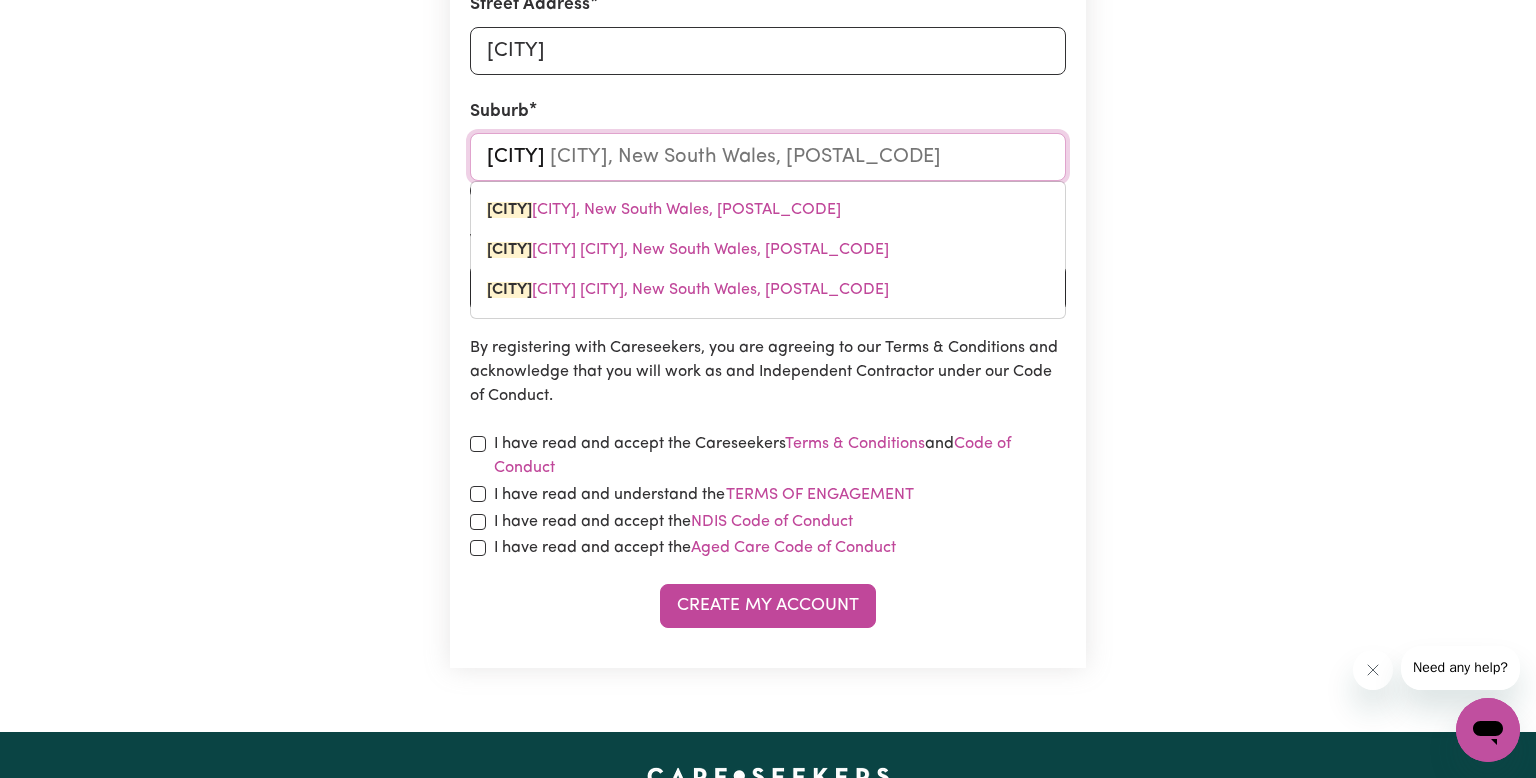 type on "[CITY]" 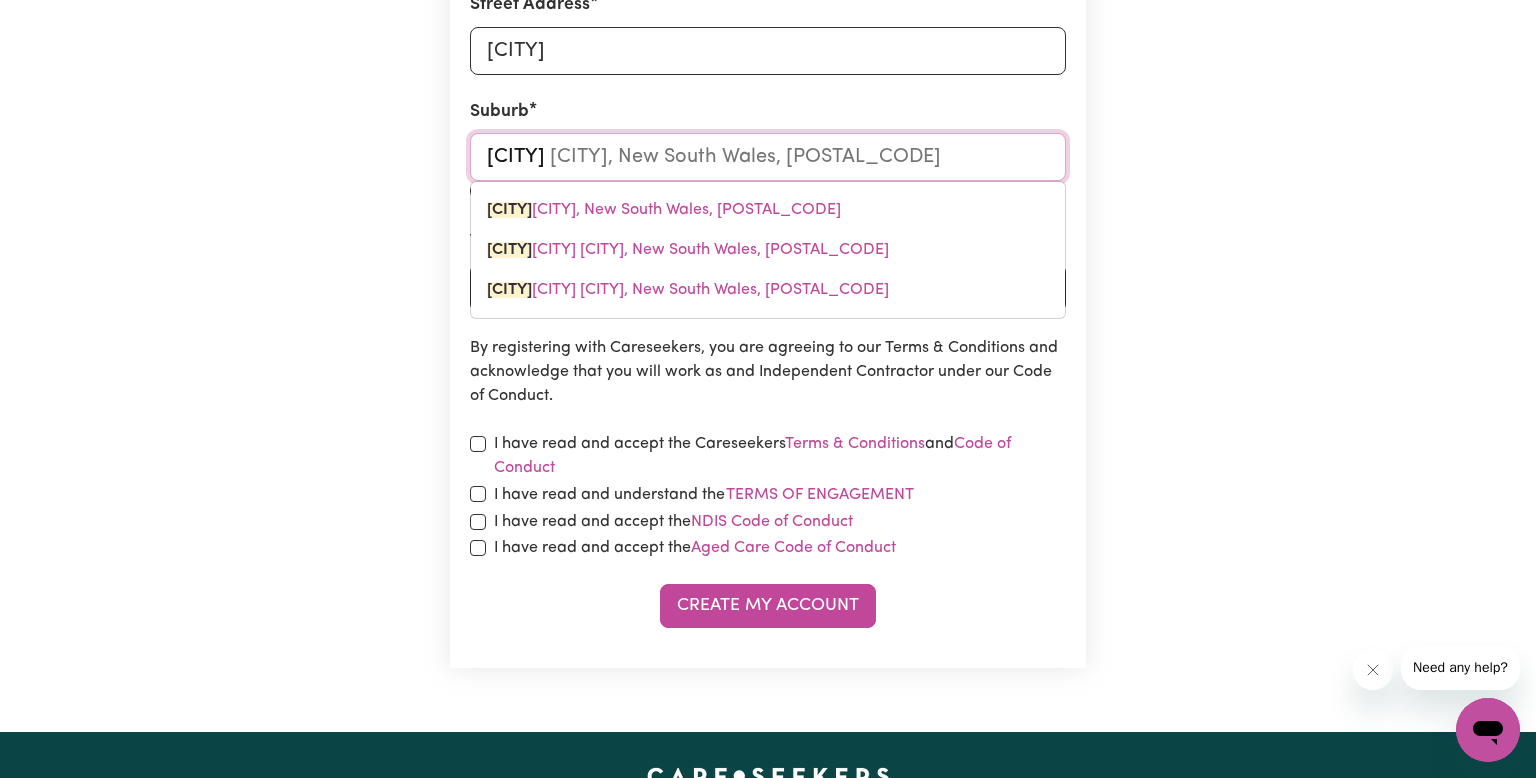 type on "[CITY] [CITY], New South Wales, [POSTAL_CODE]" 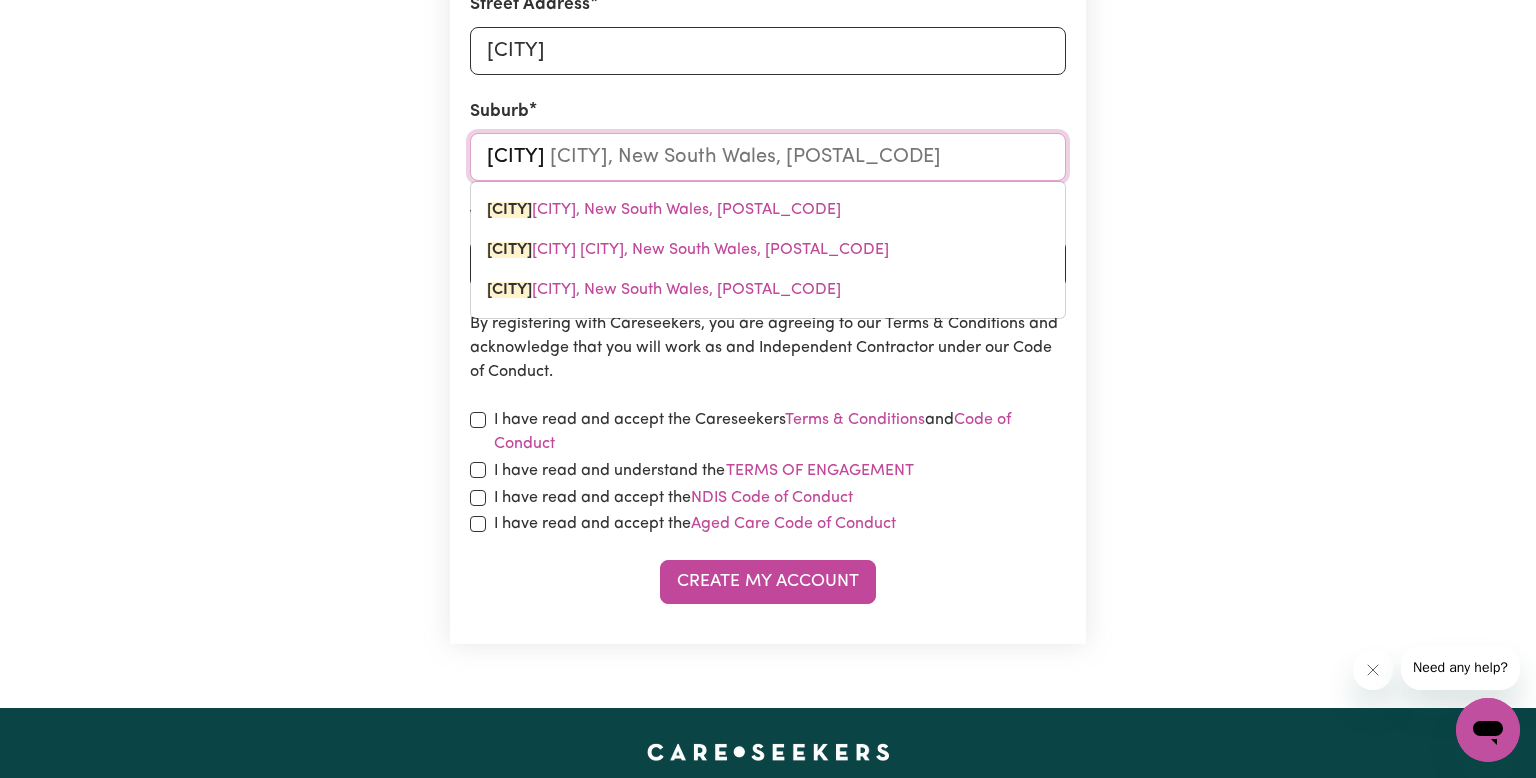 type on "[CITY]" 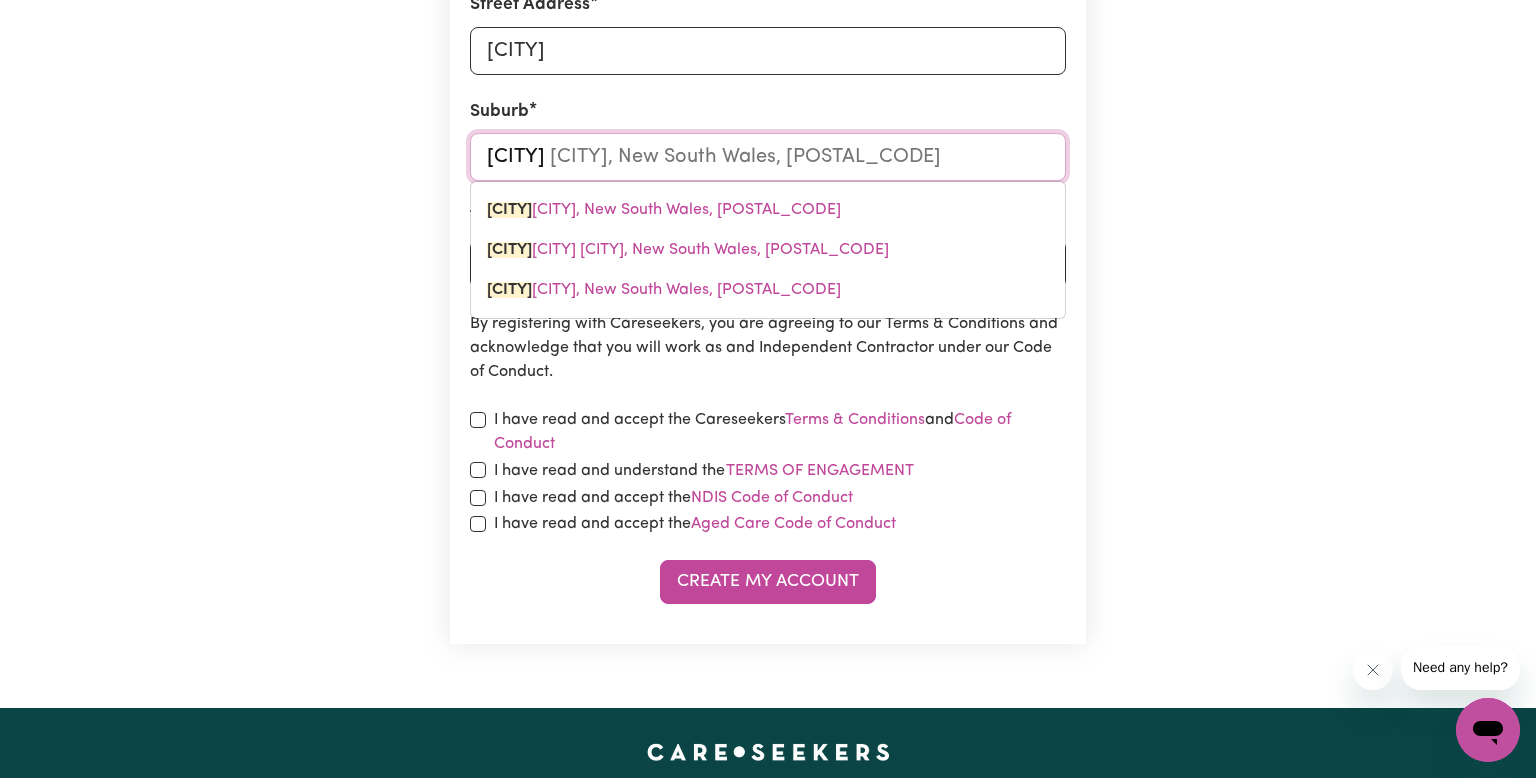 type on "[CITY], New South Wales, [POSTAL_CODE]" 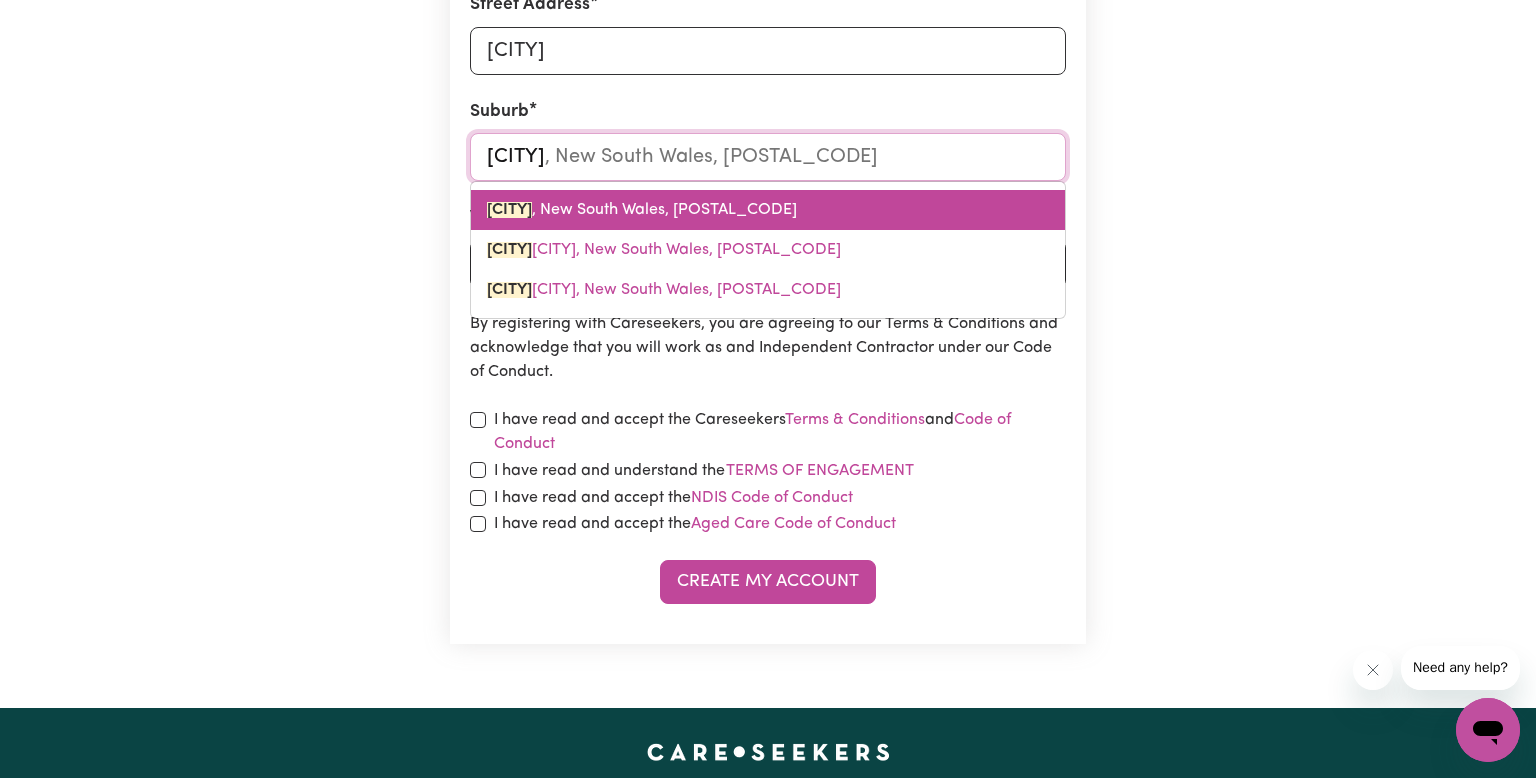 click on "[CITY], New South Wales, [POSTAL_CODE]" at bounding box center [642, 210] 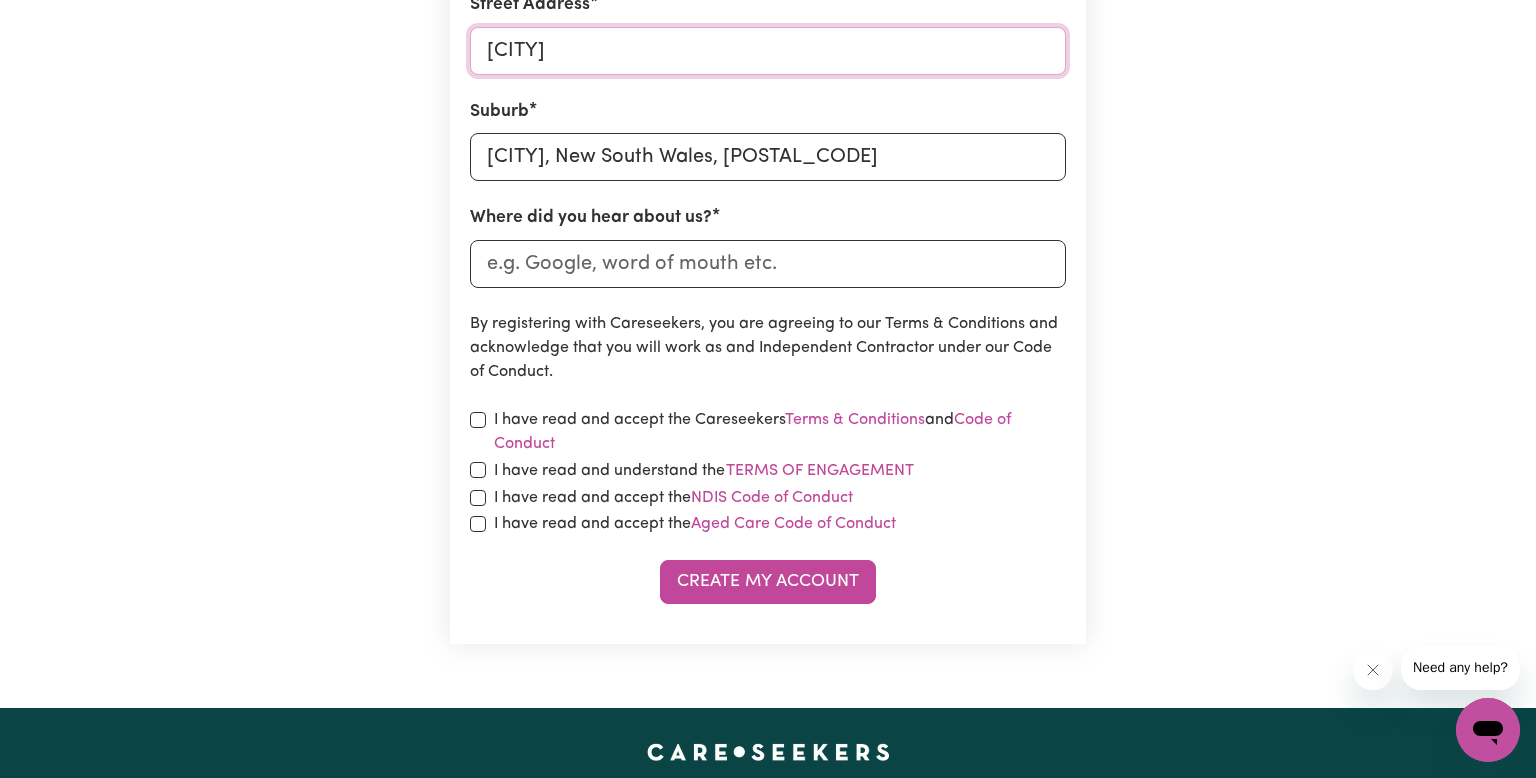 click on "[CITY]" at bounding box center (768, 51) 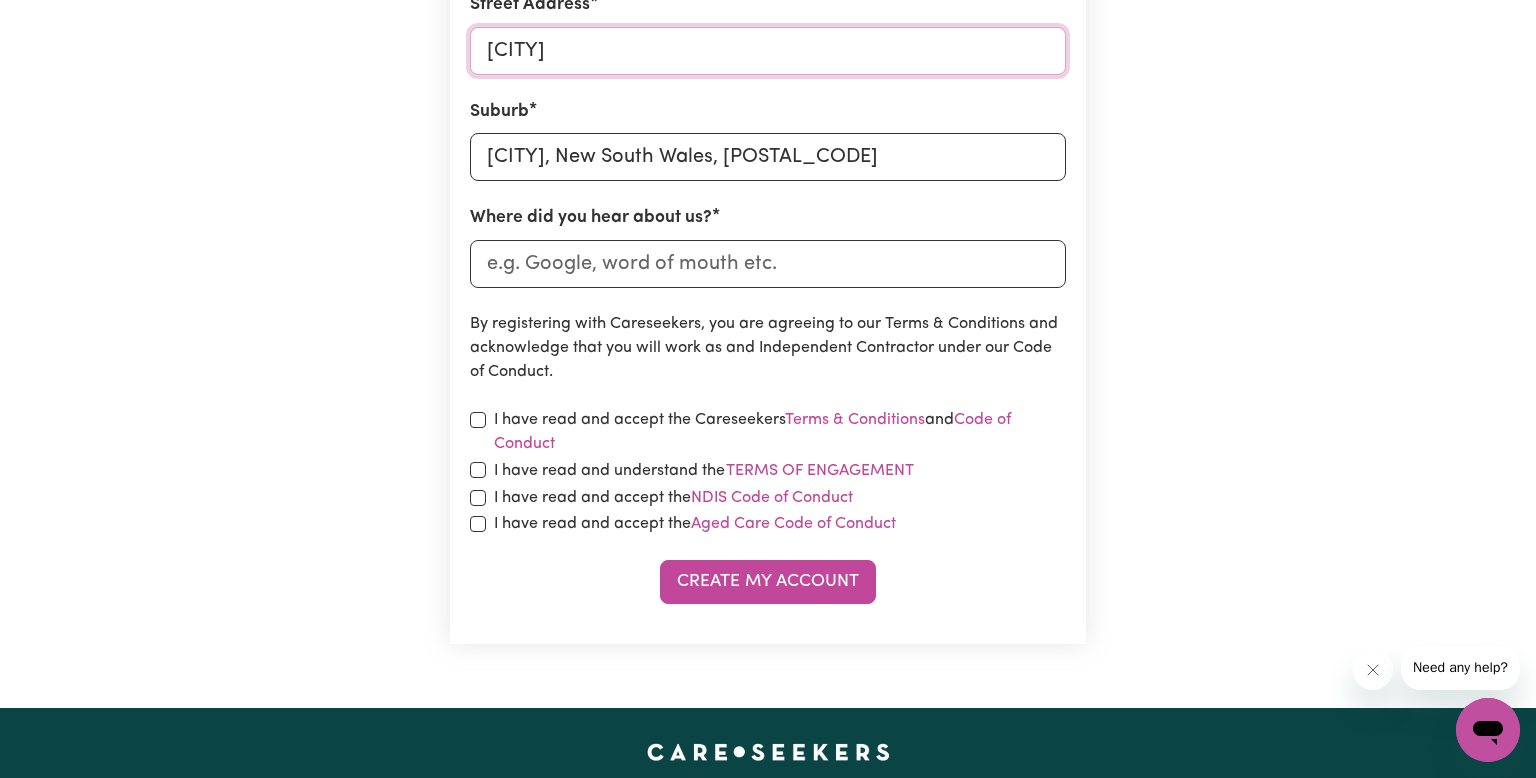 type on "[NUMBER]-[NUMBER] [STREET]" 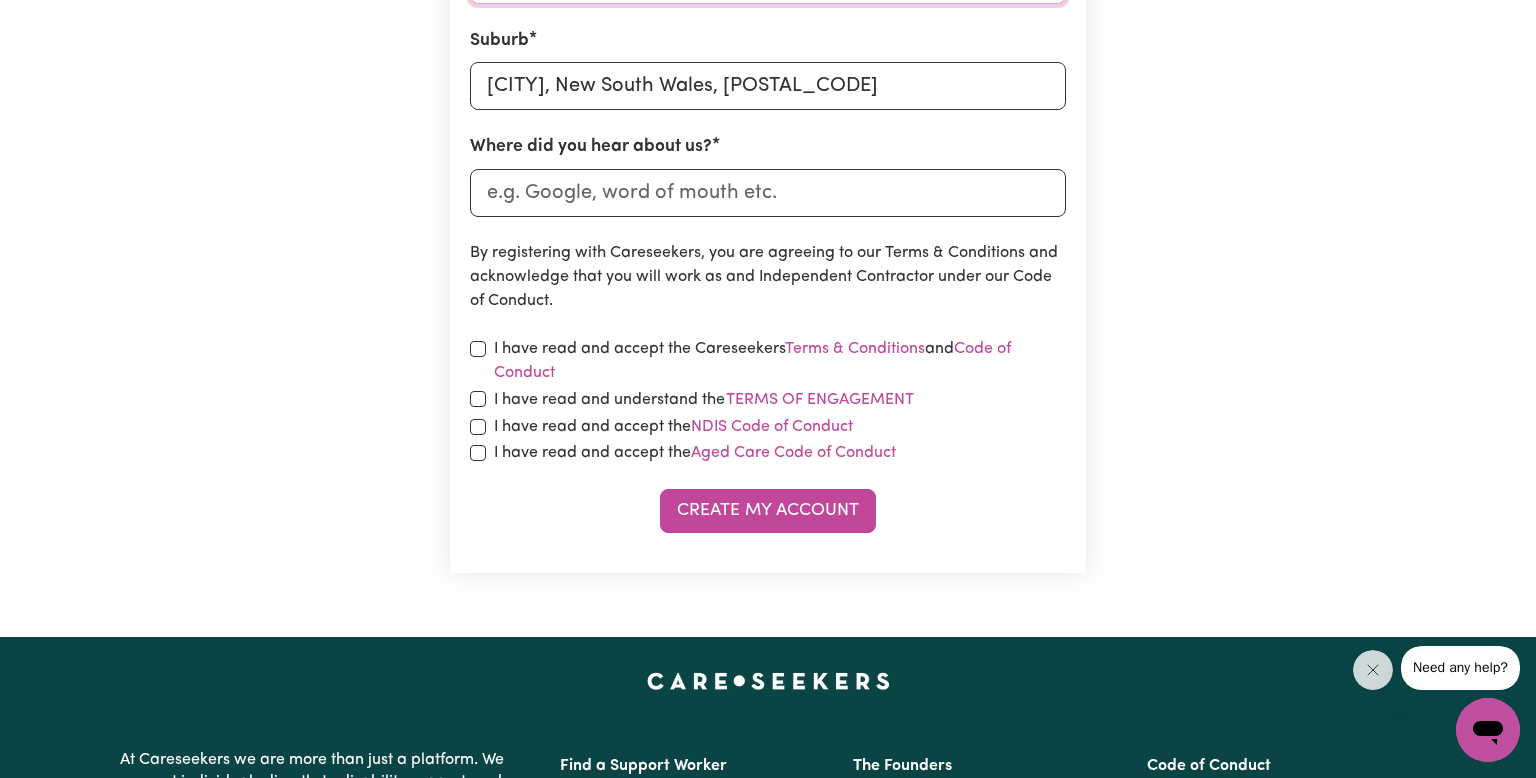 scroll, scrollTop: 940, scrollLeft: 0, axis: vertical 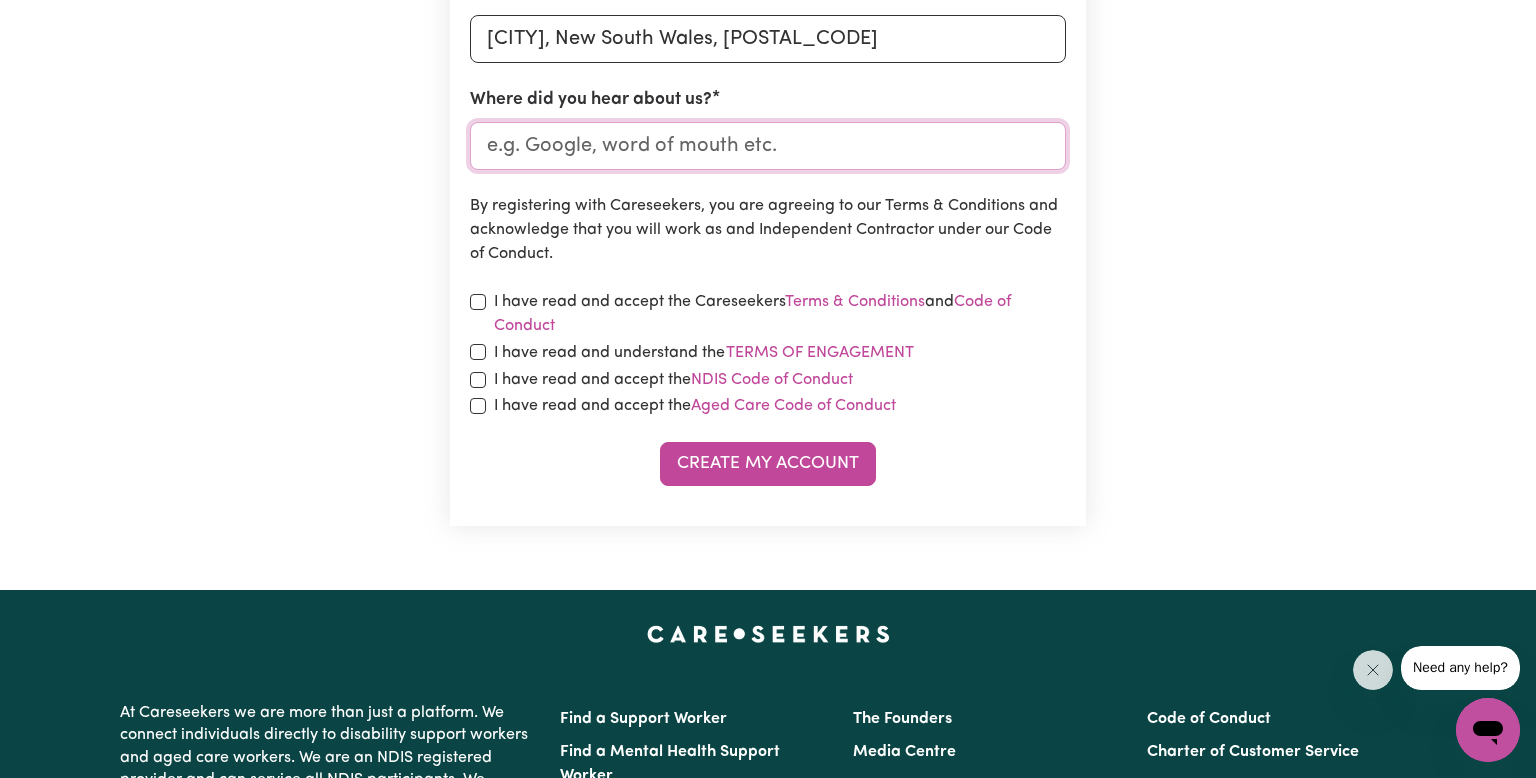 click on "Where did you hear about us?" at bounding box center (768, 146) 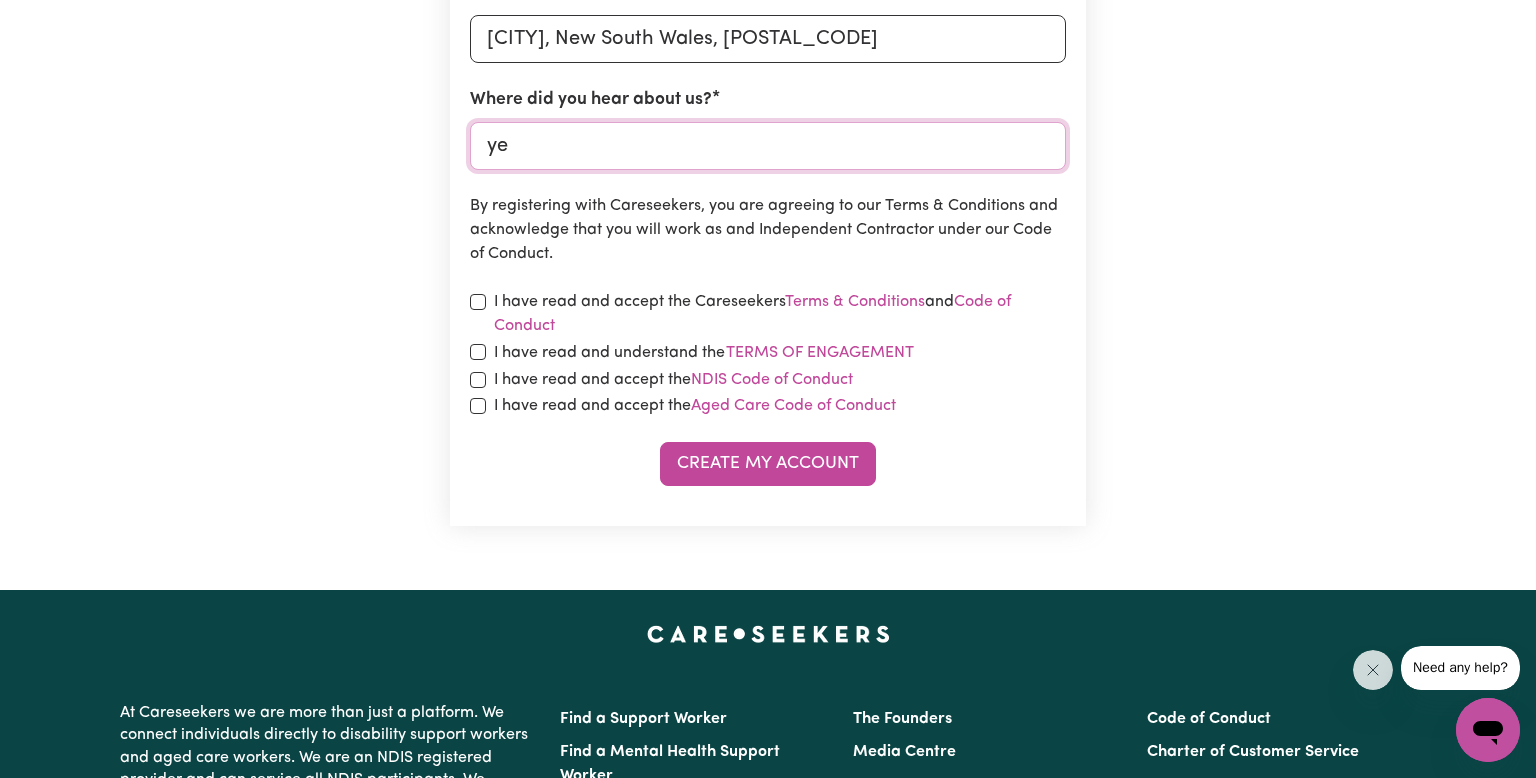 type on "y" 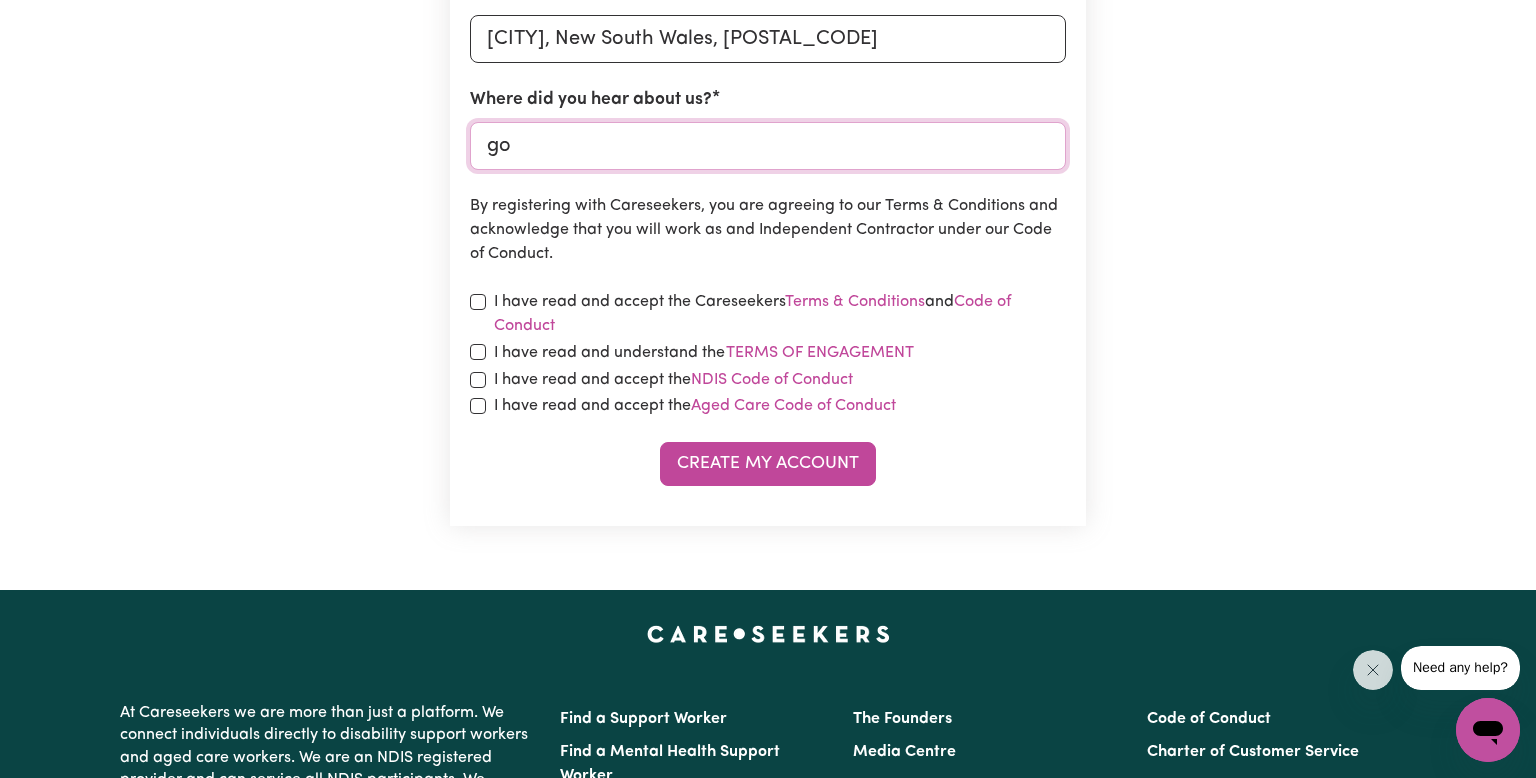 type on "g" 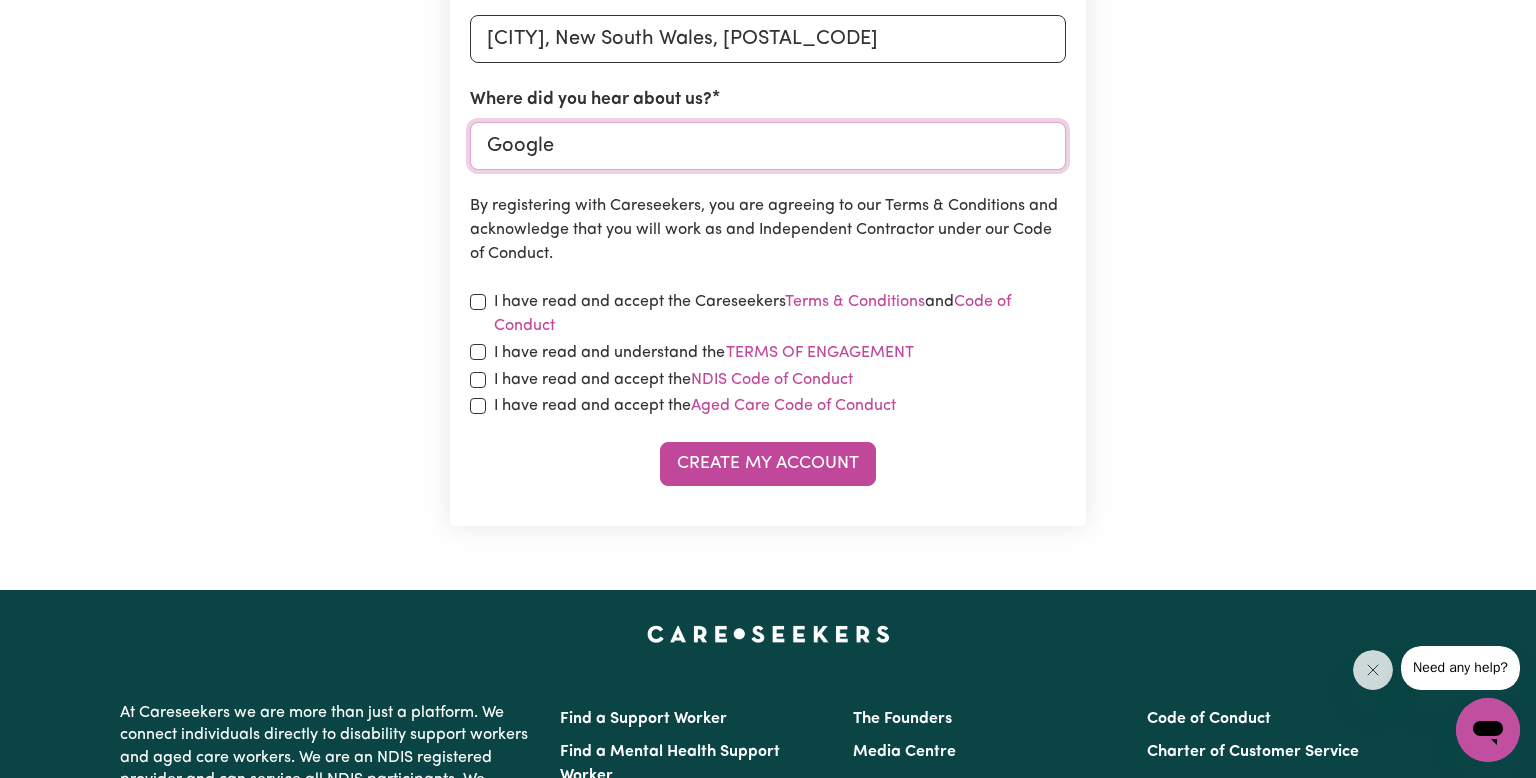 type on "Google" 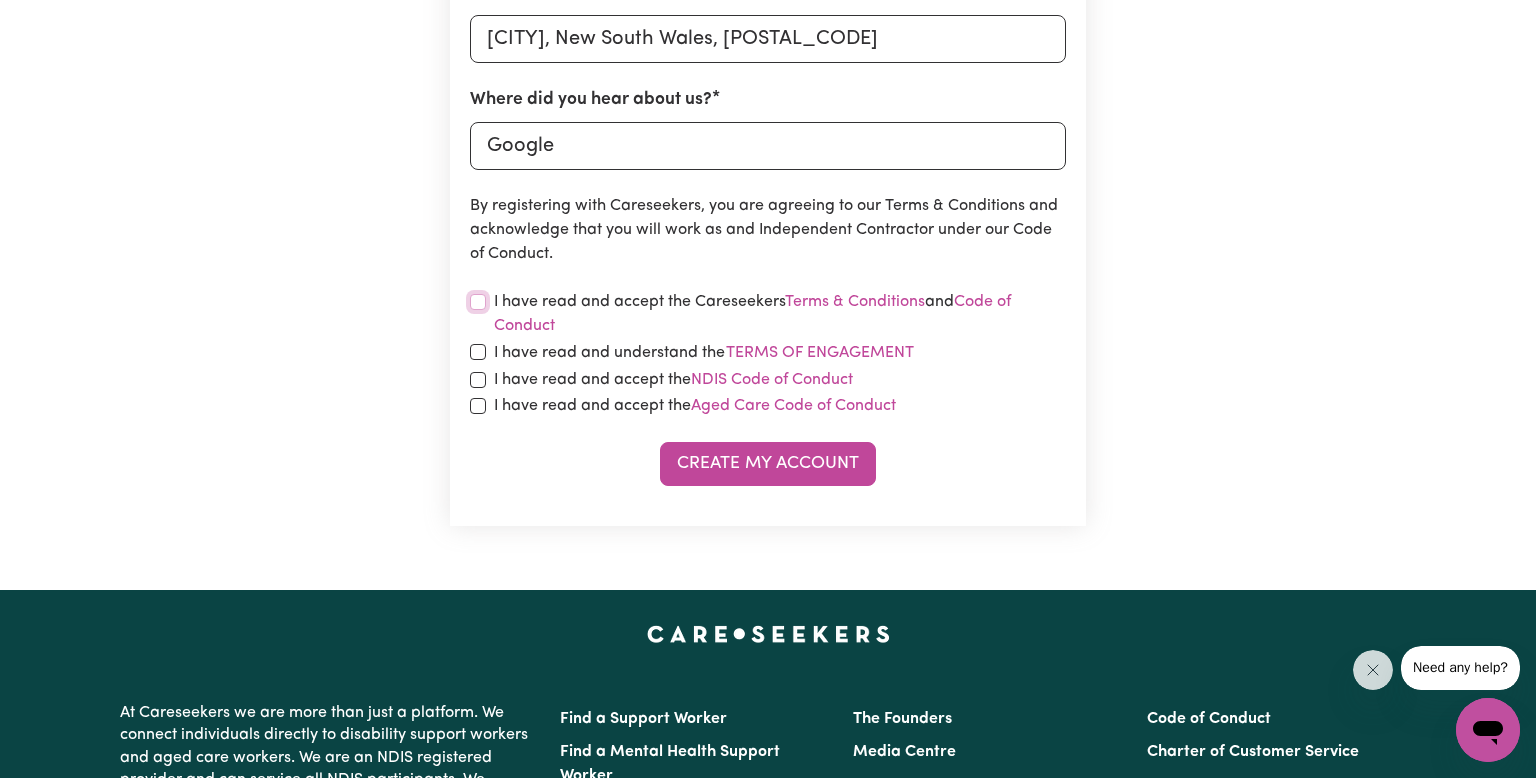 click at bounding box center (478, 302) 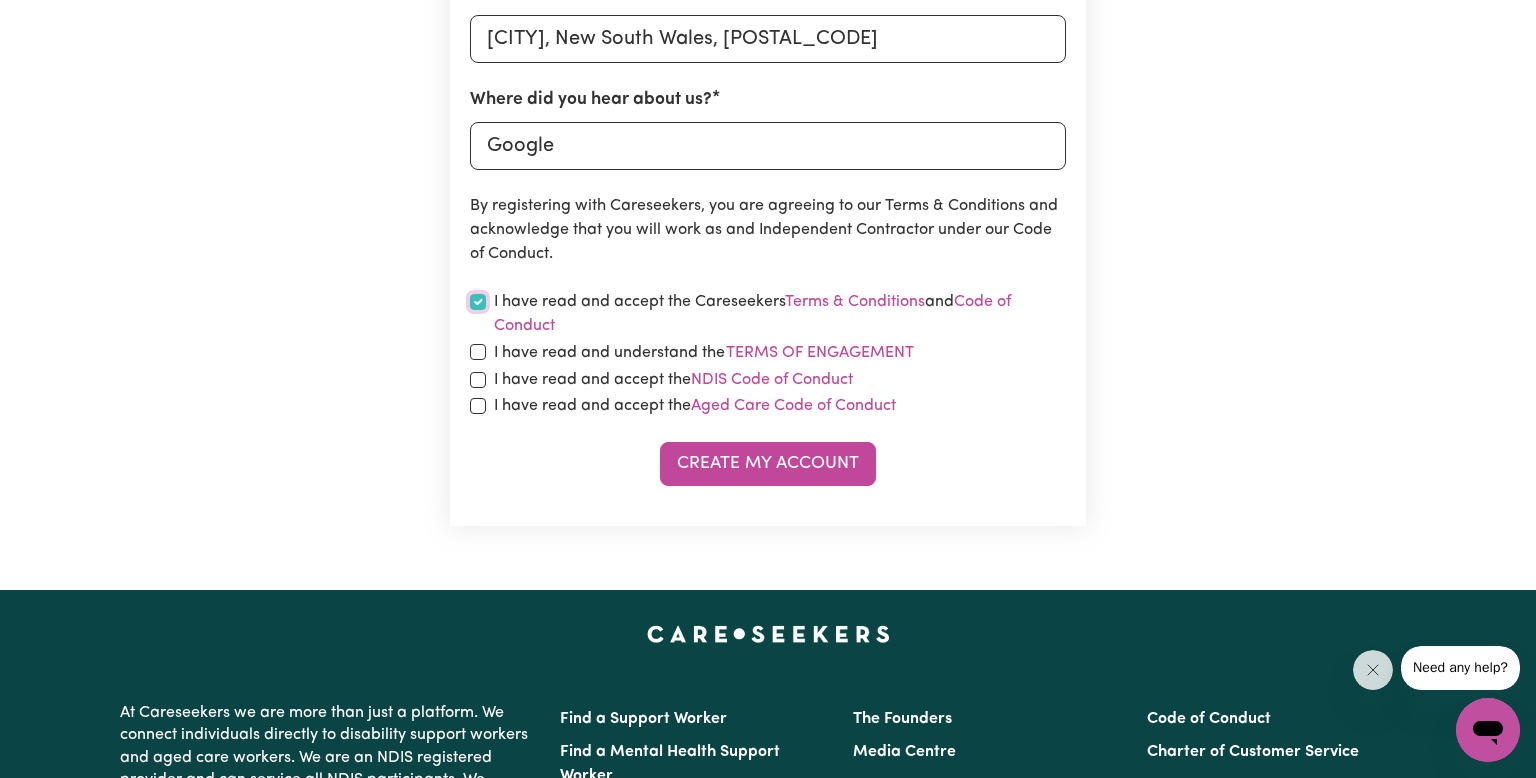 checkbox on "true" 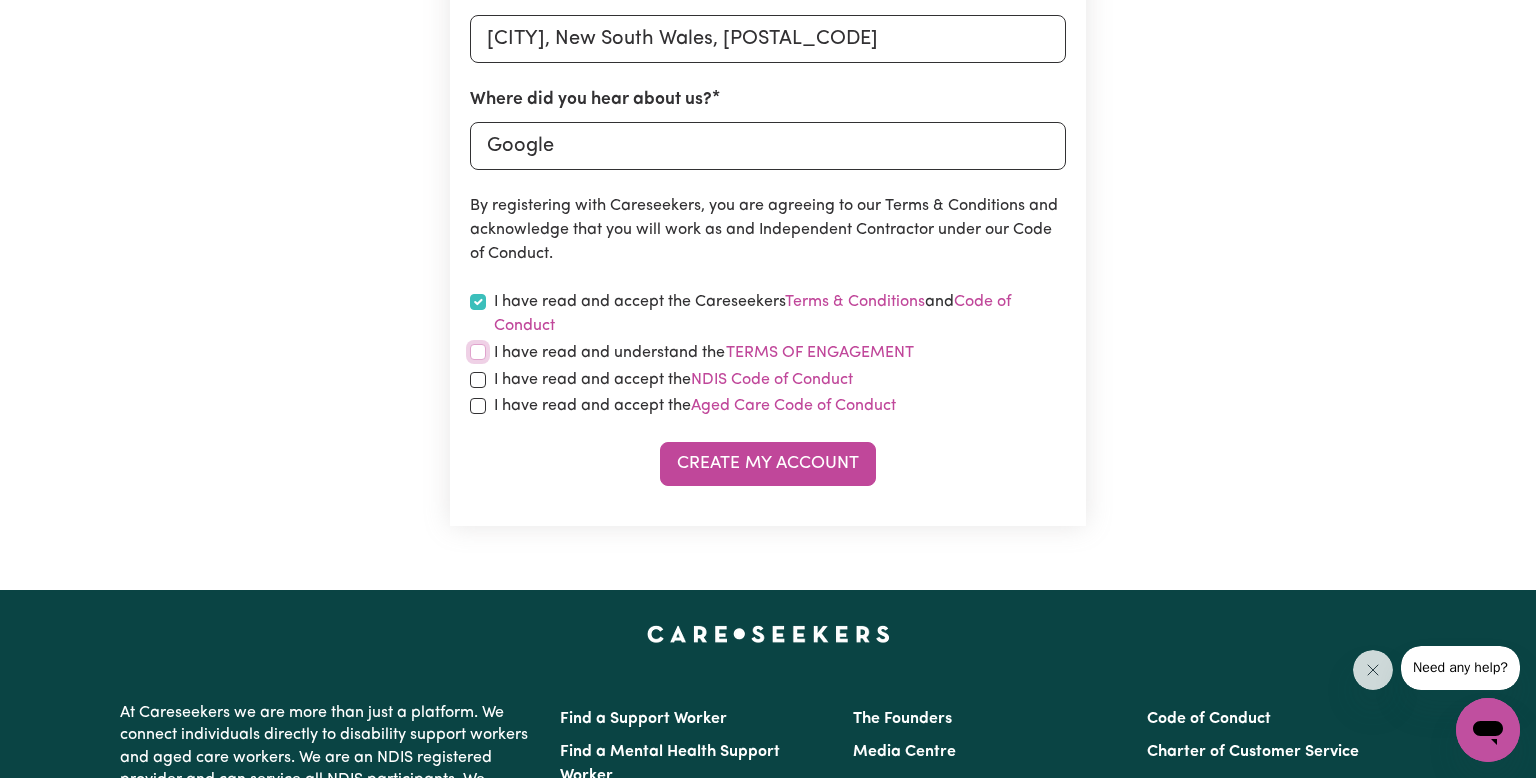 click at bounding box center (478, 352) 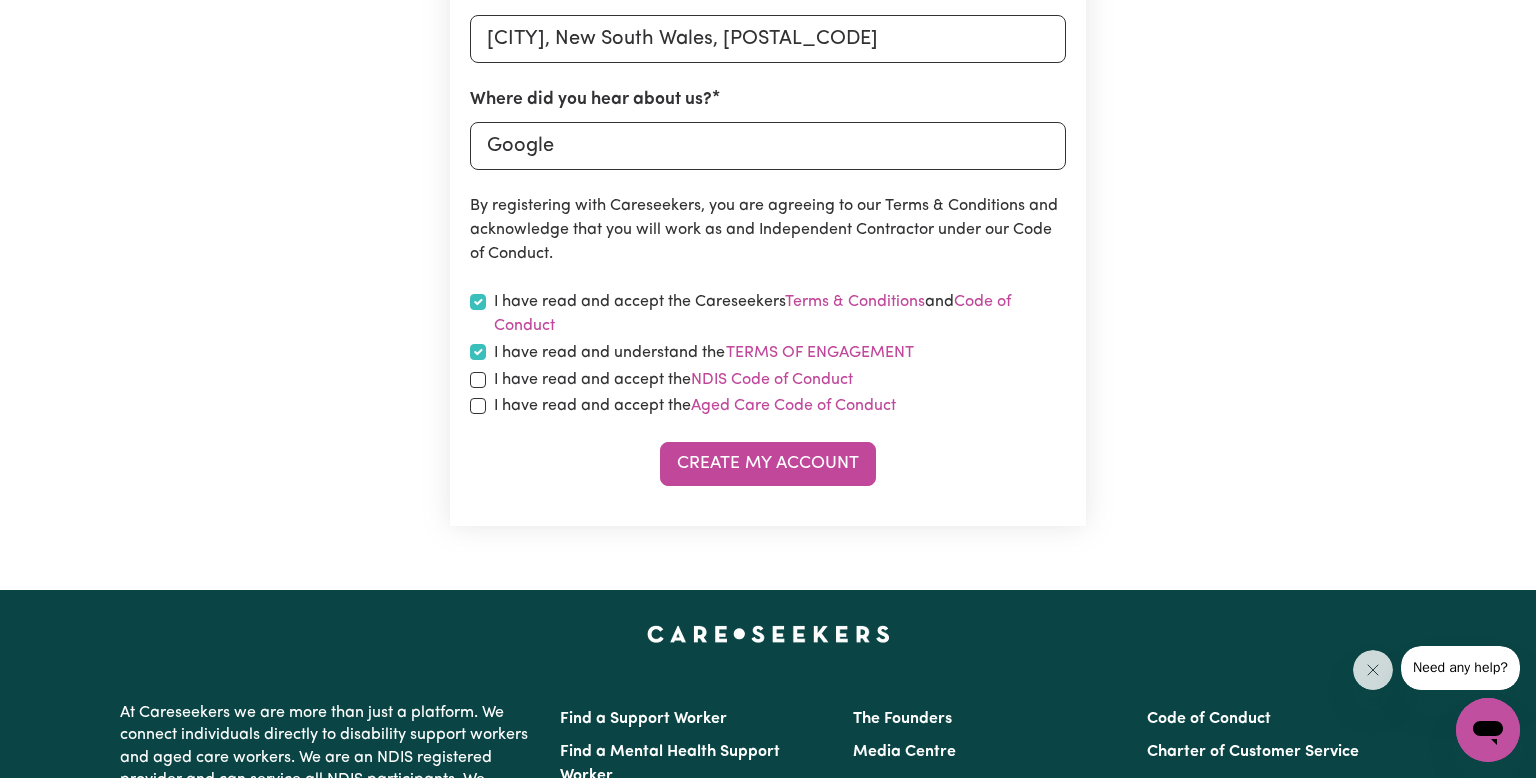 checkbox on "true" 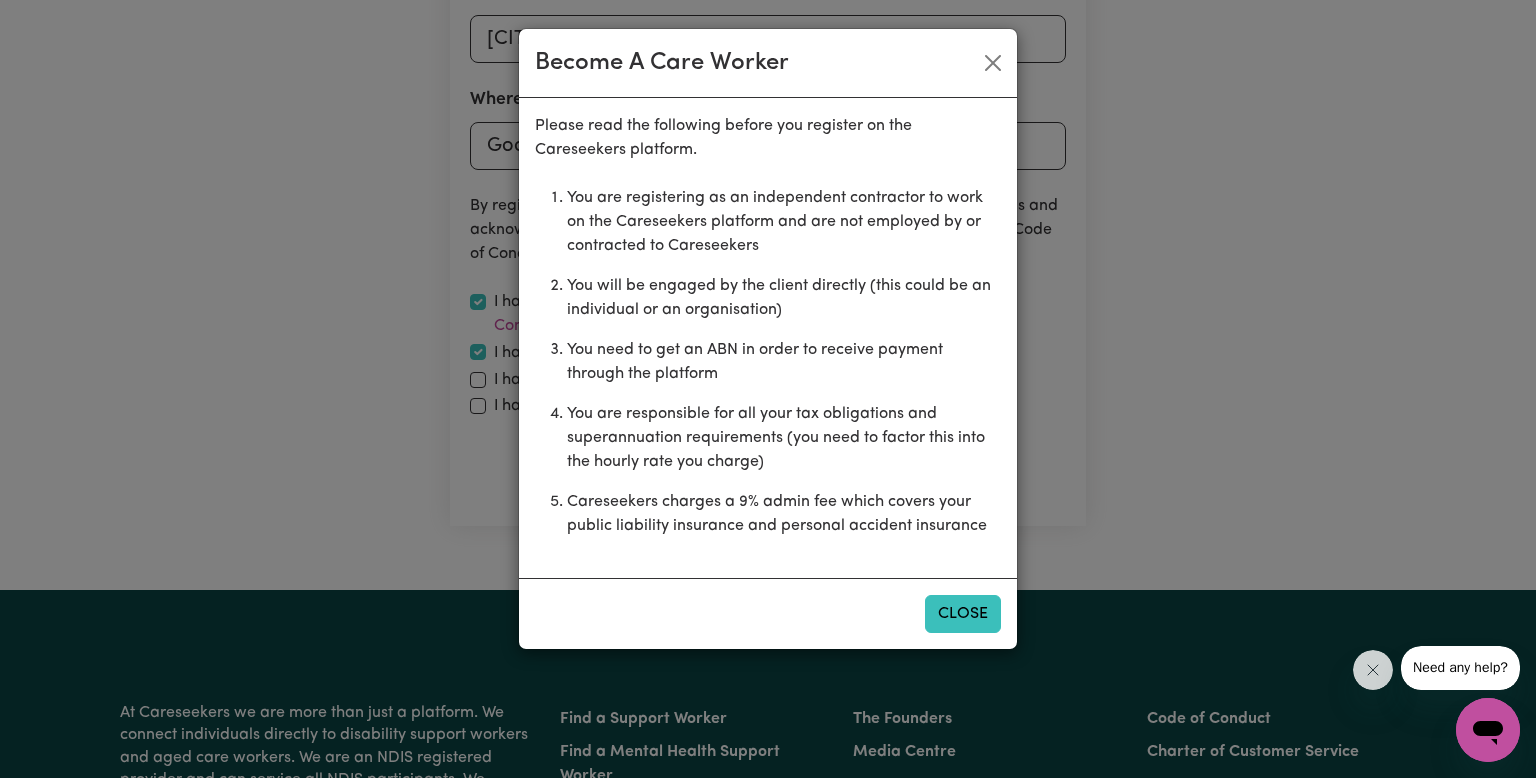 click on "Close" at bounding box center [963, 614] 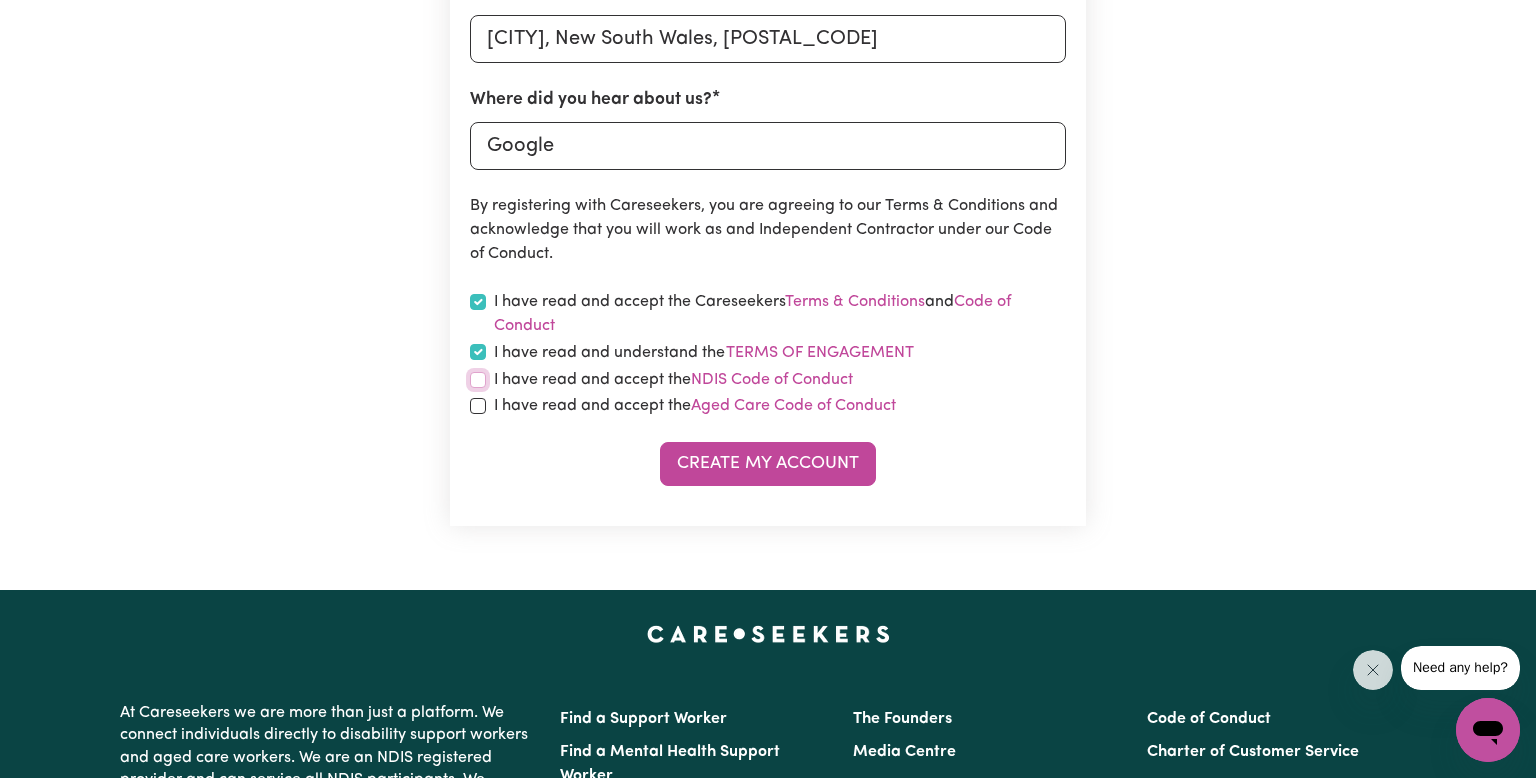 click at bounding box center [478, 380] 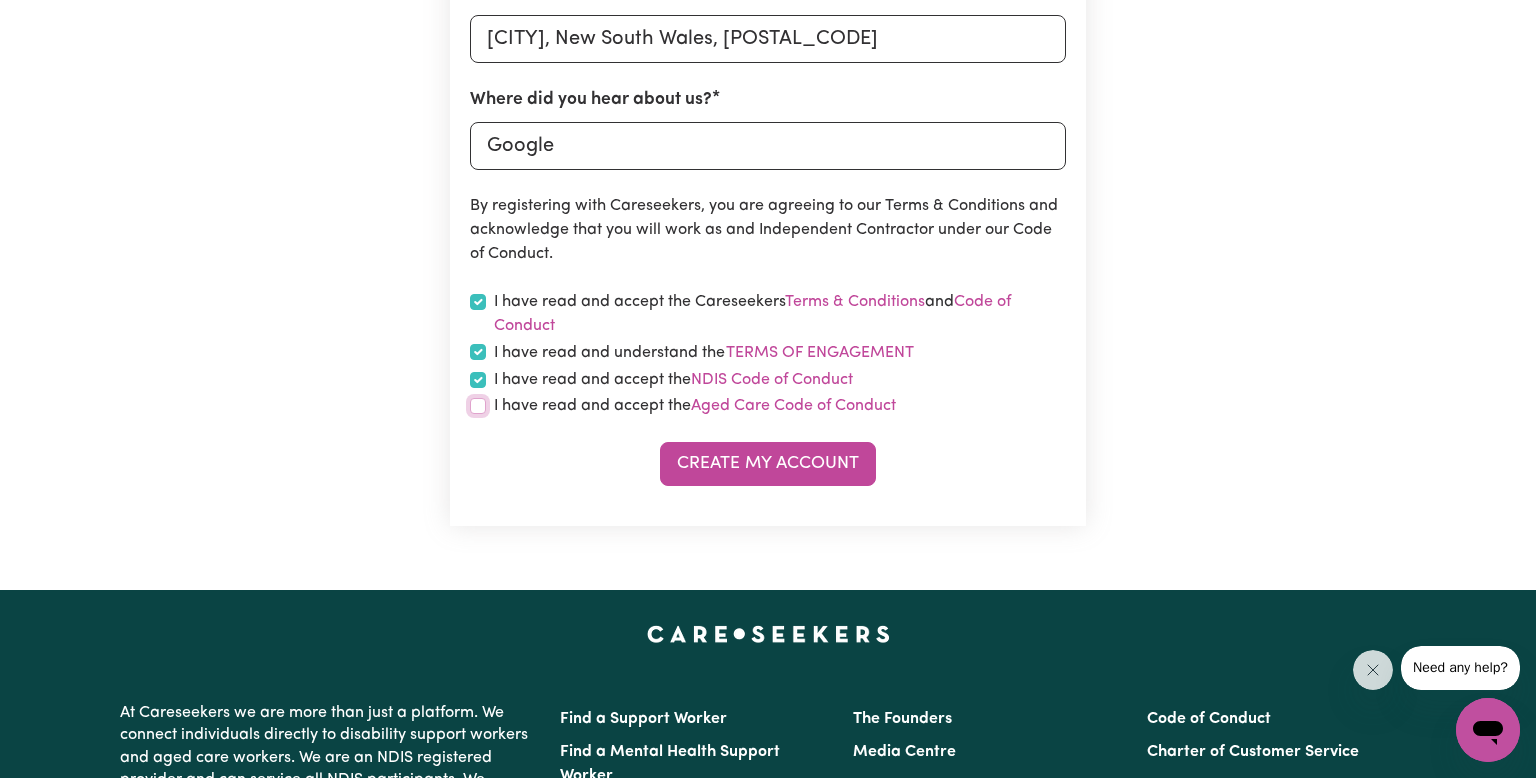 click at bounding box center [478, 406] 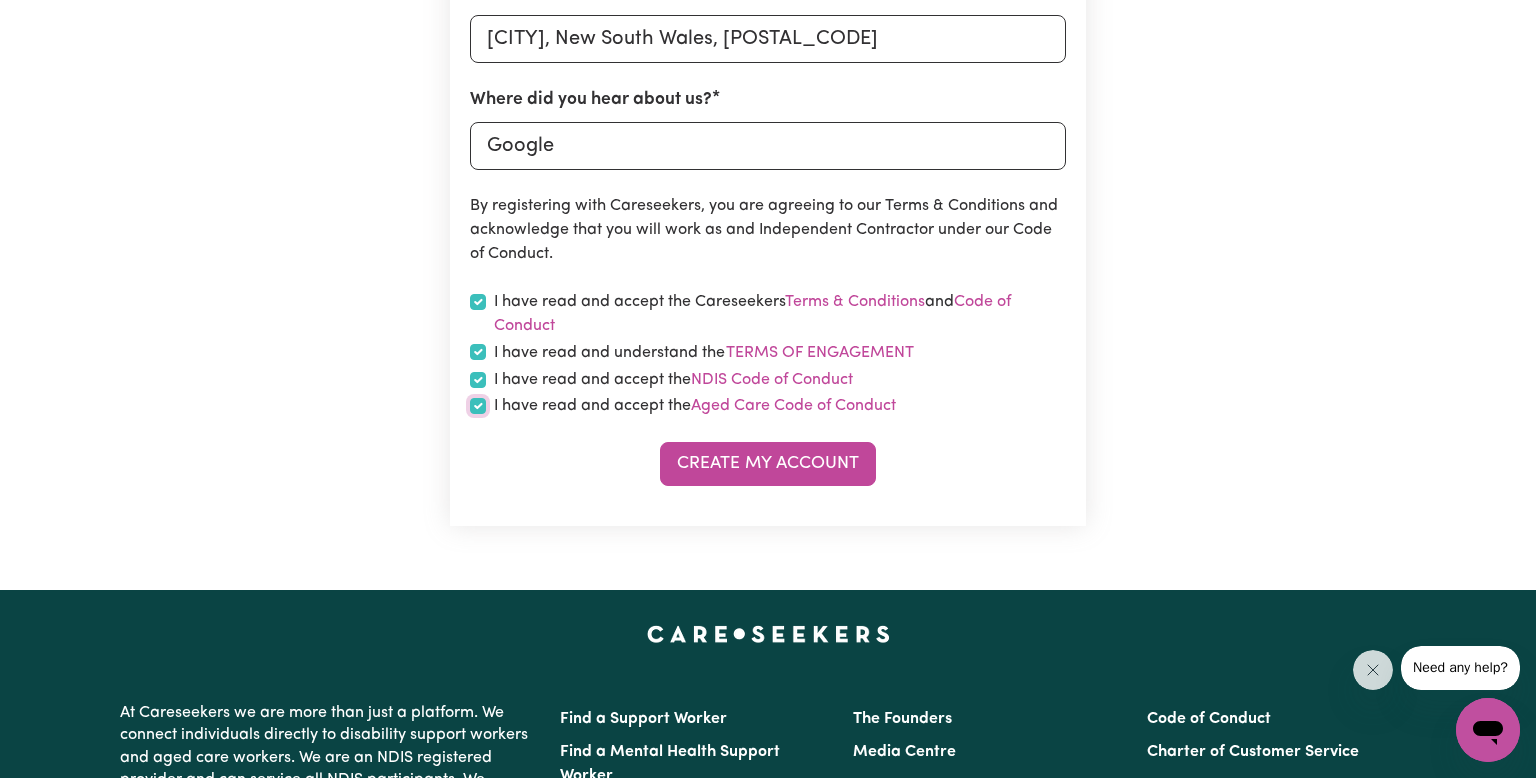 checkbox on "true" 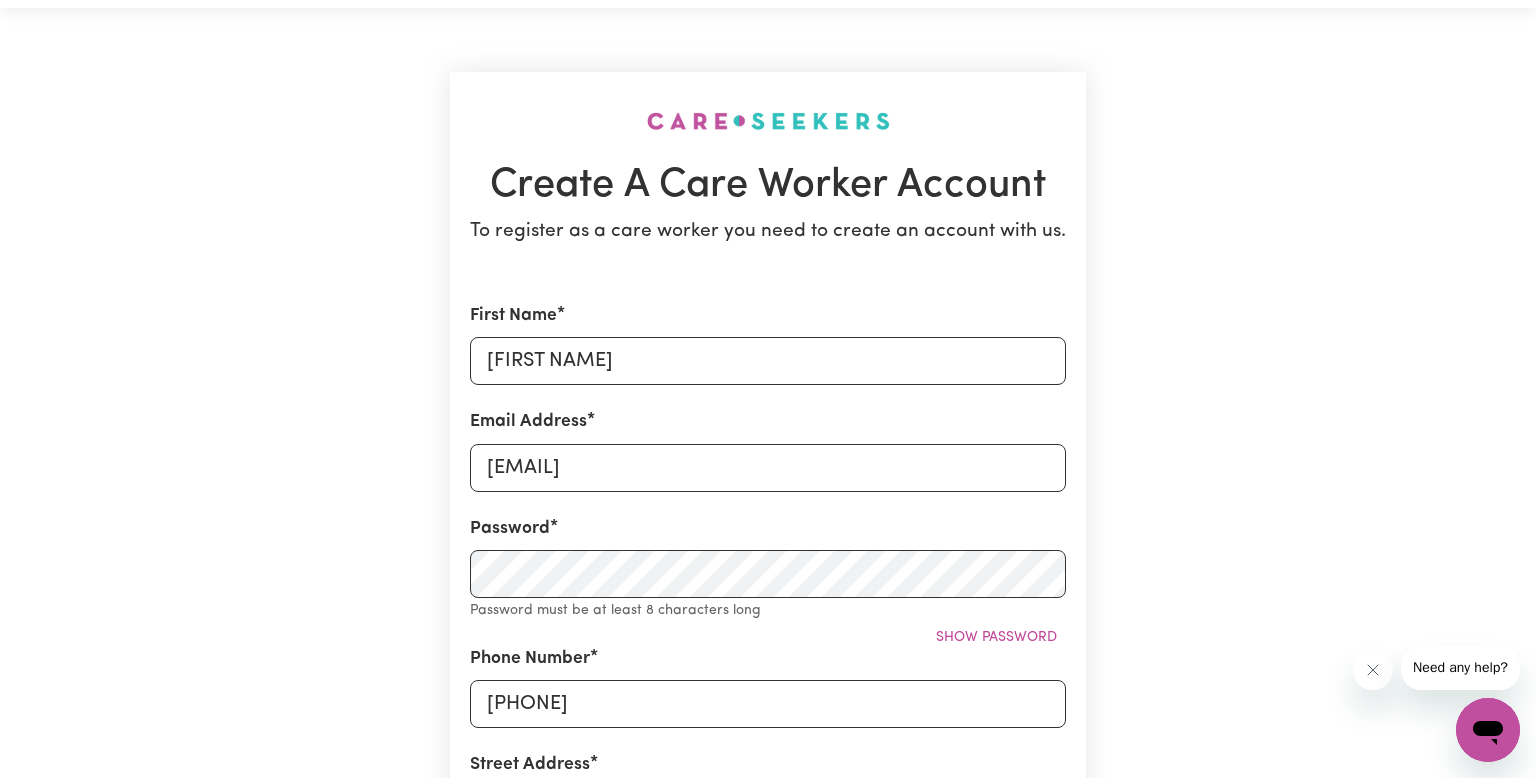 scroll, scrollTop: 61, scrollLeft: 0, axis: vertical 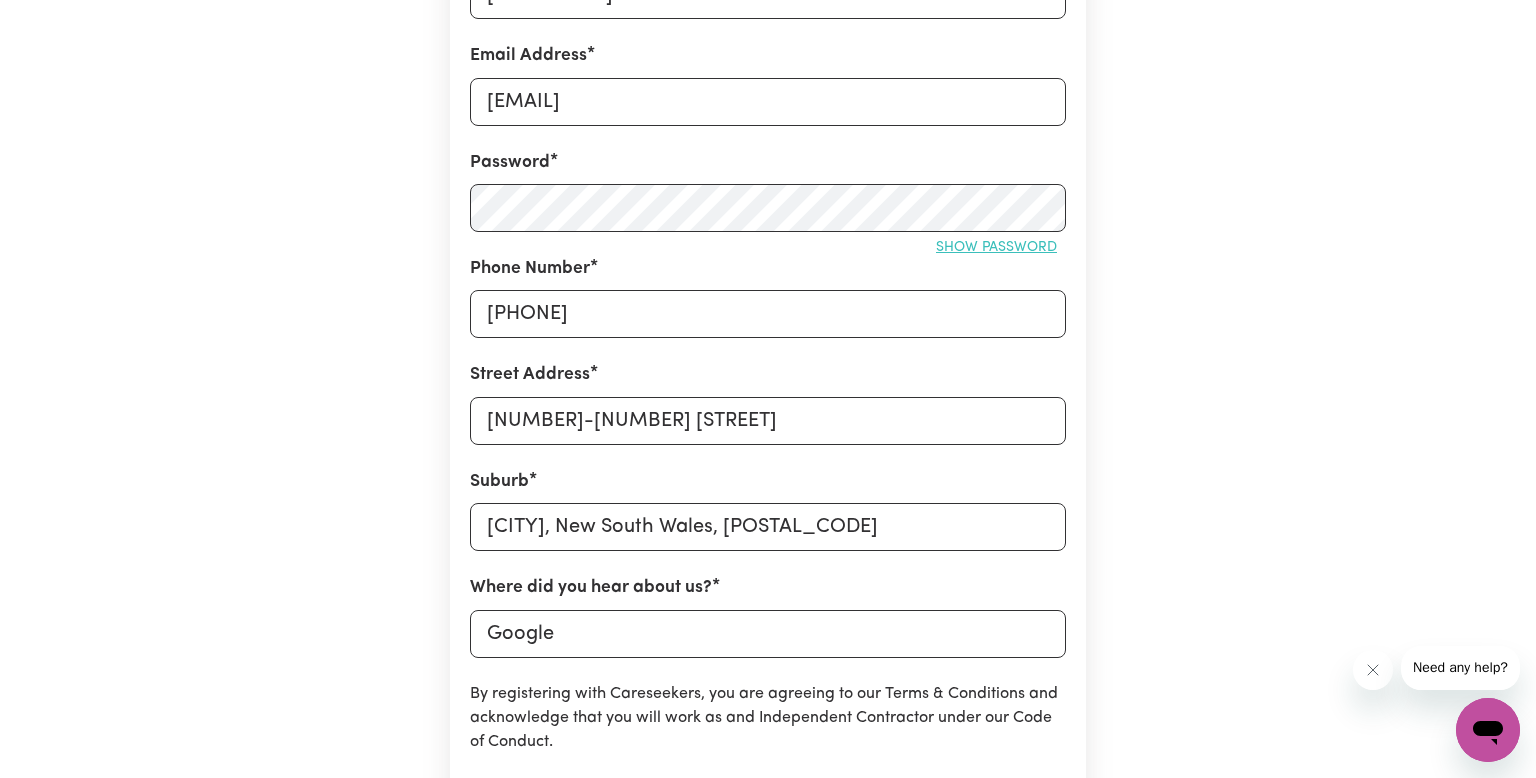 click on "Show password" at bounding box center (996, 247) 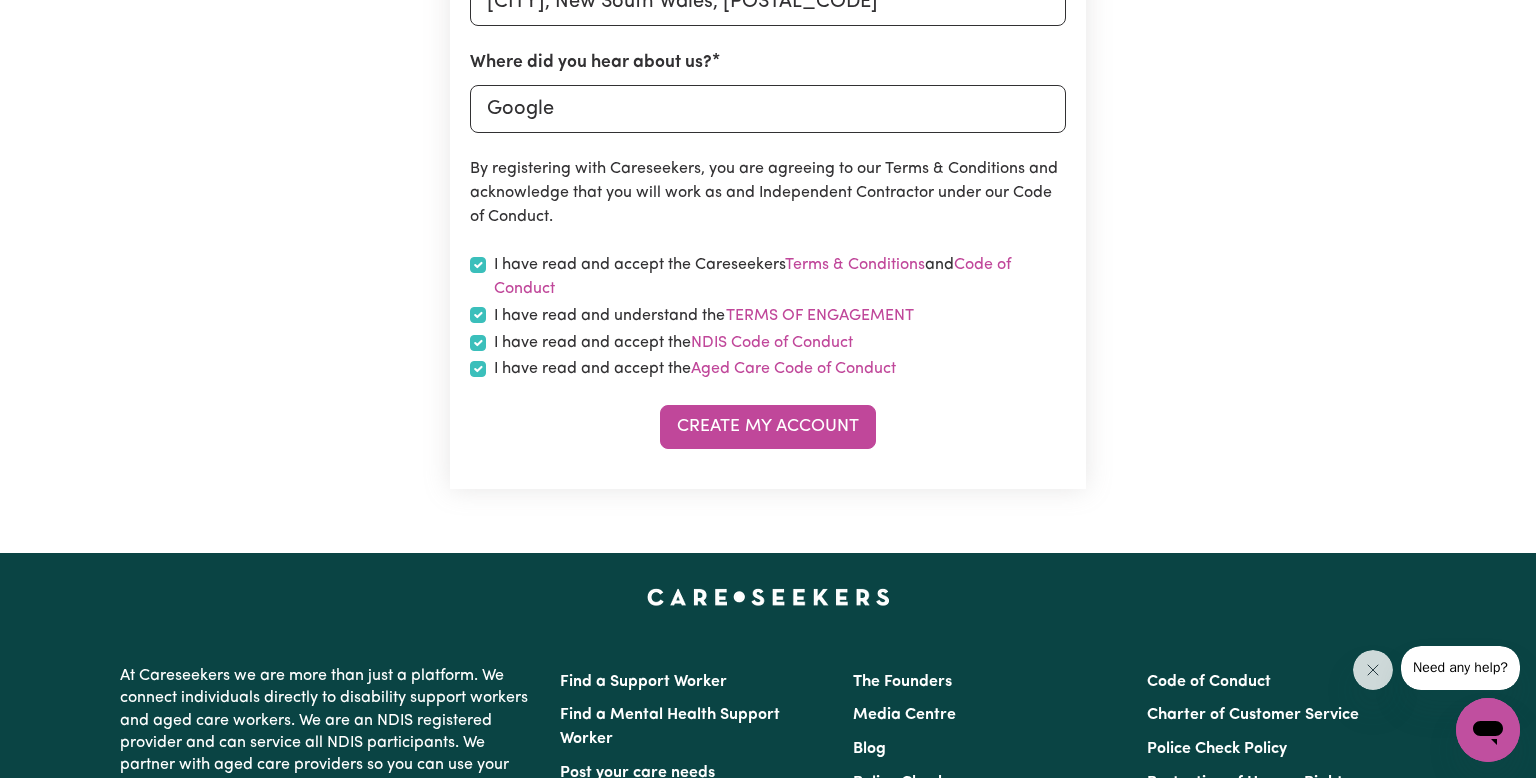 scroll, scrollTop: 954, scrollLeft: 0, axis: vertical 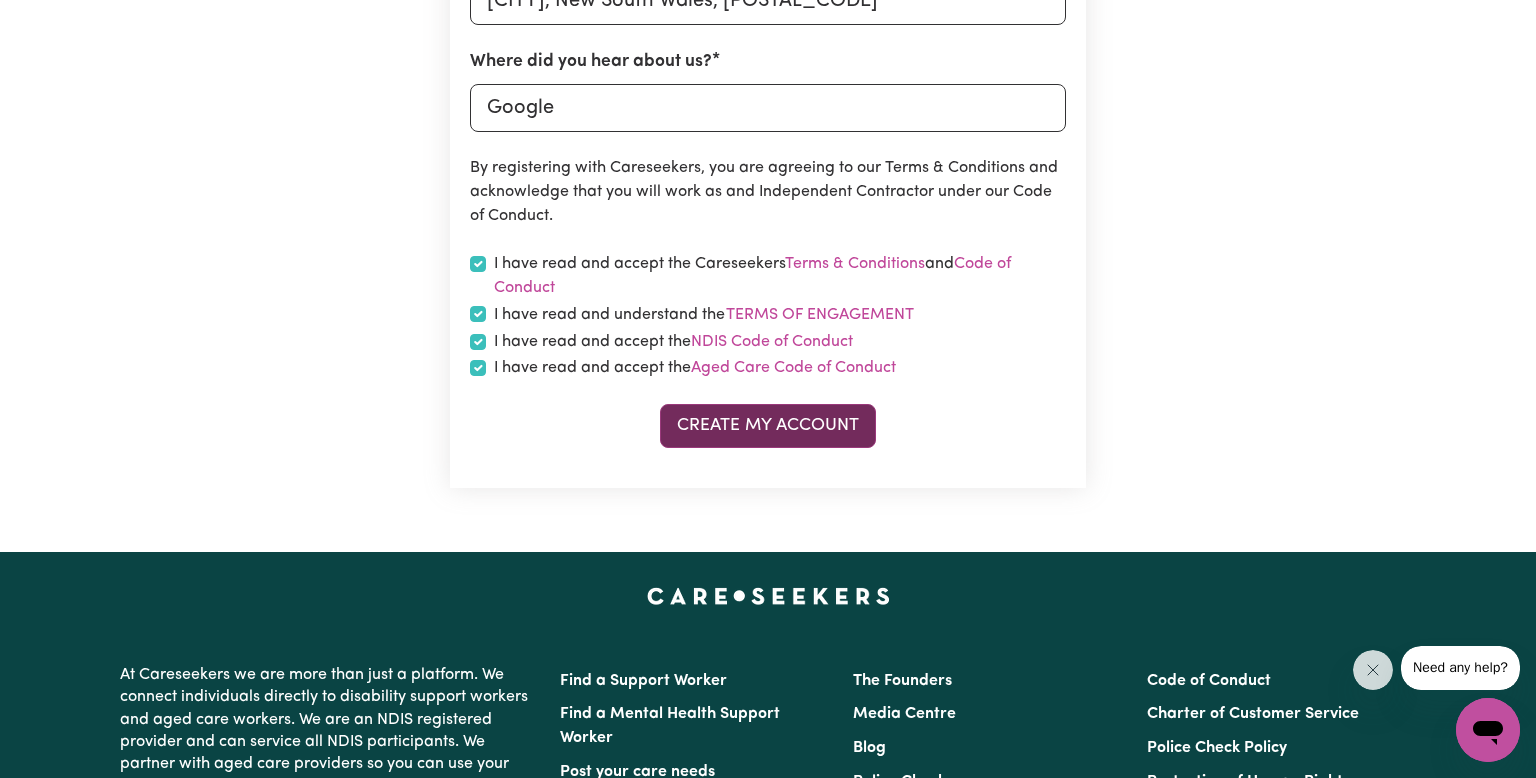 click on "Create My Account" at bounding box center [768, 426] 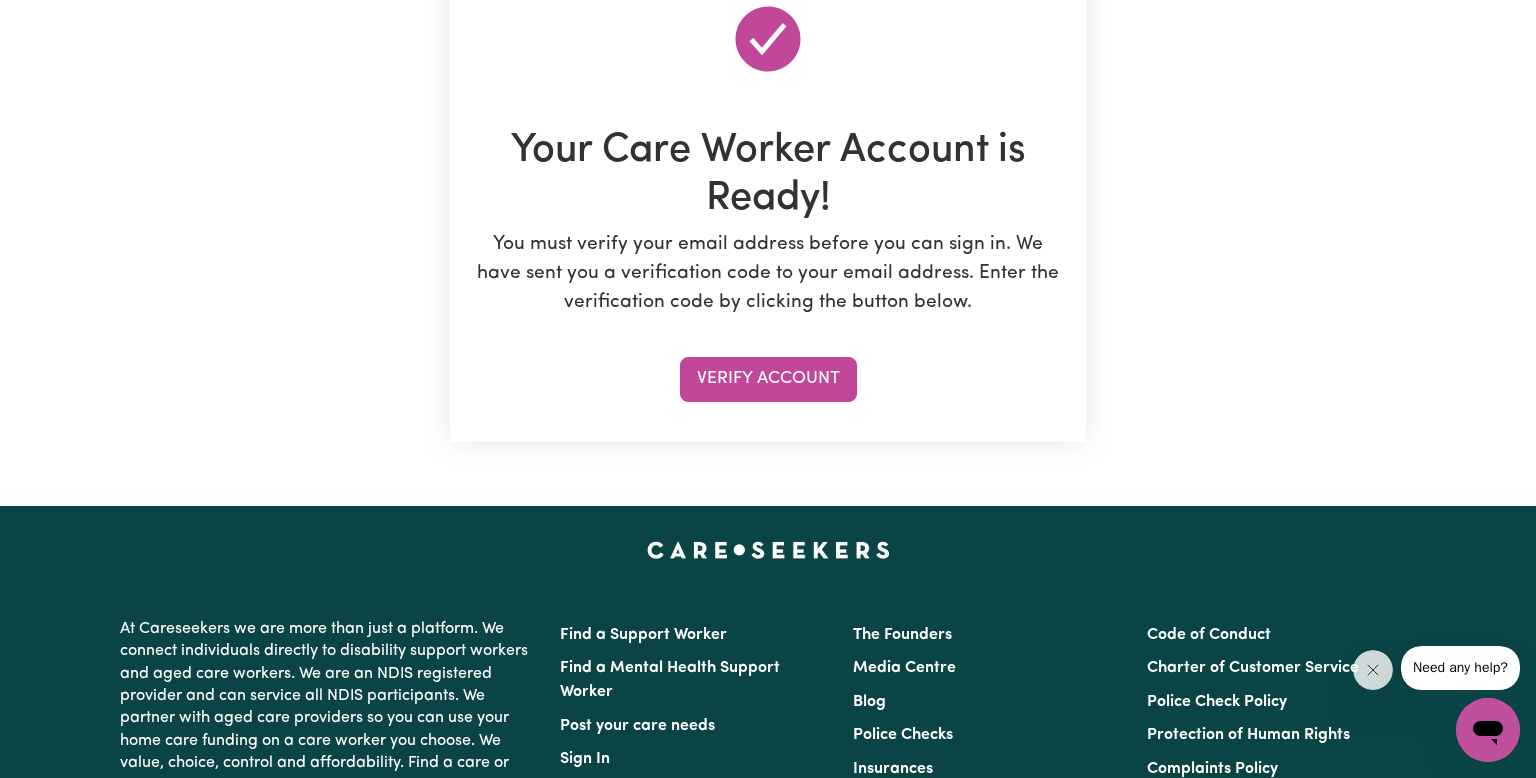 scroll, scrollTop: 0, scrollLeft: 0, axis: both 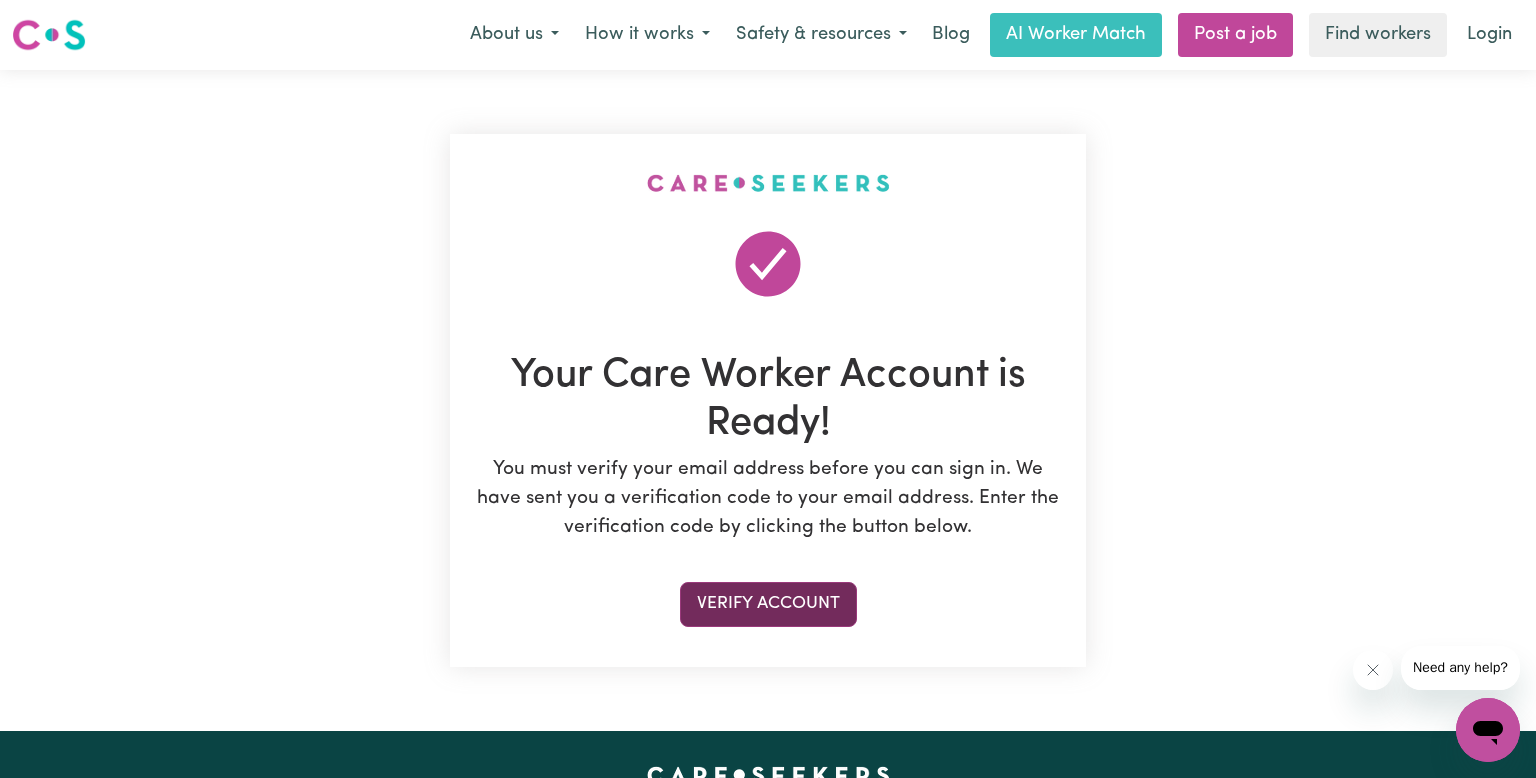 click on "Verify Account" at bounding box center (768, 604) 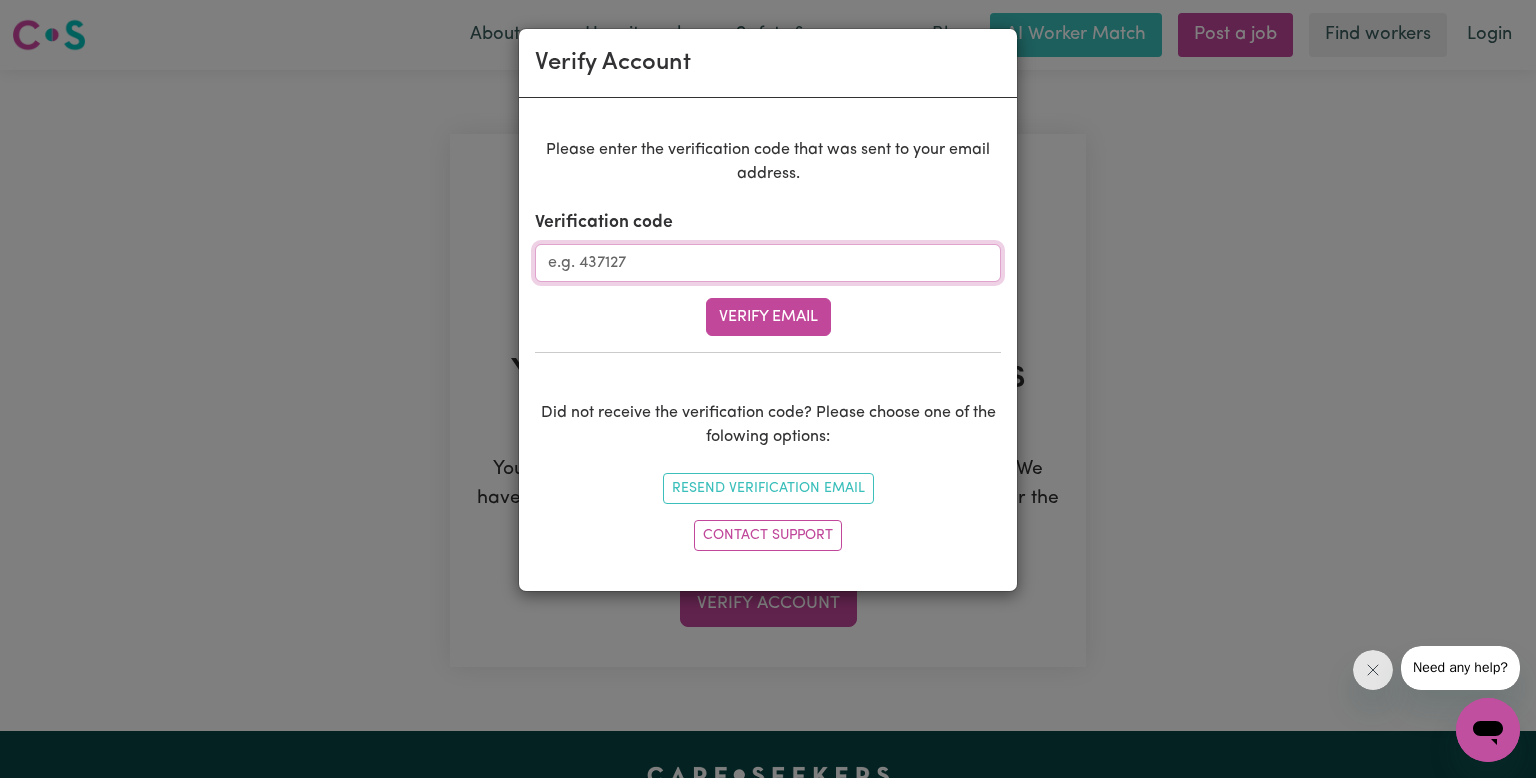 click on "Verification code" at bounding box center (768, 263) 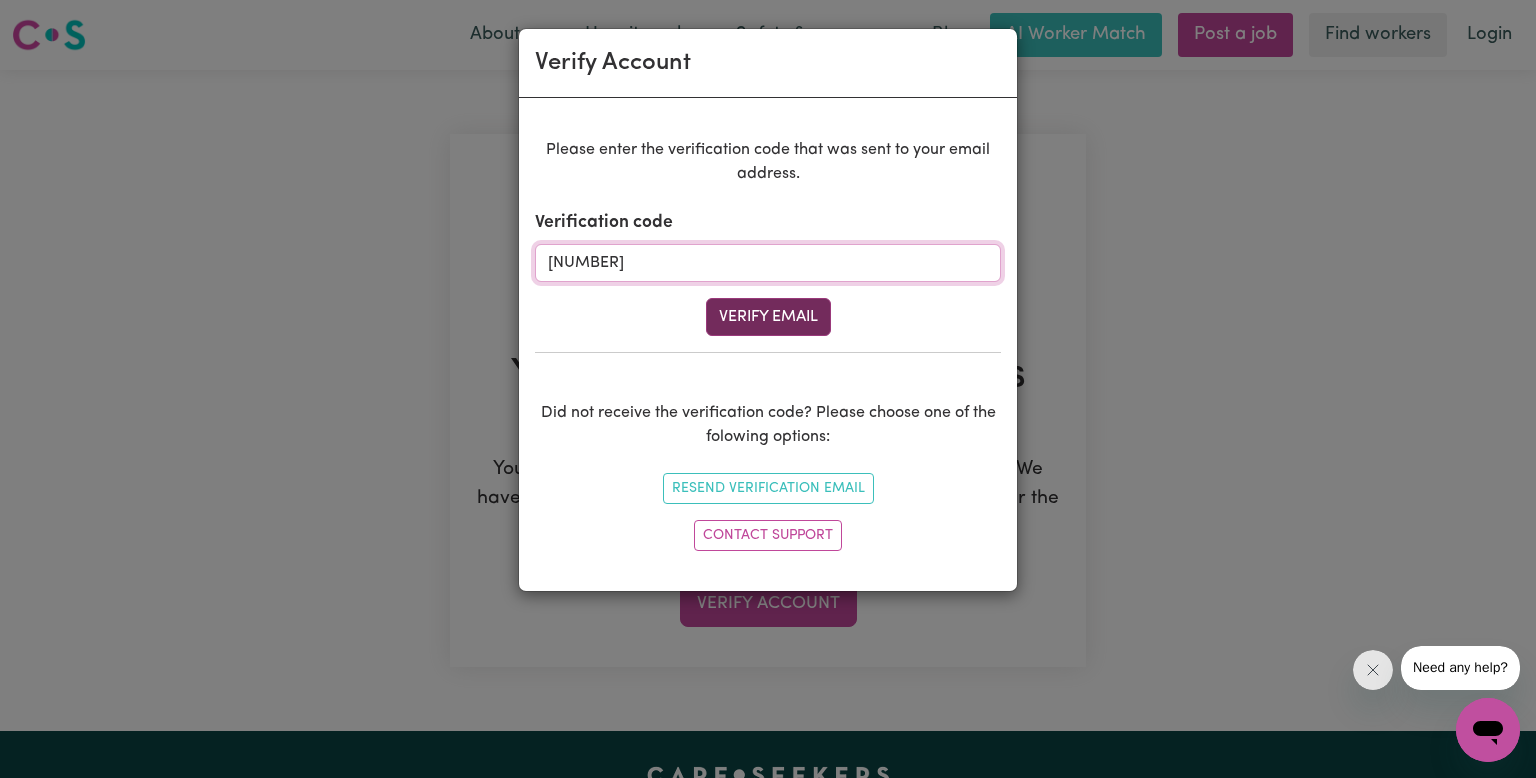 type on "[NUMBER]" 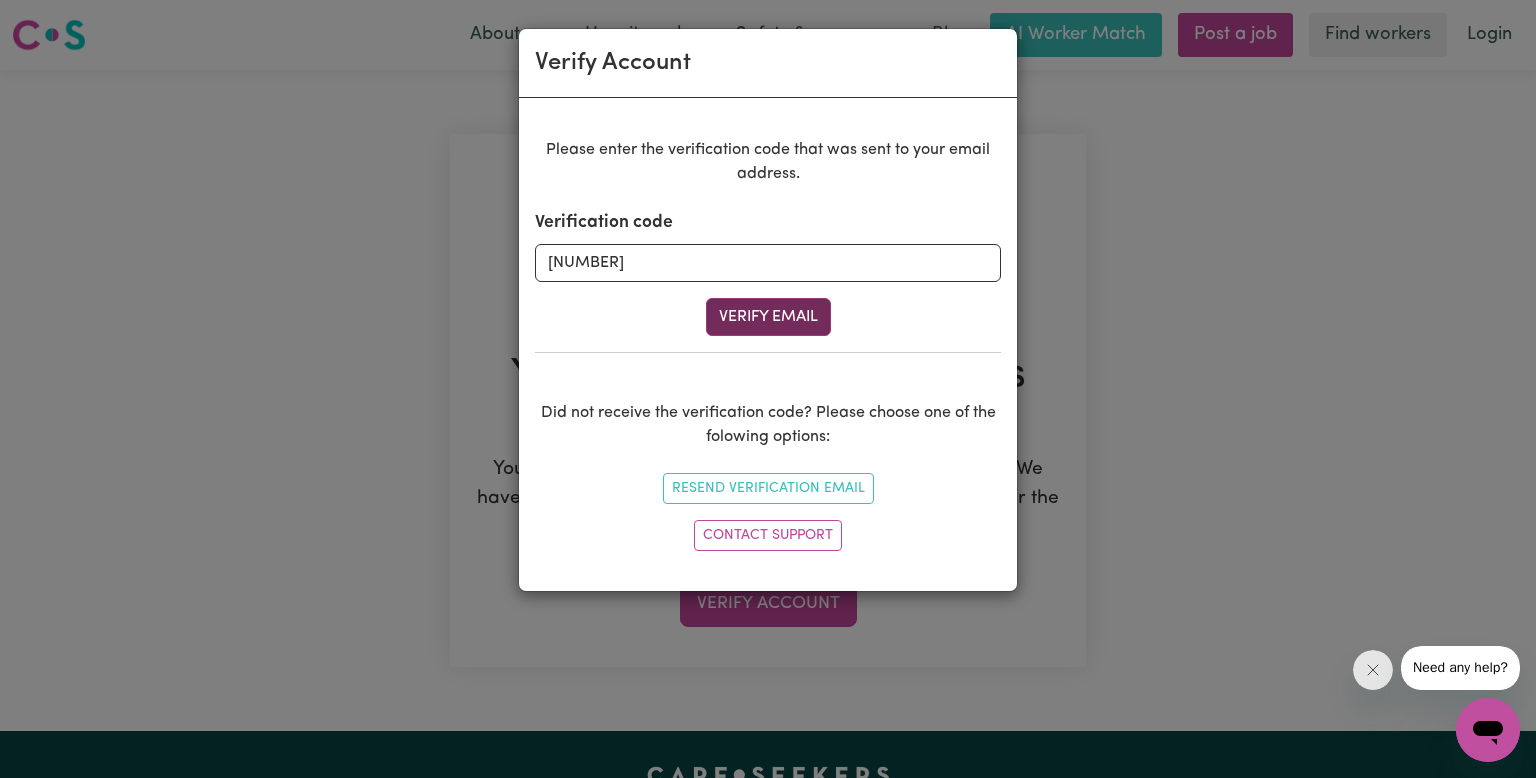 click on "Verify Email" at bounding box center (768, 317) 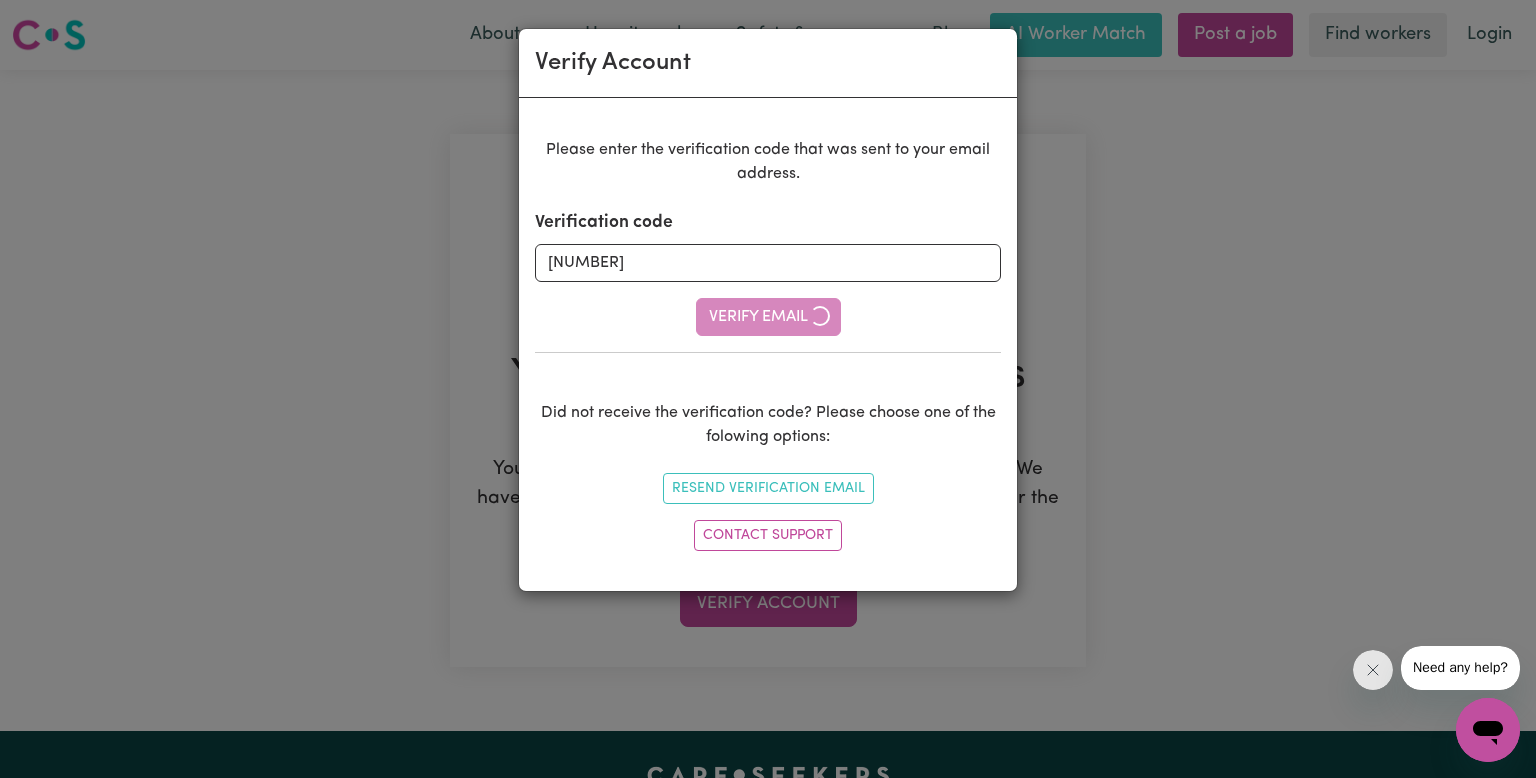 type 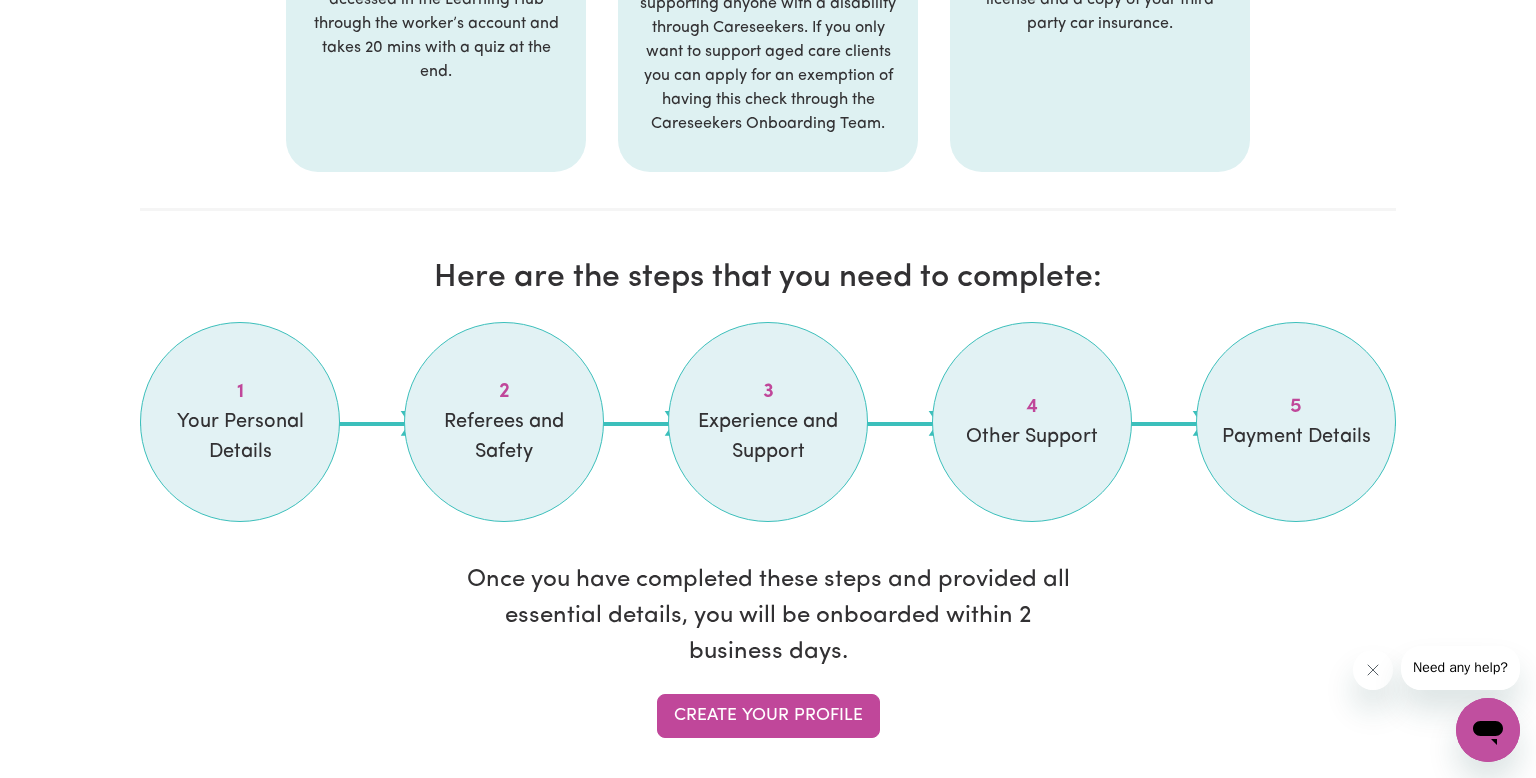 scroll, scrollTop: 1476, scrollLeft: 0, axis: vertical 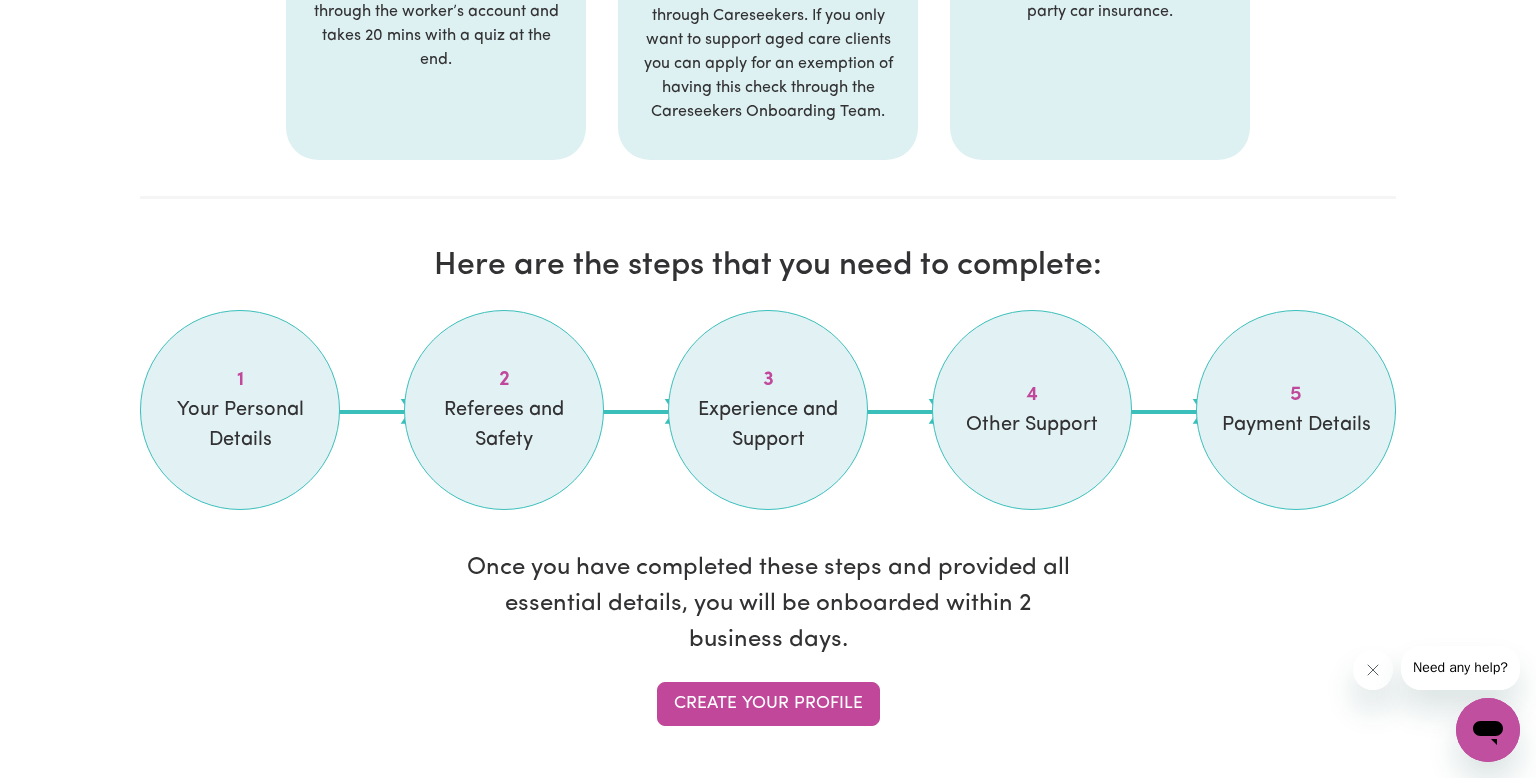 click on "1" at bounding box center [240, 380] 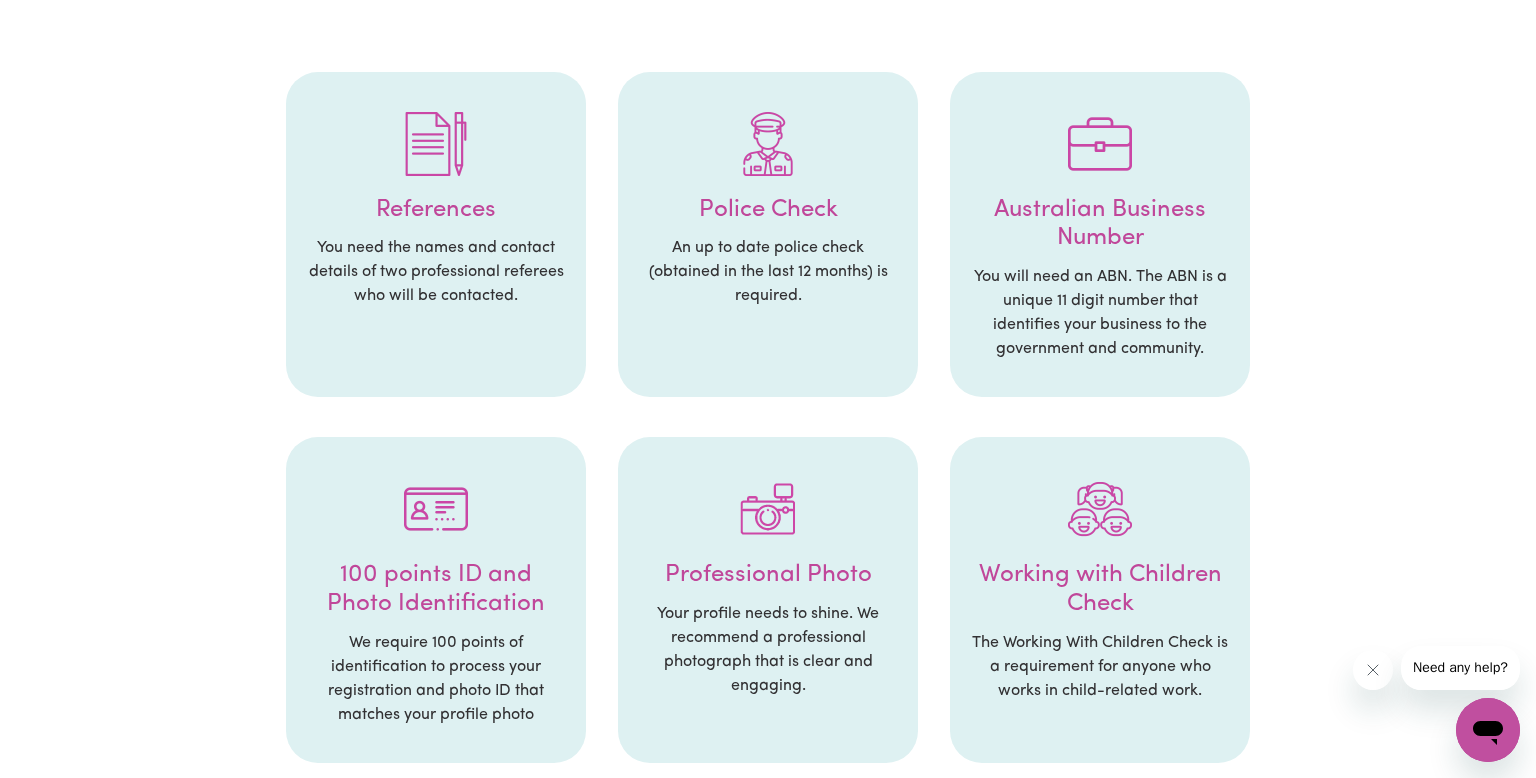 scroll, scrollTop: 424, scrollLeft: 0, axis: vertical 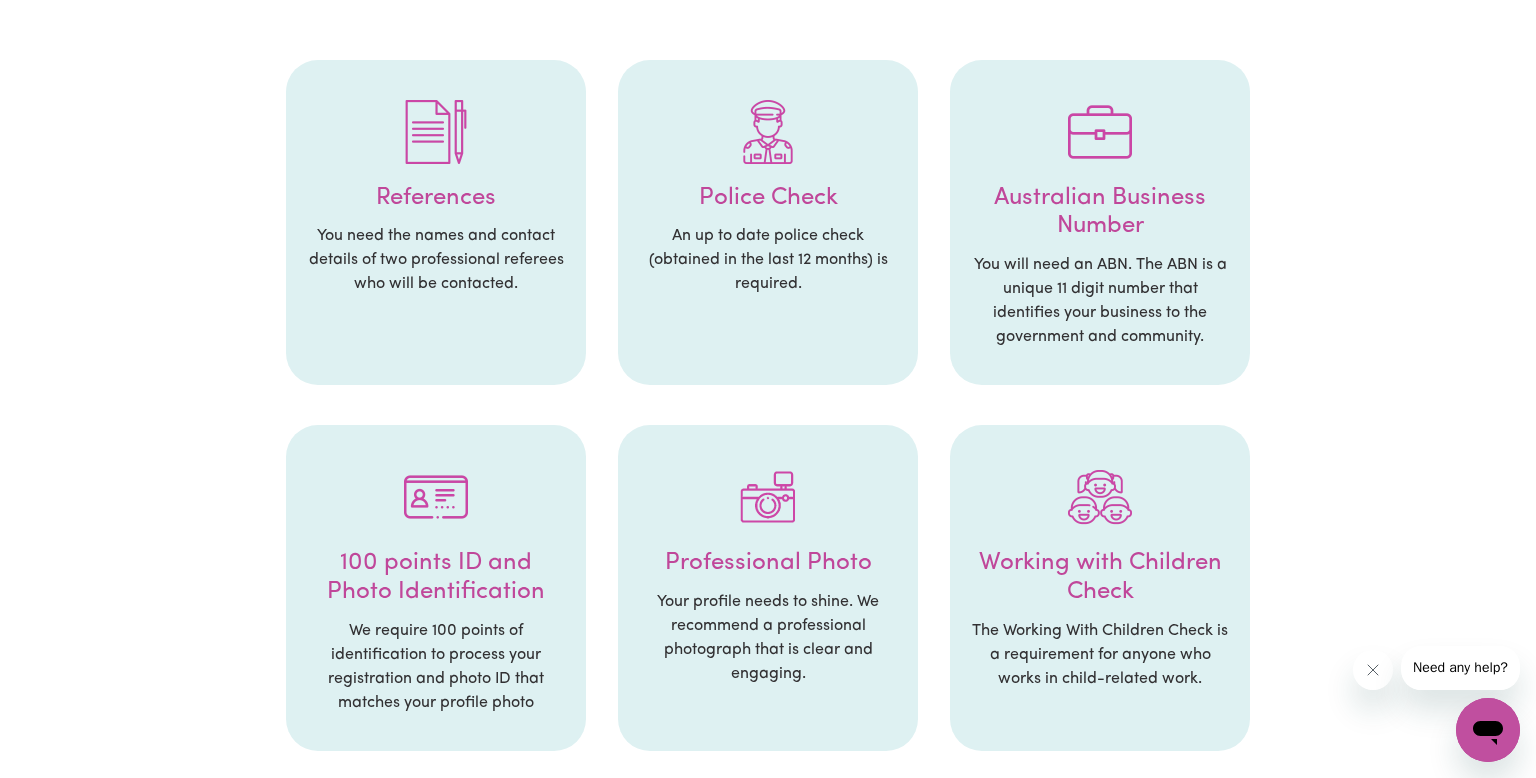 click at bounding box center (436, 132) 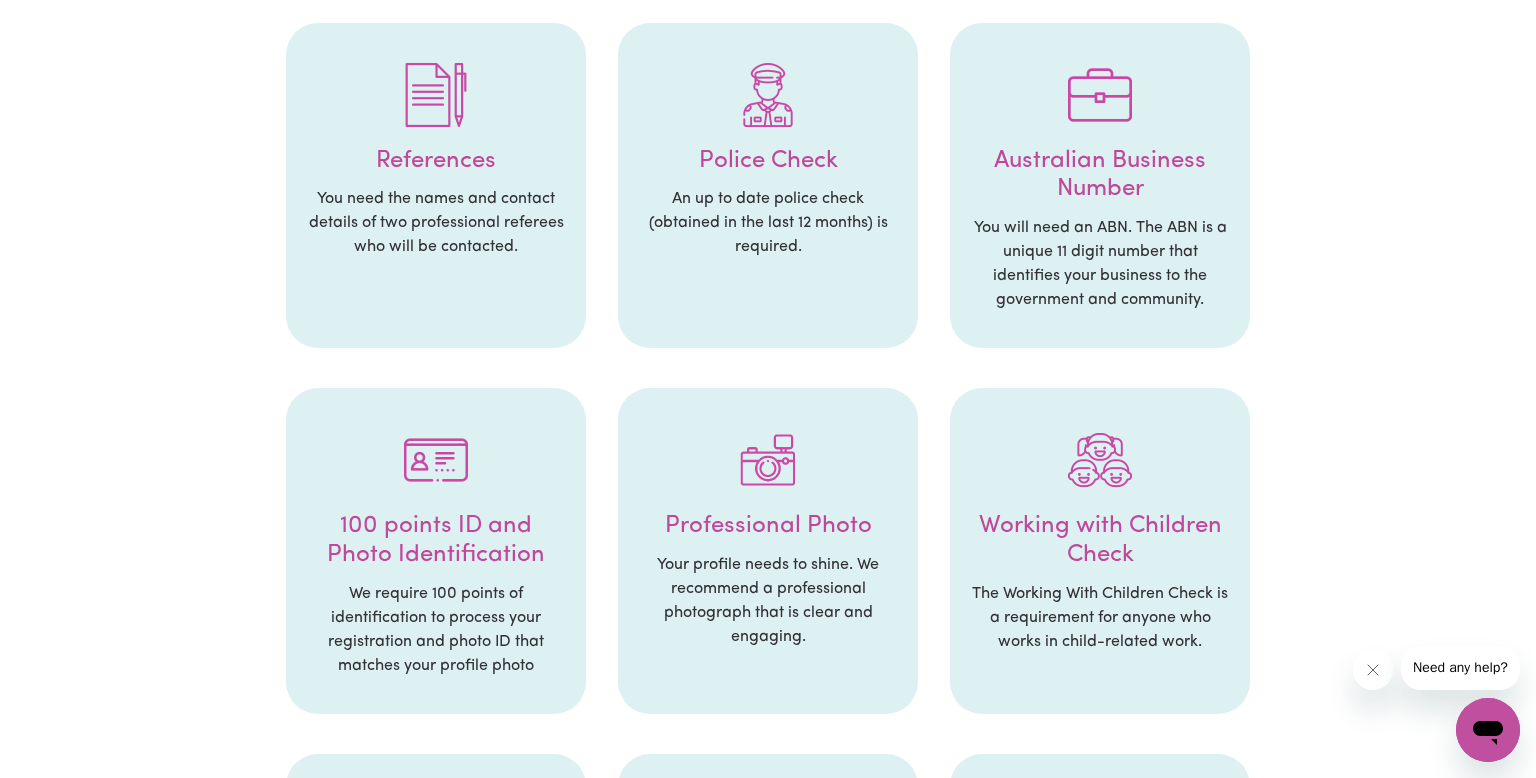 scroll, scrollTop: 460, scrollLeft: 0, axis: vertical 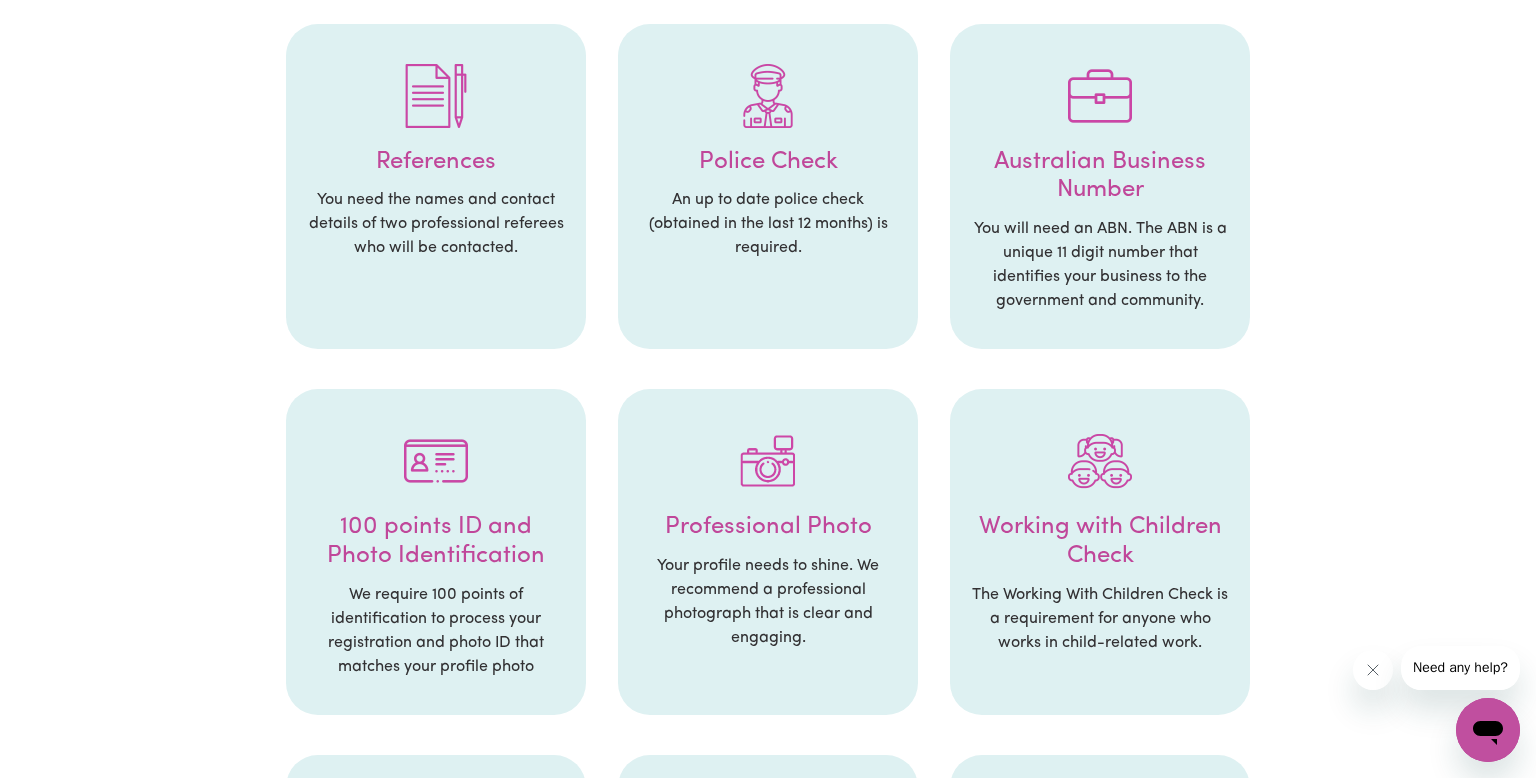 click at bounding box center [436, 96] 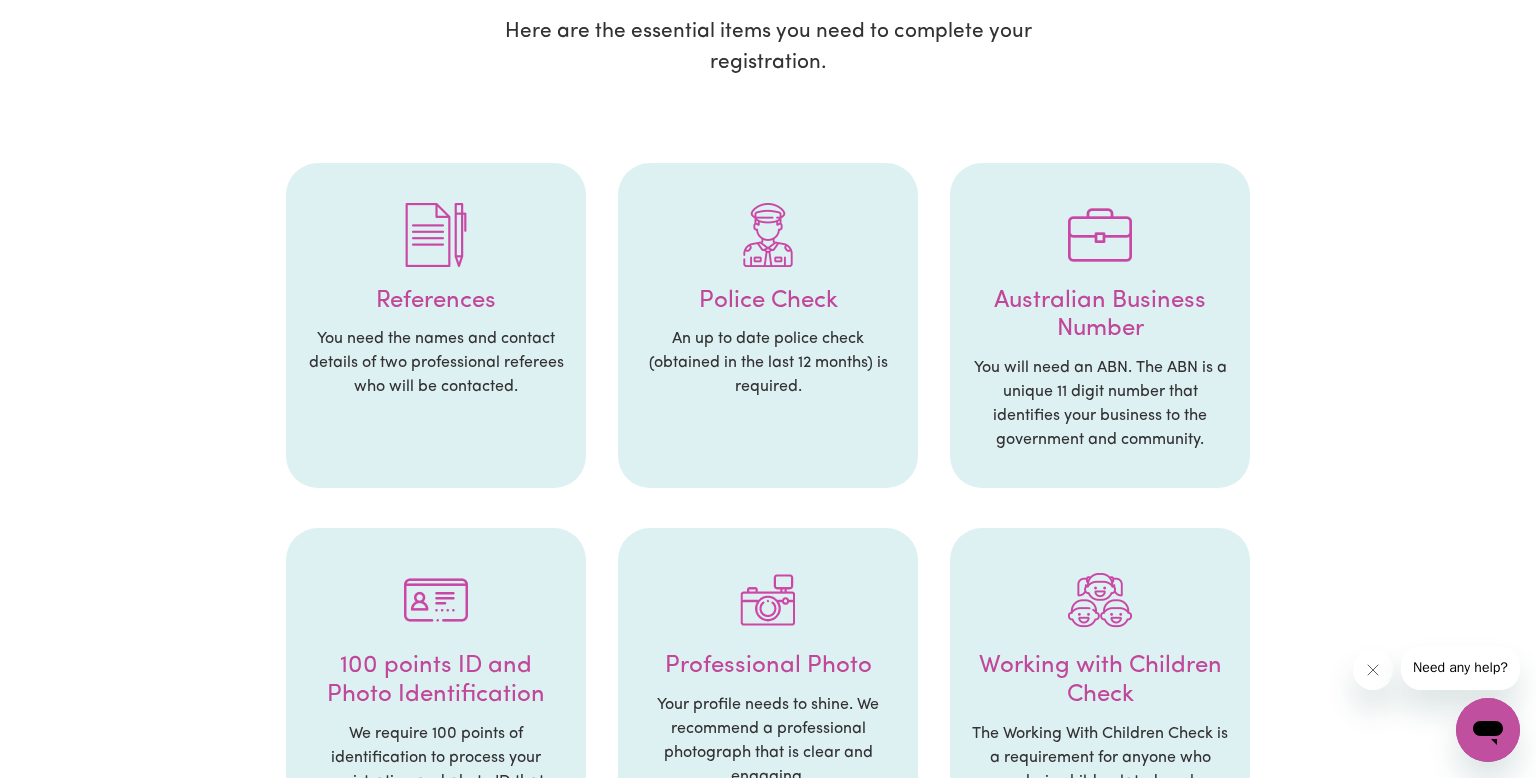 scroll, scrollTop: 324, scrollLeft: 0, axis: vertical 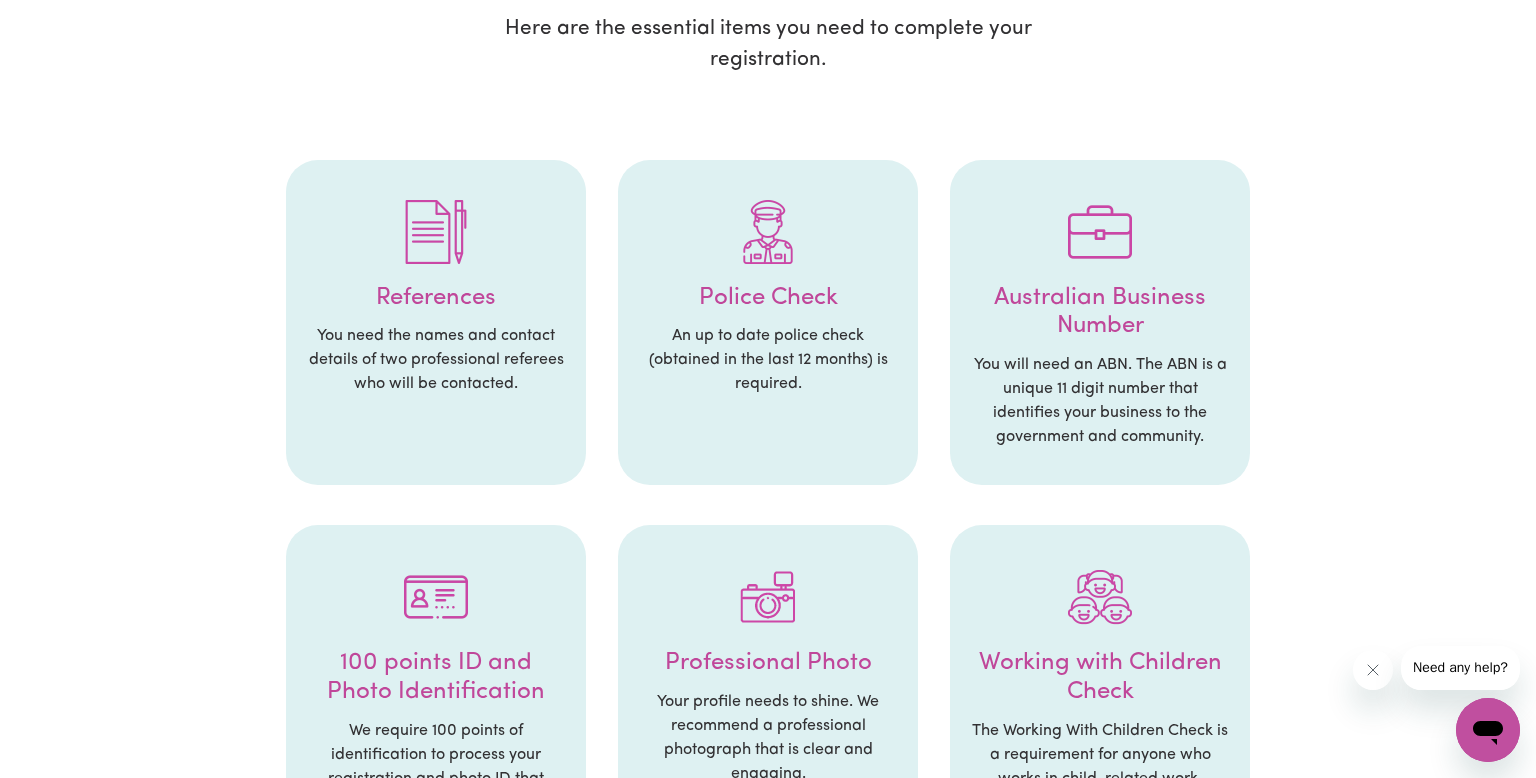 click at bounding box center [436, 232] 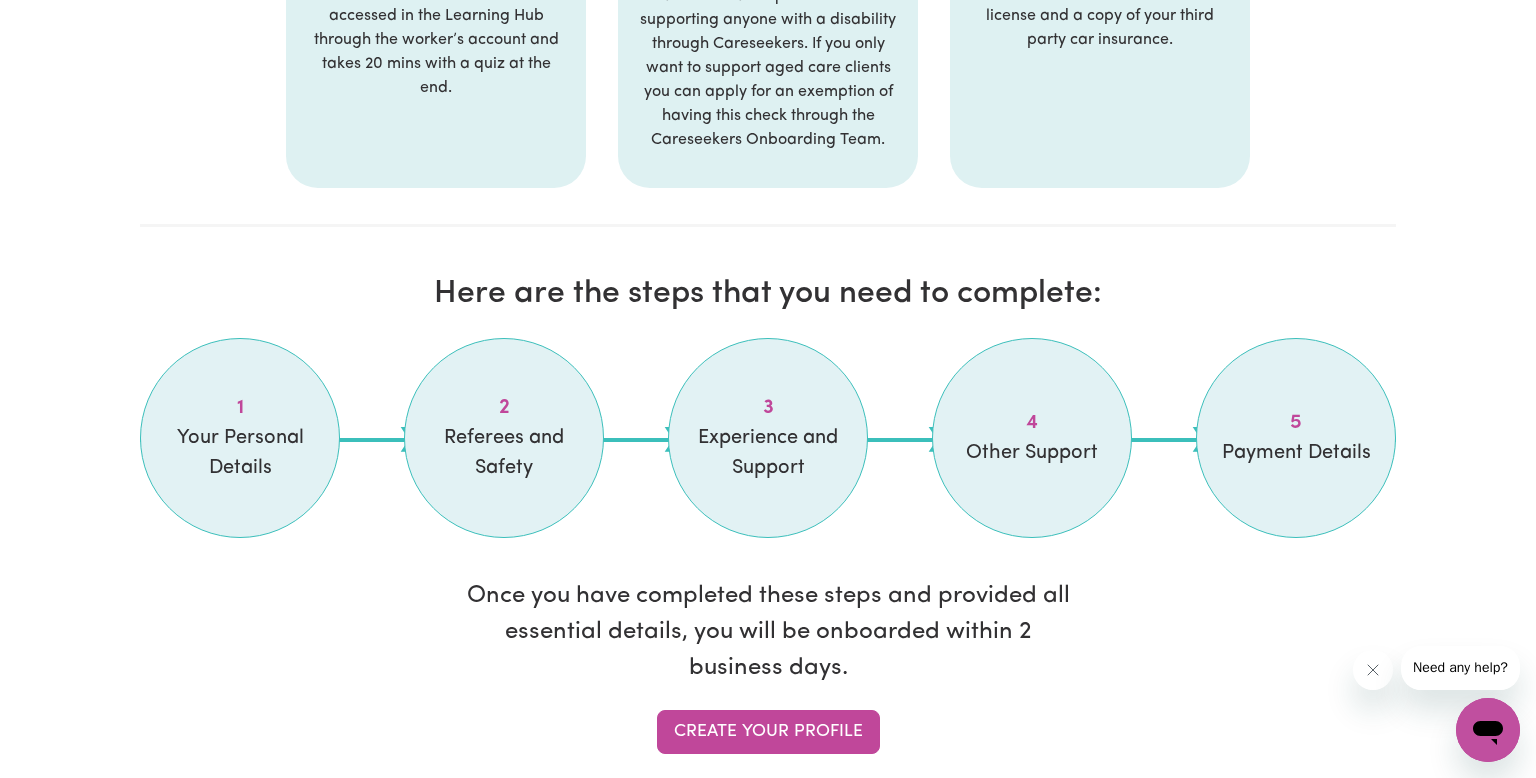 scroll, scrollTop: 1651, scrollLeft: 0, axis: vertical 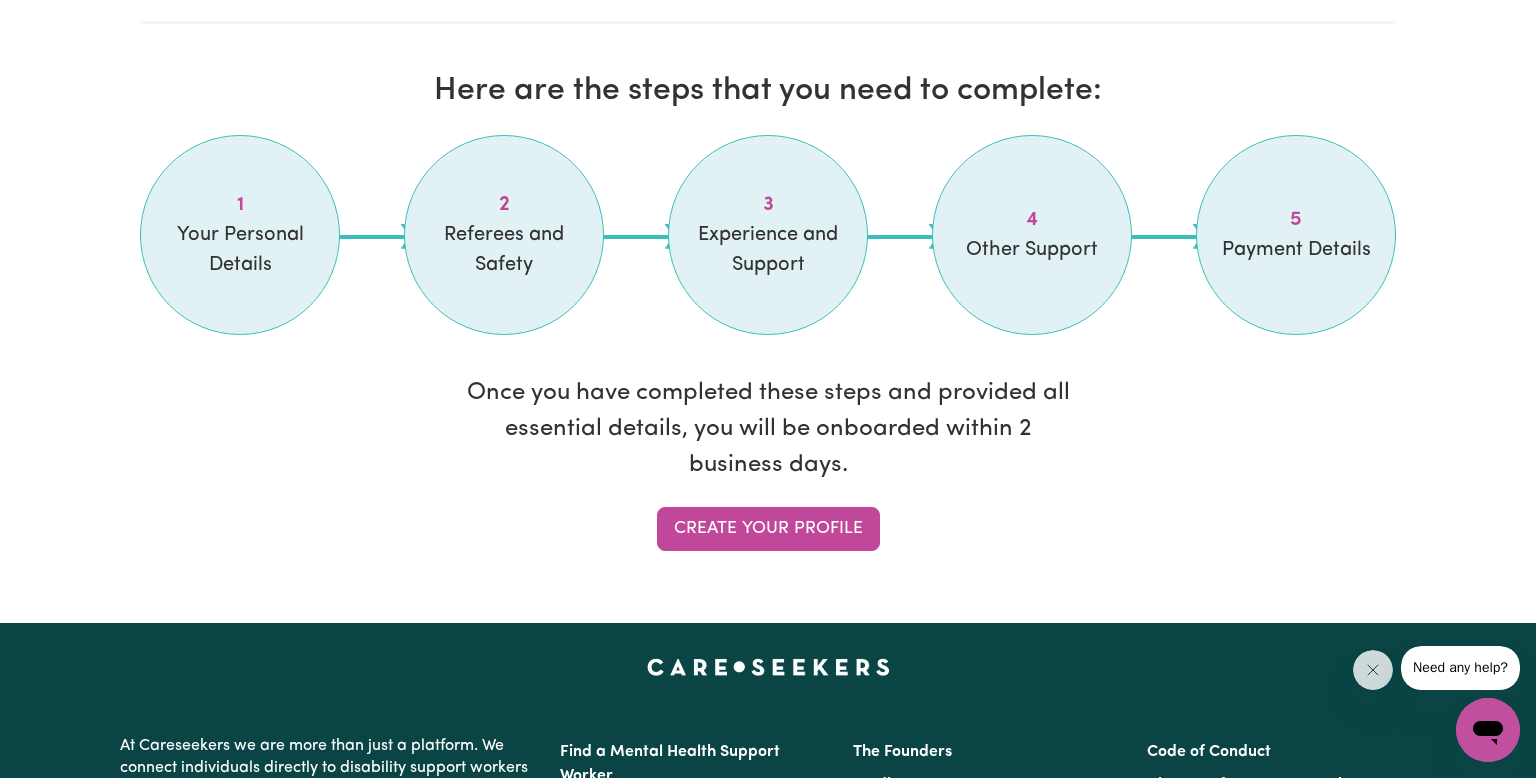 click on "Your Personal Details" at bounding box center (240, 250) 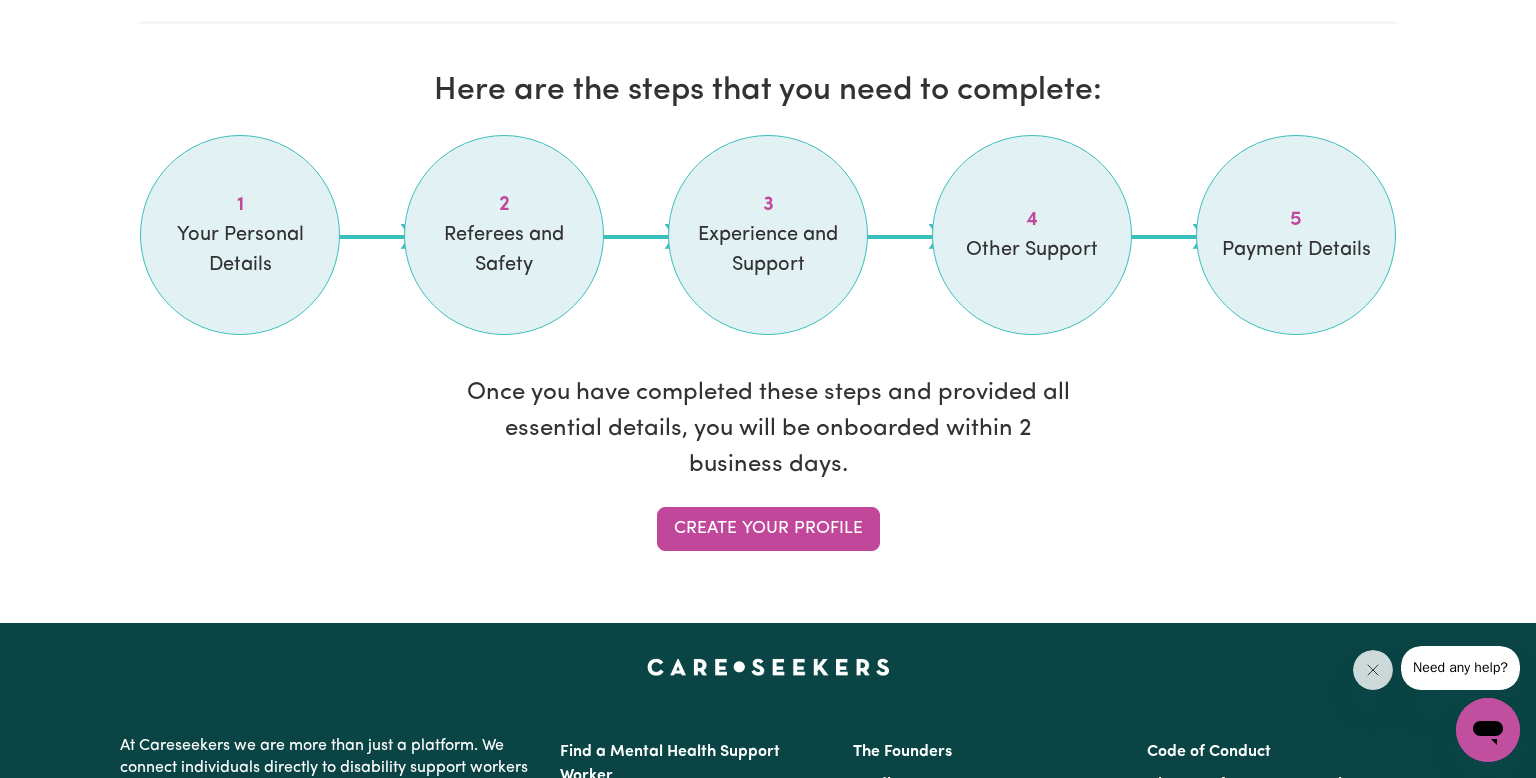 click on "Your Personal Details" at bounding box center (240, 250) 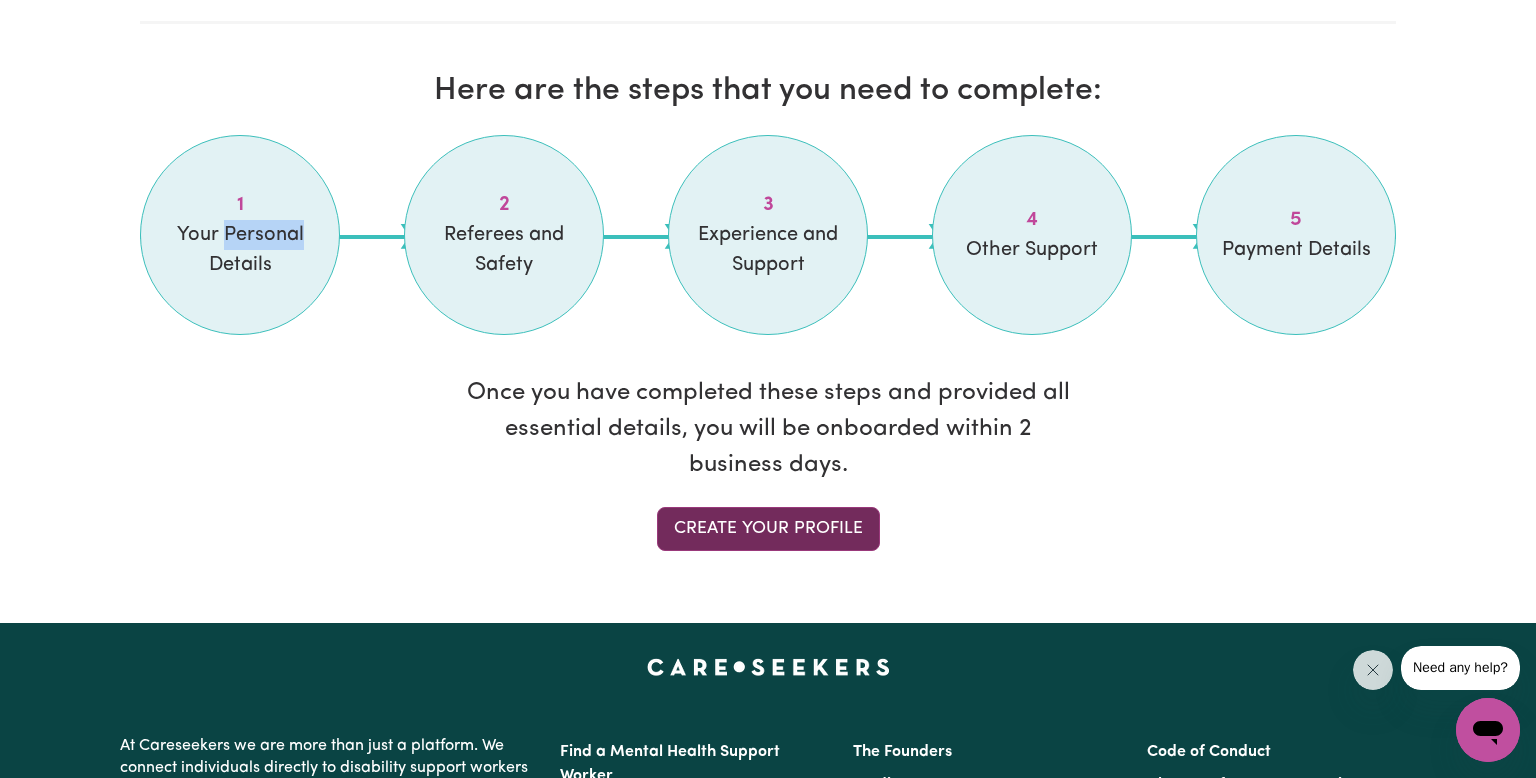 click on "Create your profile" at bounding box center [768, 529] 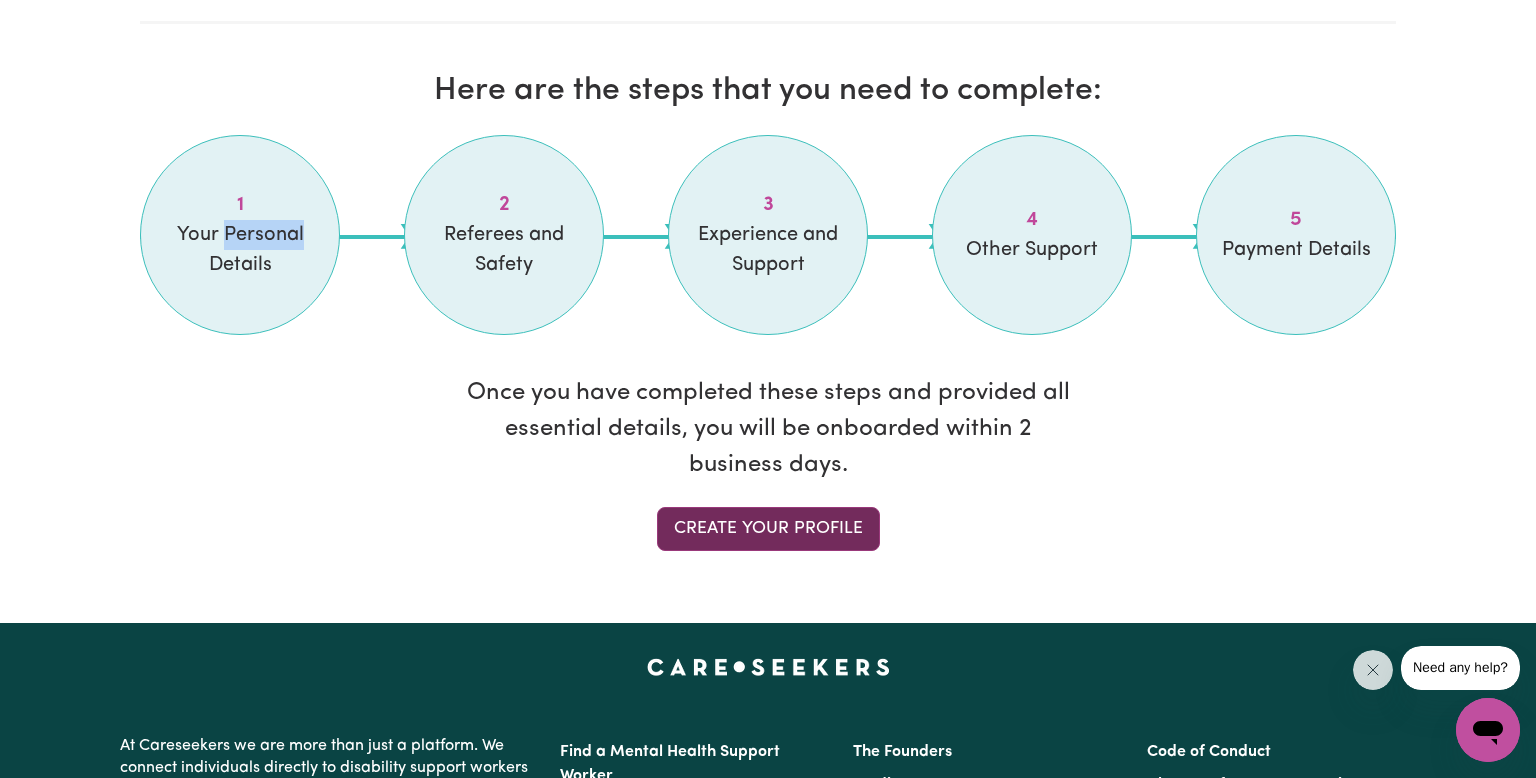 scroll, scrollTop: 0, scrollLeft: 0, axis: both 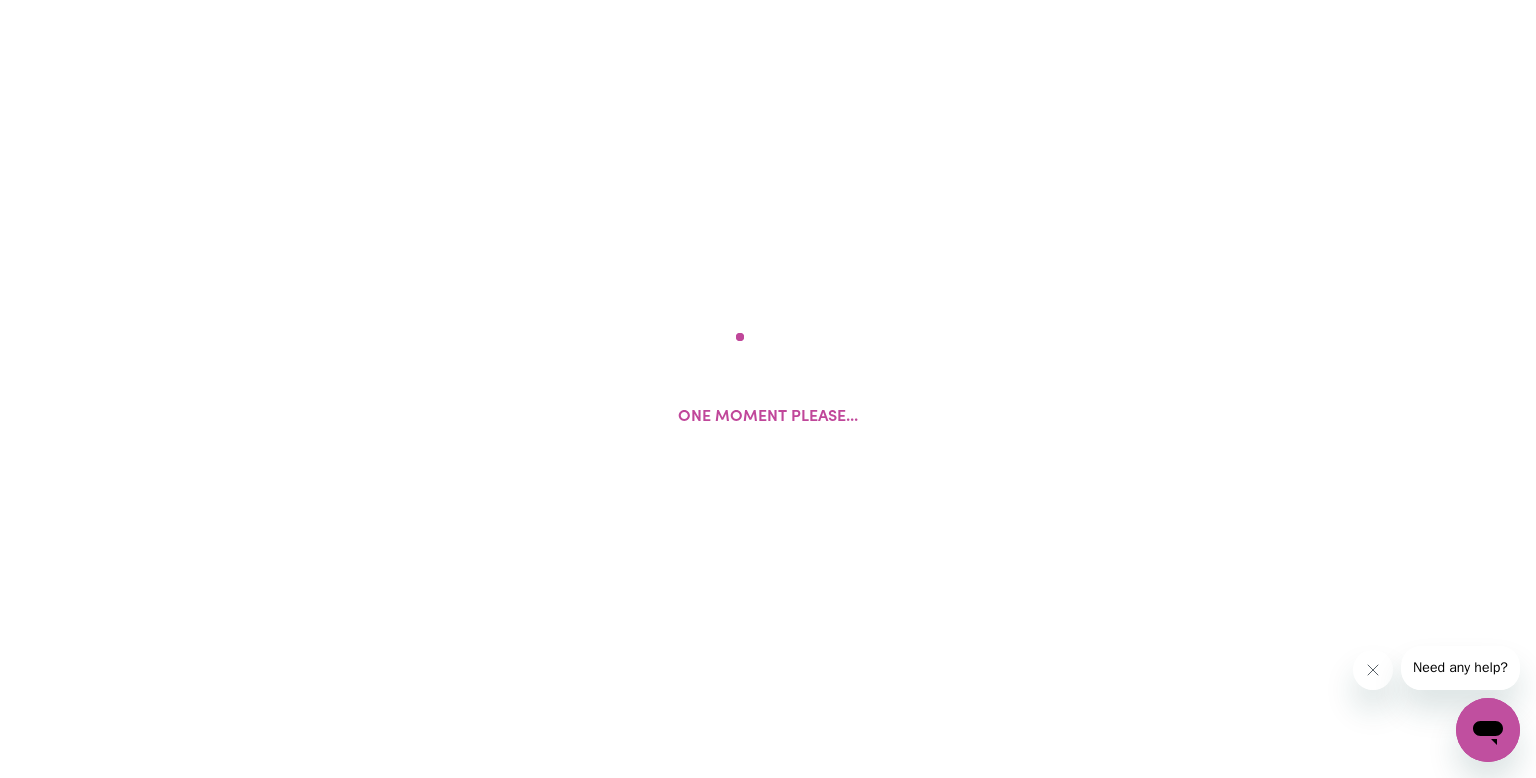 select on "Studying a healthcare related degree or qualification" 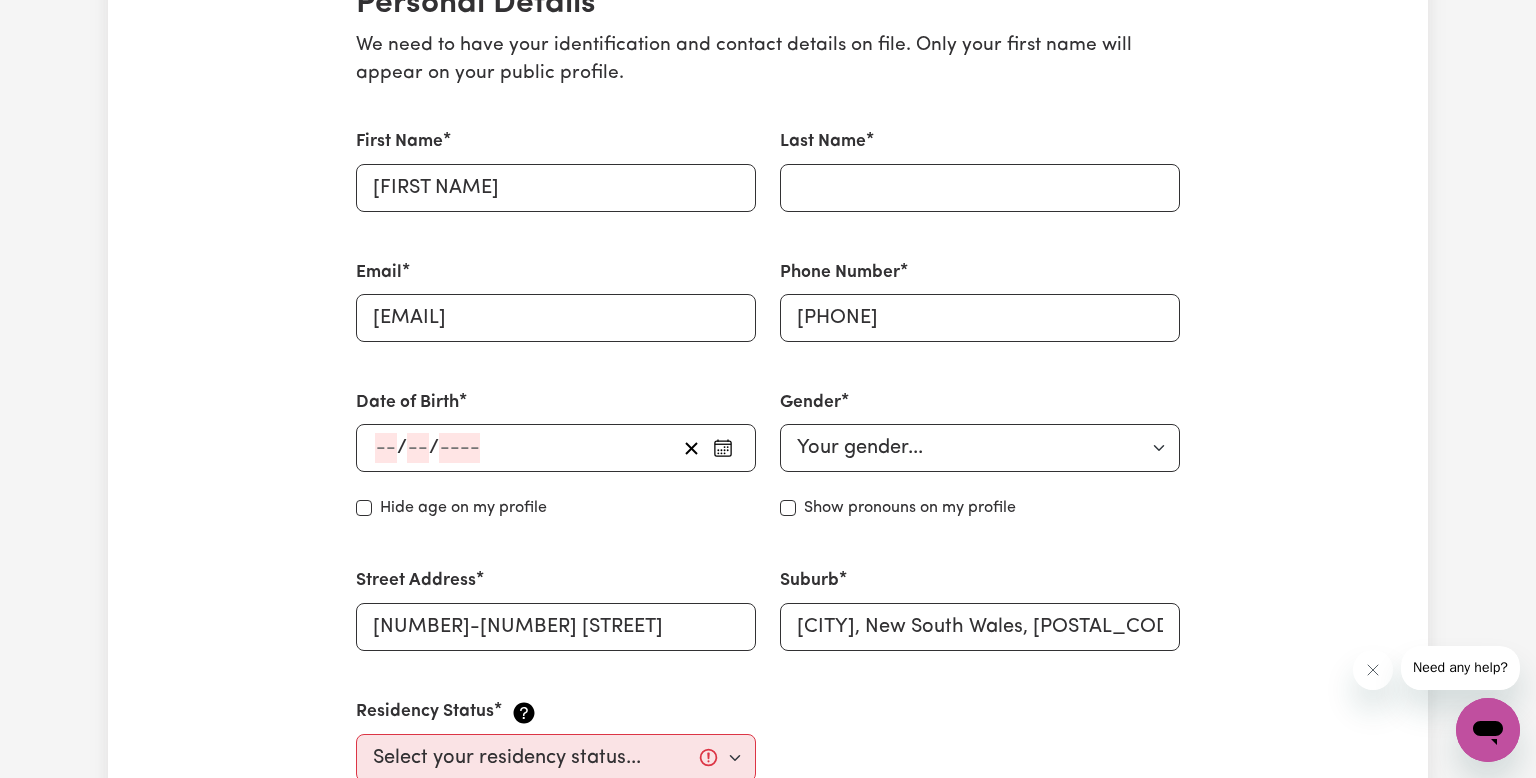 scroll, scrollTop: 509, scrollLeft: 0, axis: vertical 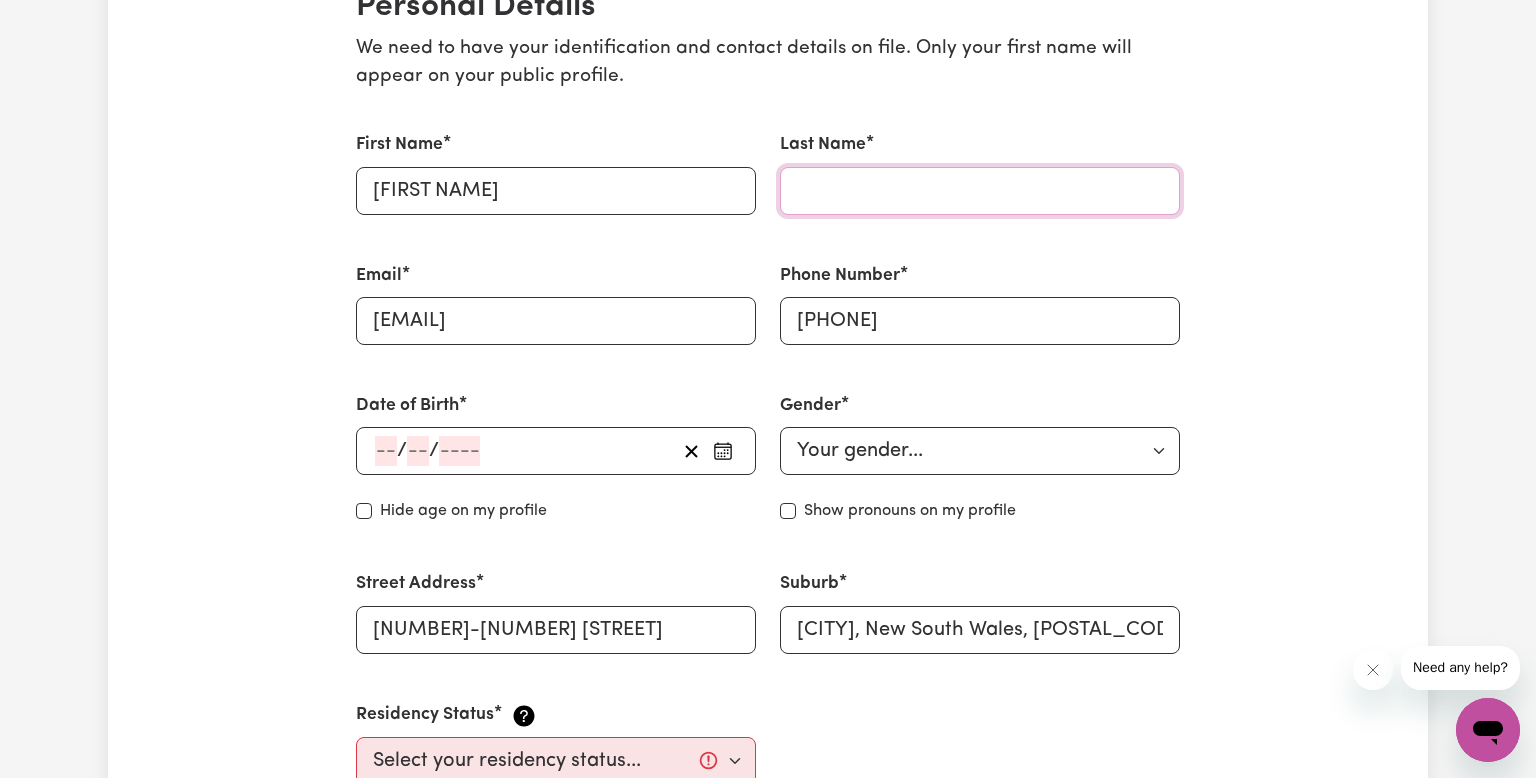 click on "Last Name" at bounding box center (980, 191) 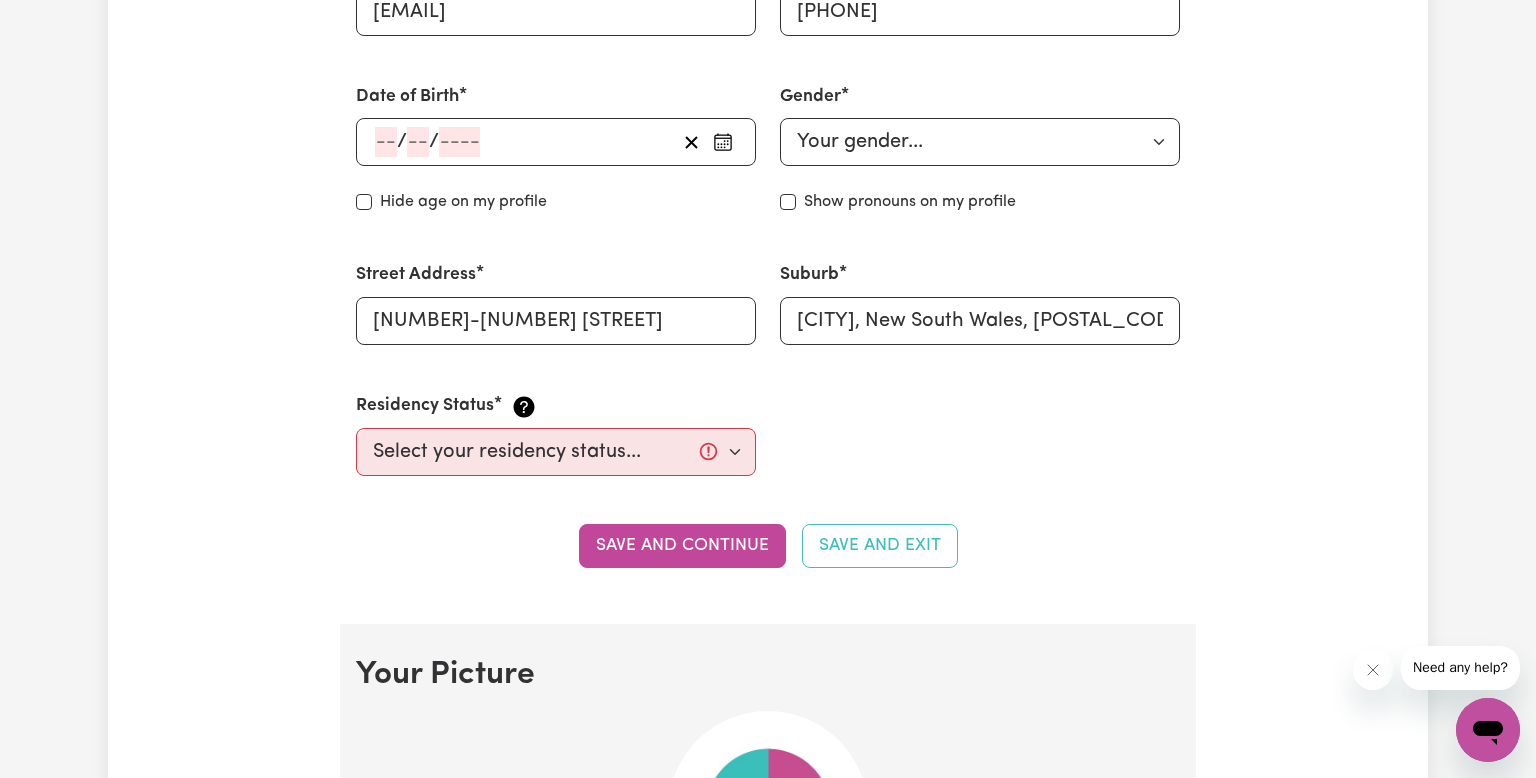 scroll, scrollTop: 836, scrollLeft: 0, axis: vertical 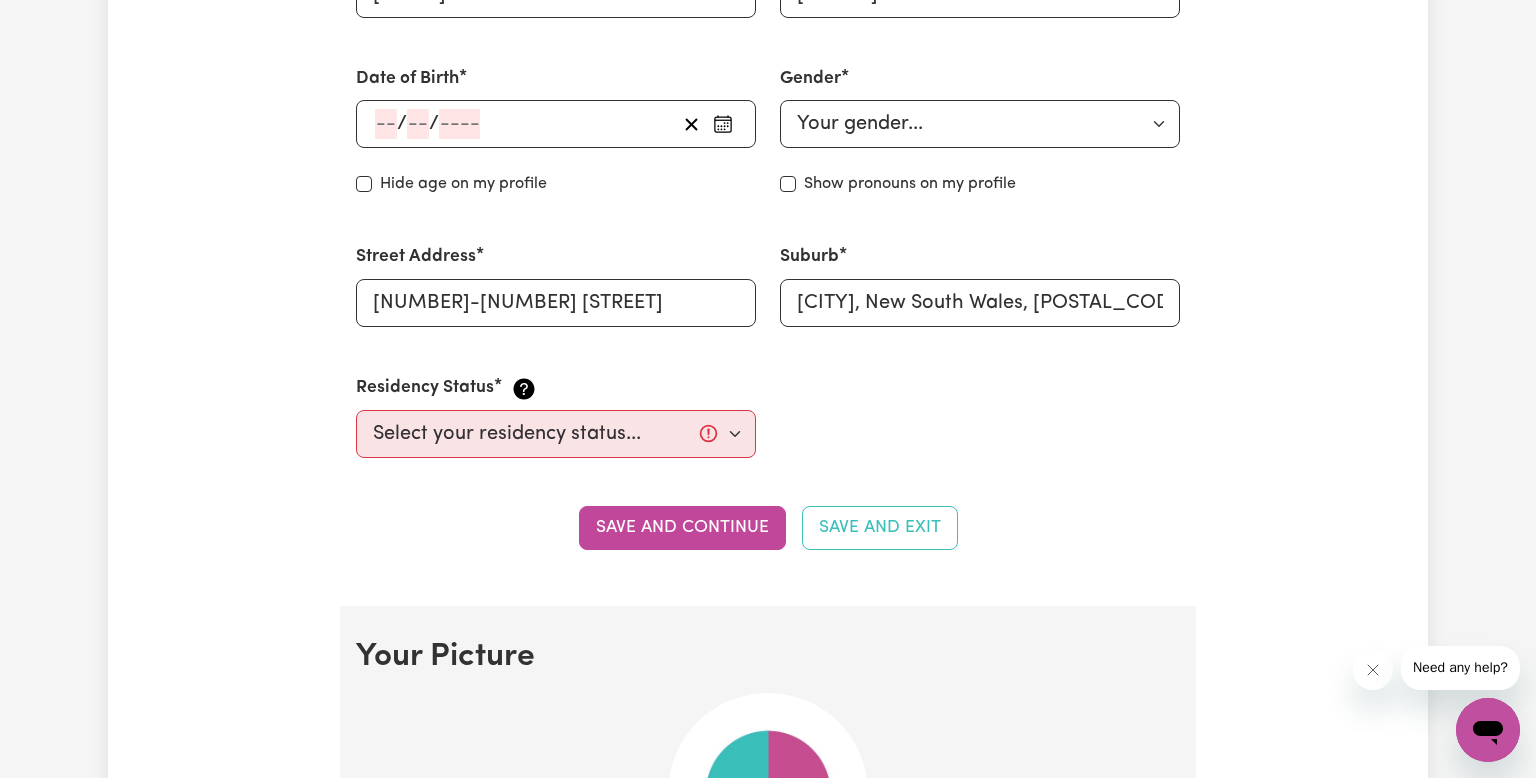 click on "/ /" at bounding box center (556, 124) 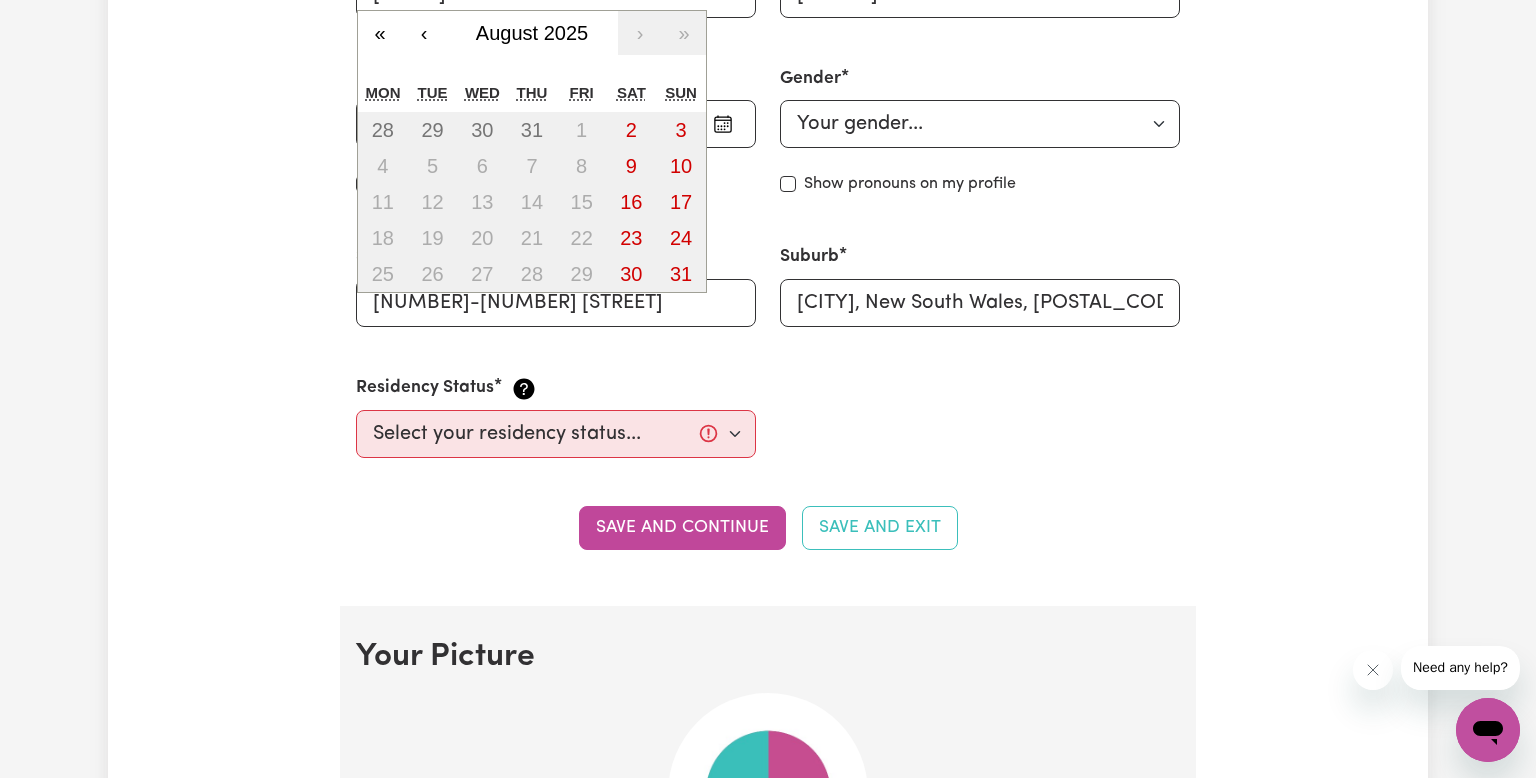 type on "02" 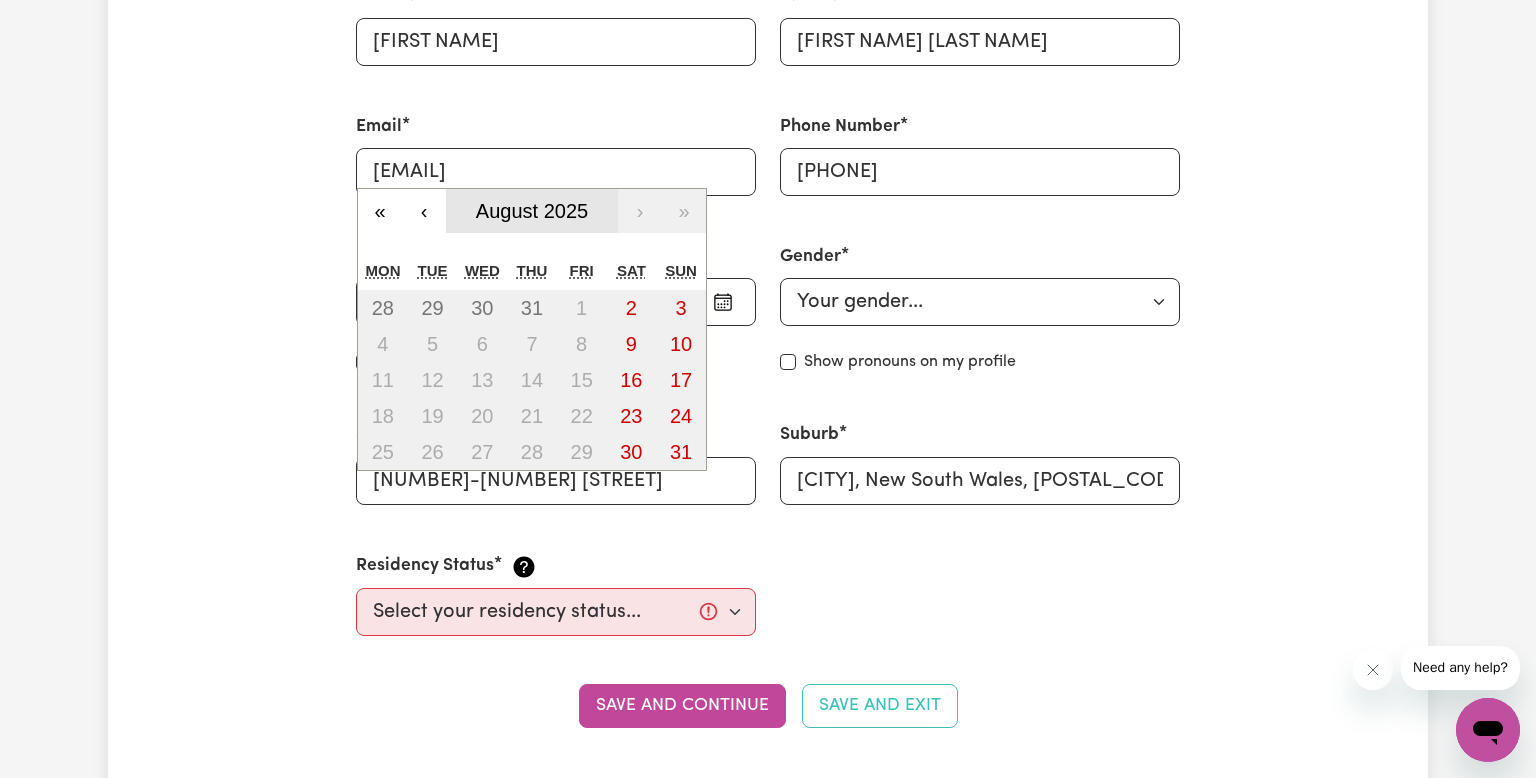 scroll, scrollTop: 656, scrollLeft: 0, axis: vertical 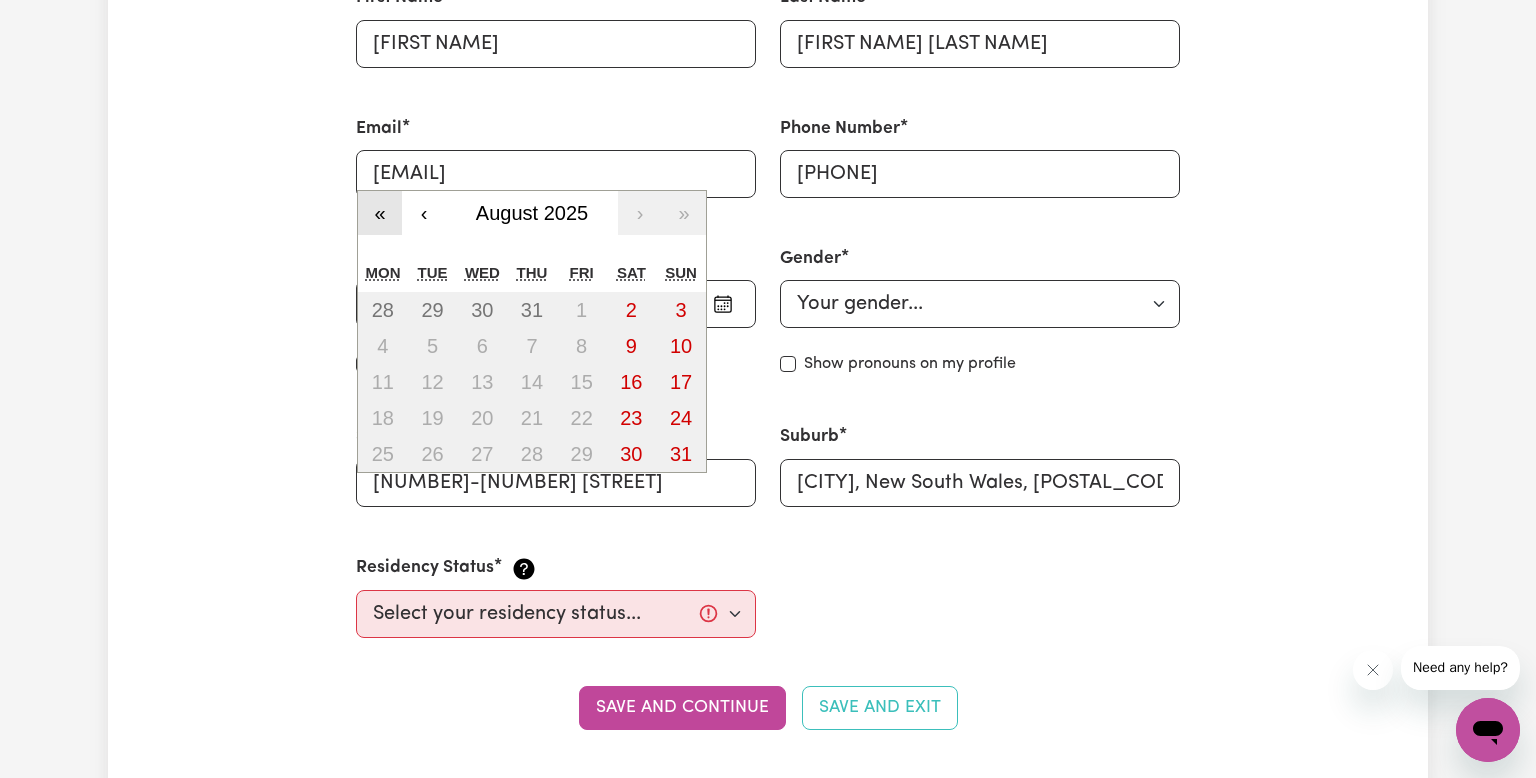 click on "«" at bounding box center [380, 213] 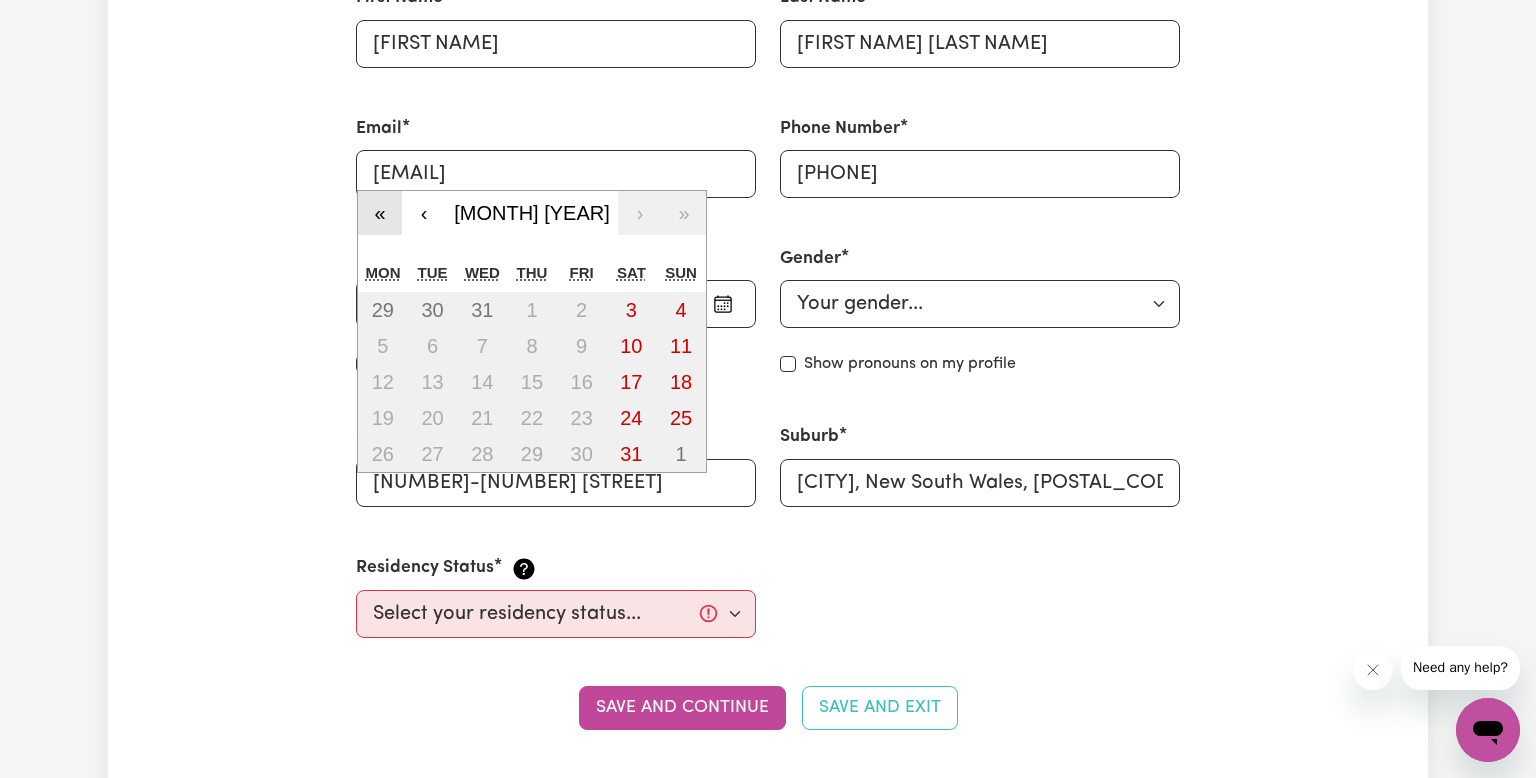 click on "«" at bounding box center (380, 213) 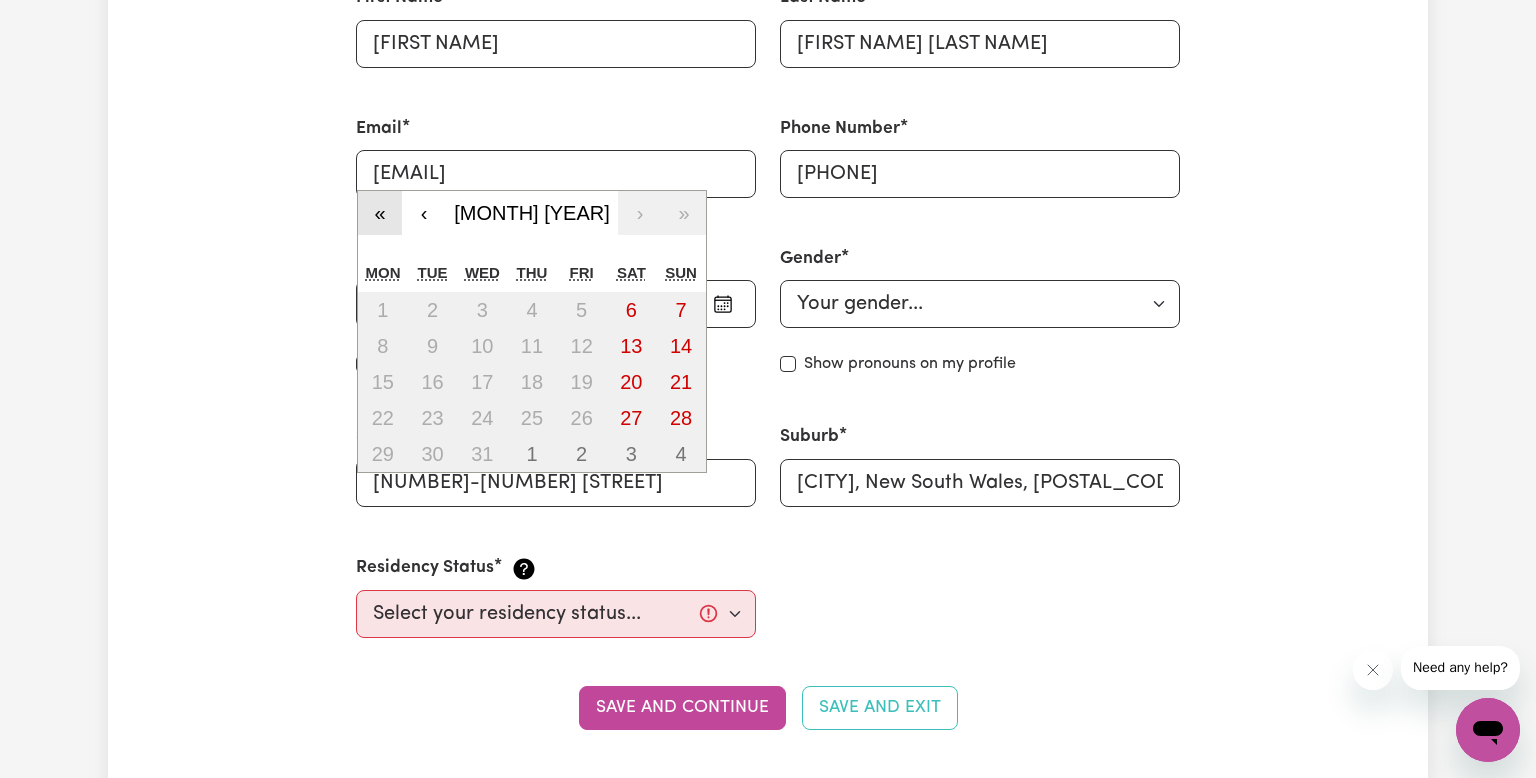 click on "«" at bounding box center [380, 213] 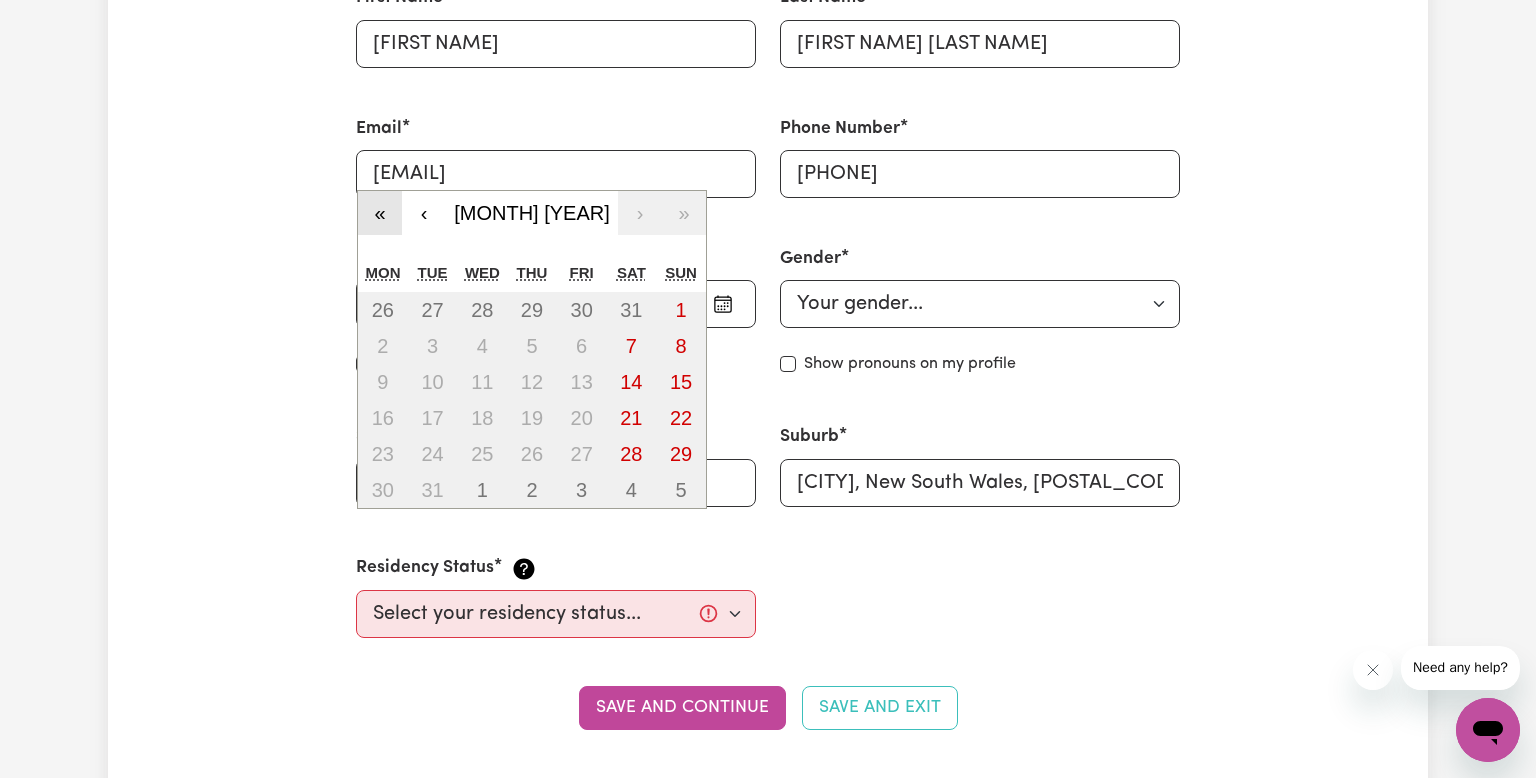 click on "«" at bounding box center (380, 213) 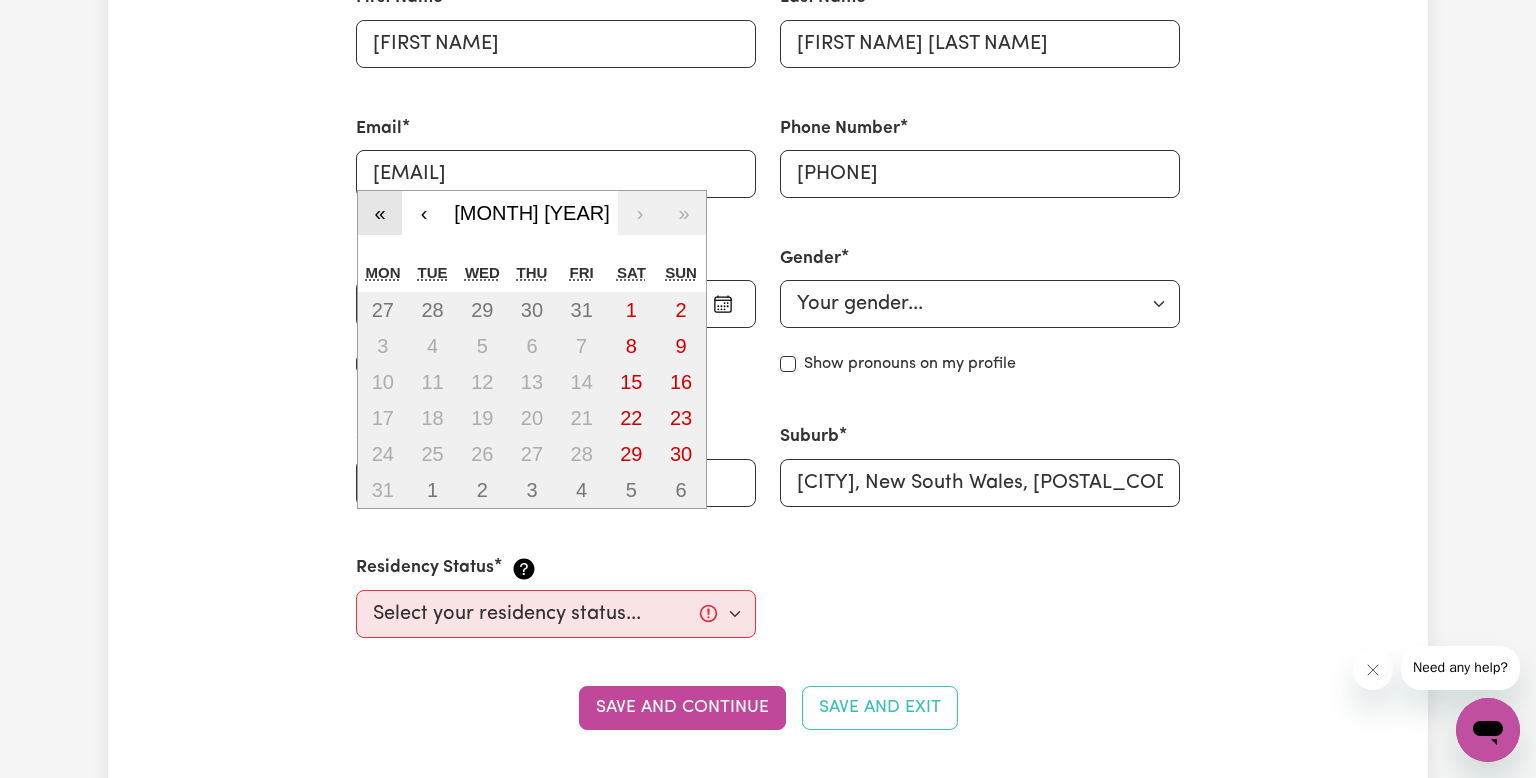click on "«" at bounding box center [380, 213] 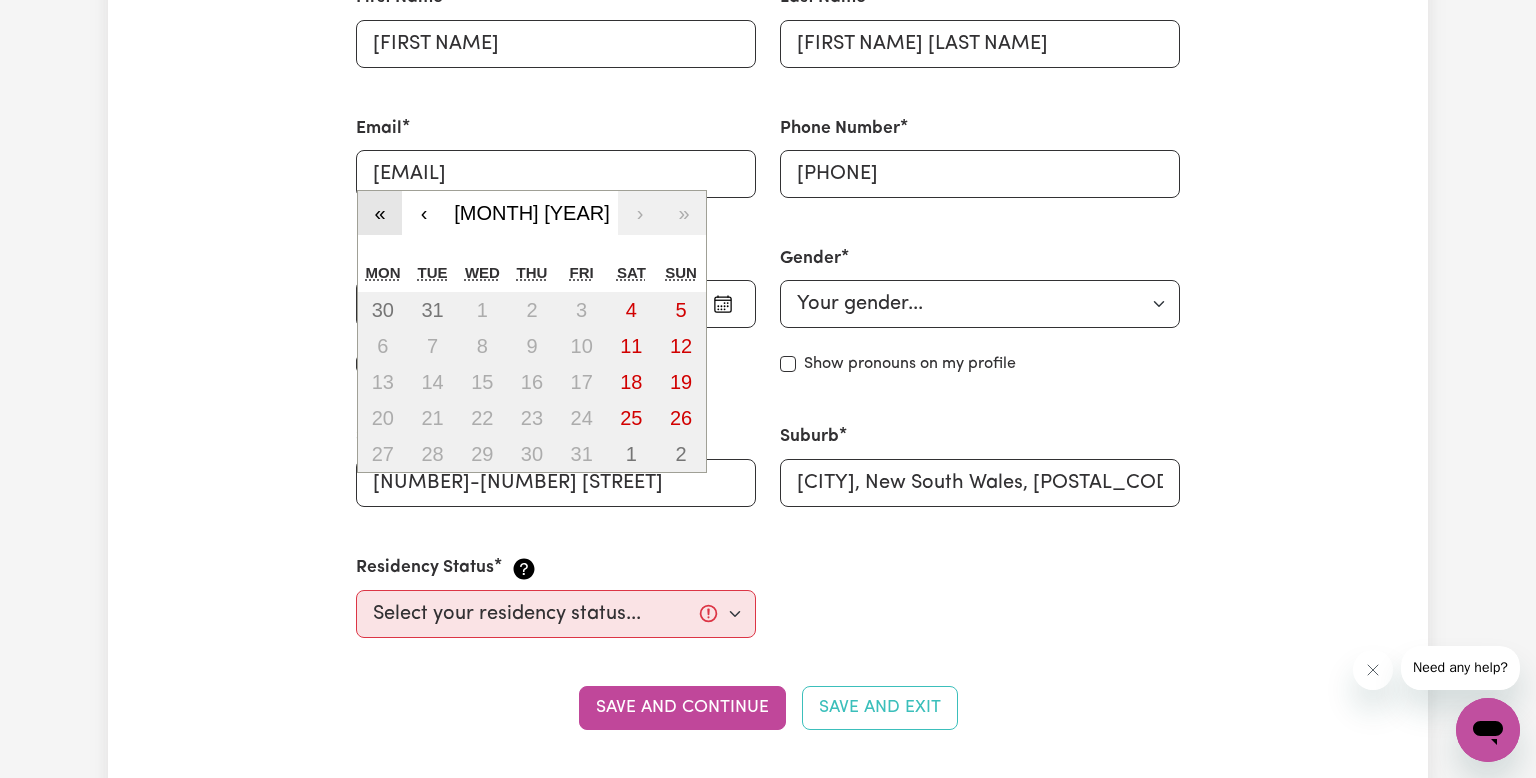 click on "«" at bounding box center (380, 213) 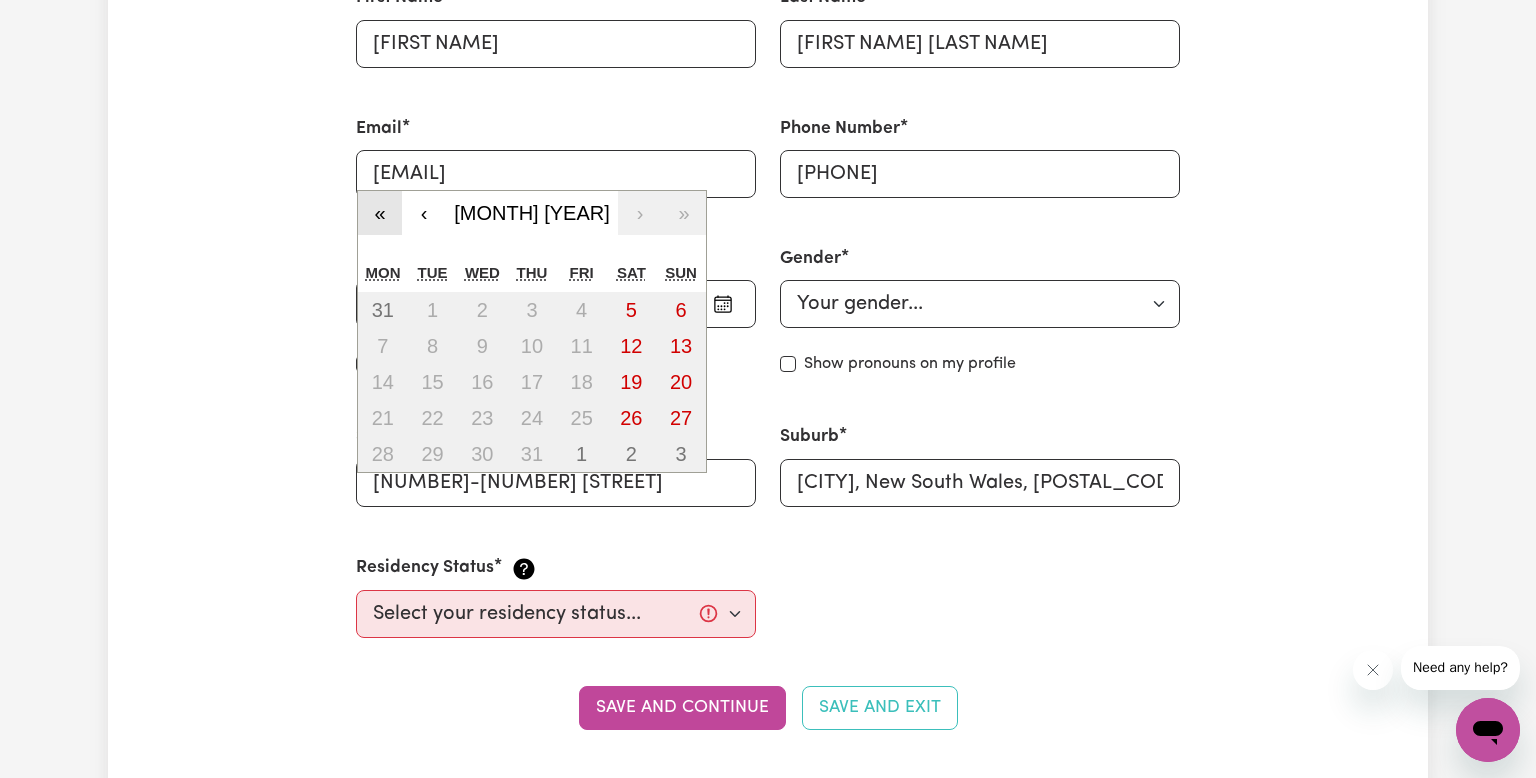 click on "«" at bounding box center (380, 213) 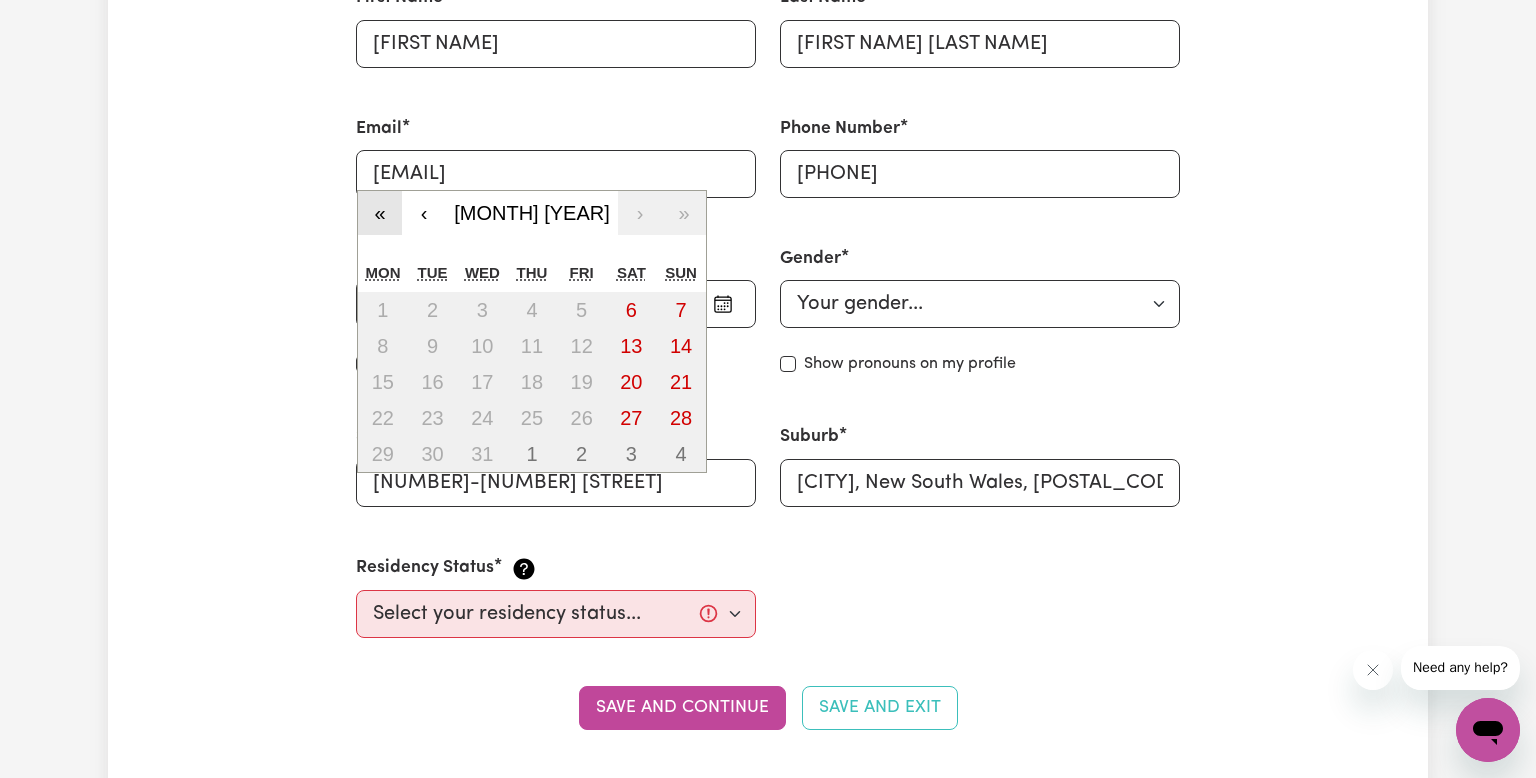 click on "«" at bounding box center [380, 213] 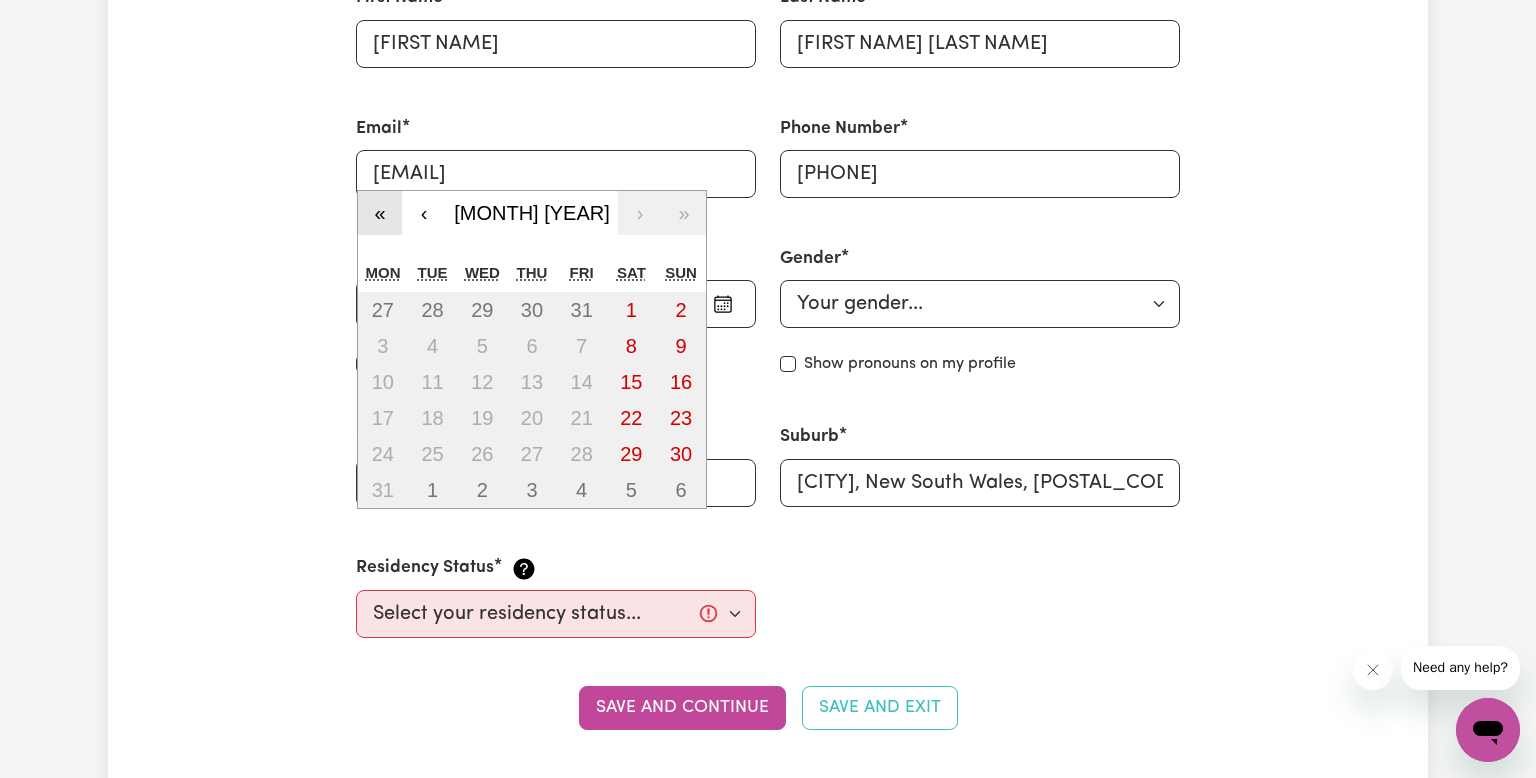 click on "«" at bounding box center (380, 213) 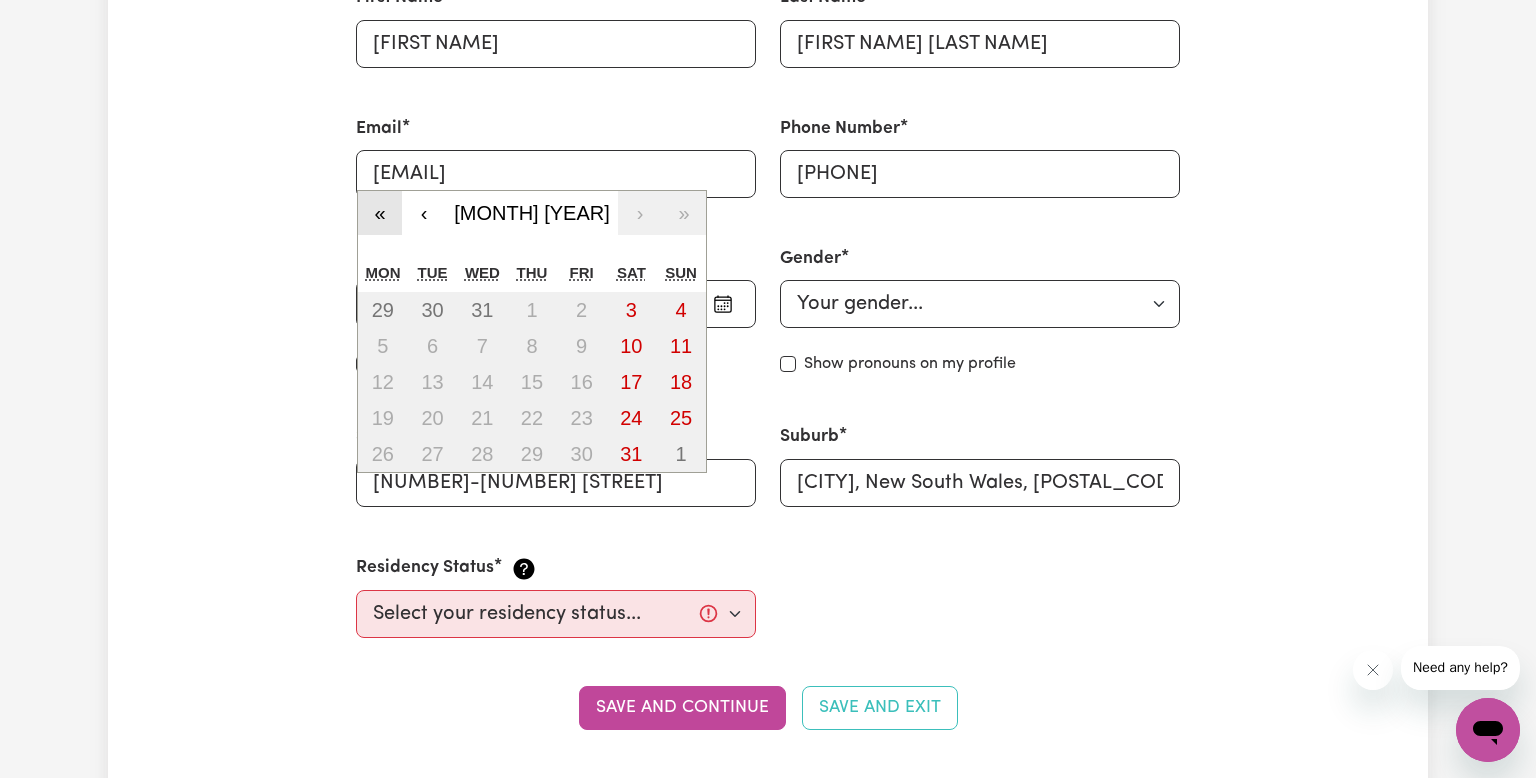 click on "«" at bounding box center [380, 213] 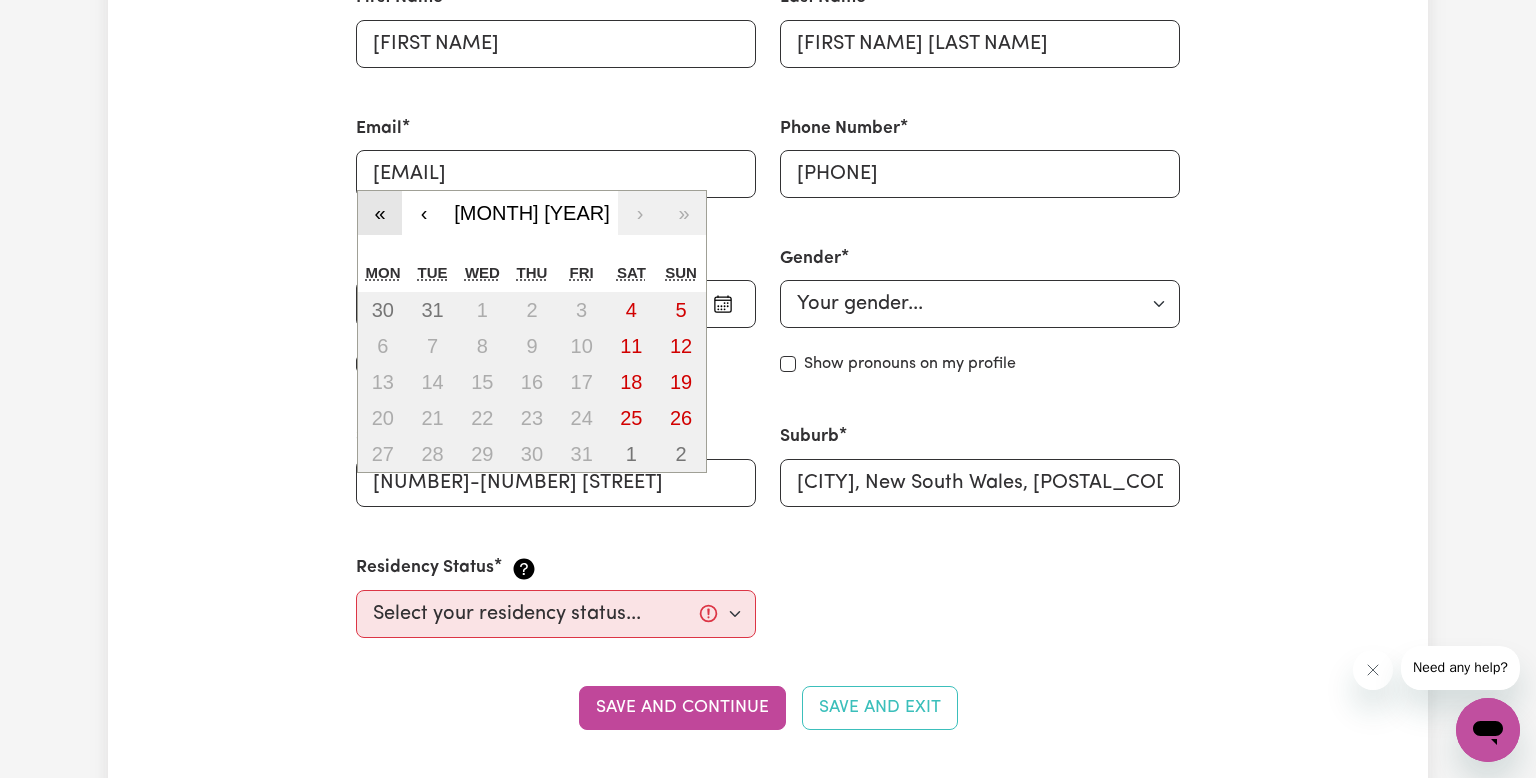 click on "«" at bounding box center (380, 213) 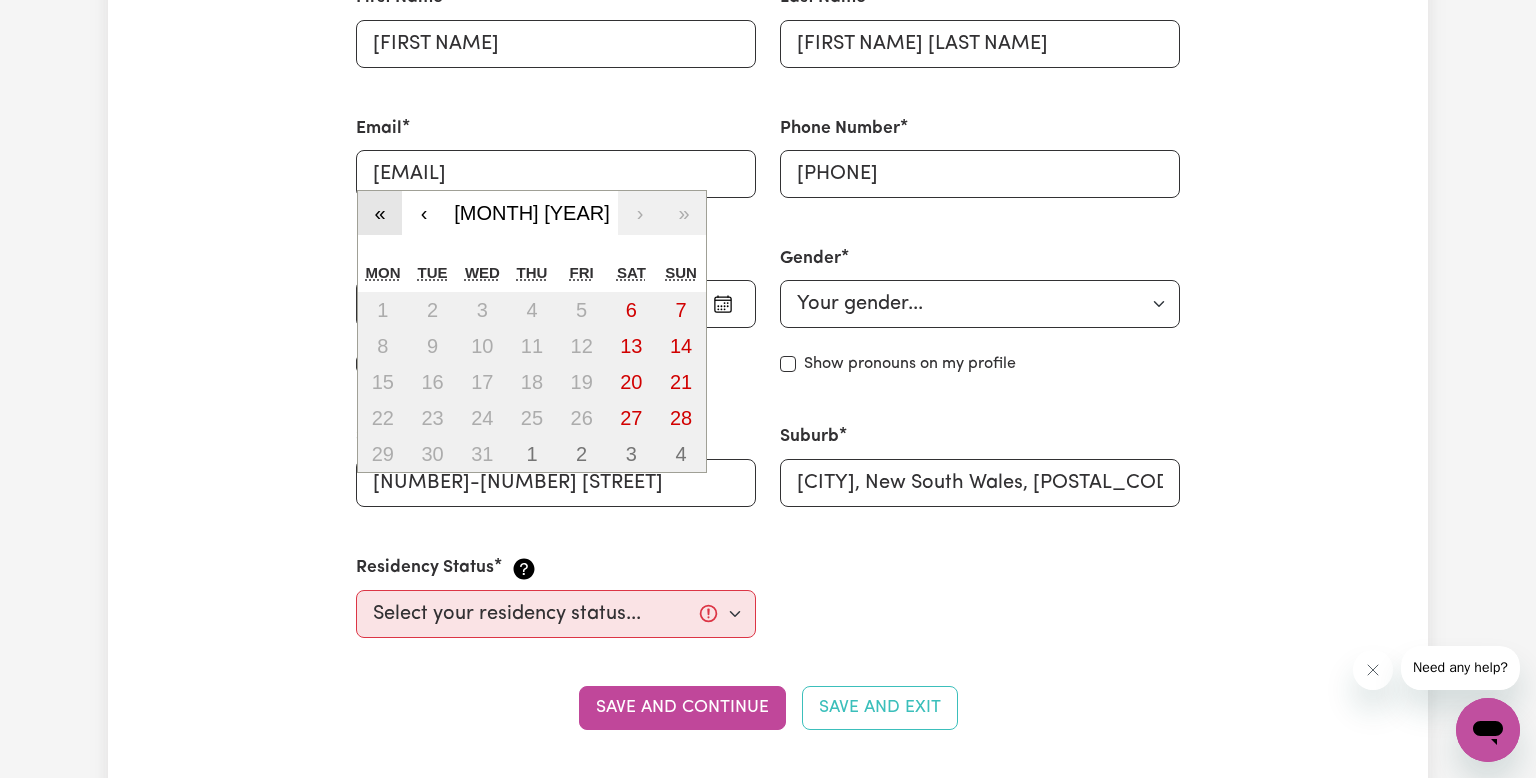 click on "«" at bounding box center (380, 213) 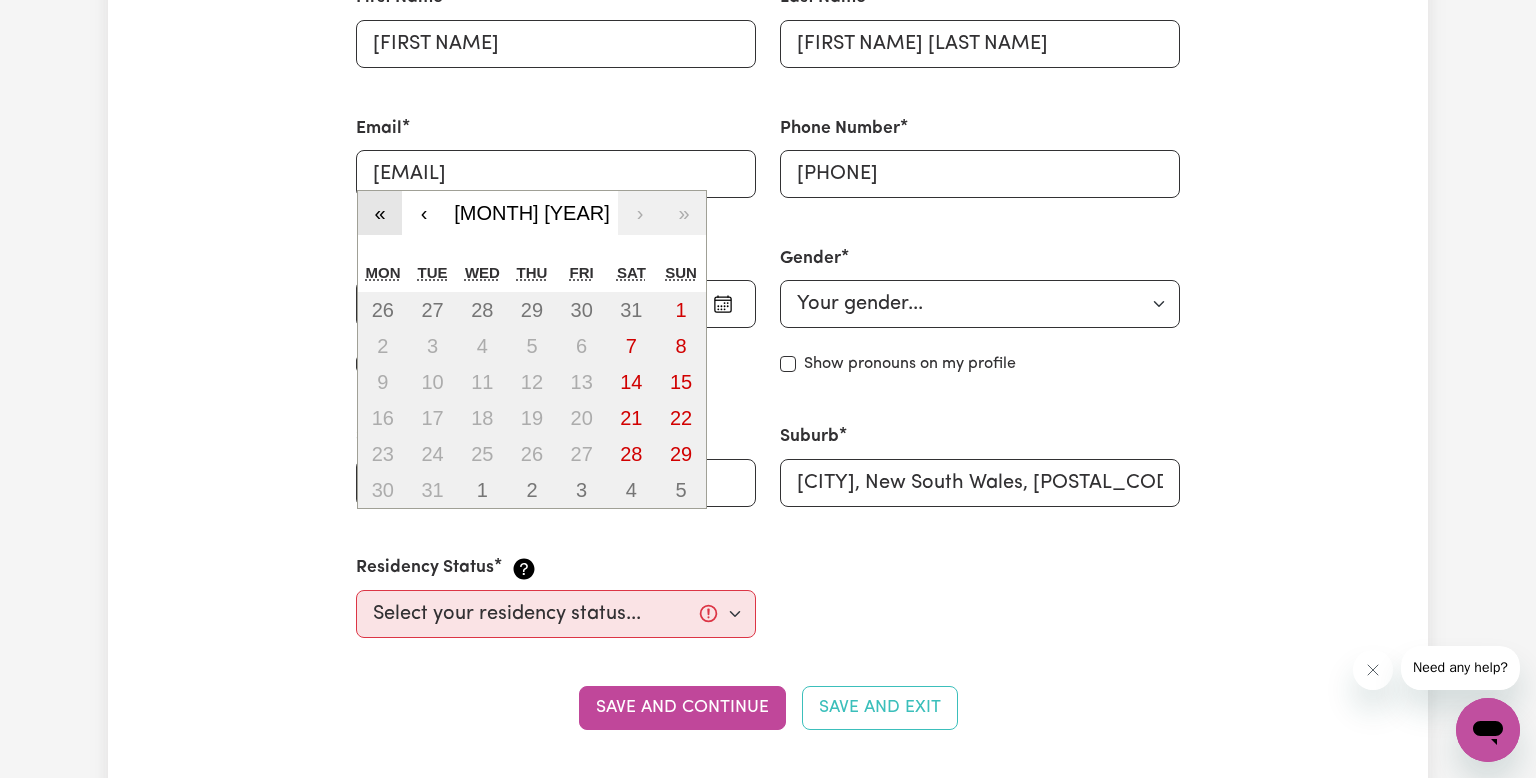 click on "«" at bounding box center (380, 213) 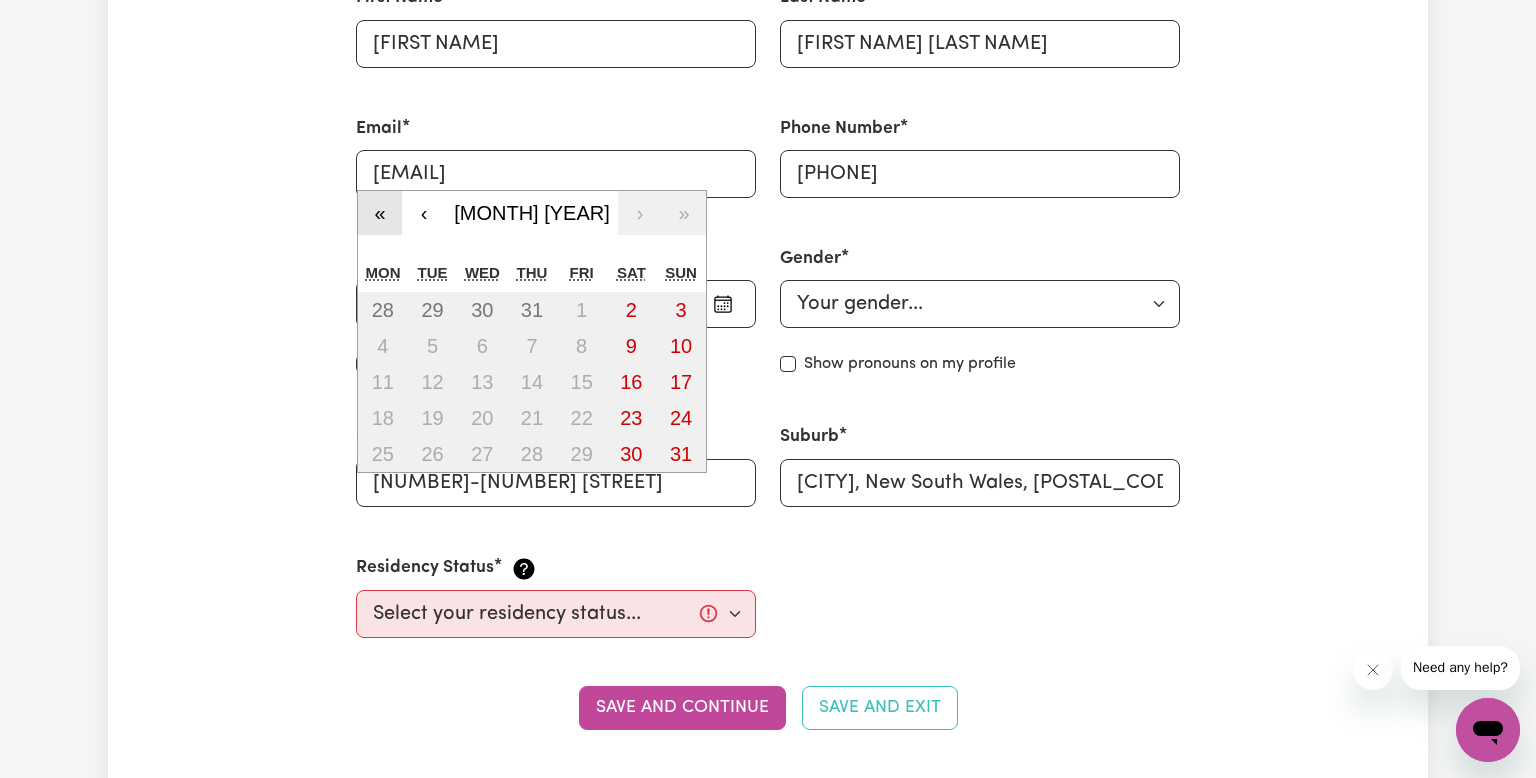 click on "«" at bounding box center (380, 213) 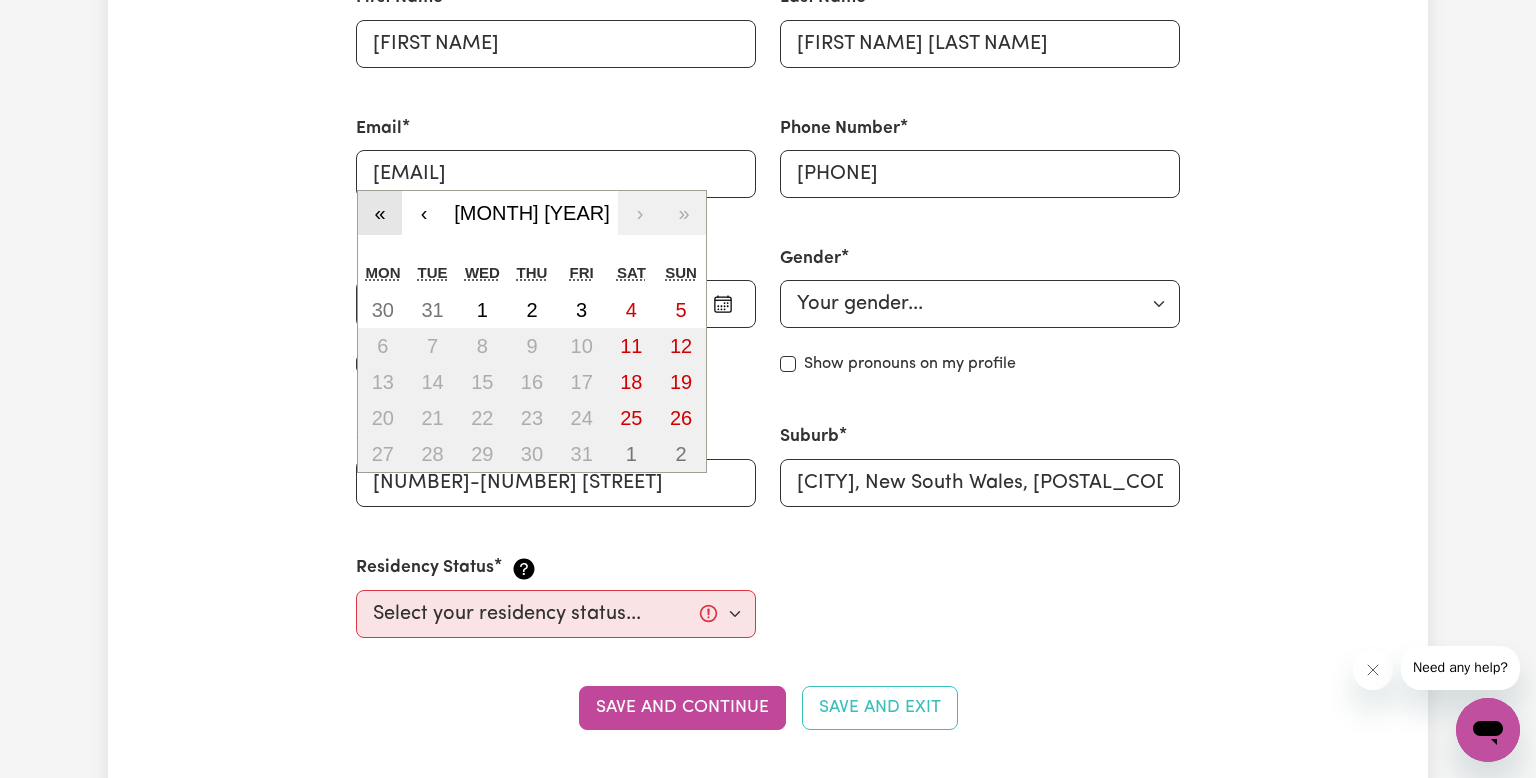click on "«" at bounding box center (380, 213) 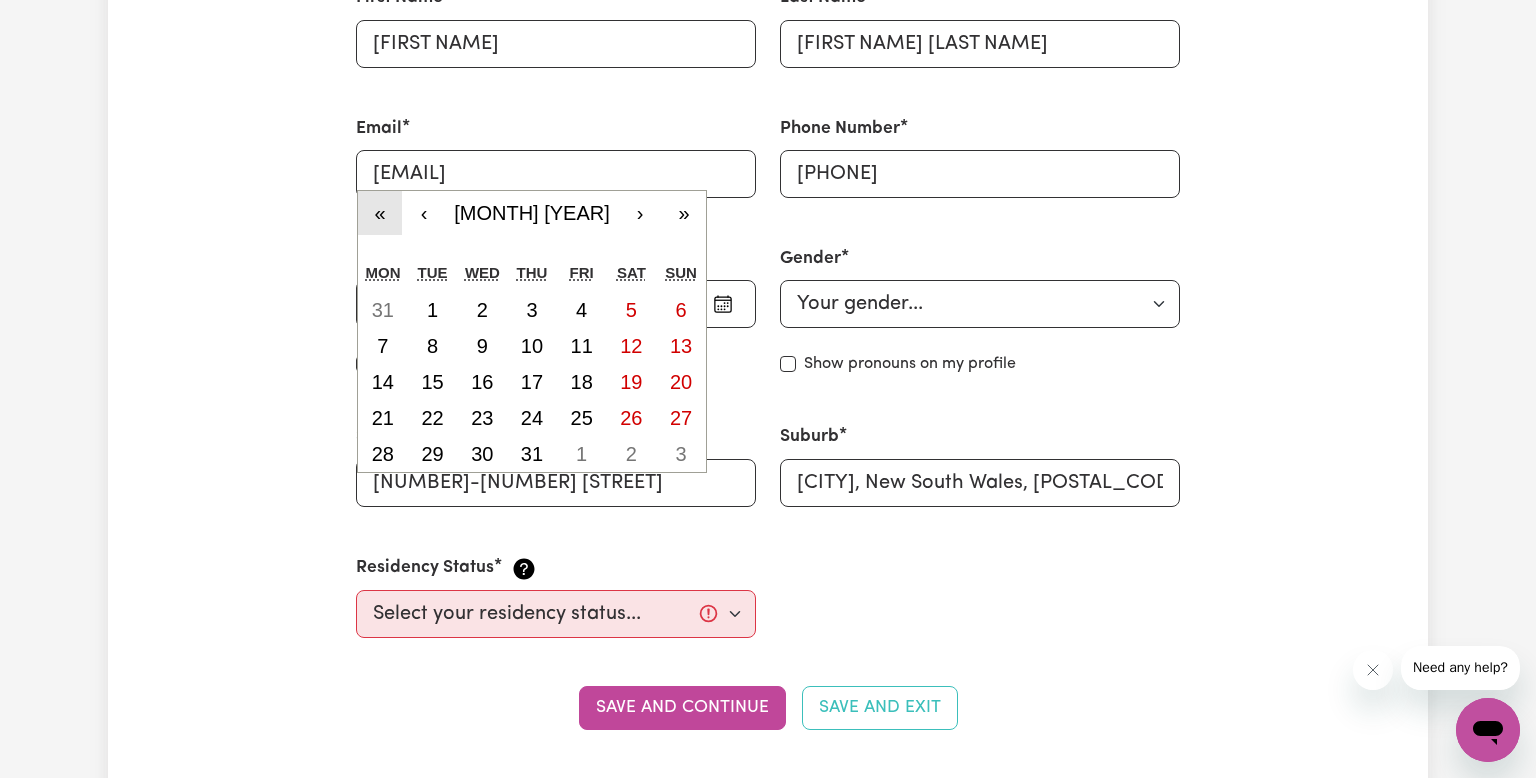 click on "«" at bounding box center (380, 213) 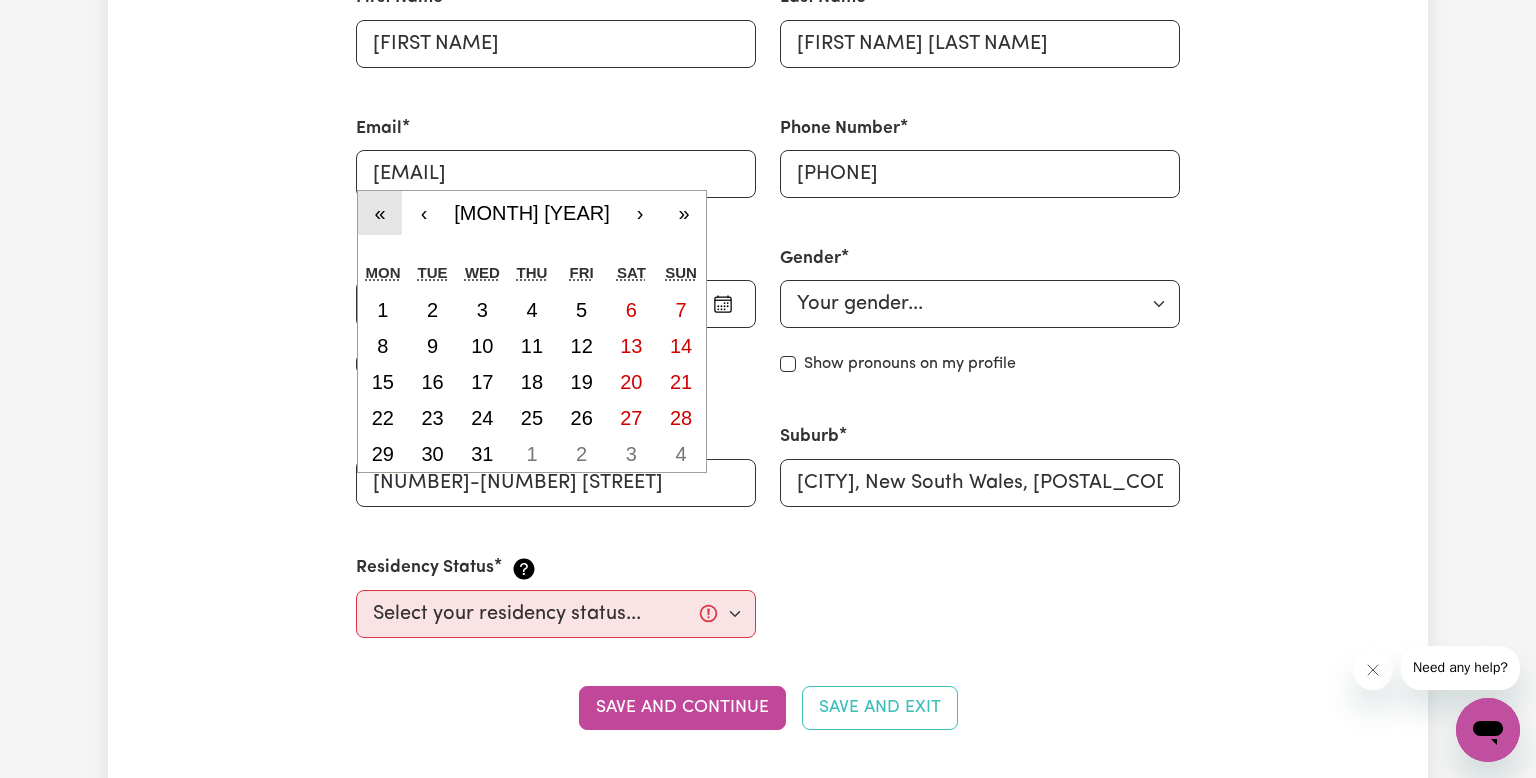 click on "«" at bounding box center (380, 213) 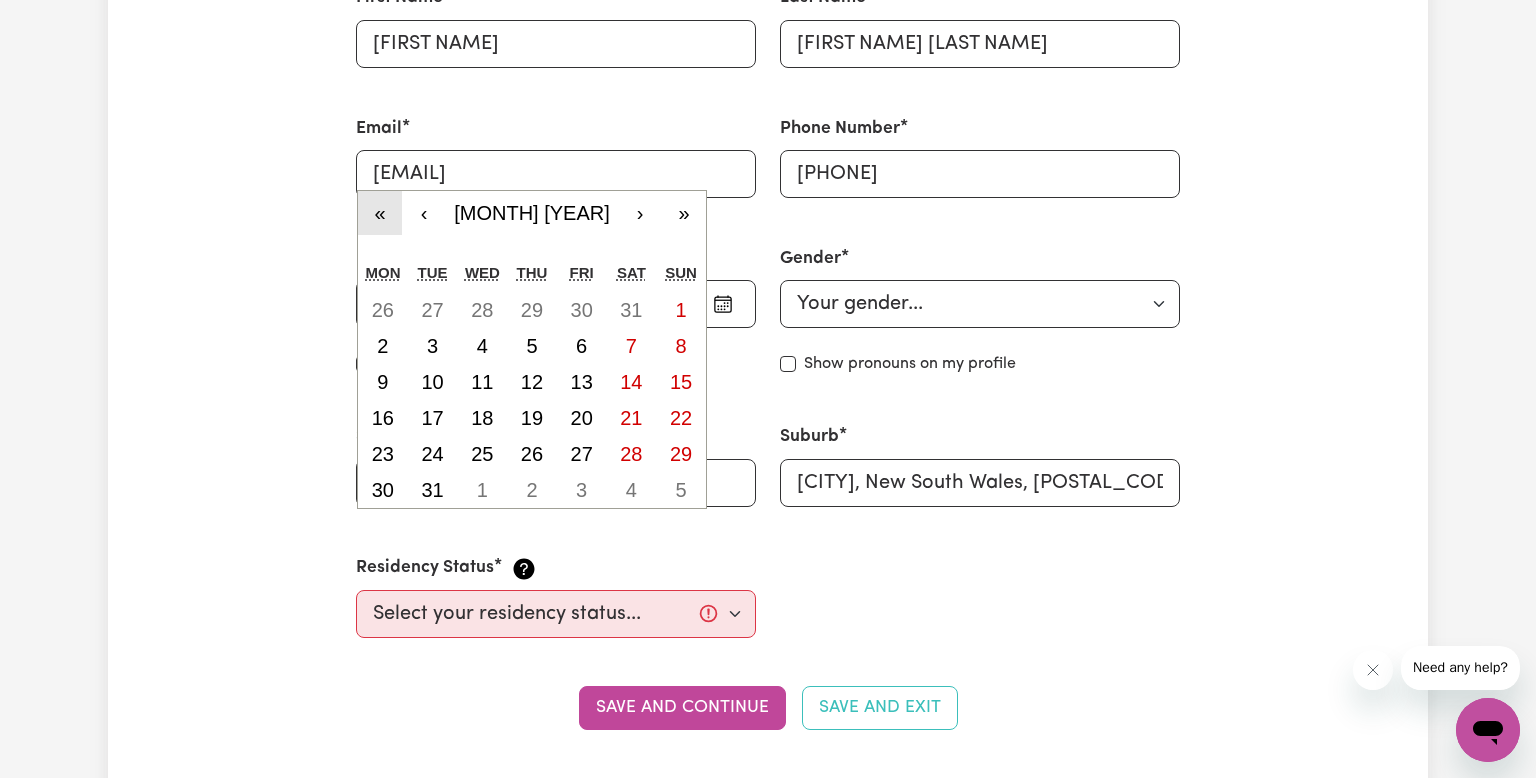click on "«" at bounding box center (380, 213) 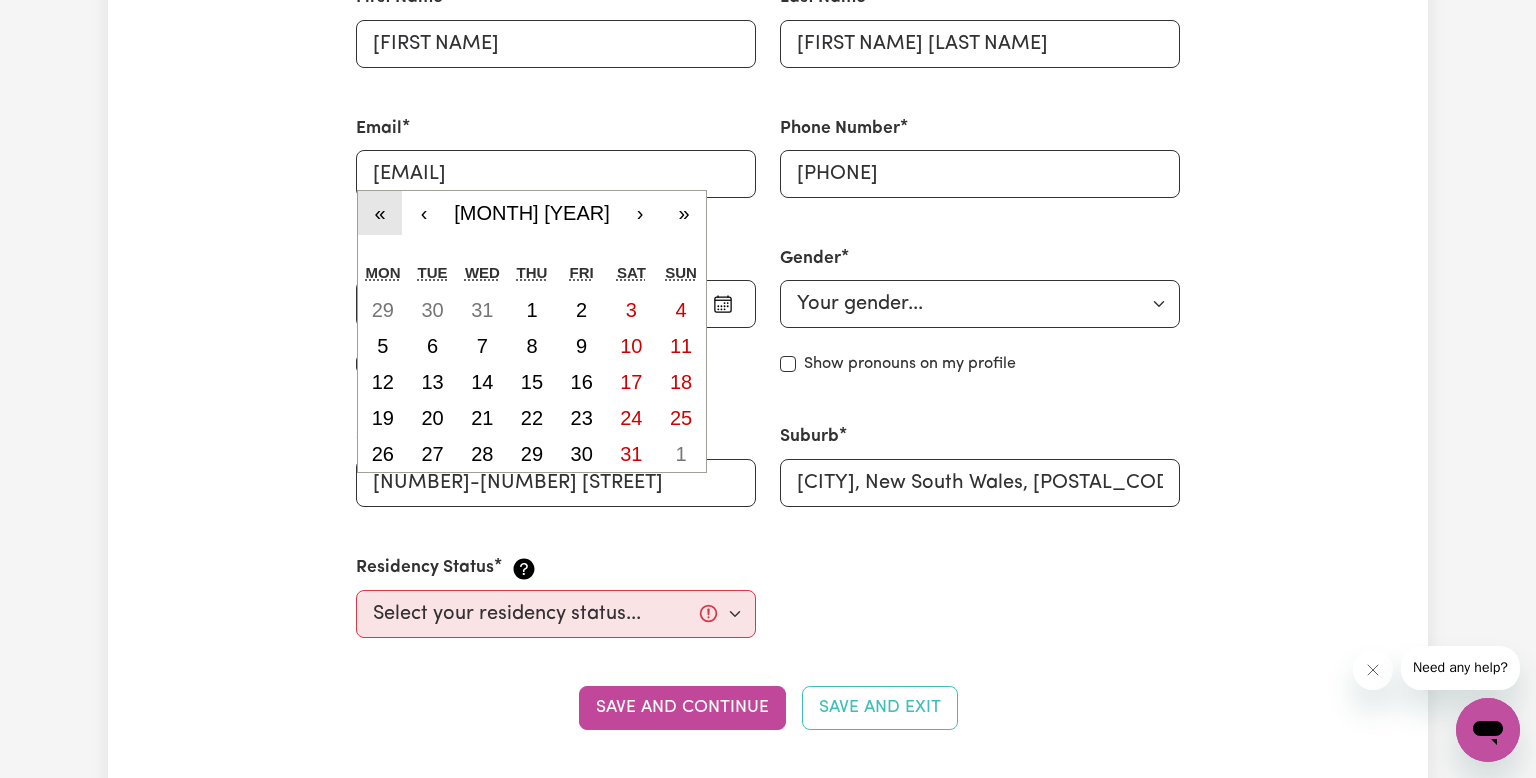 click on "«" at bounding box center (380, 213) 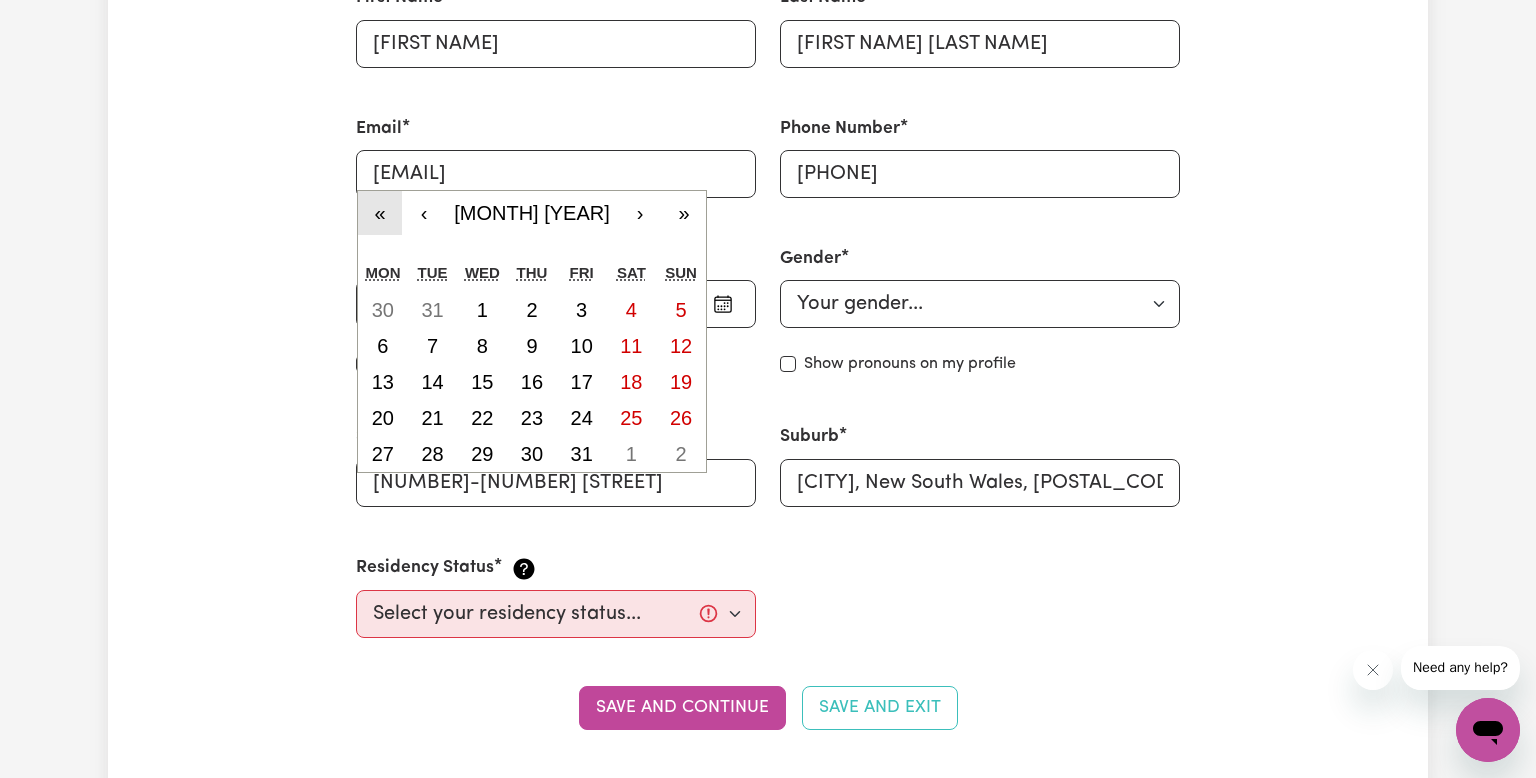 click on "«" at bounding box center (380, 213) 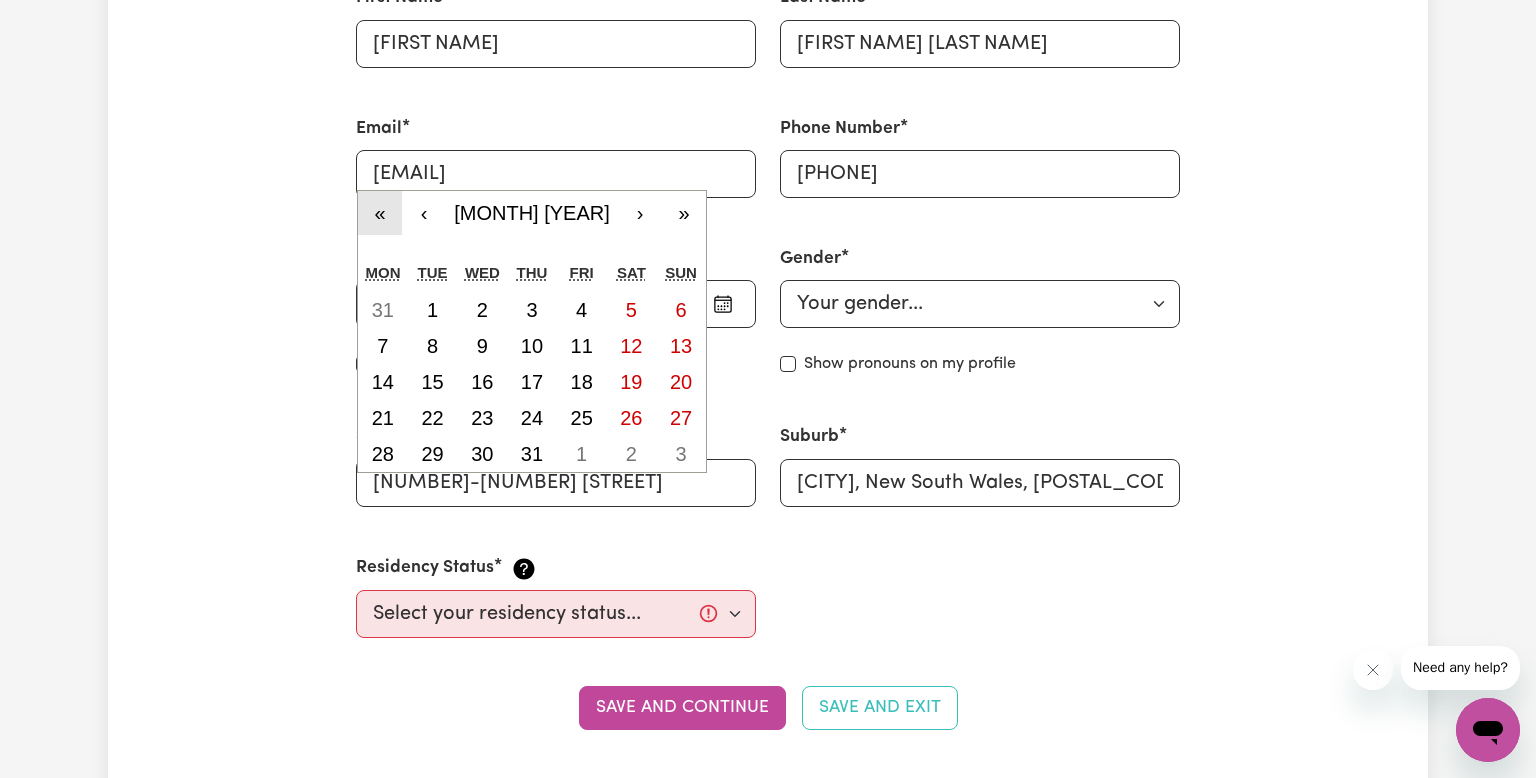 click on "«" at bounding box center [380, 213] 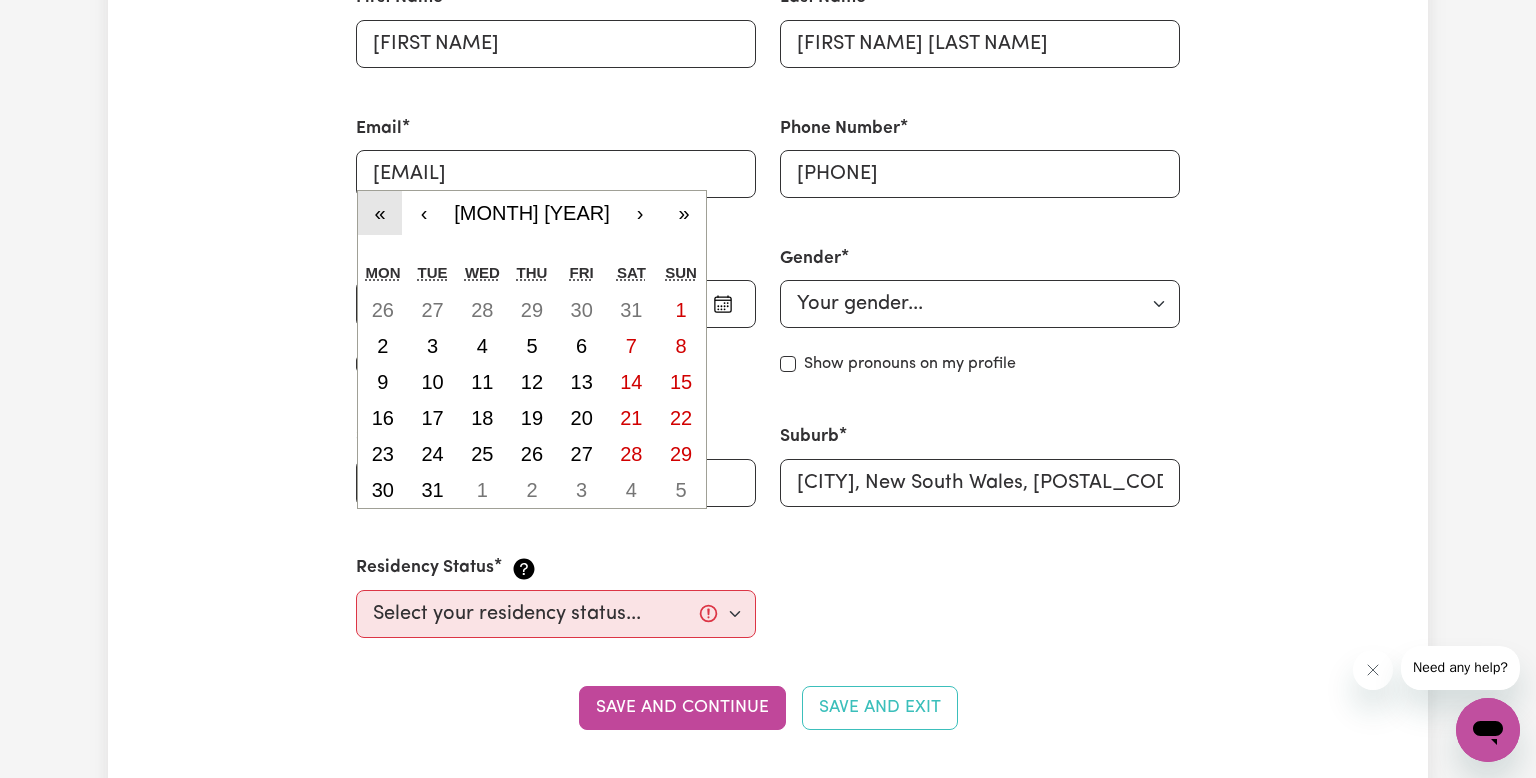 click on "«" at bounding box center [380, 213] 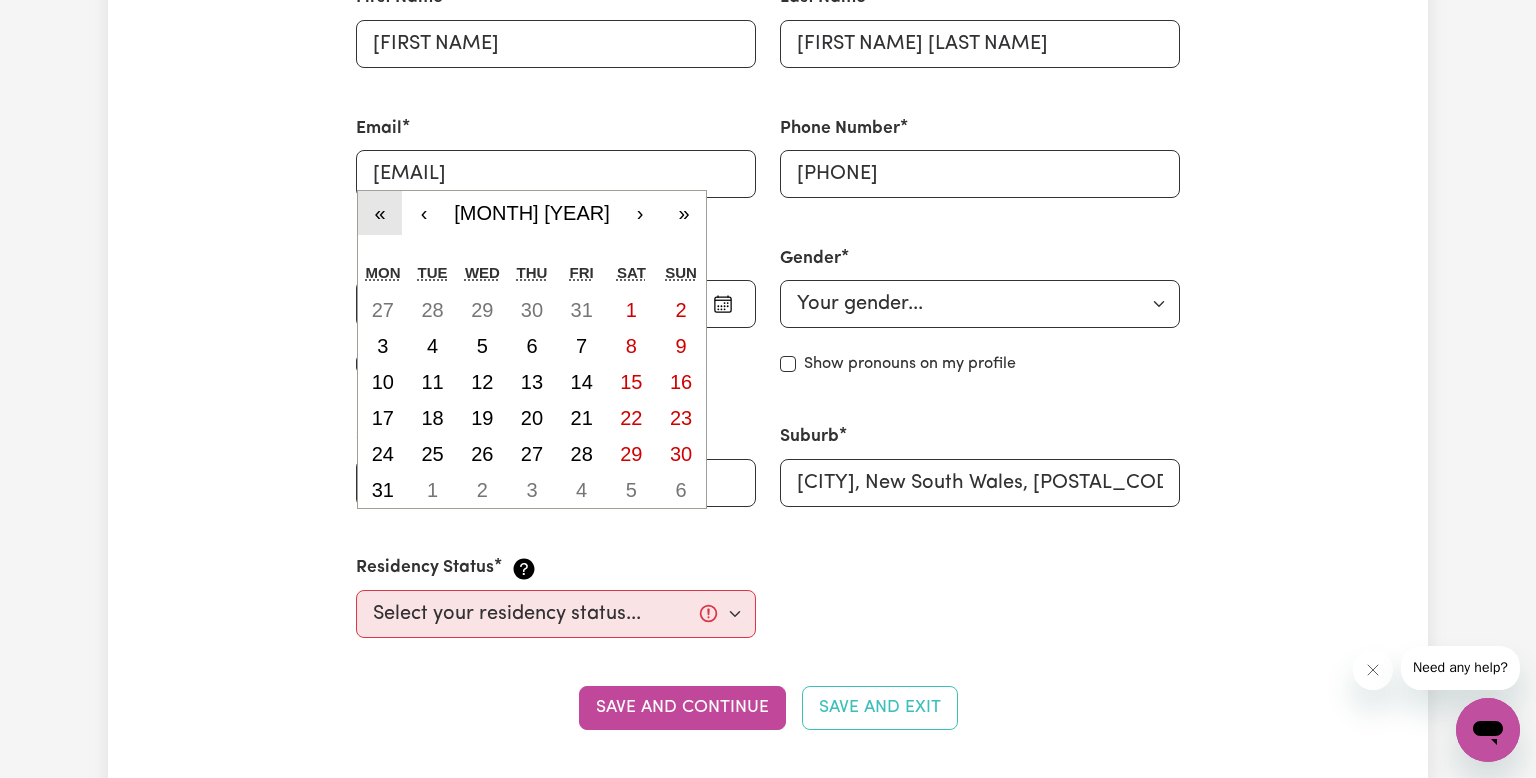 click on "«" at bounding box center (380, 213) 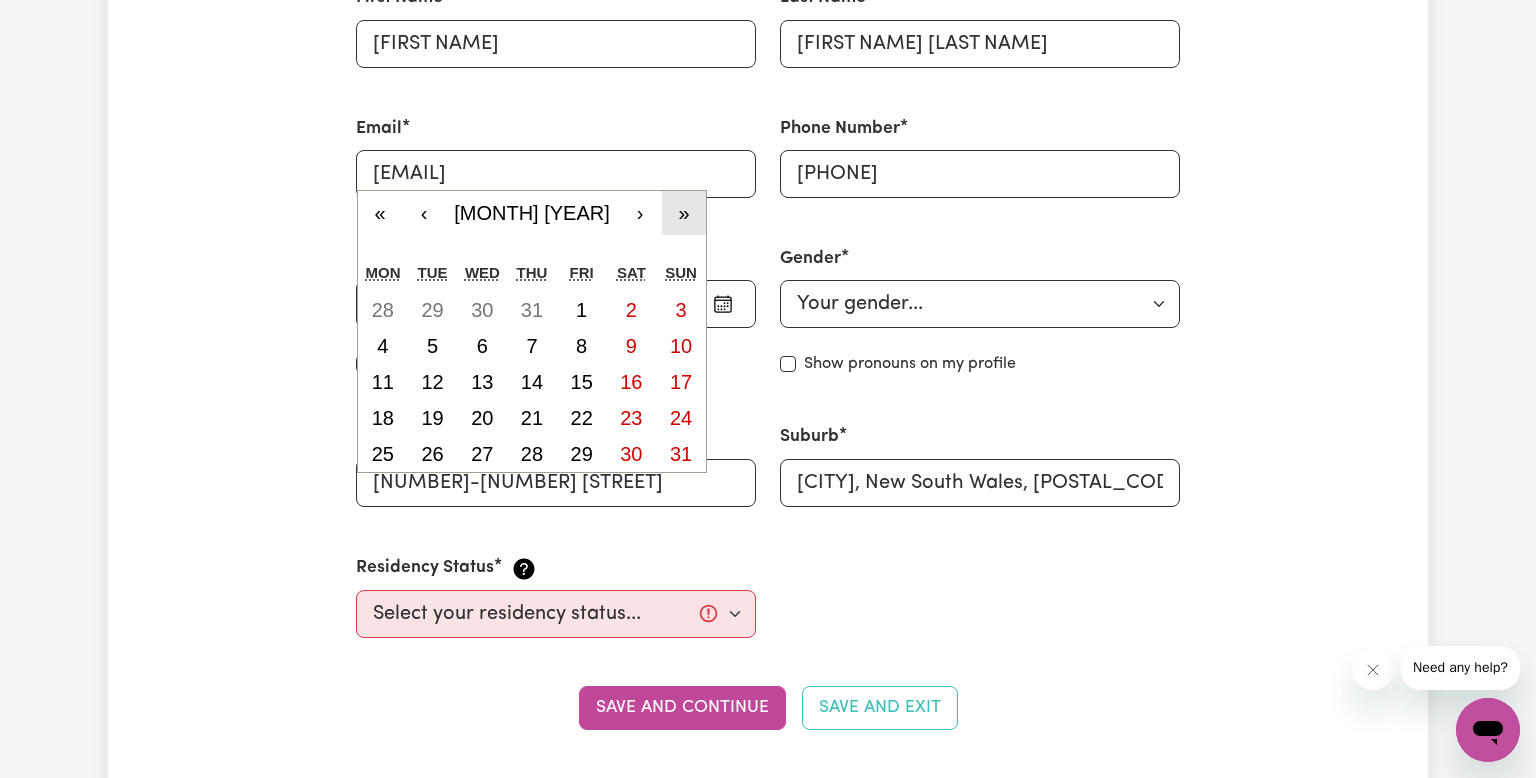 click on "»" at bounding box center [684, 213] 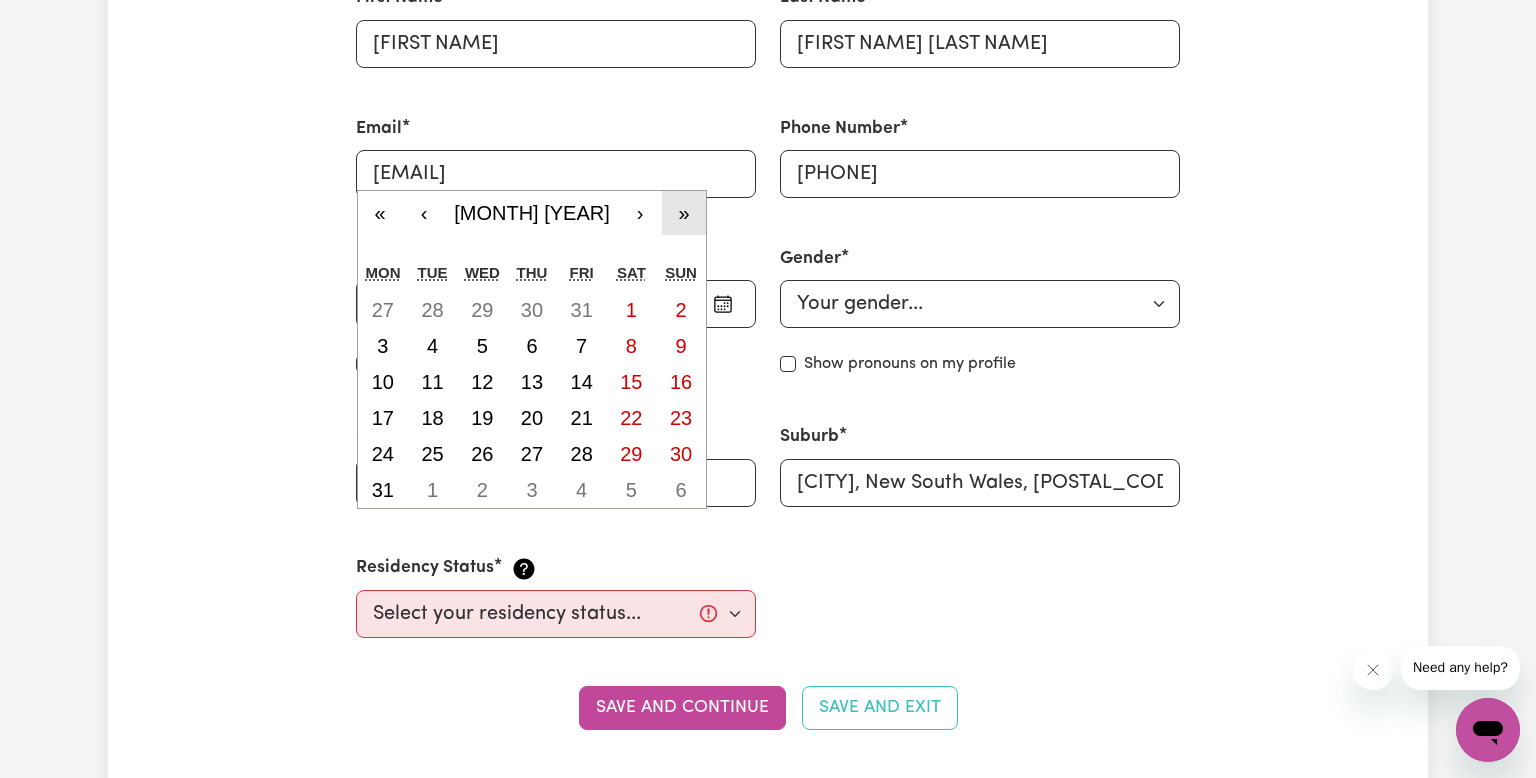 click on "»" at bounding box center [684, 213] 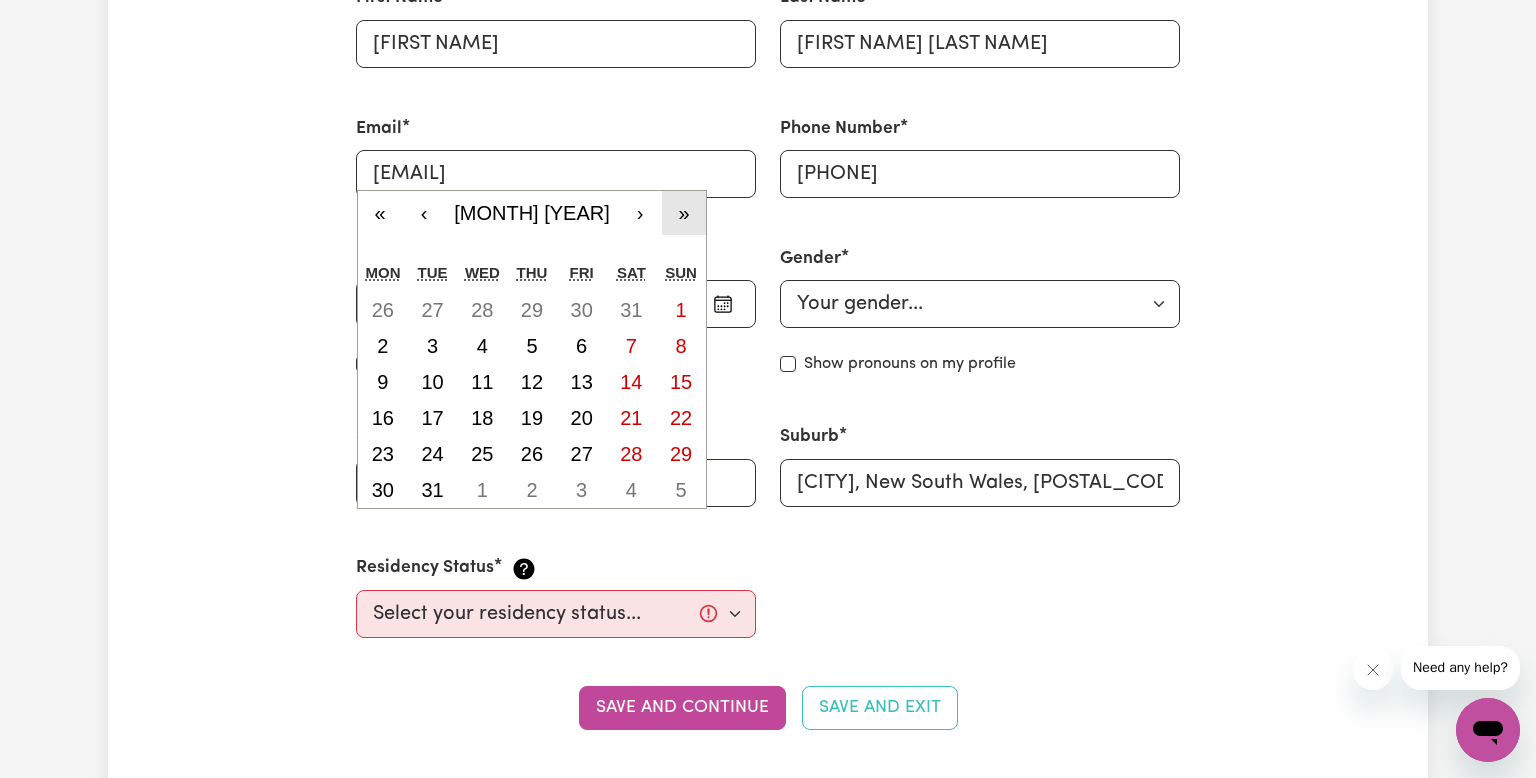 click on "»" at bounding box center (684, 213) 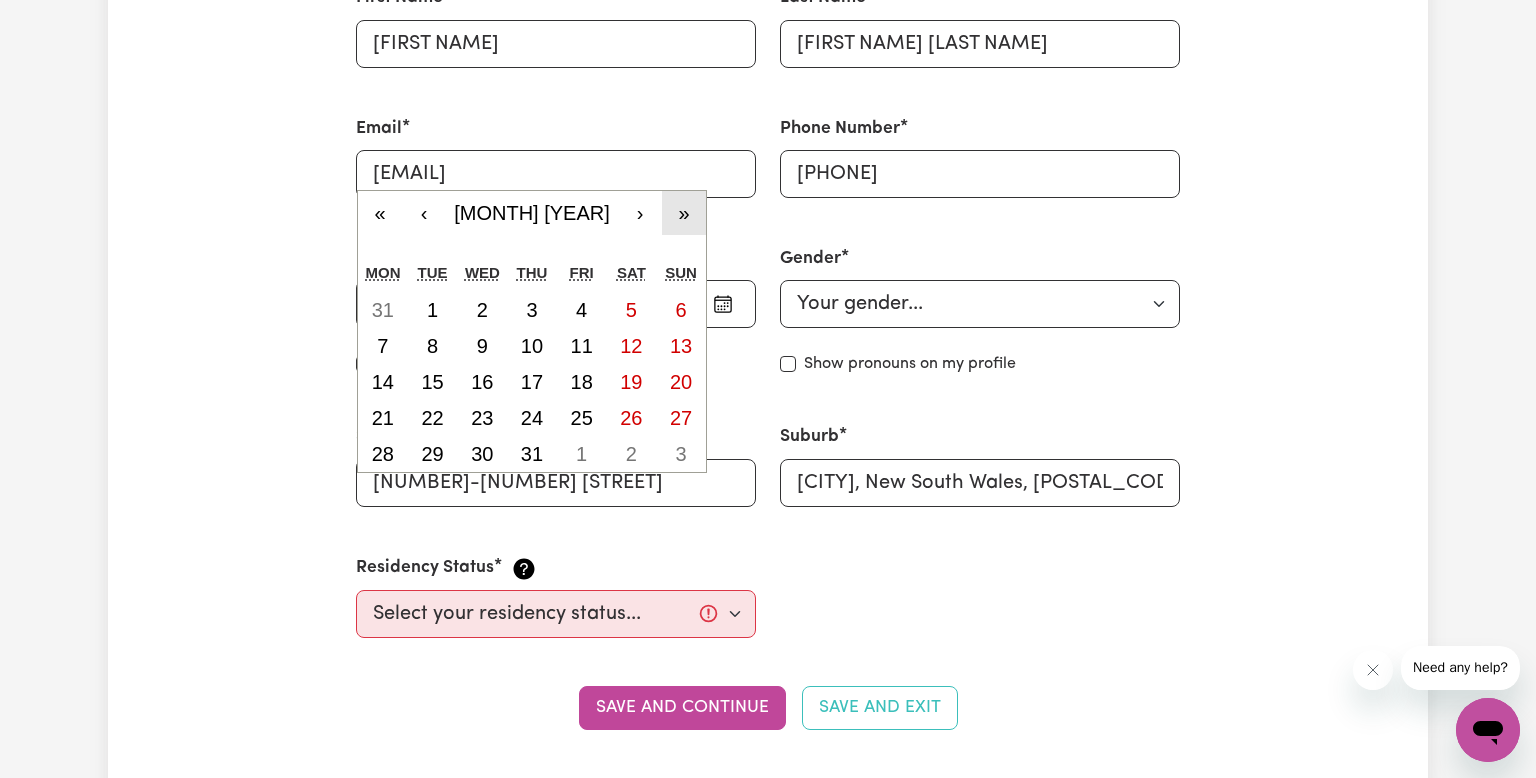 click on "»" at bounding box center (684, 213) 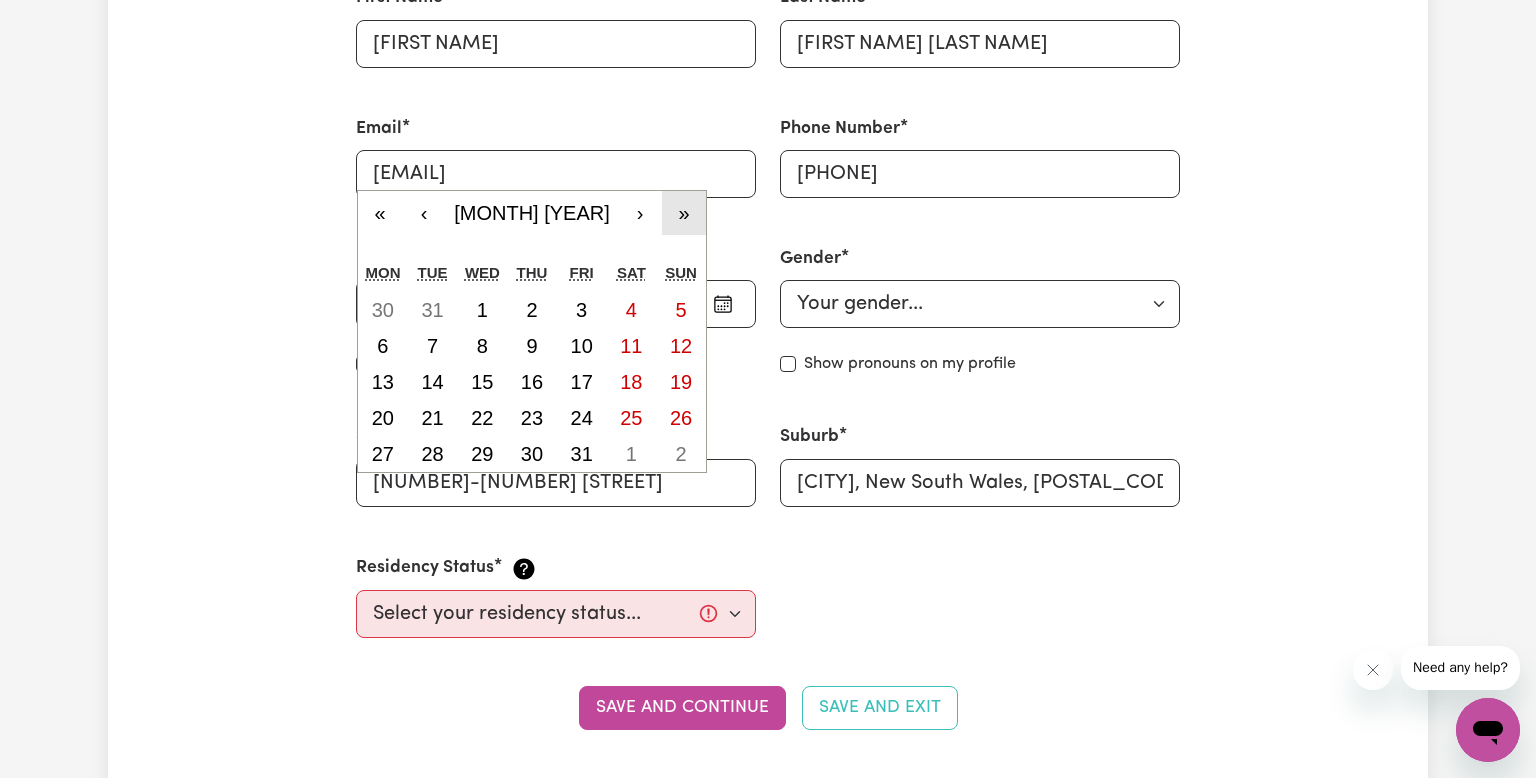 click on "»" at bounding box center (684, 213) 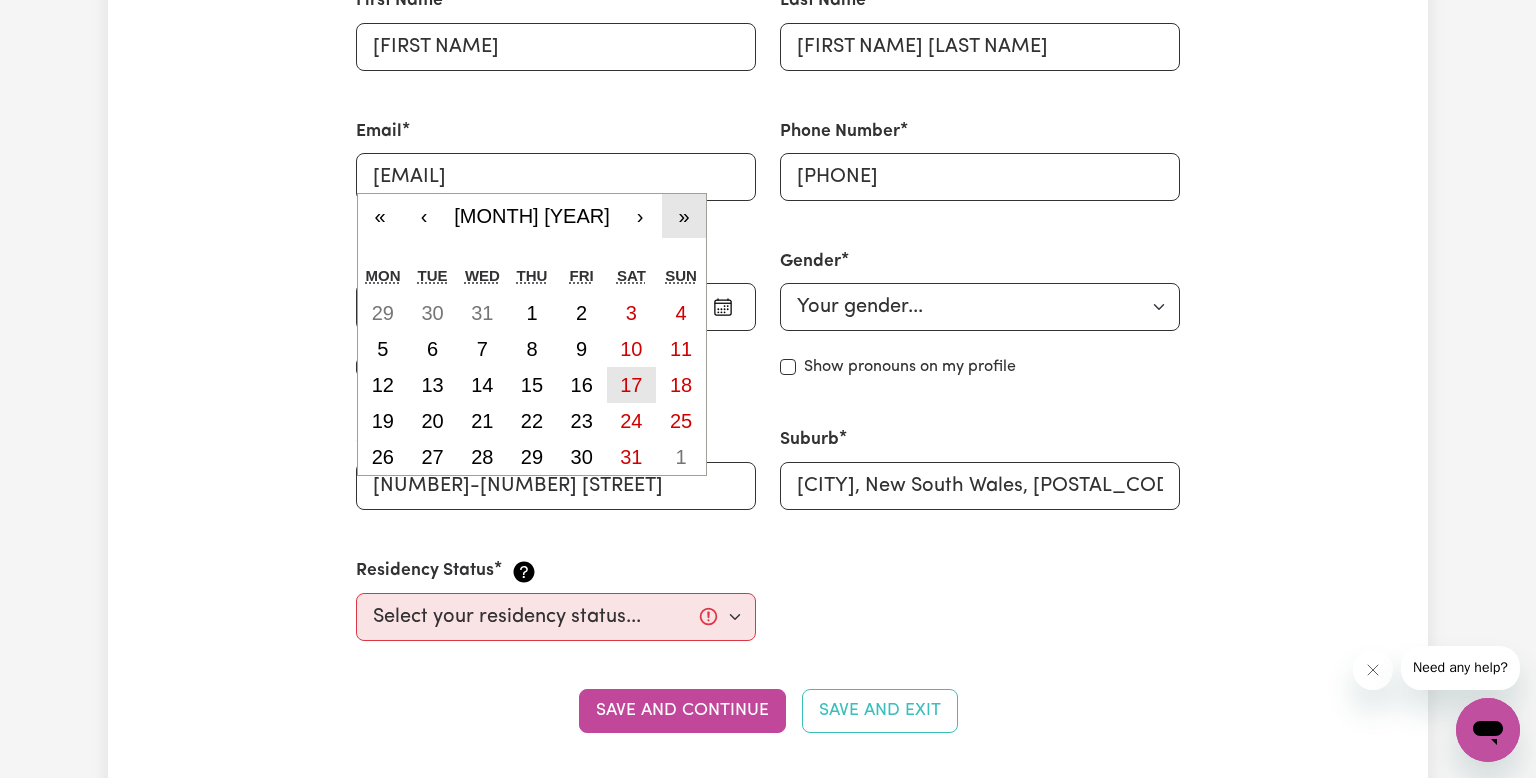 scroll, scrollTop: 652, scrollLeft: 0, axis: vertical 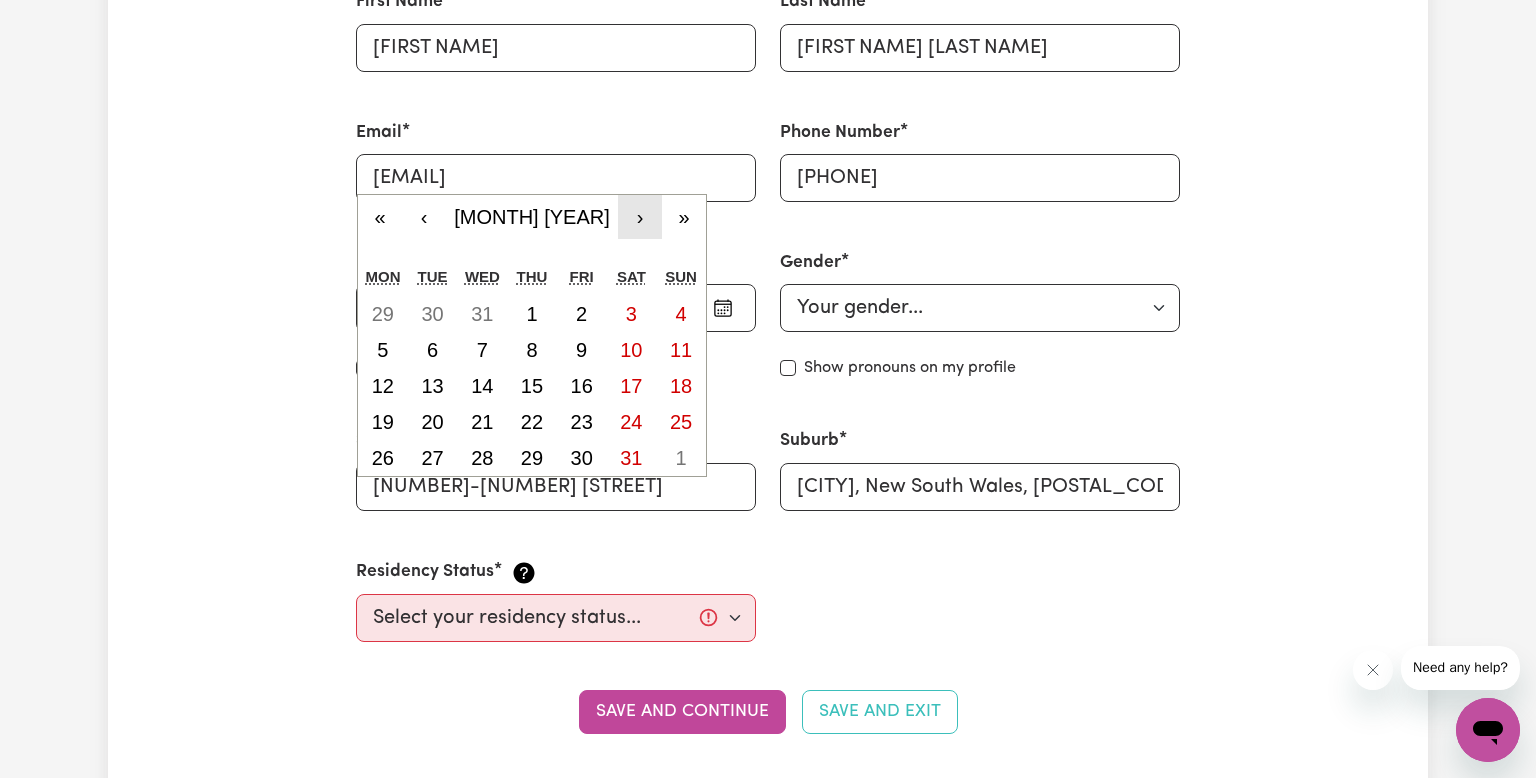 click on "›" at bounding box center [640, 217] 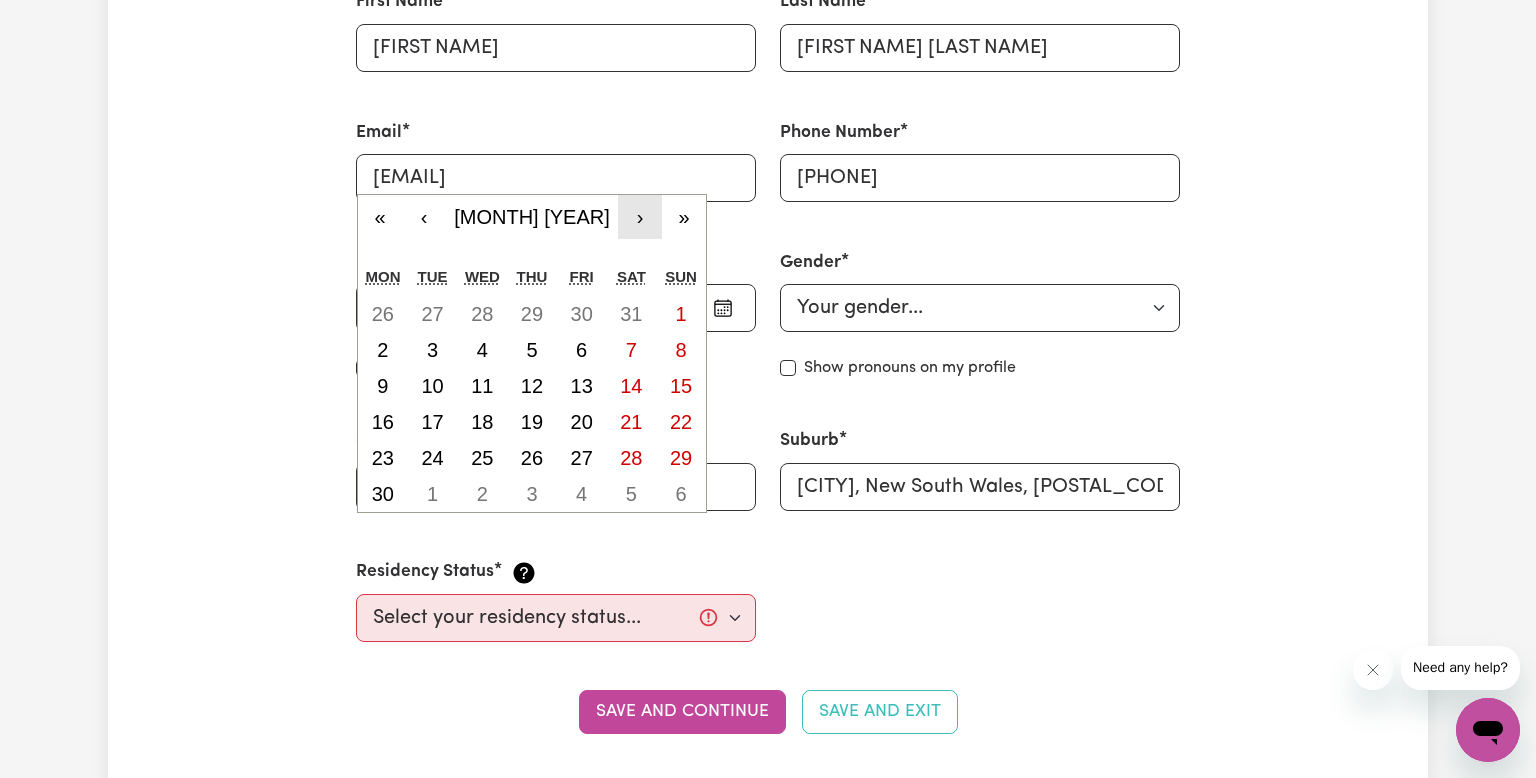 click on "›" at bounding box center (640, 217) 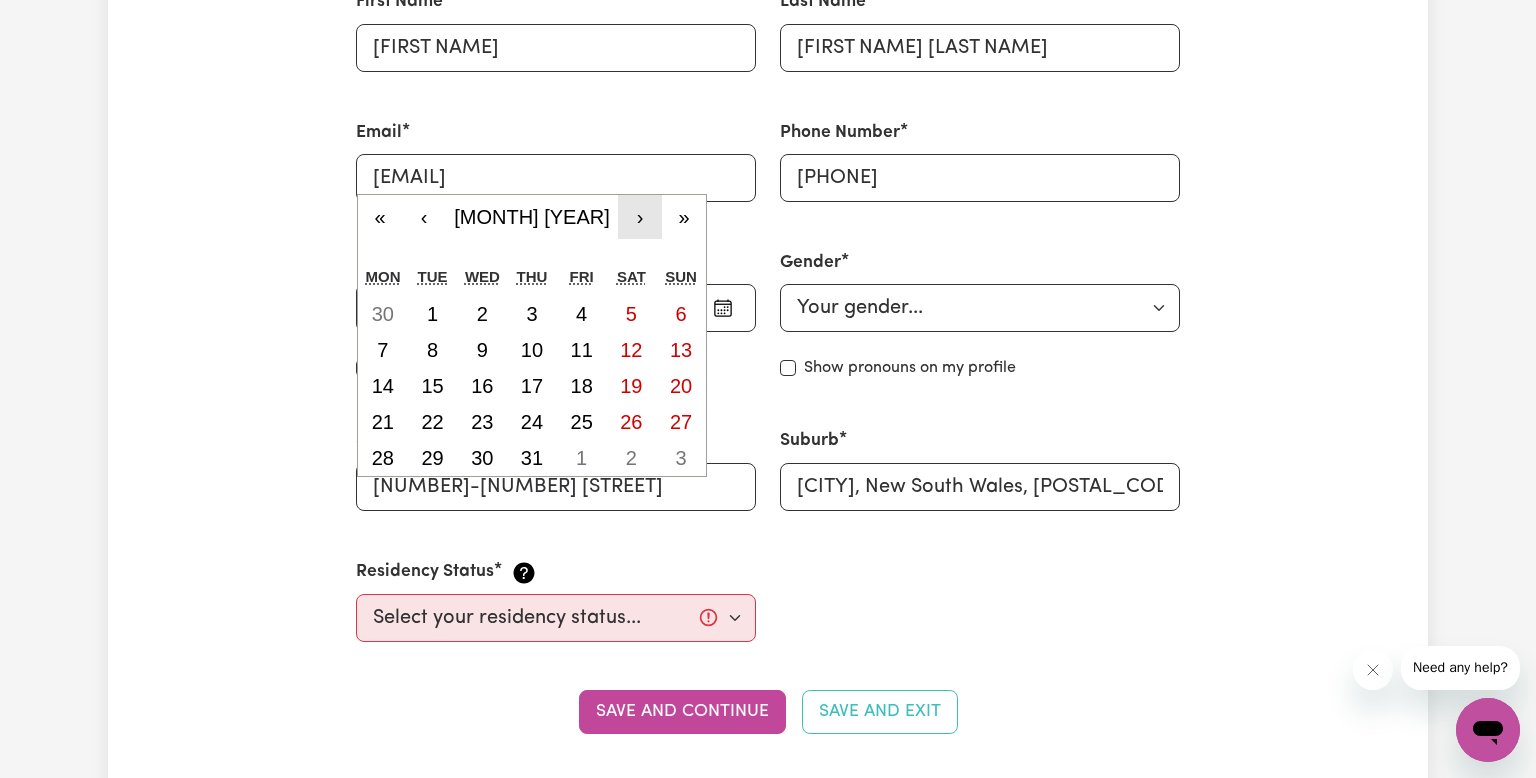 click on "›" at bounding box center (640, 217) 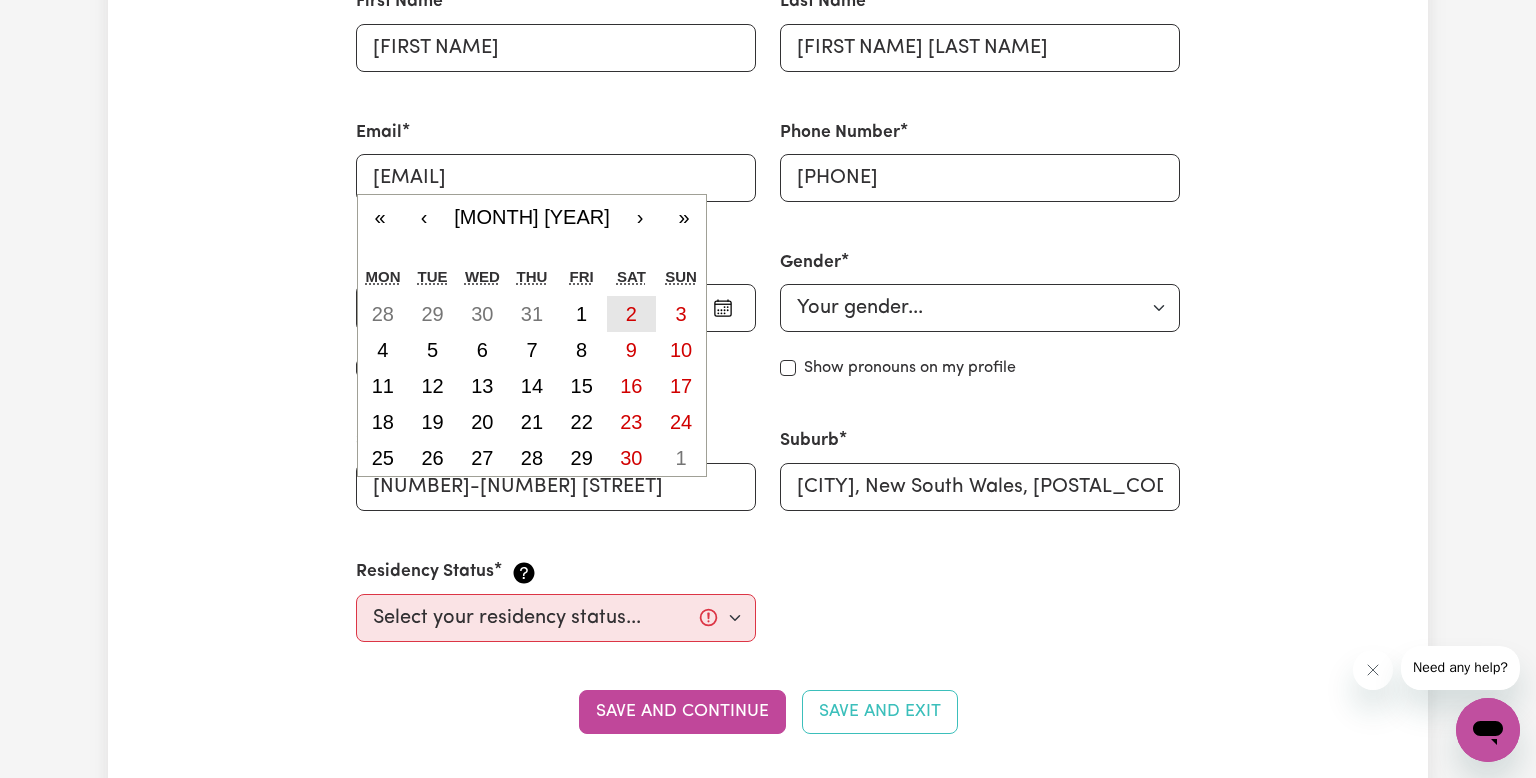 click on "2" at bounding box center [631, 314] 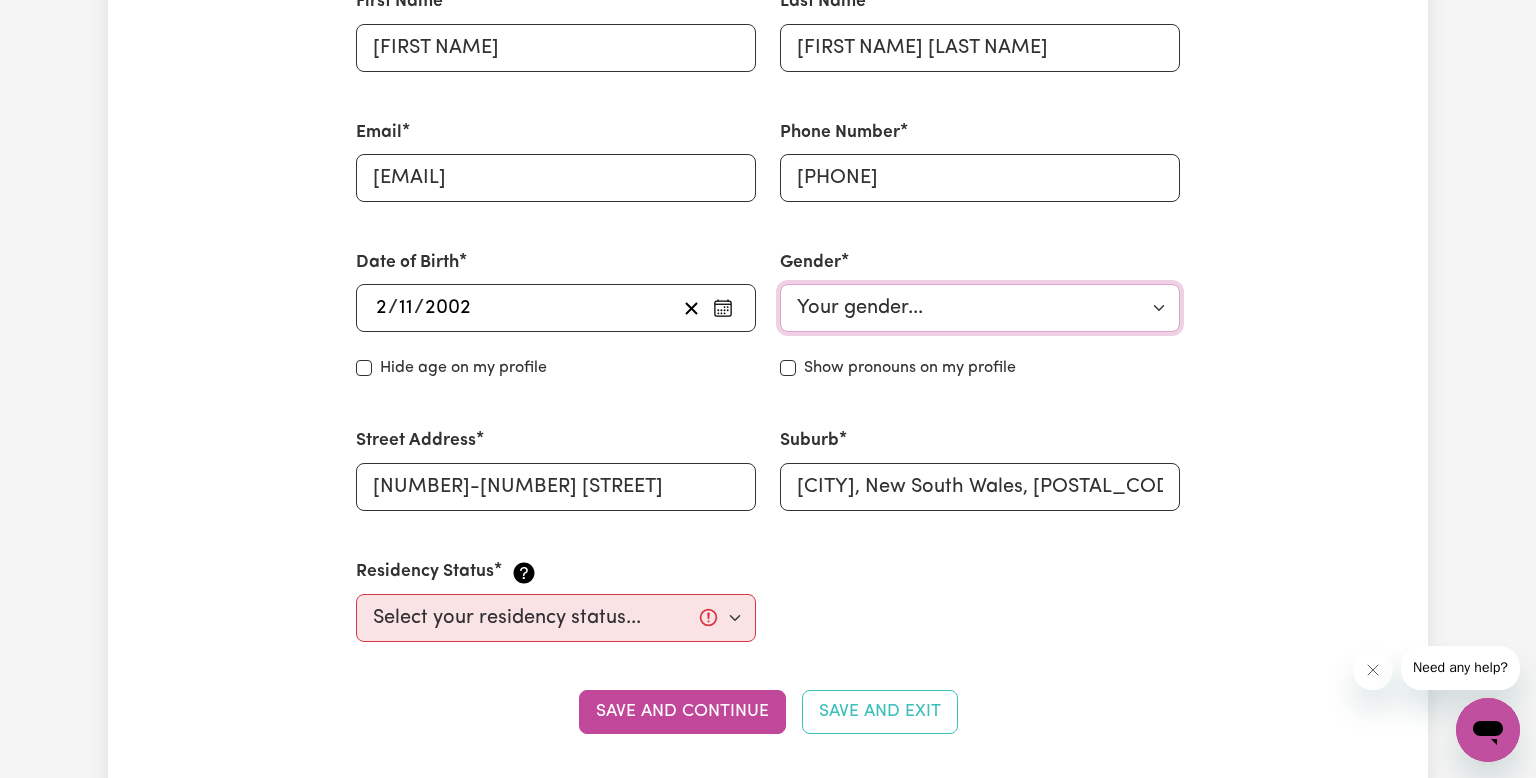 click on "Your gender... Female Male Non-binary Other Prefer not to say" at bounding box center (980, 308) 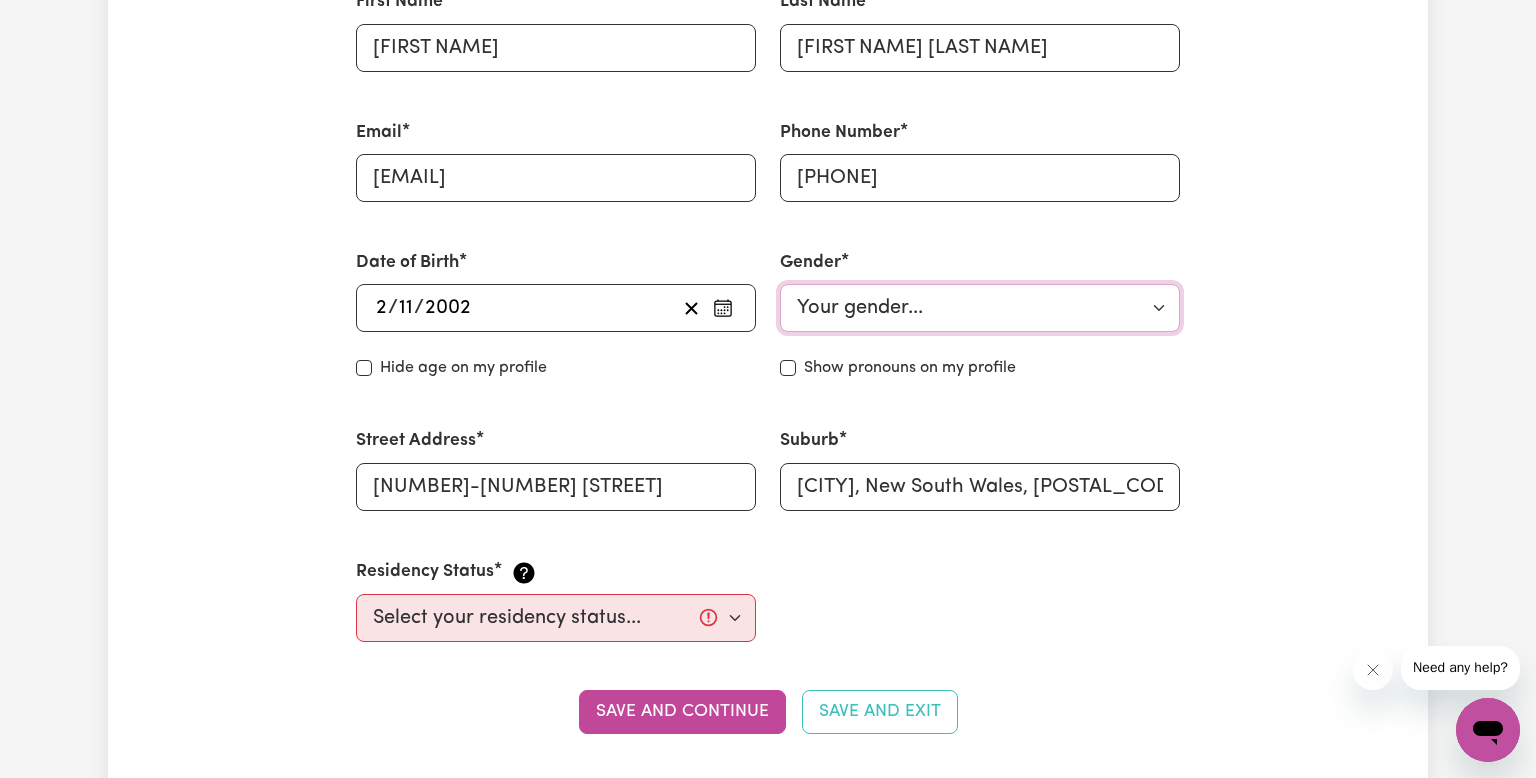 select on "female" 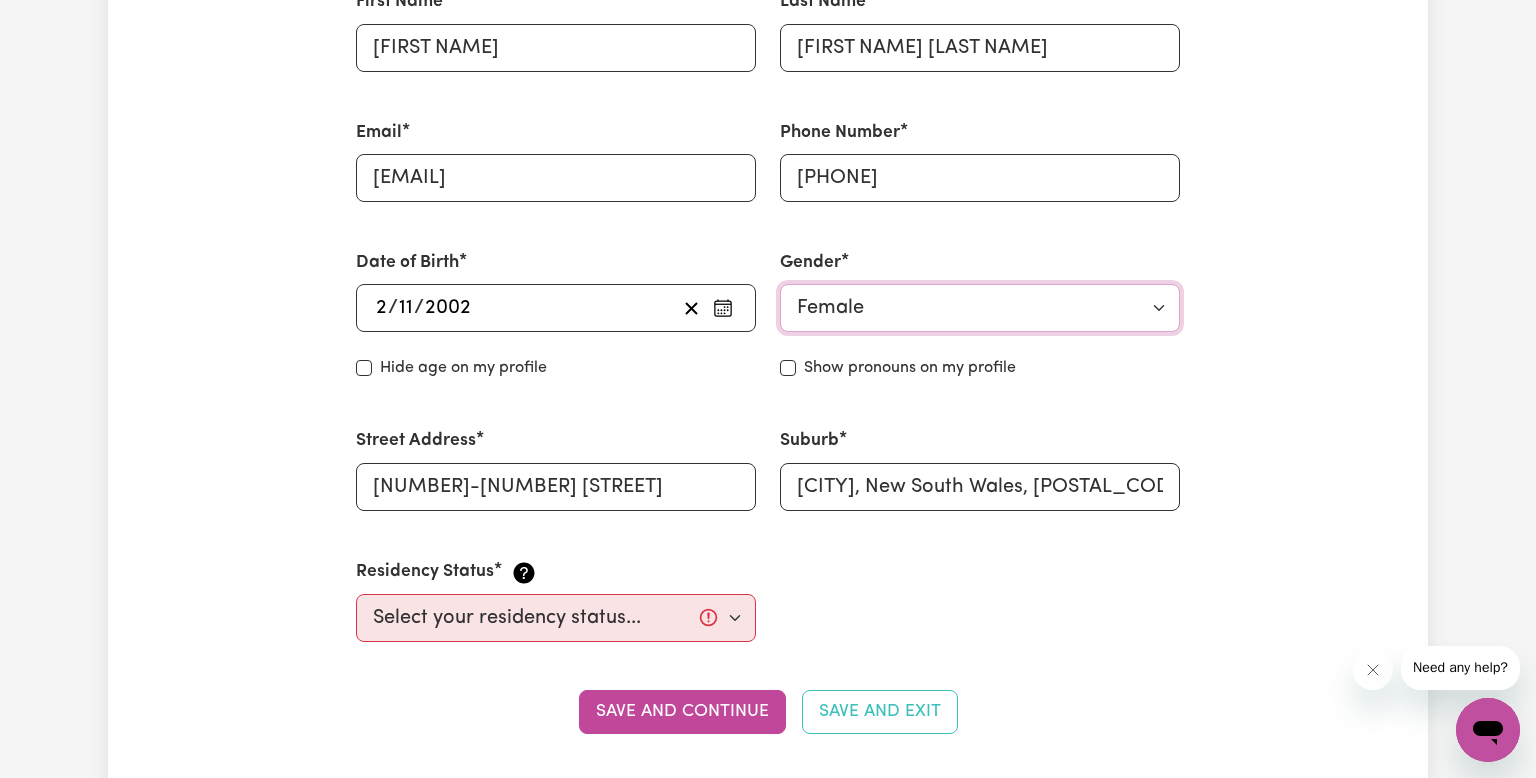 click on "Your gender... Female Male Non-binary Other Prefer not to say" at bounding box center [980, 308] 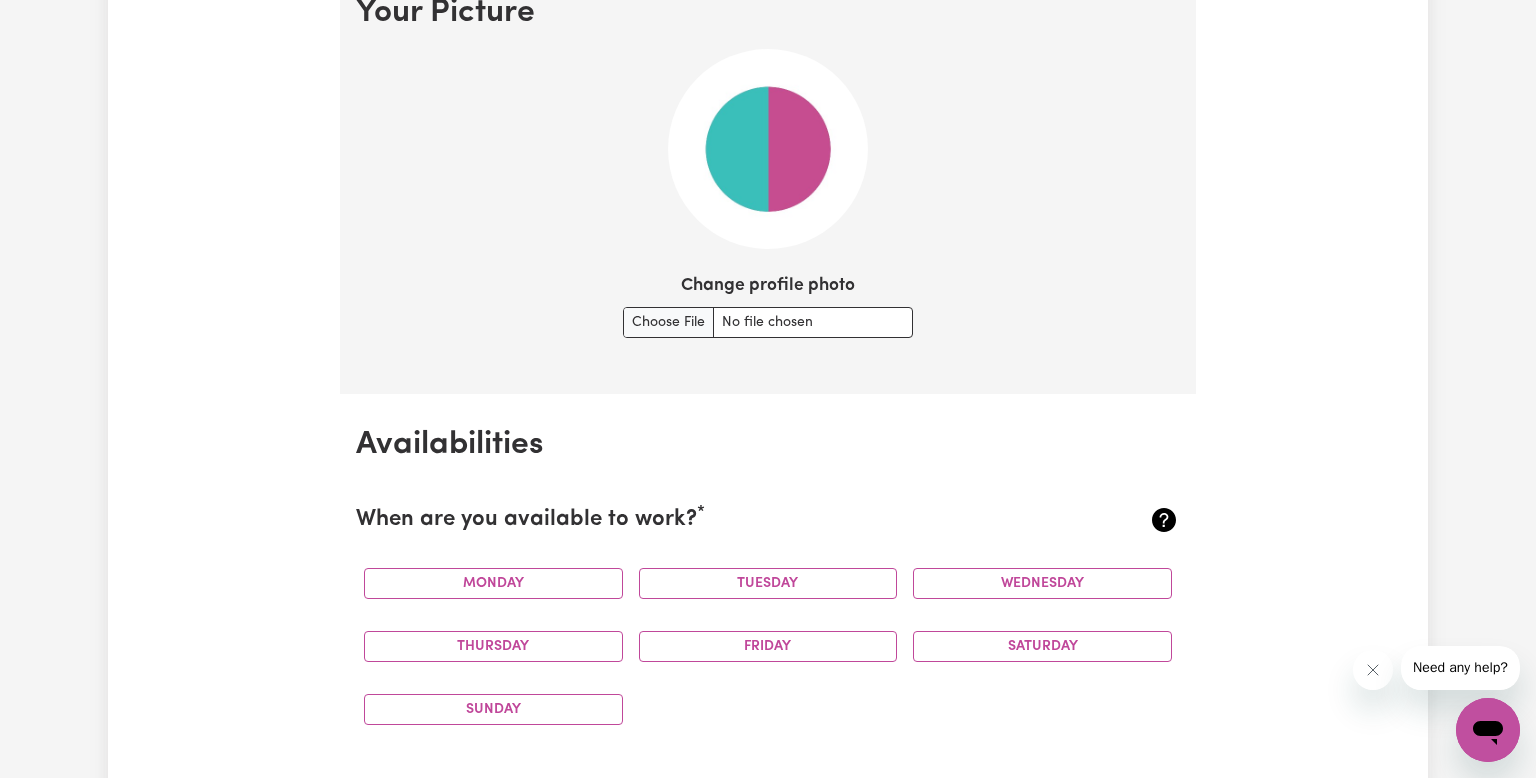 scroll, scrollTop: 1482, scrollLeft: 0, axis: vertical 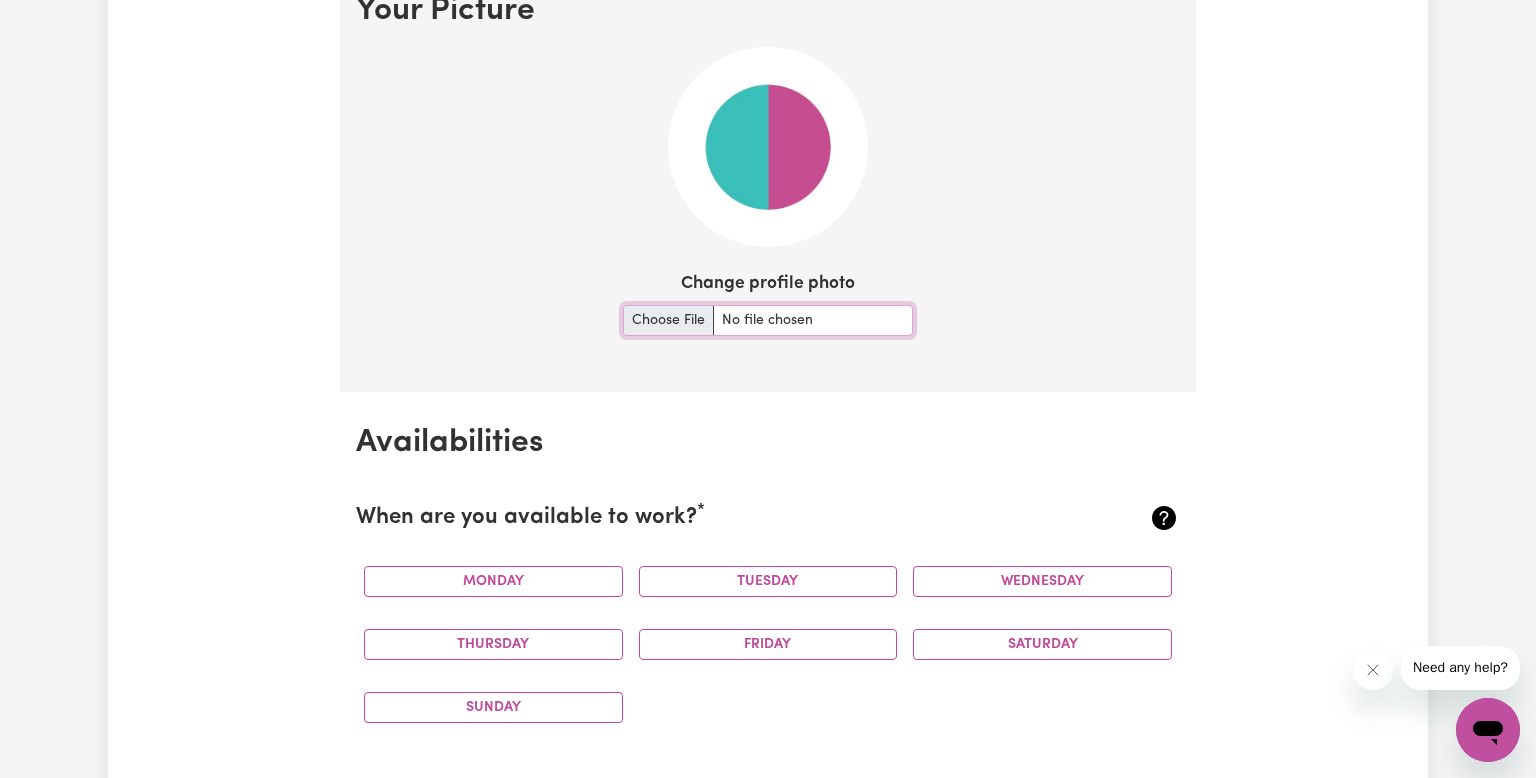 click on "Change profile photo" at bounding box center [768, 320] 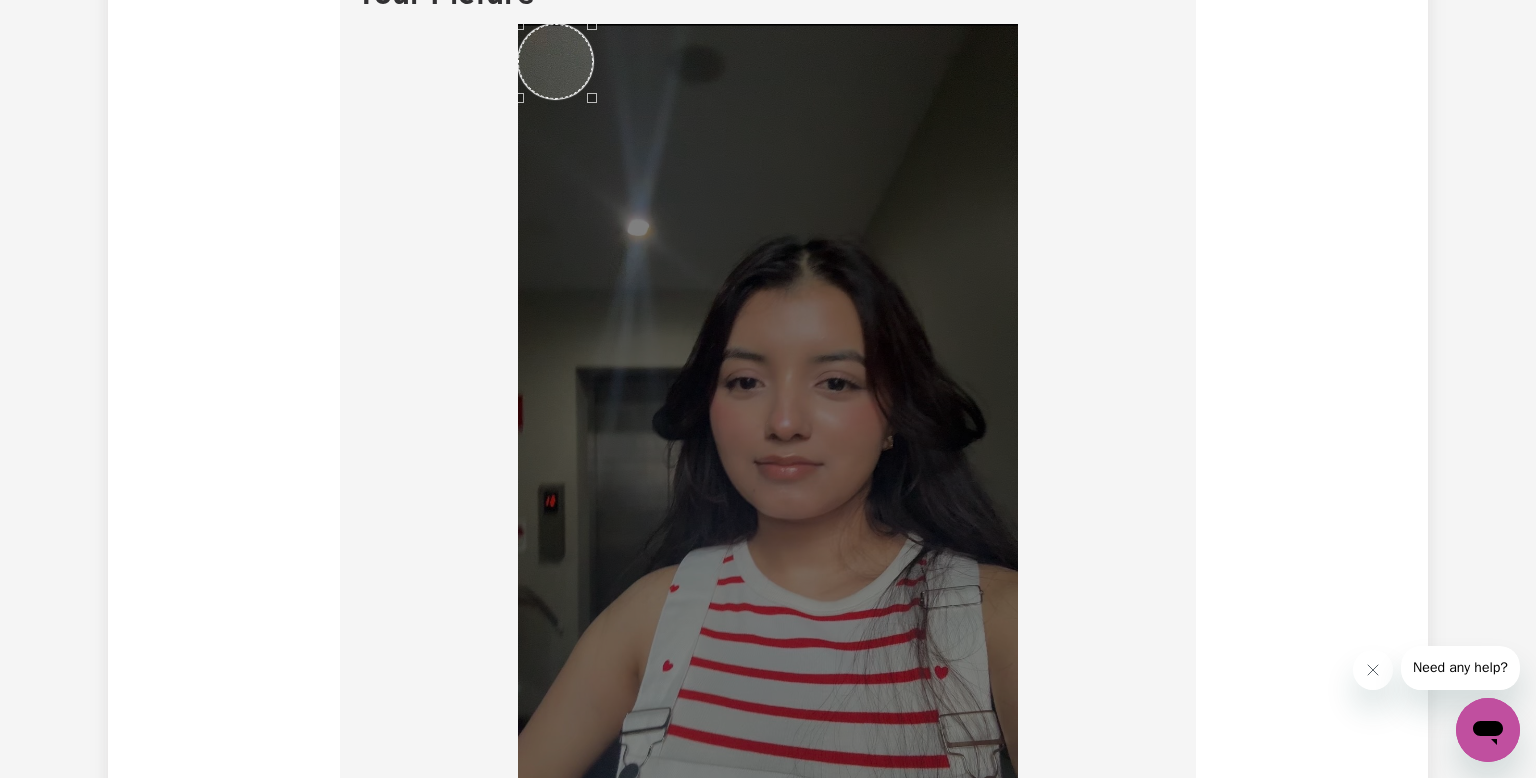 scroll, scrollTop: 1371, scrollLeft: 0, axis: vertical 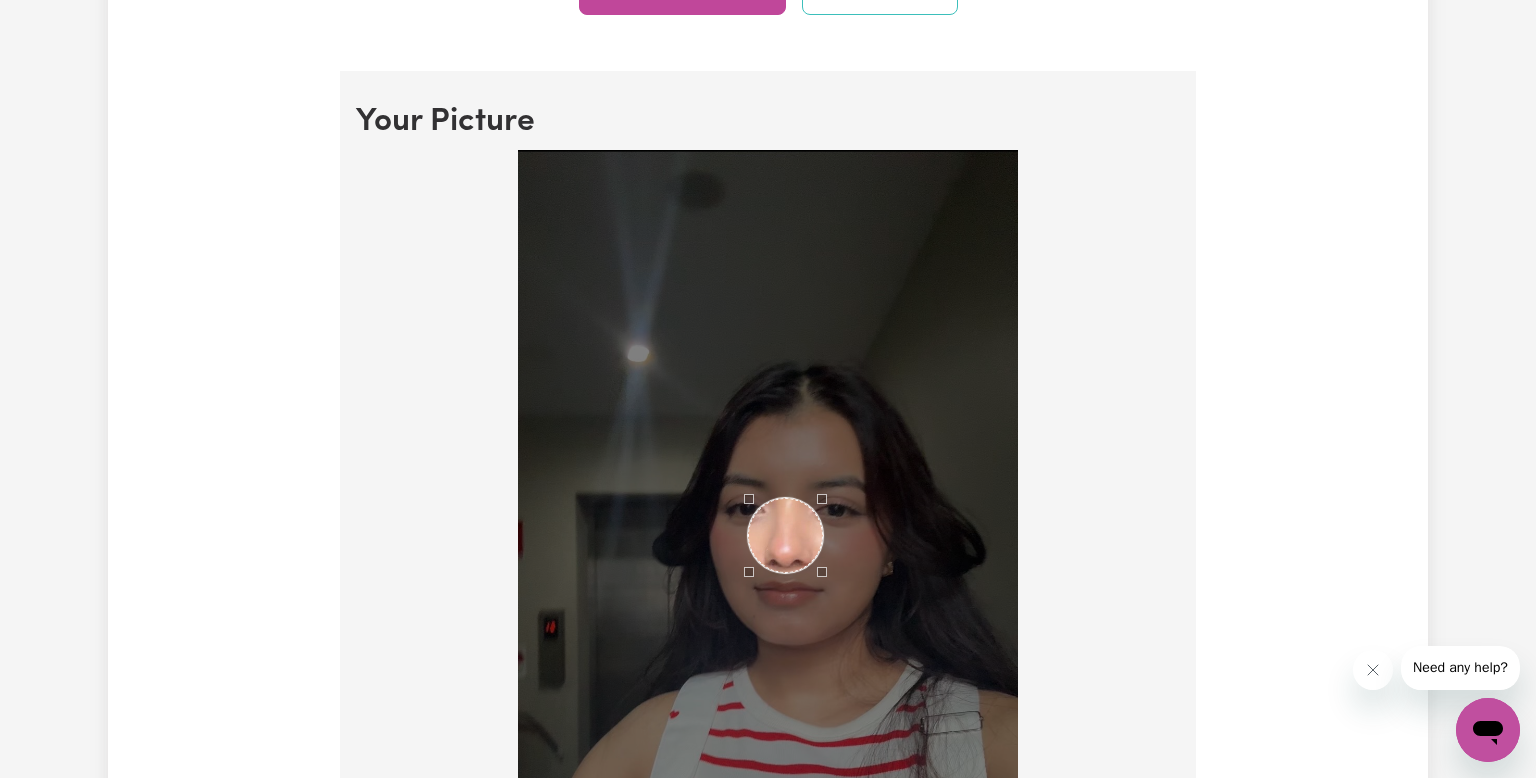 click at bounding box center (785, 535) 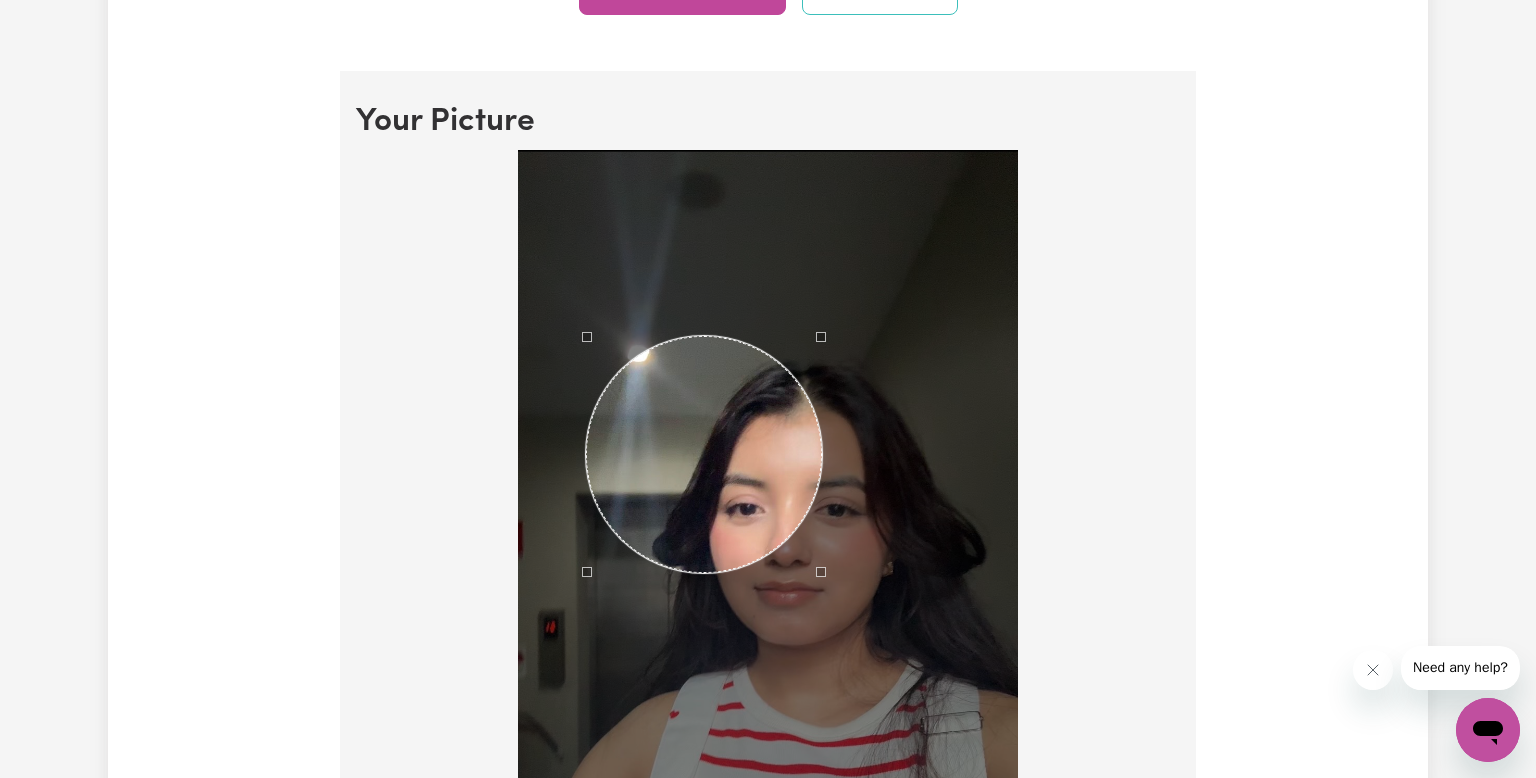 click at bounding box center (768, 596) 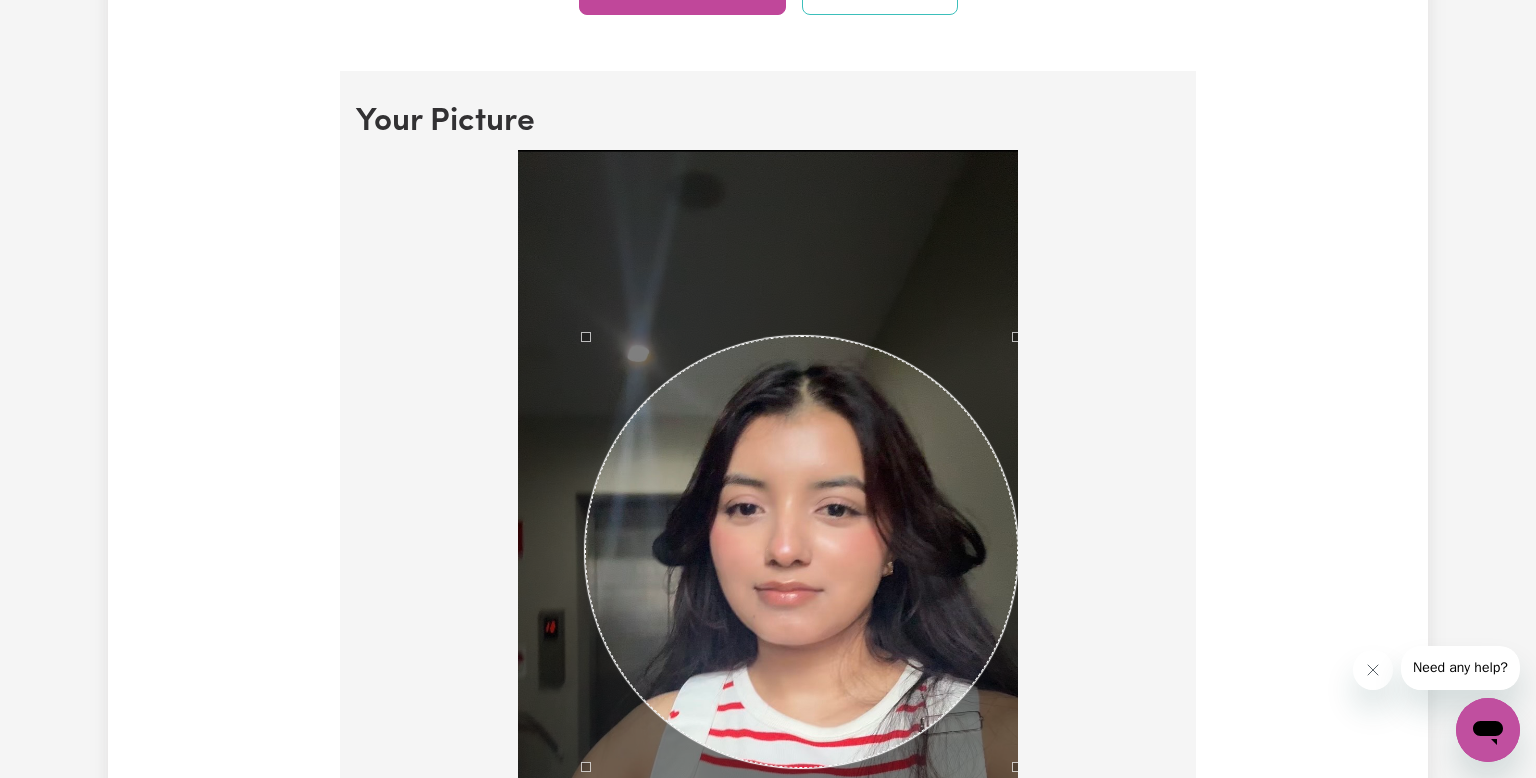 click at bounding box center (768, 600) 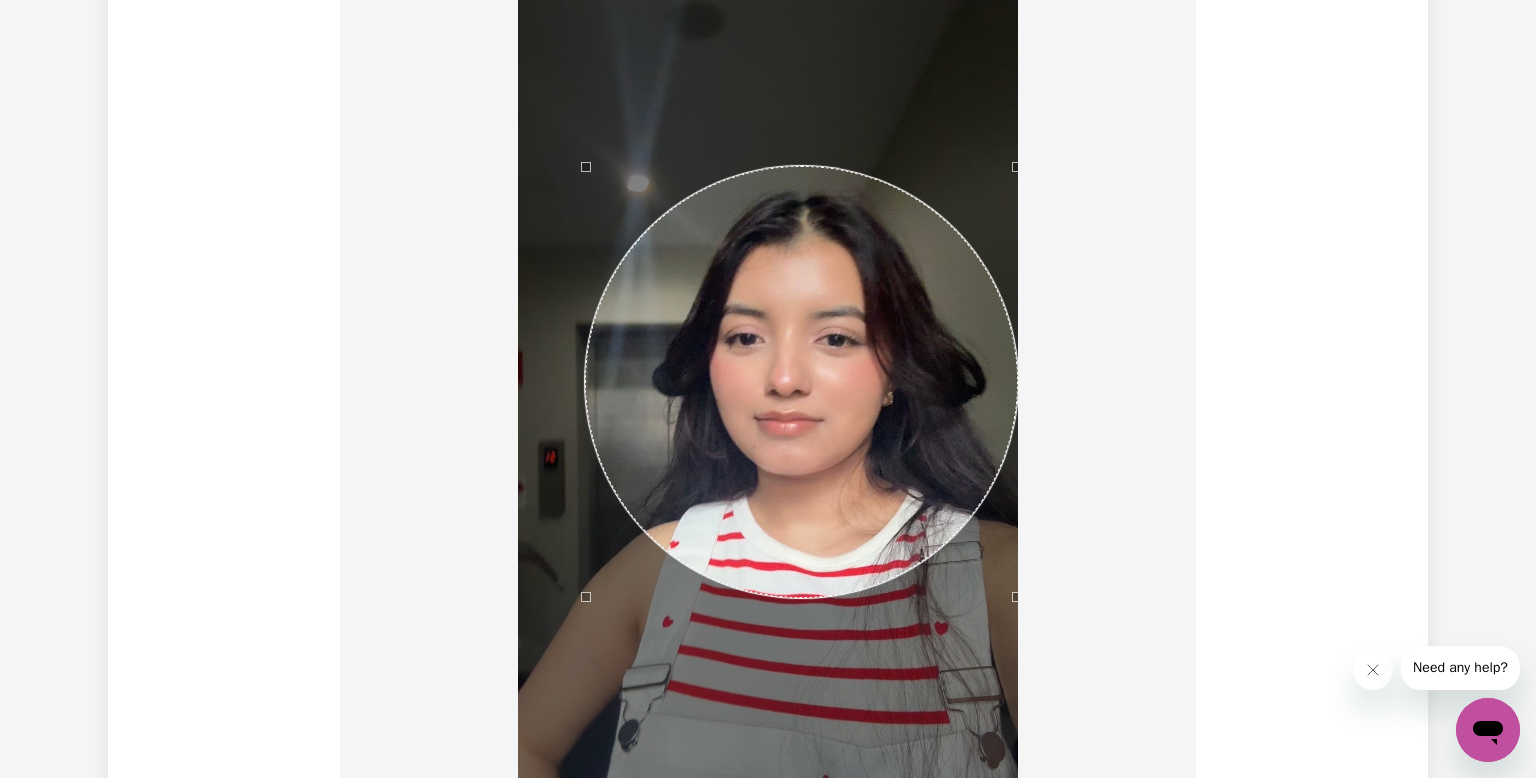 scroll, scrollTop: 1562, scrollLeft: 0, axis: vertical 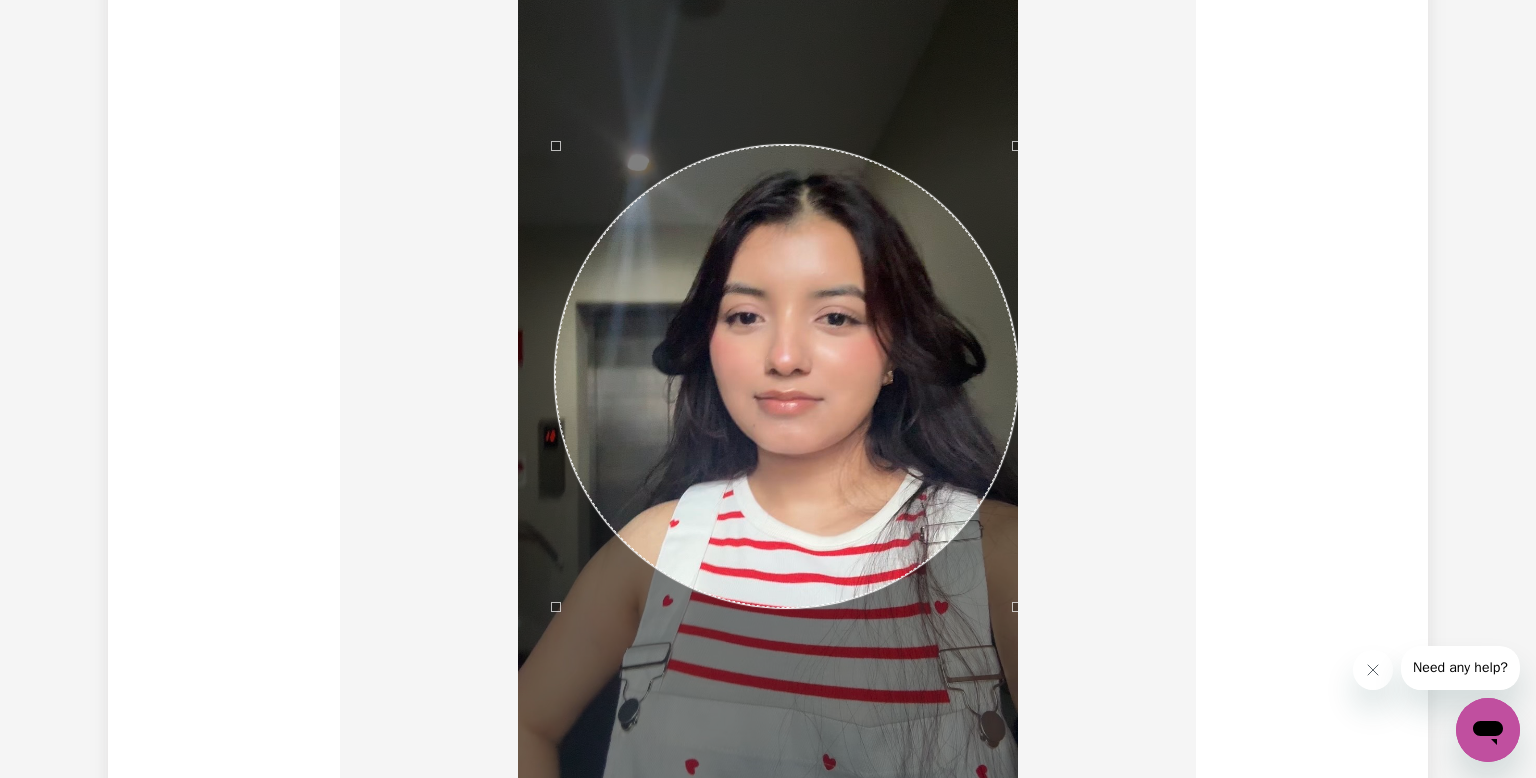 click at bounding box center [768, 405] 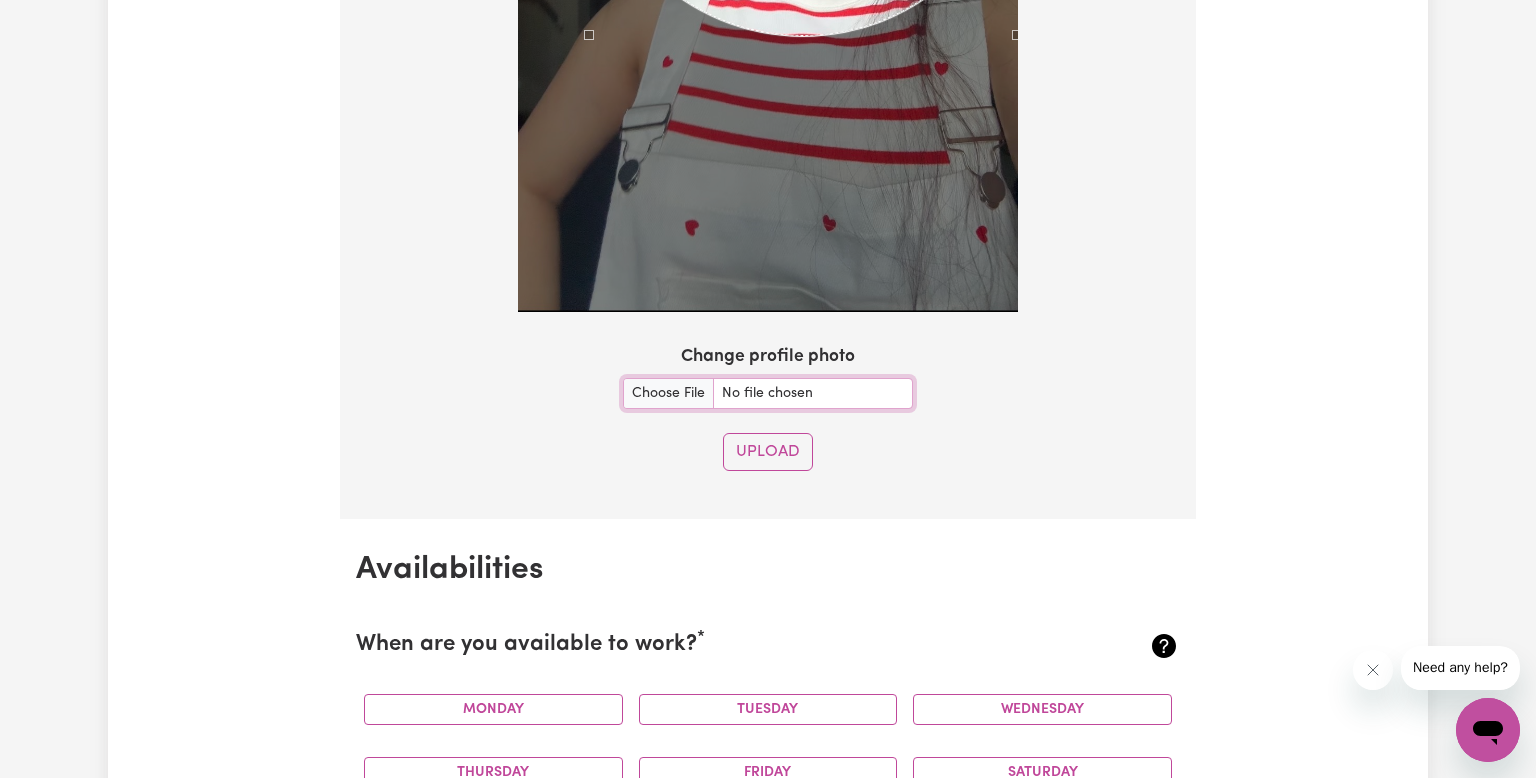 scroll, scrollTop: 2130, scrollLeft: 0, axis: vertical 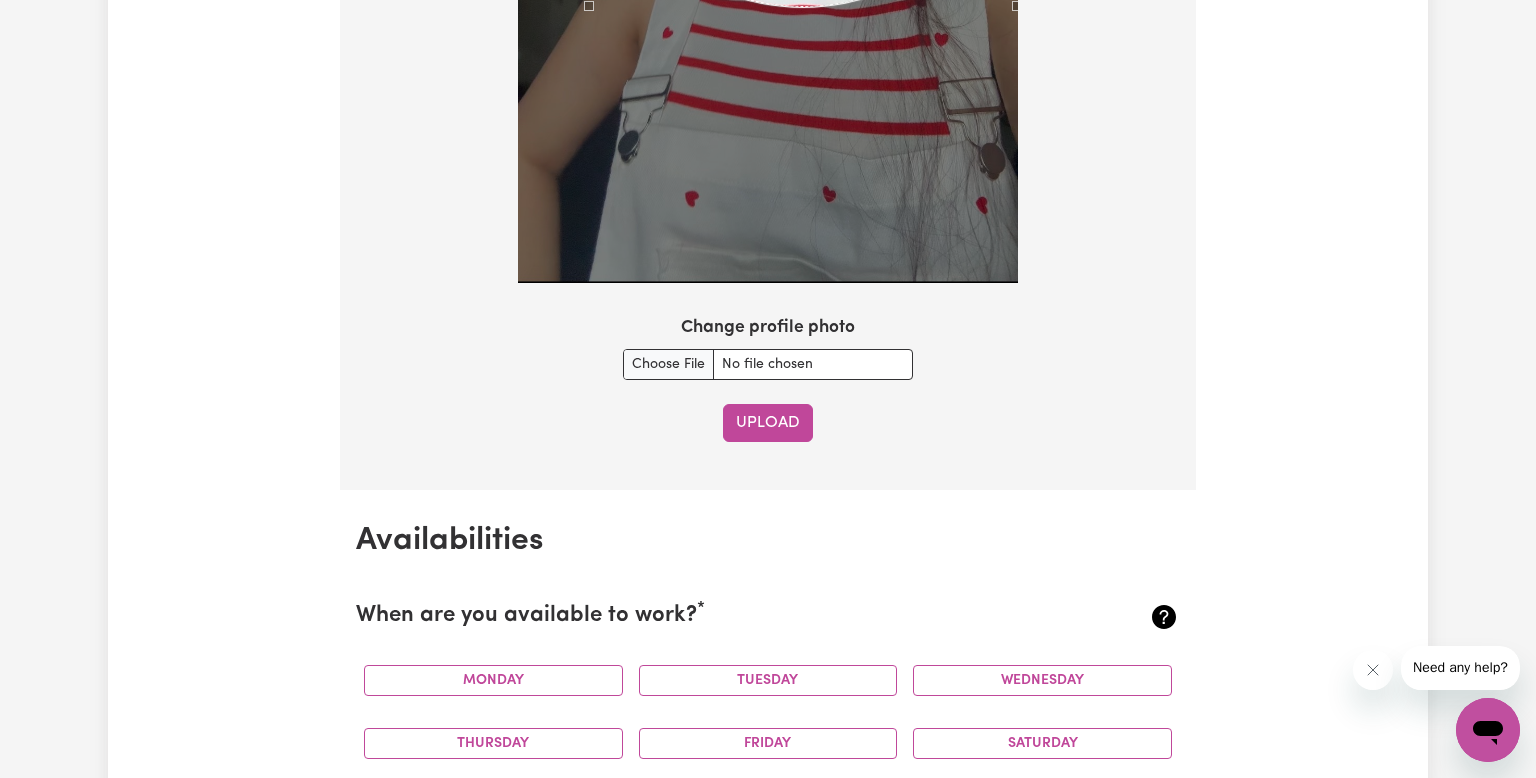 click on "Upload" at bounding box center (768, 423) 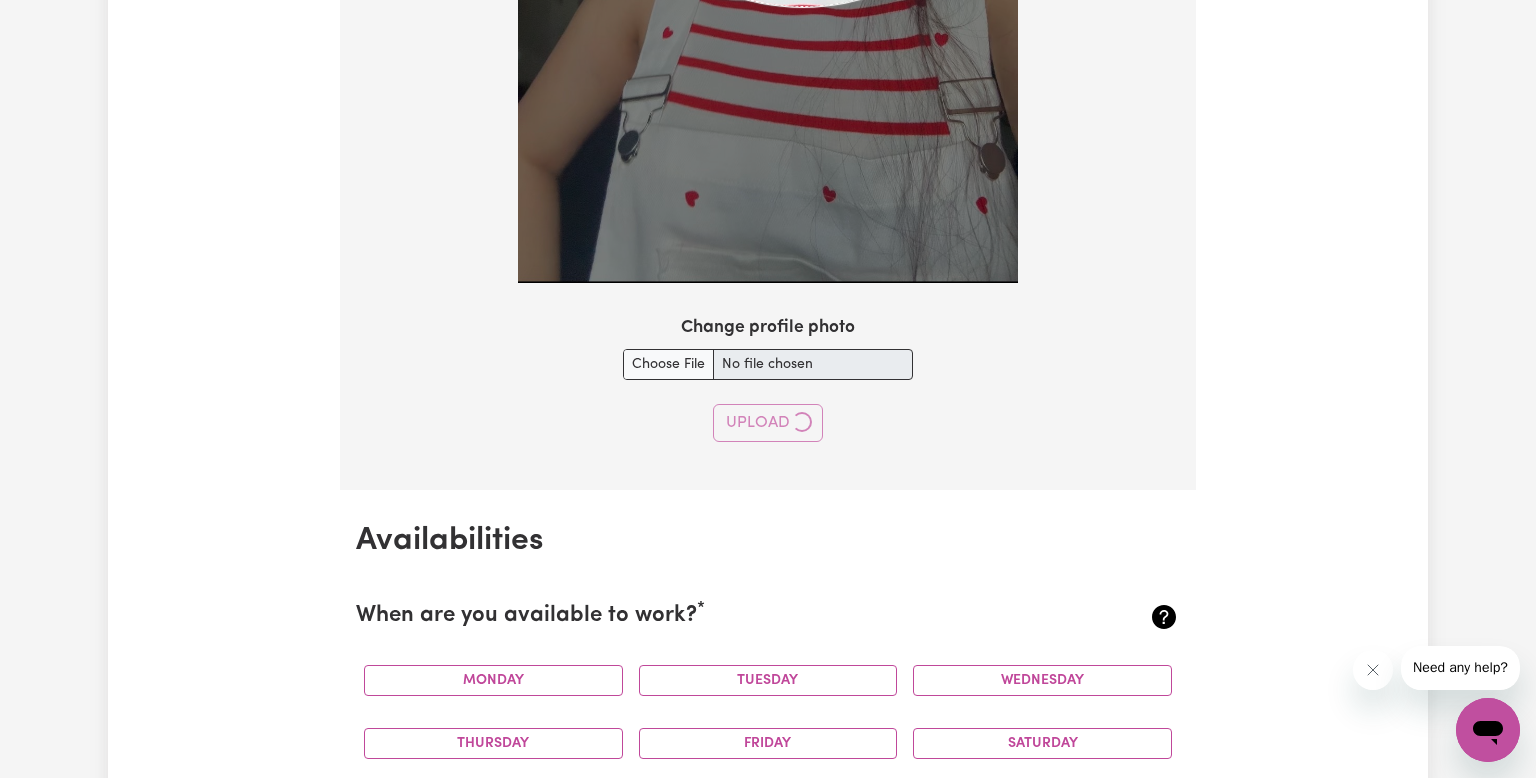 type 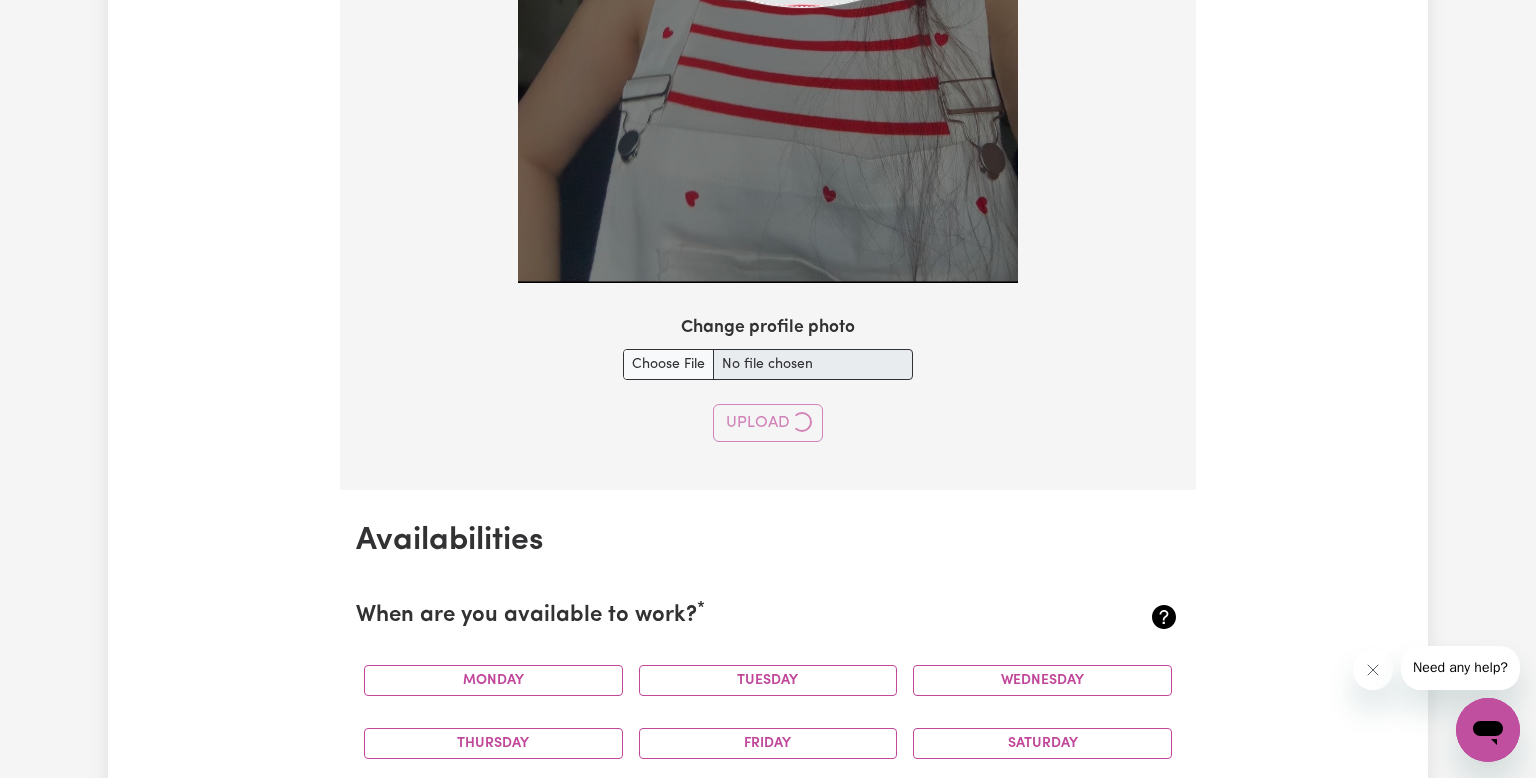 type 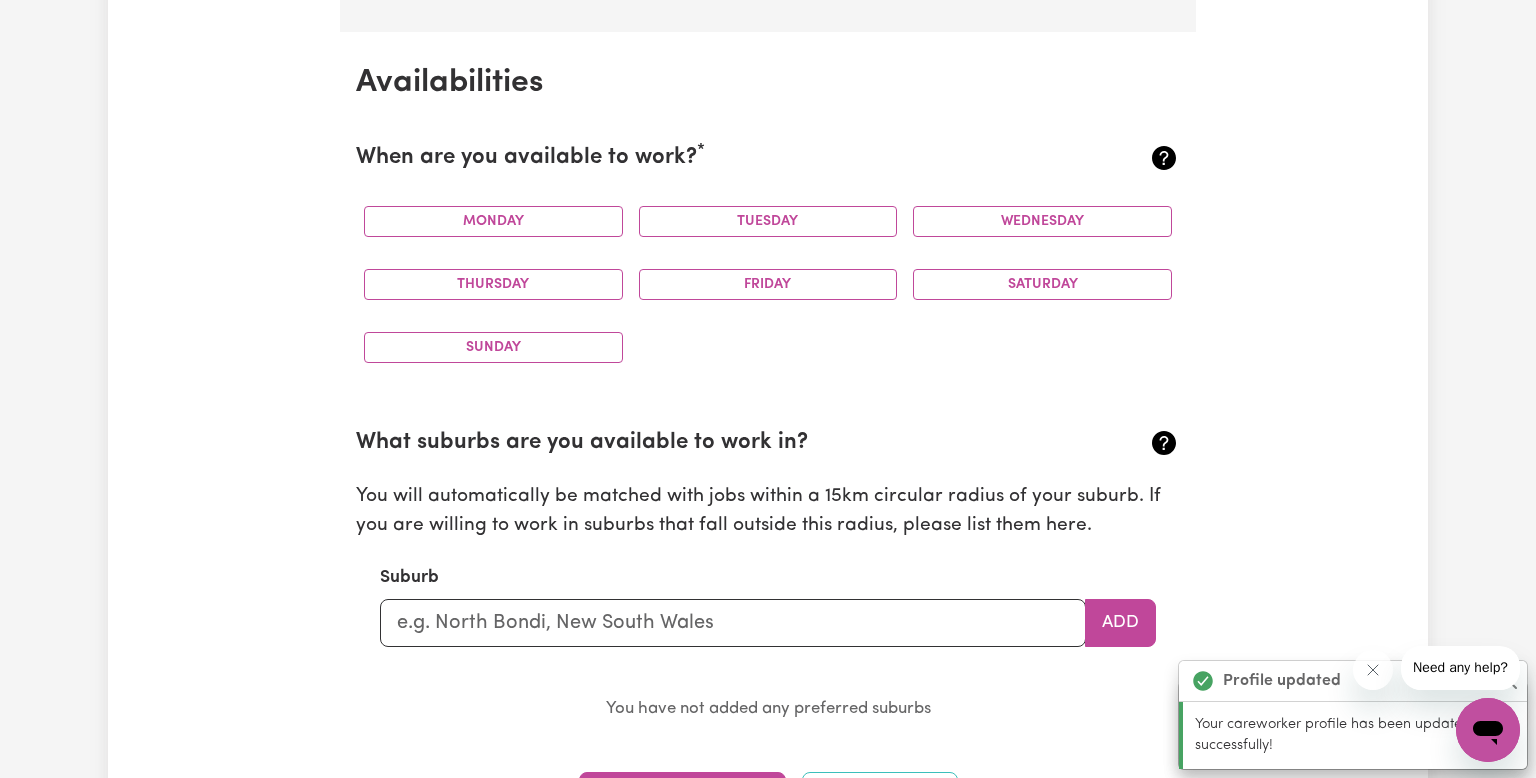 scroll, scrollTop: 1872, scrollLeft: 0, axis: vertical 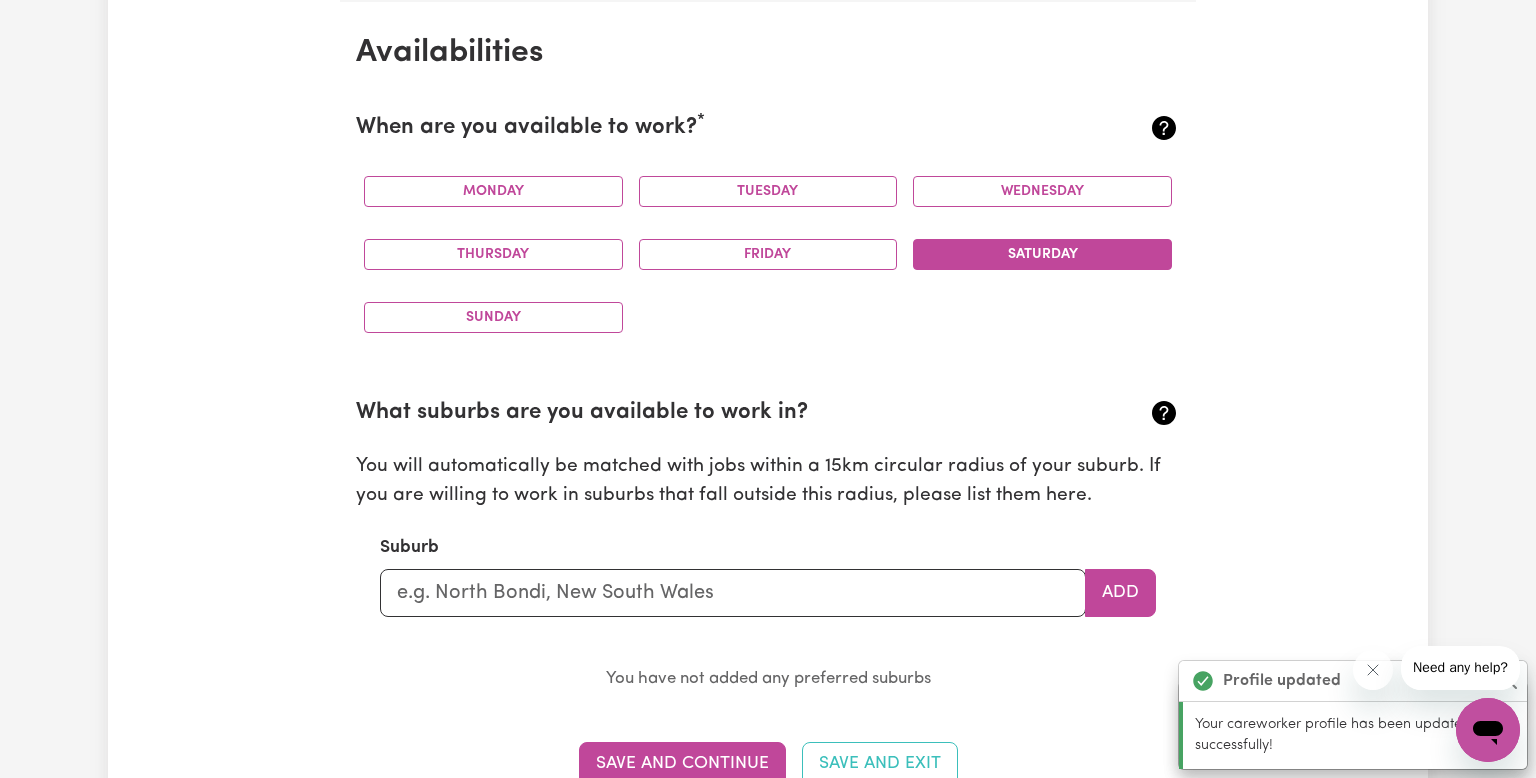 click on "Saturday" at bounding box center [1042, 254] 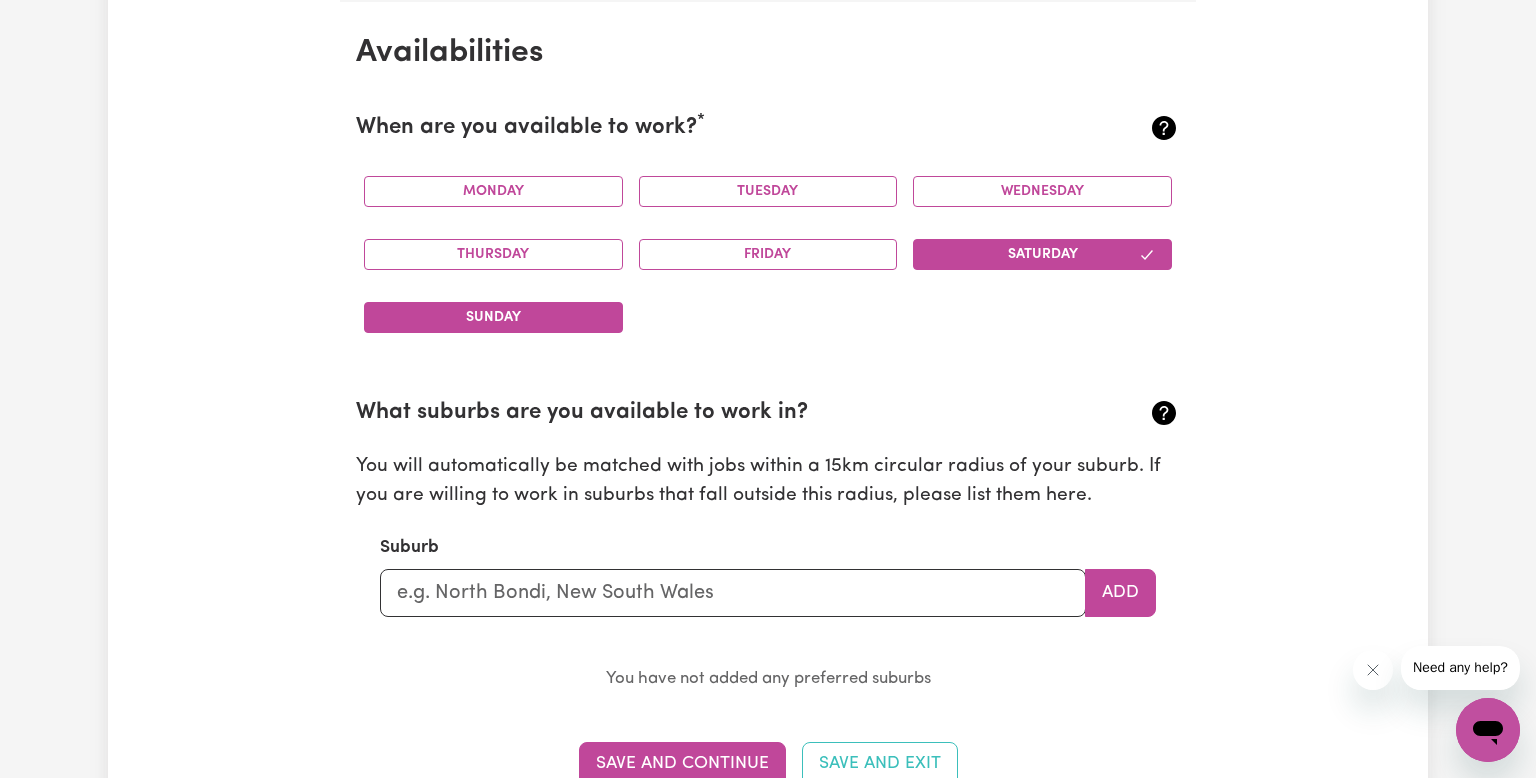 click on "Sunday" at bounding box center (493, 317) 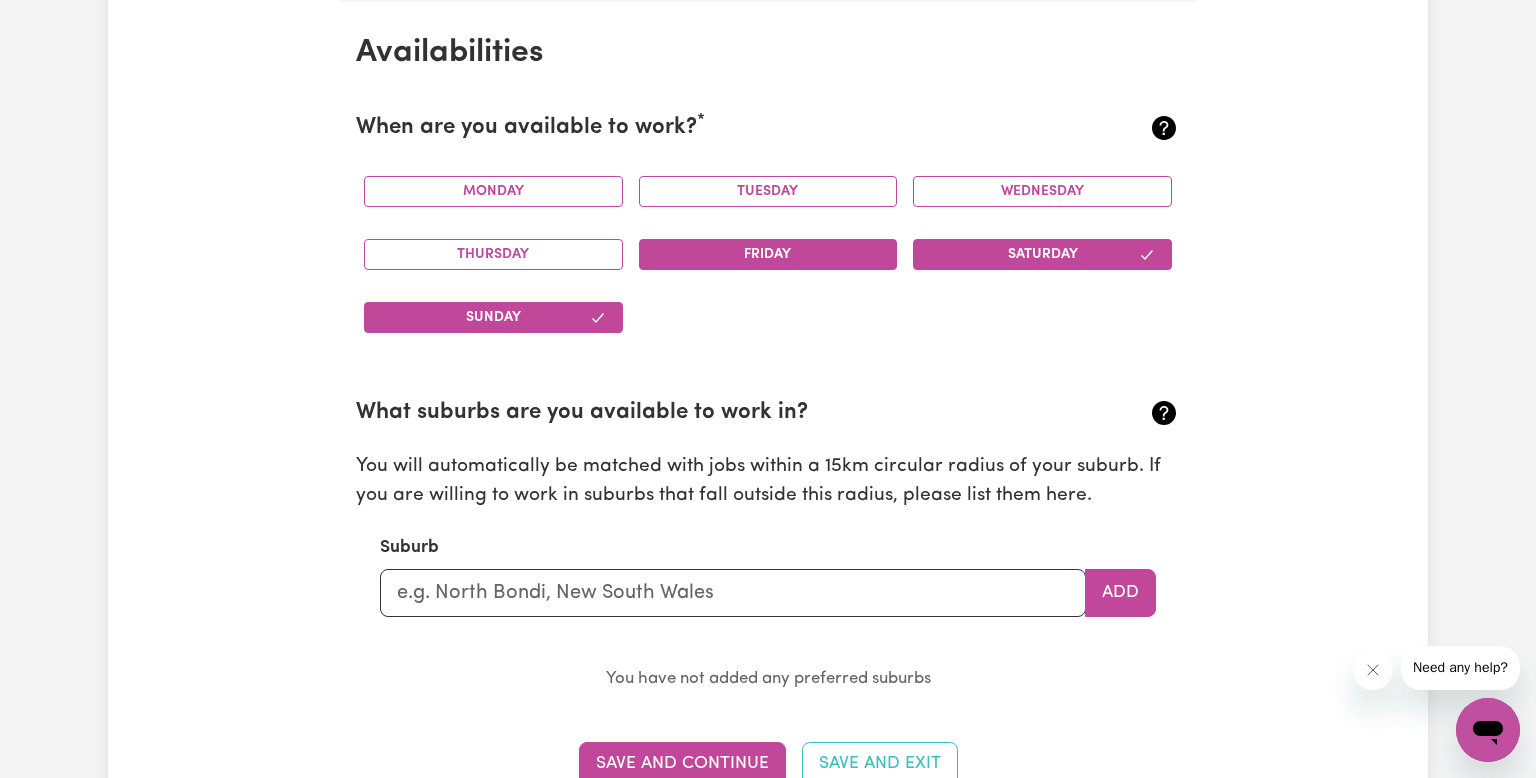 click on "Friday" at bounding box center [768, 254] 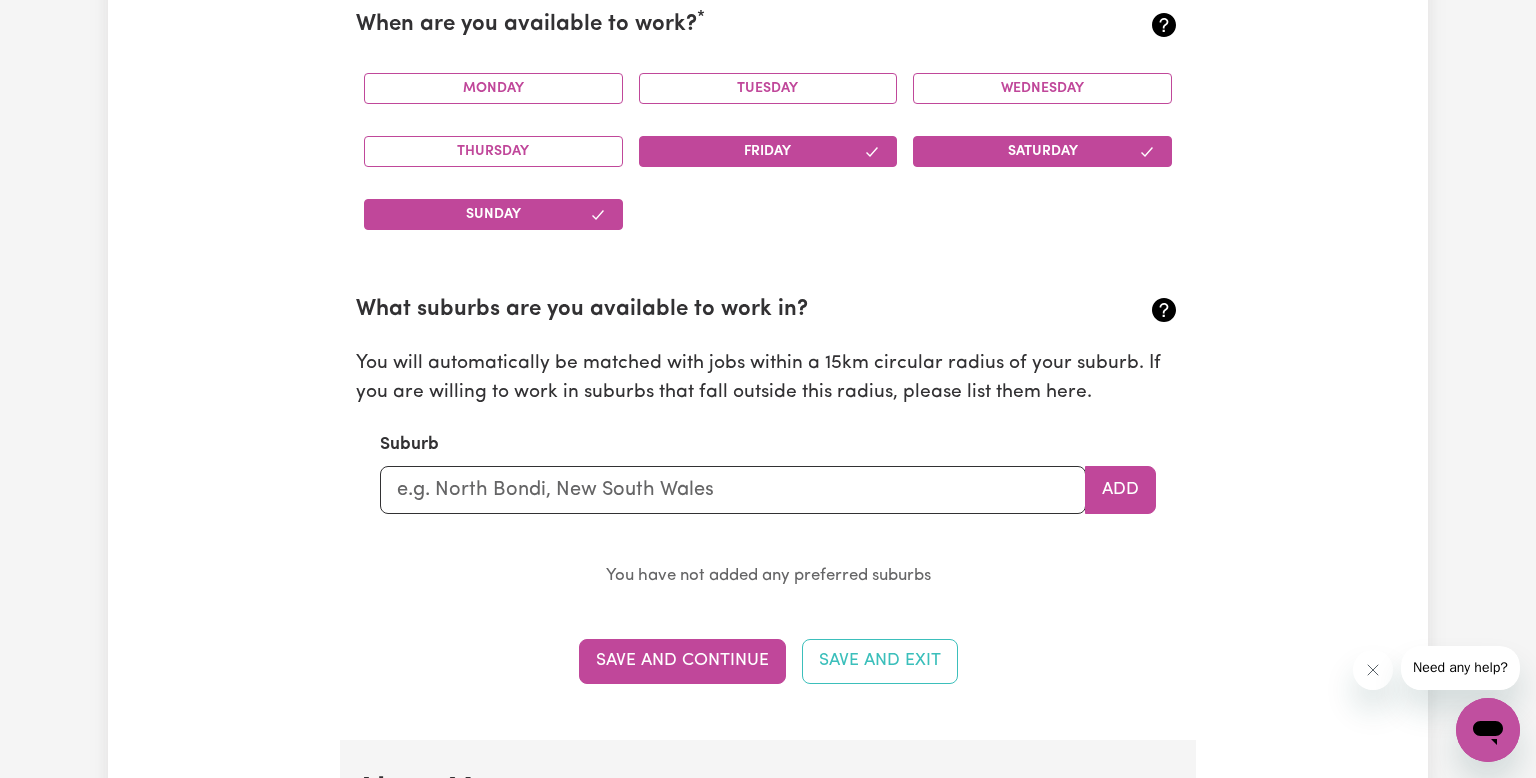 scroll, scrollTop: 1976, scrollLeft: 0, axis: vertical 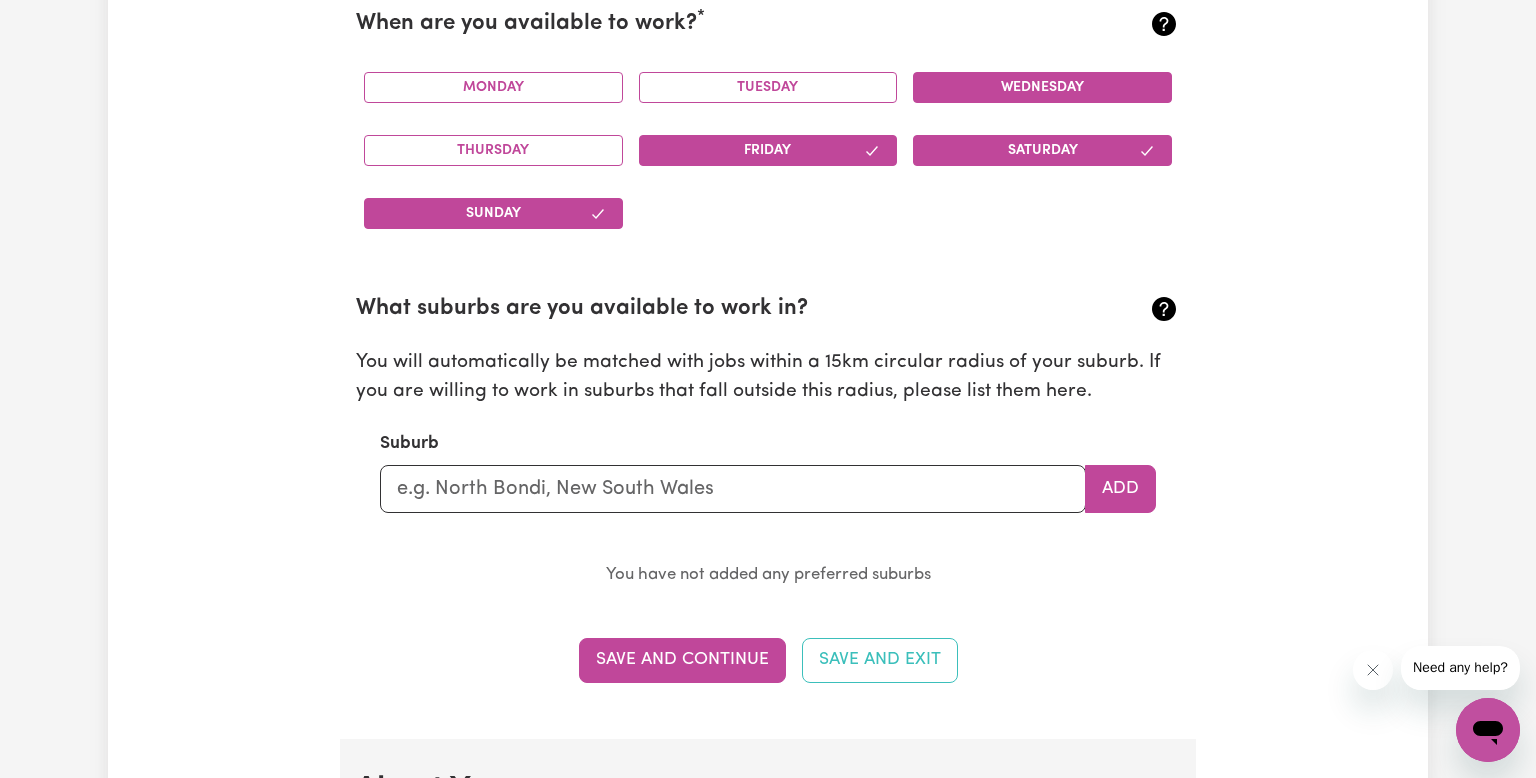 click on "Wednesday" at bounding box center [1042, 87] 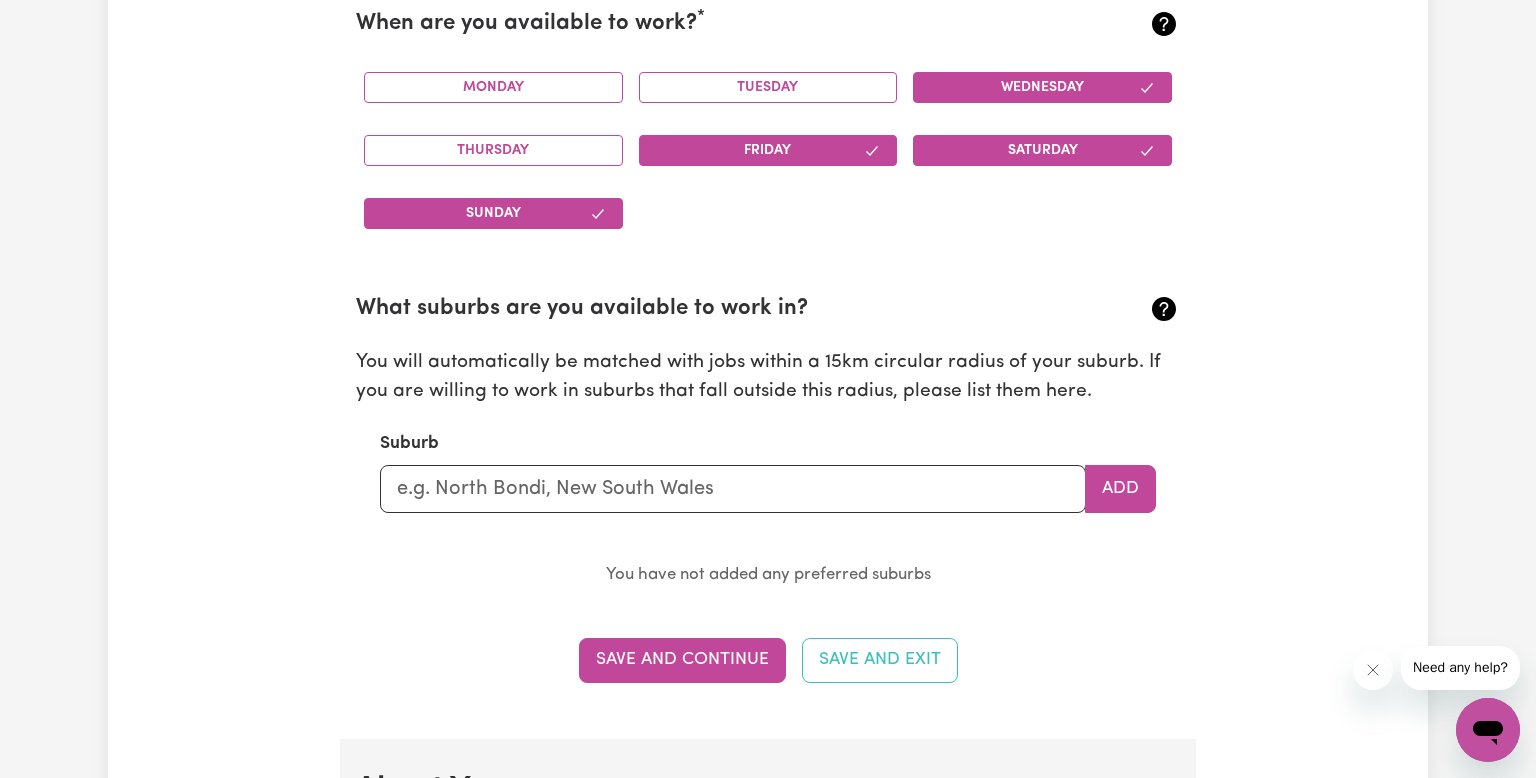 click on "Wednesday" at bounding box center [1042, 87] 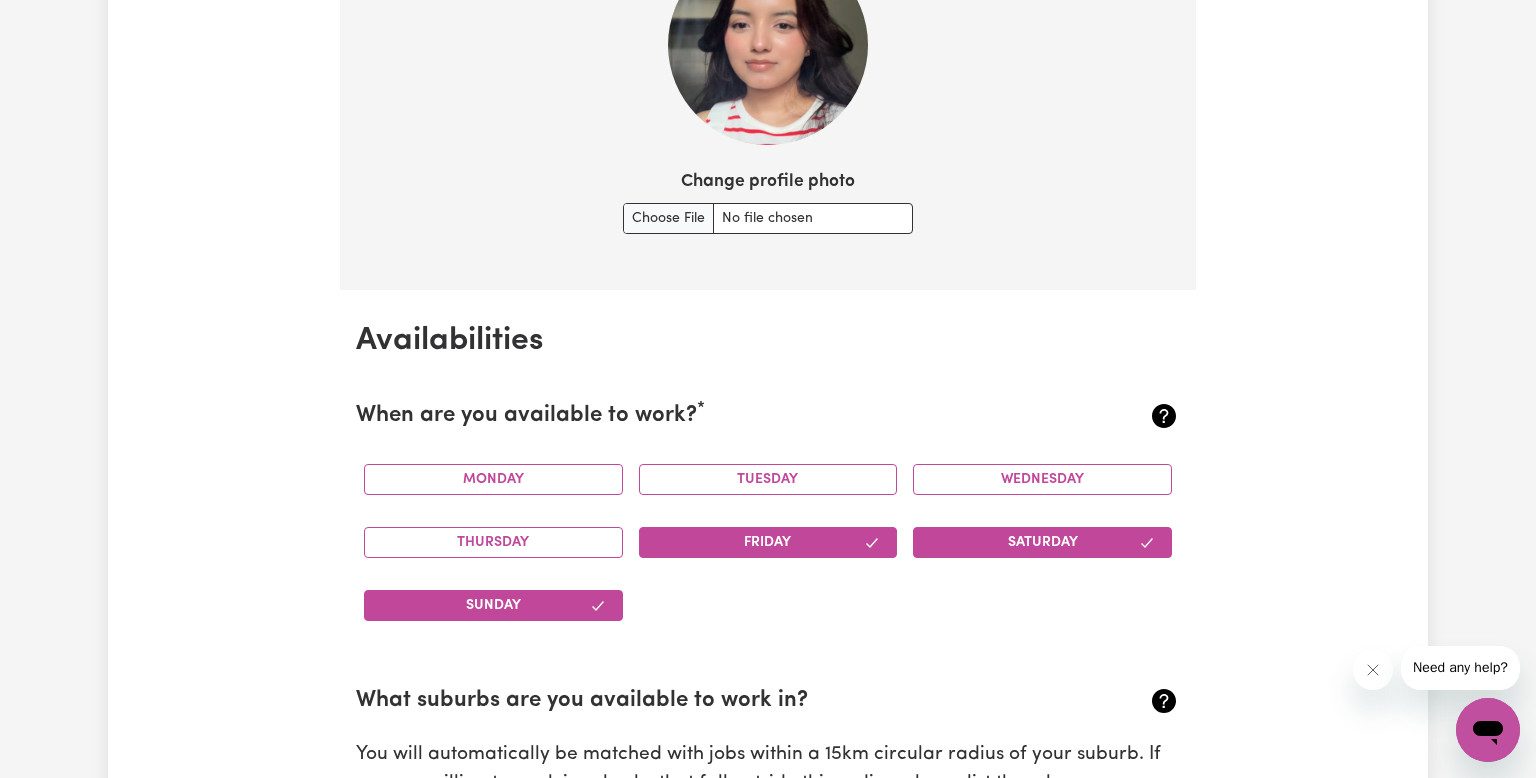 scroll, scrollTop: 1584, scrollLeft: 0, axis: vertical 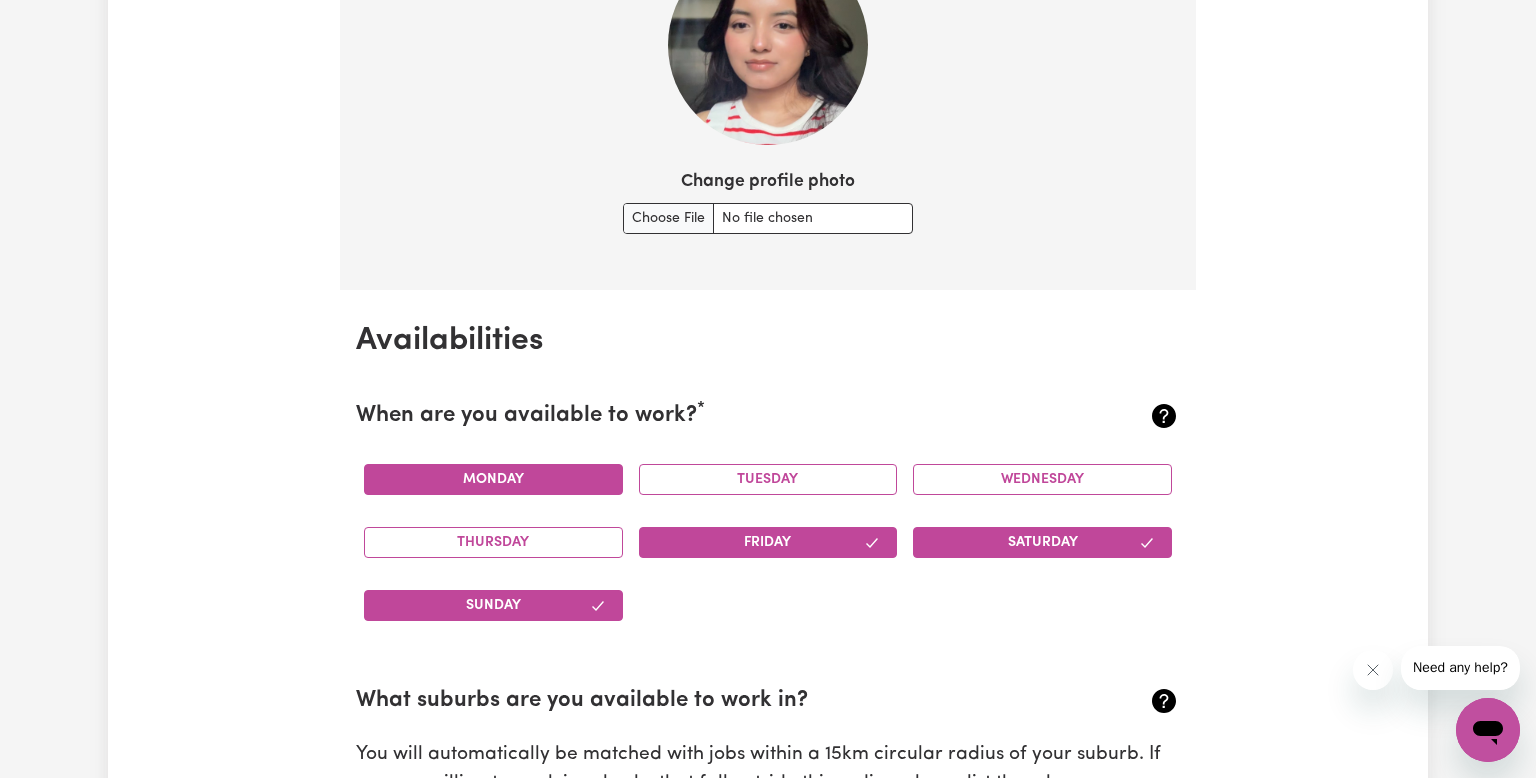 click on "Monday" at bounding box center (493, 479) 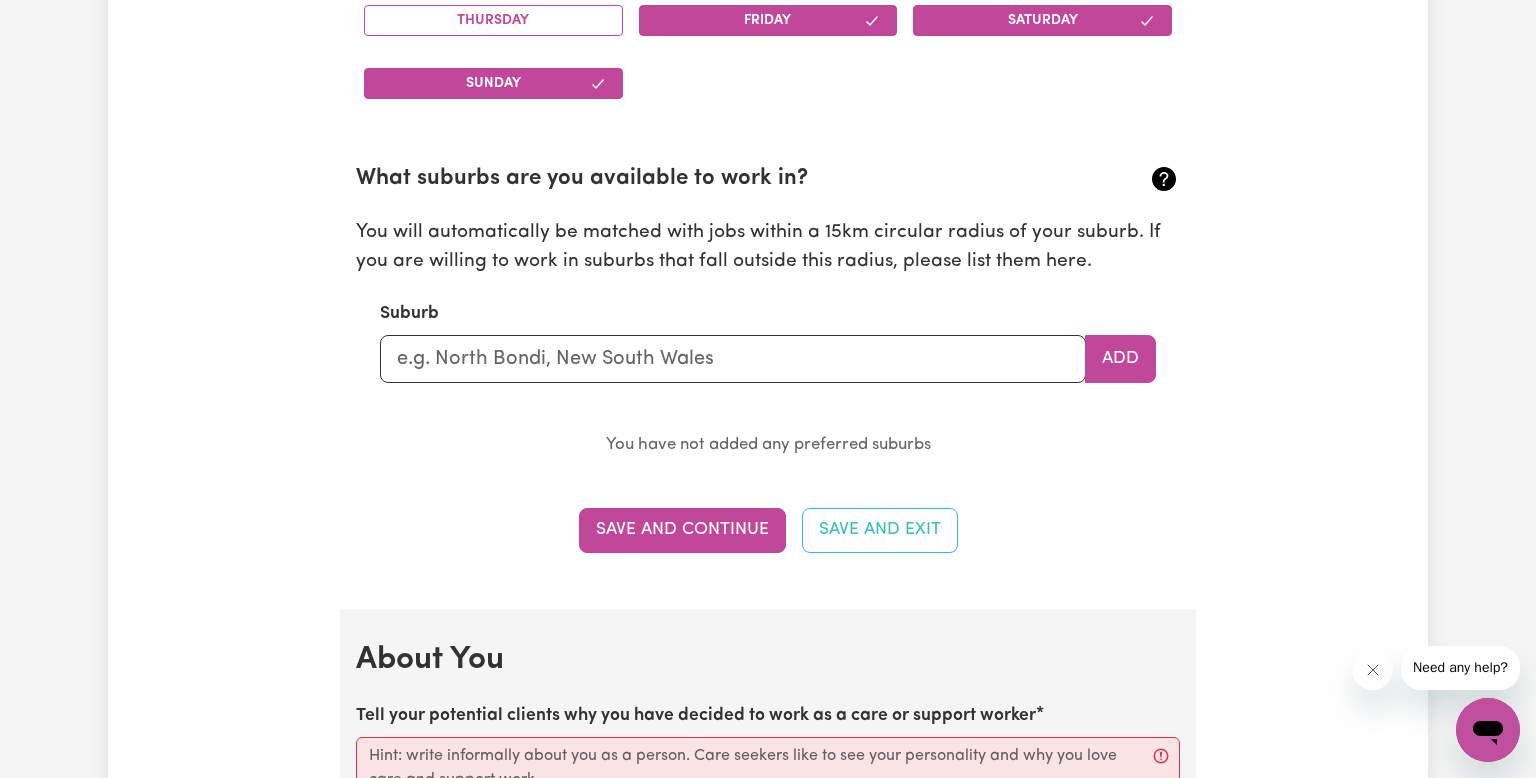 scroll, scrollTop: 2107, scrollLeft: 0, axis: vertical 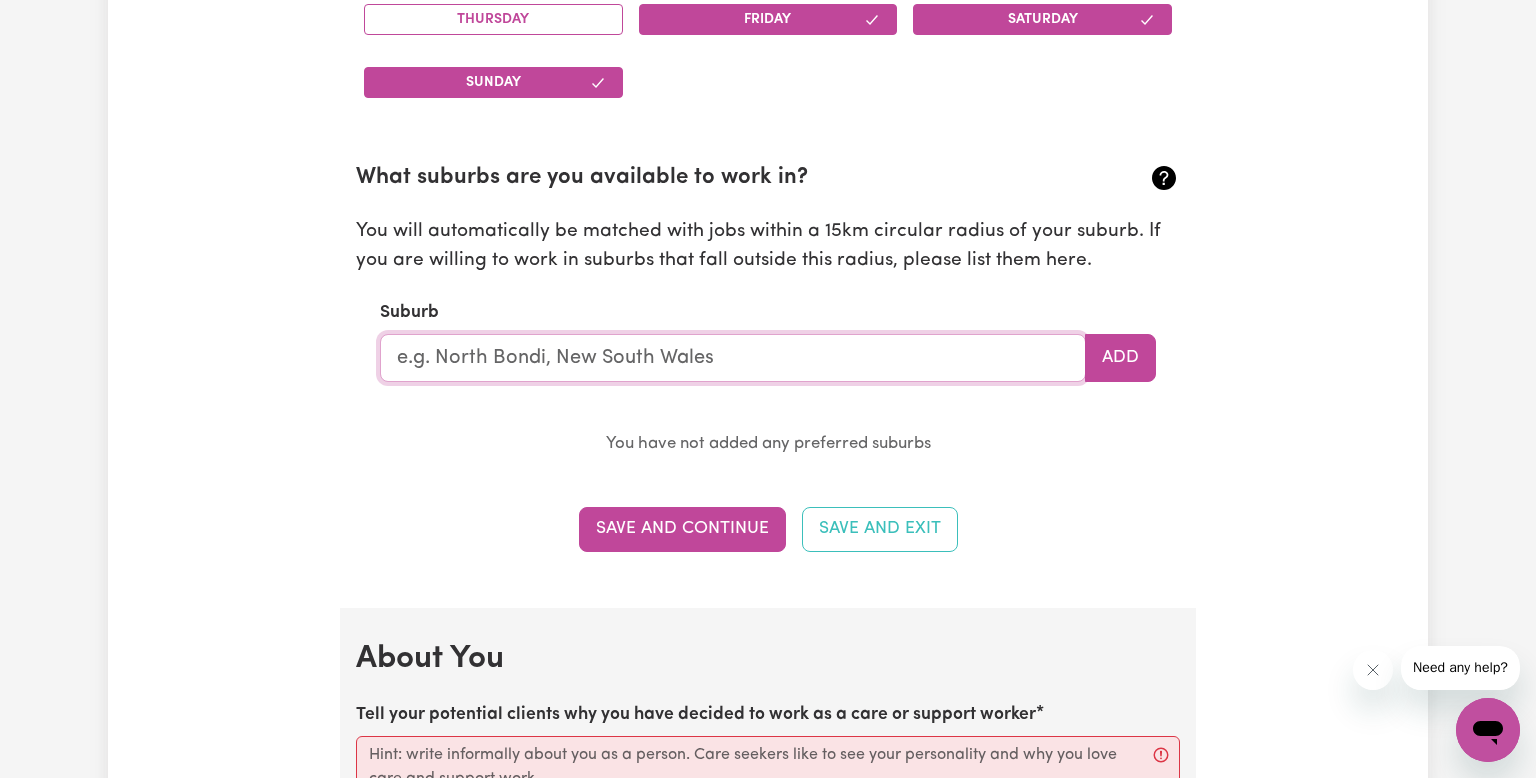 click at bounding box center [733, 358] 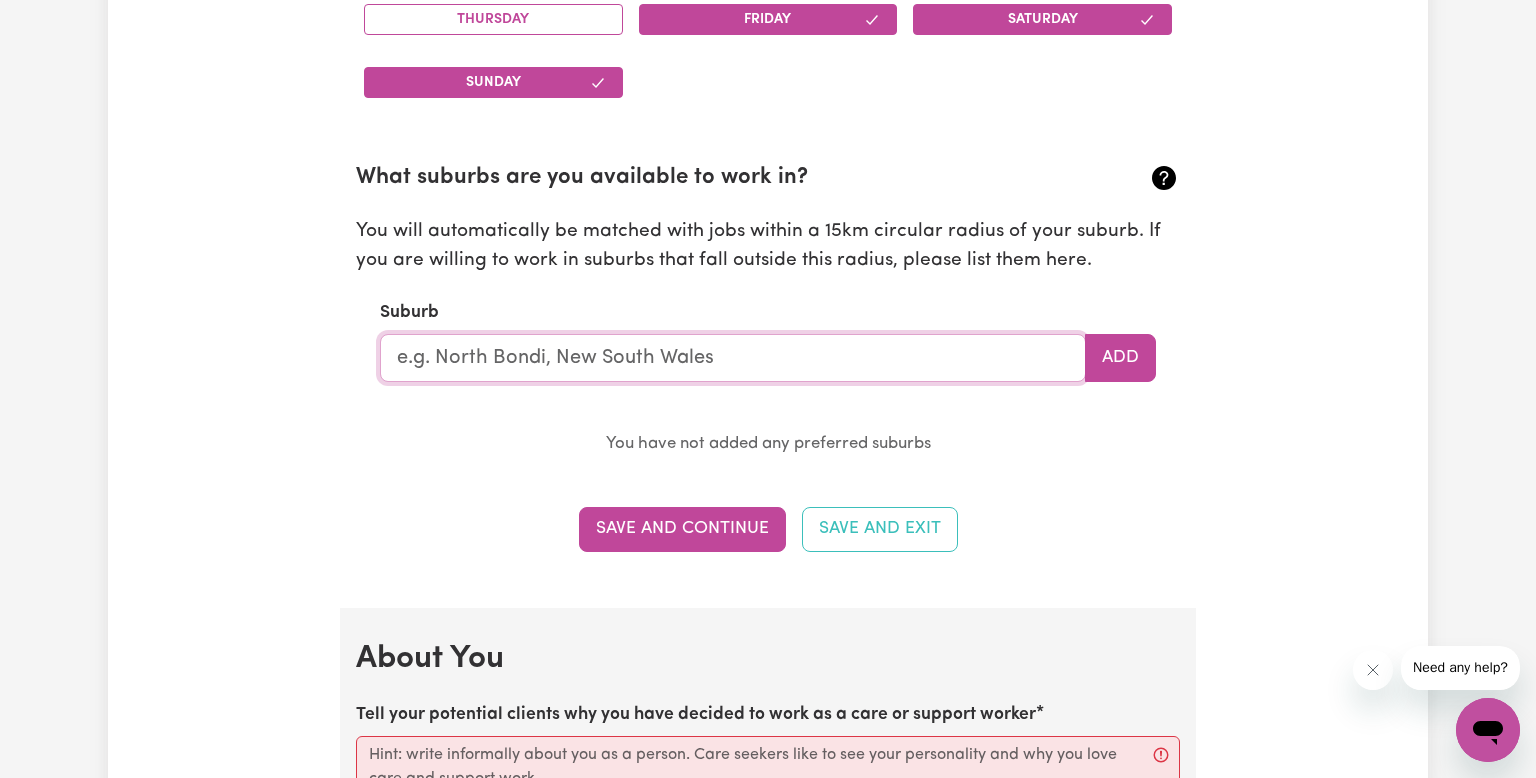 type on "[CITY]" 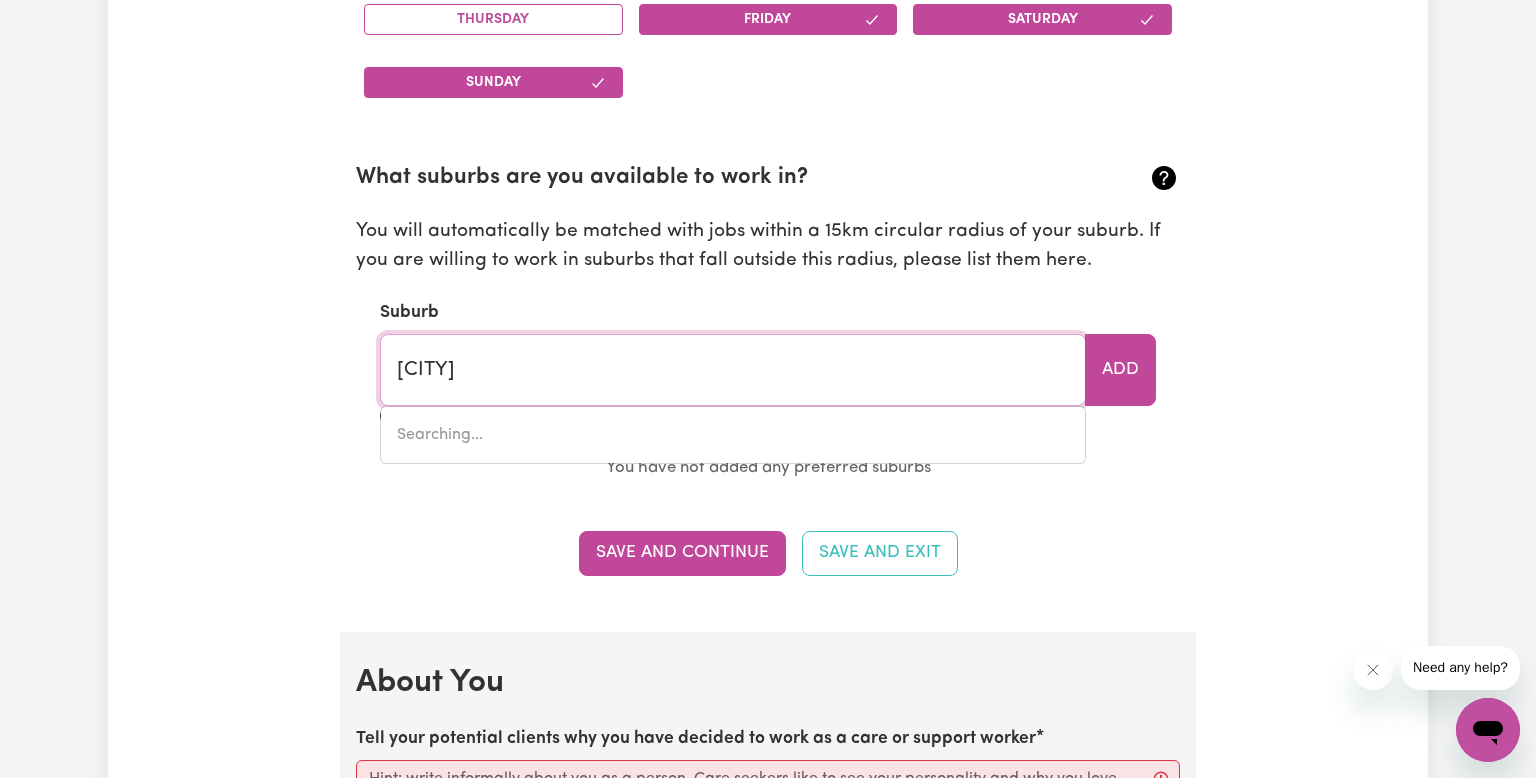 type on "[CITY], New South Wales, [POSTAL_CODE]" 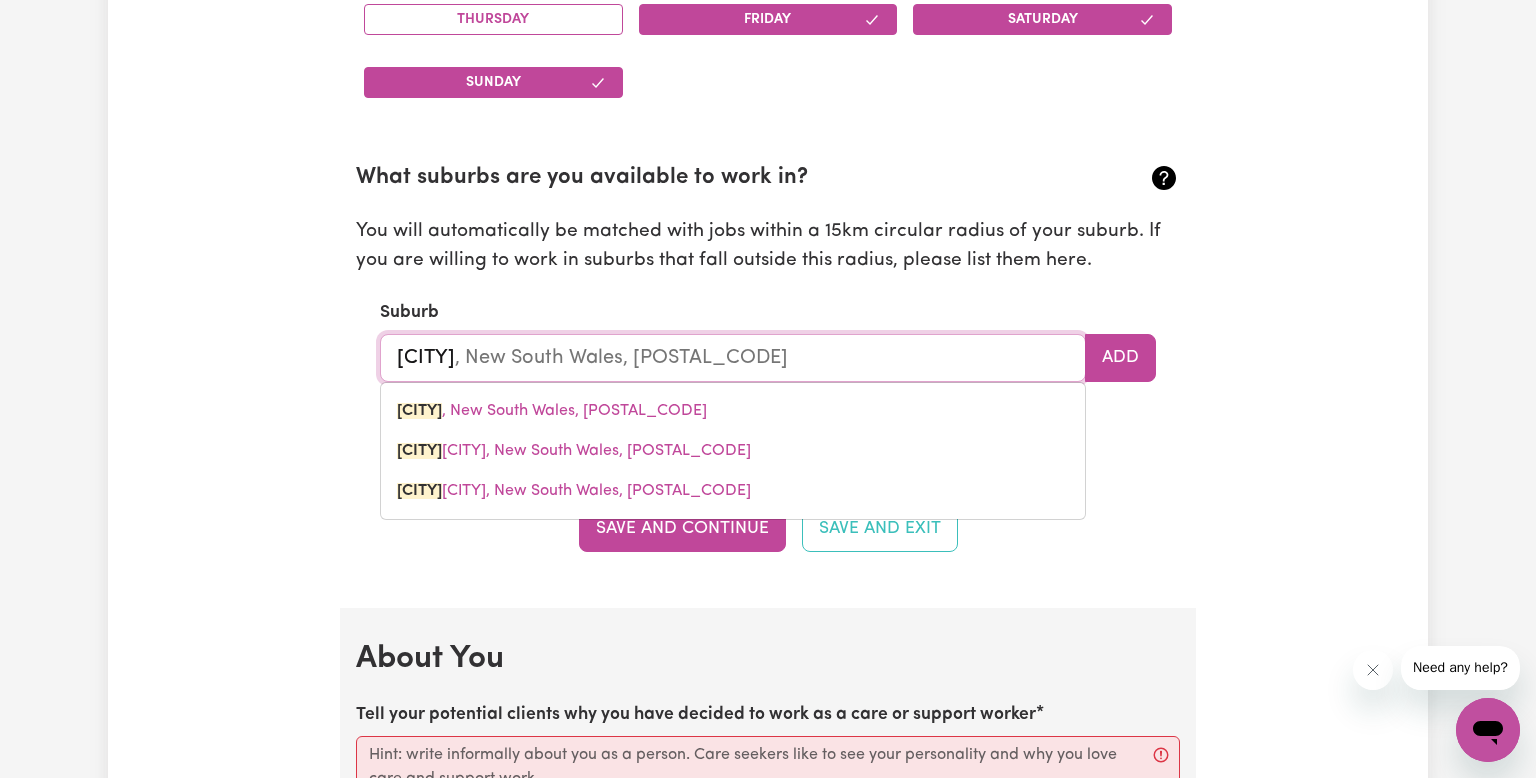 click on "[CITY]" at bounding box center [733, 358] 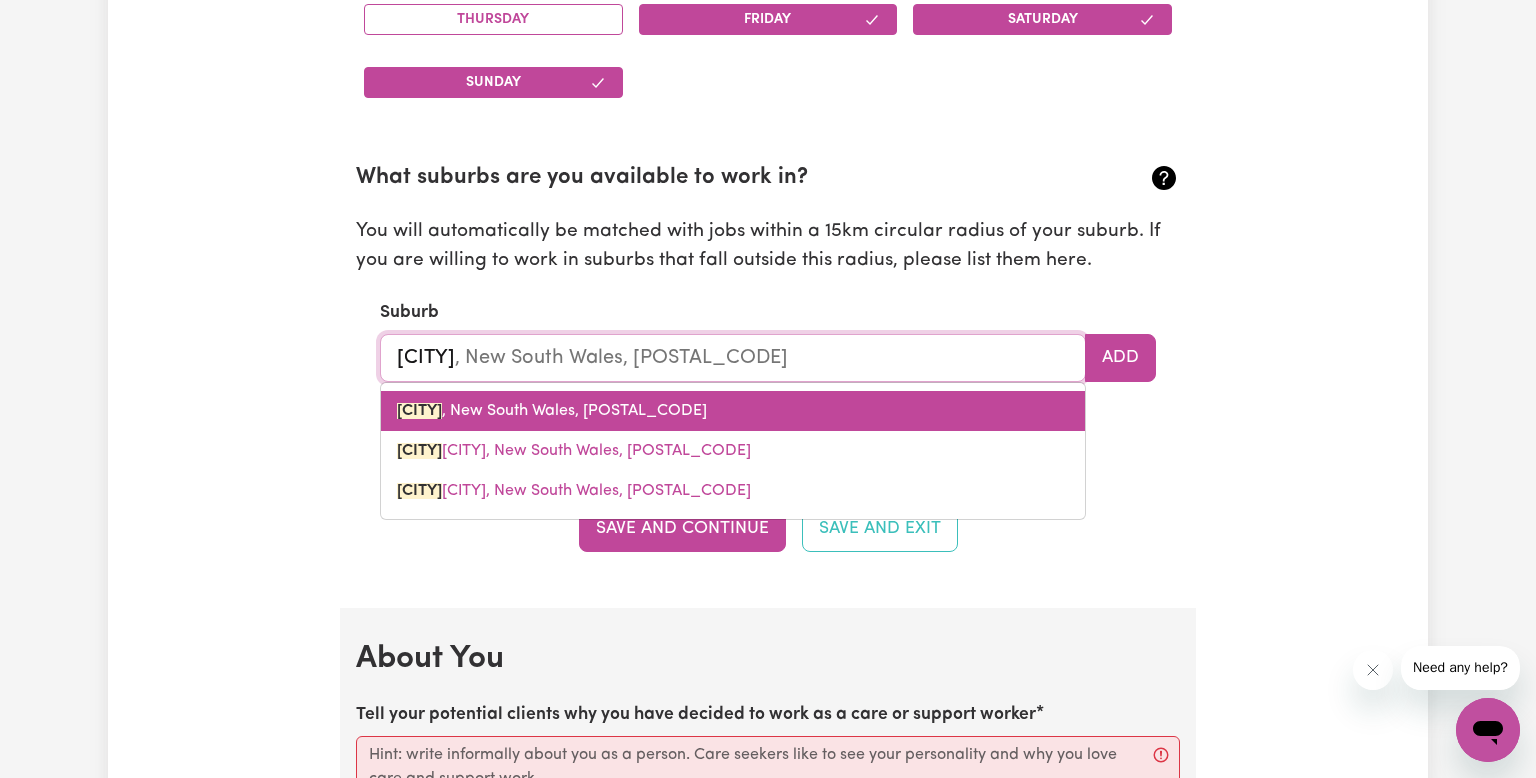 click on "[CITY], New South Wales, [POSTAL_CODE]" at bounding box center (733, 411) 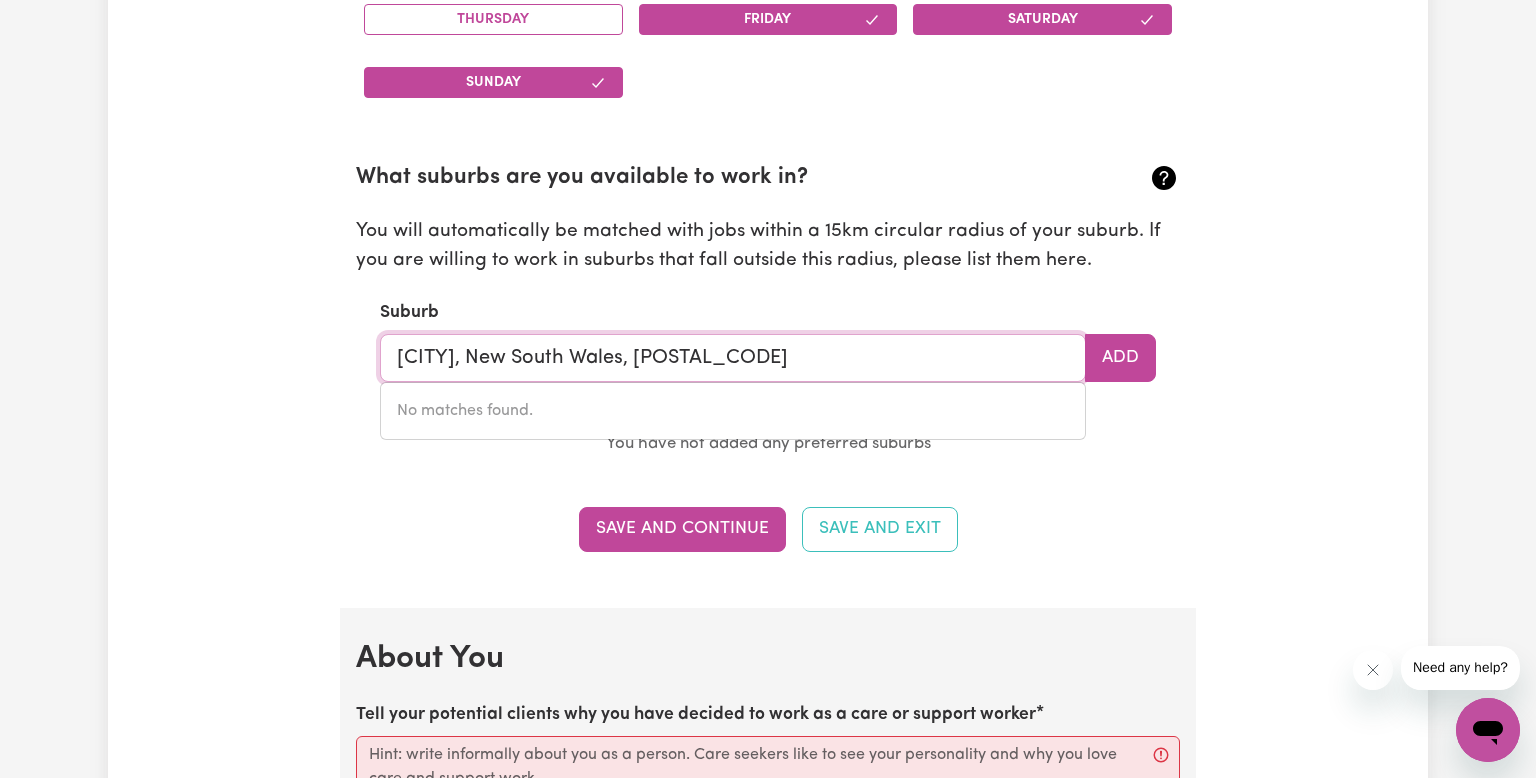 type on "[CITY], New South Wales, [POSTAL_CODE]" 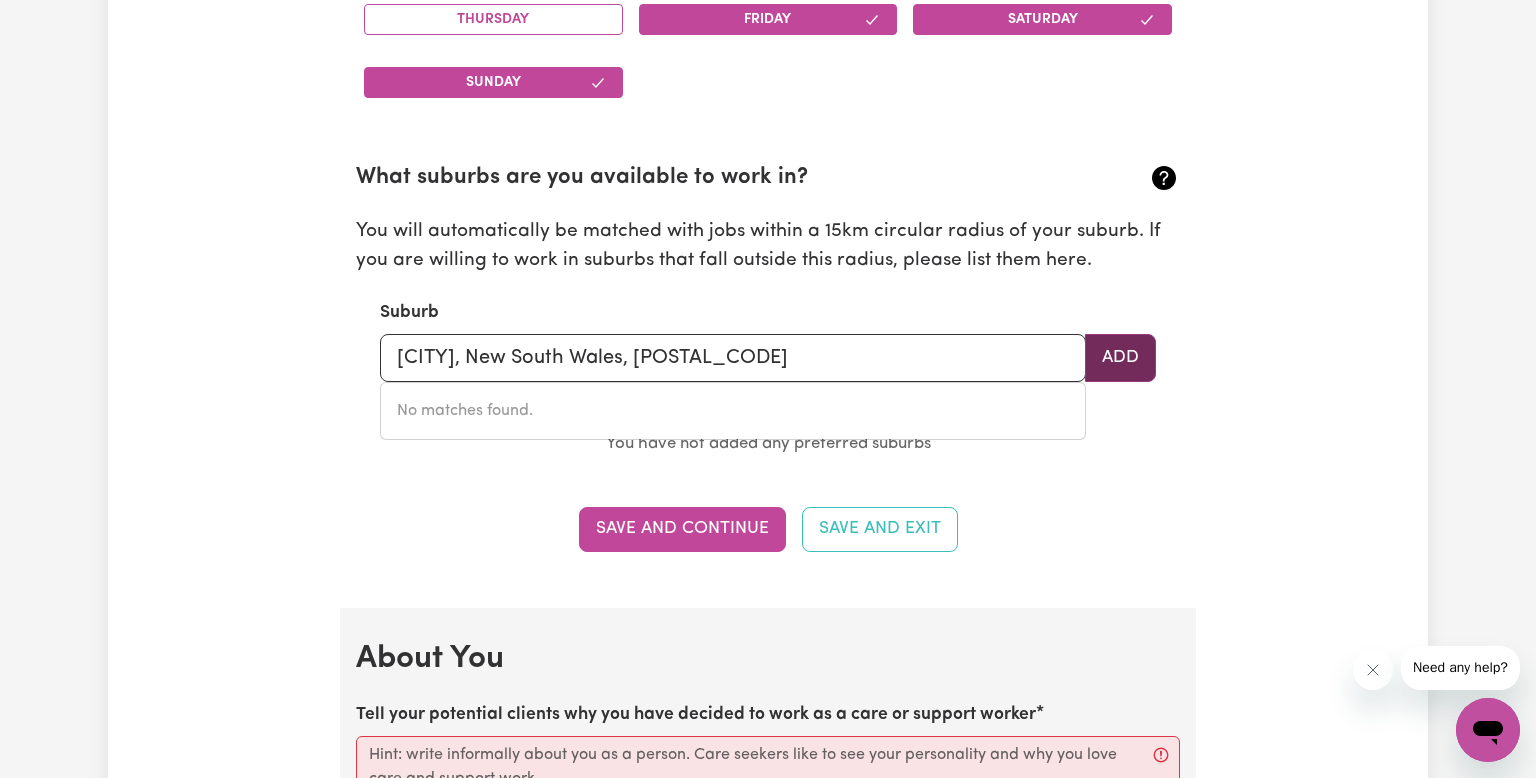 click on "Add" at bounding box center (1120, 358) 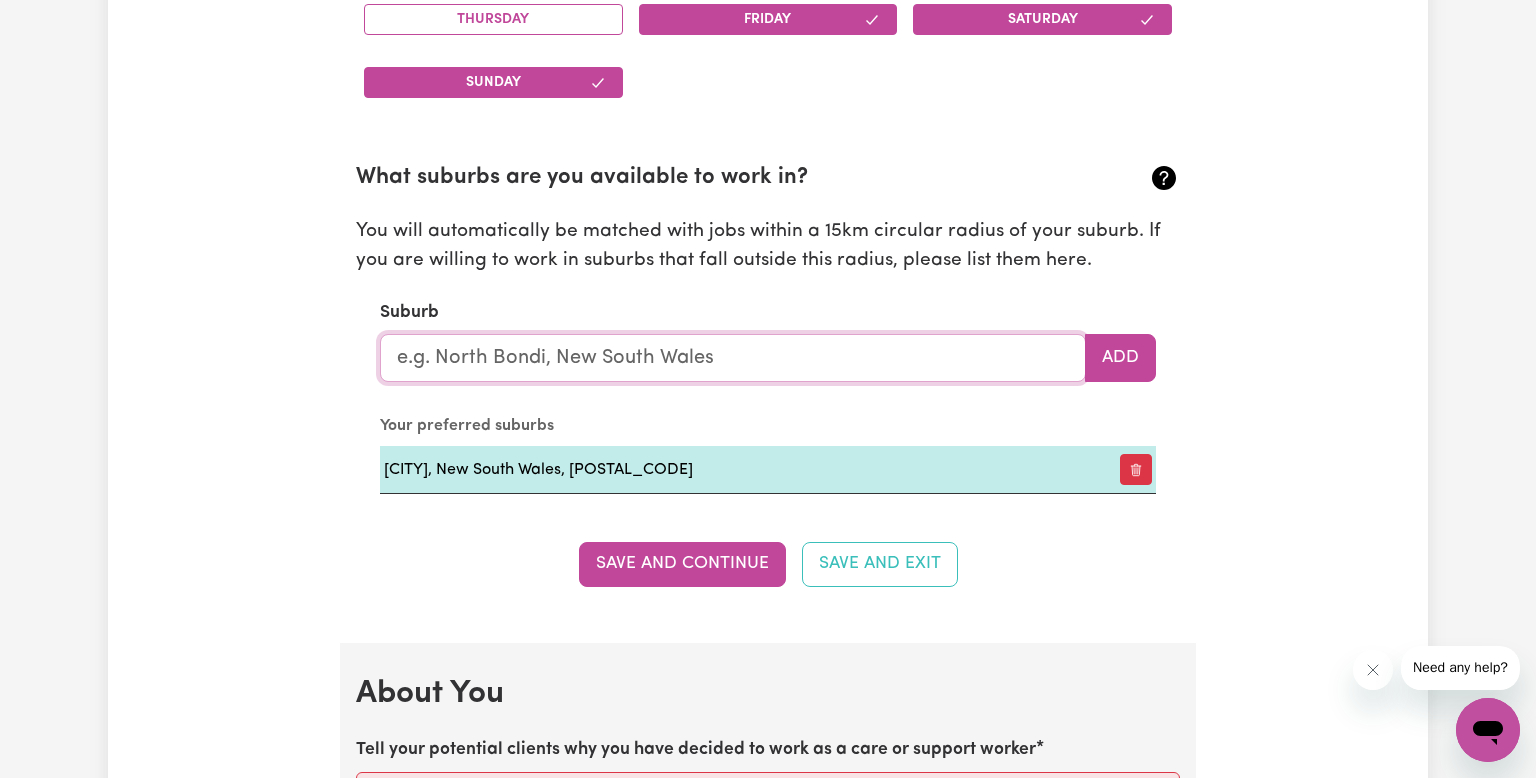 click at bounding box center (733, 358) 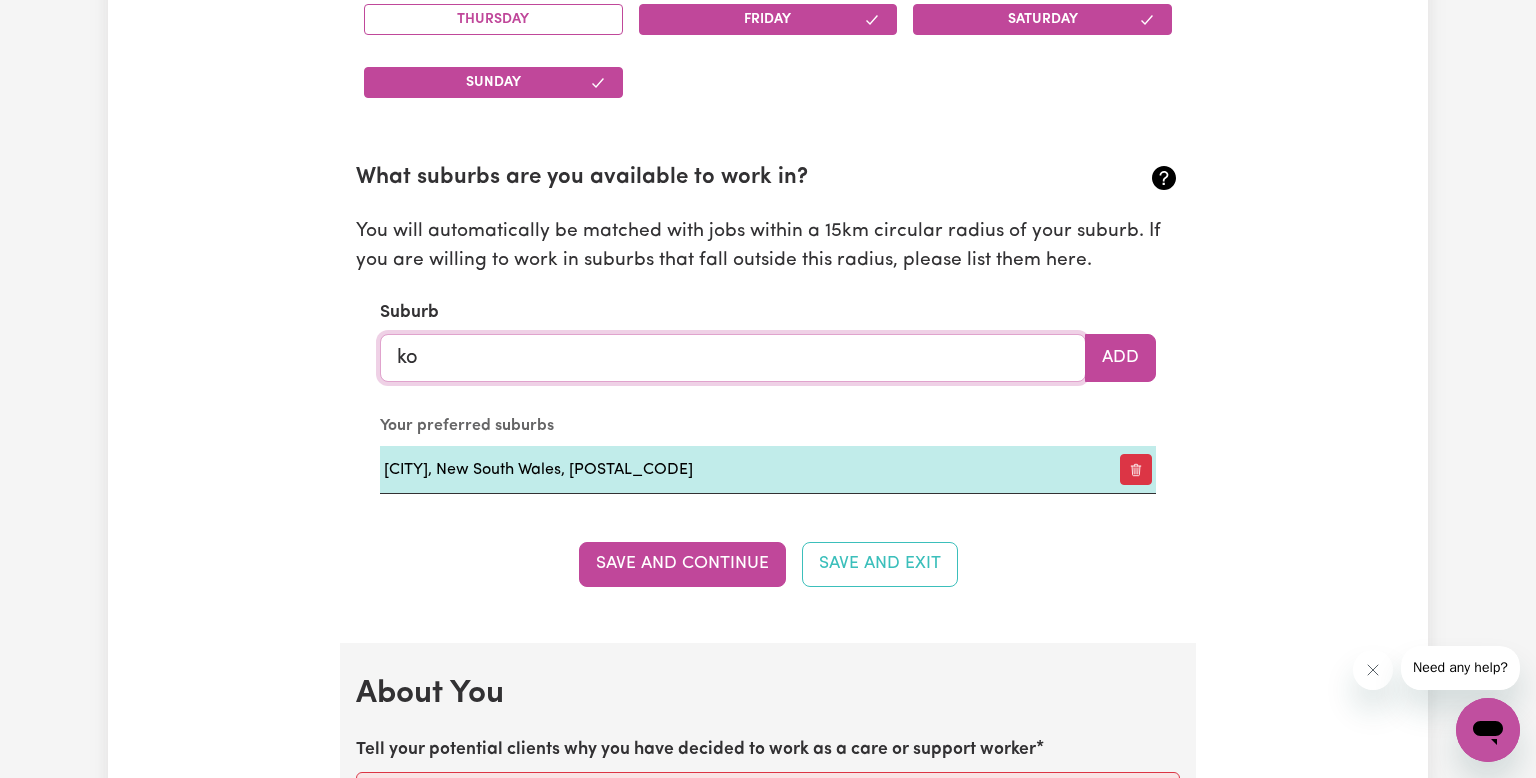 type on "[CITY]" 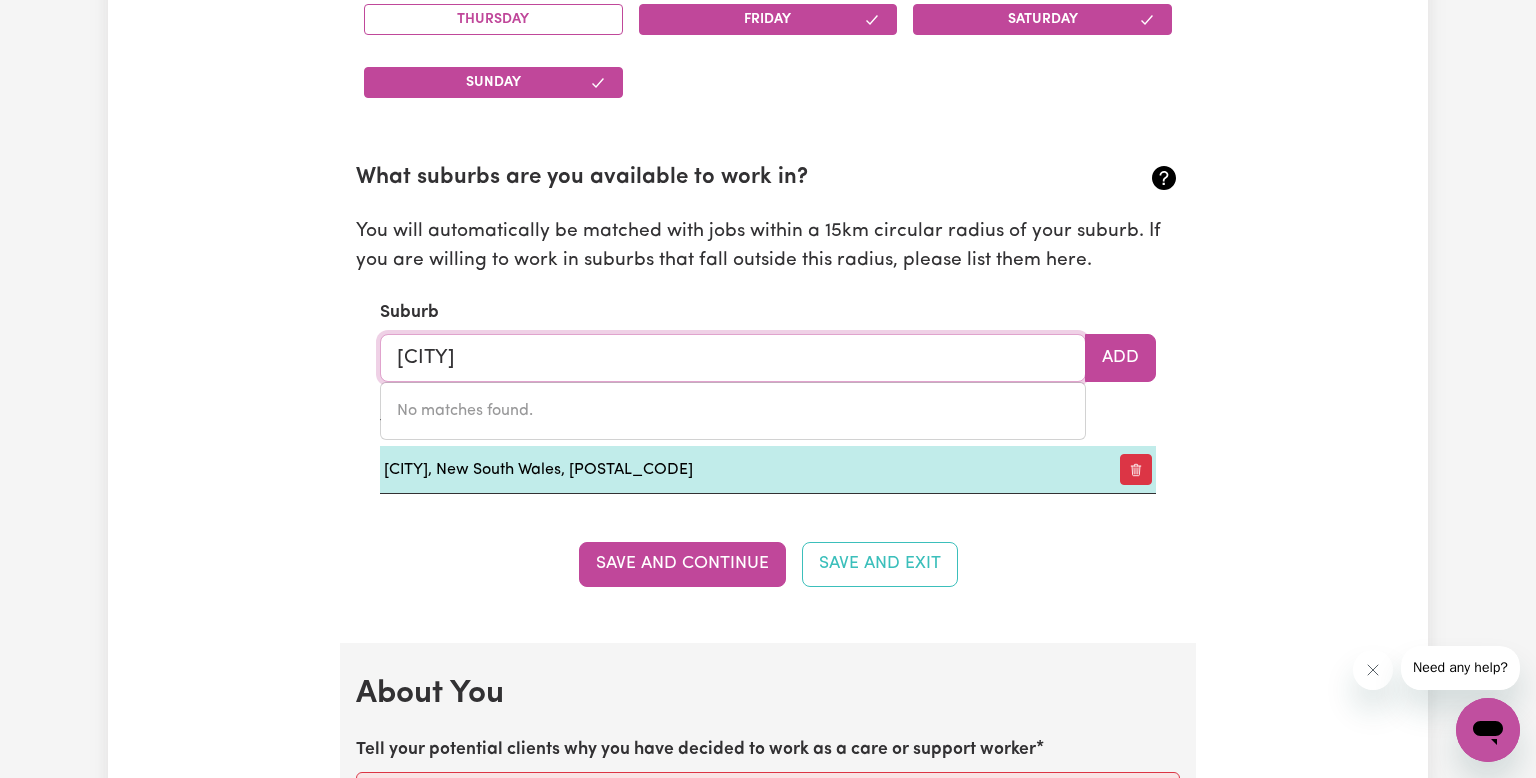 type on "[CITY], Queensland, [POSTAL_CODE]" 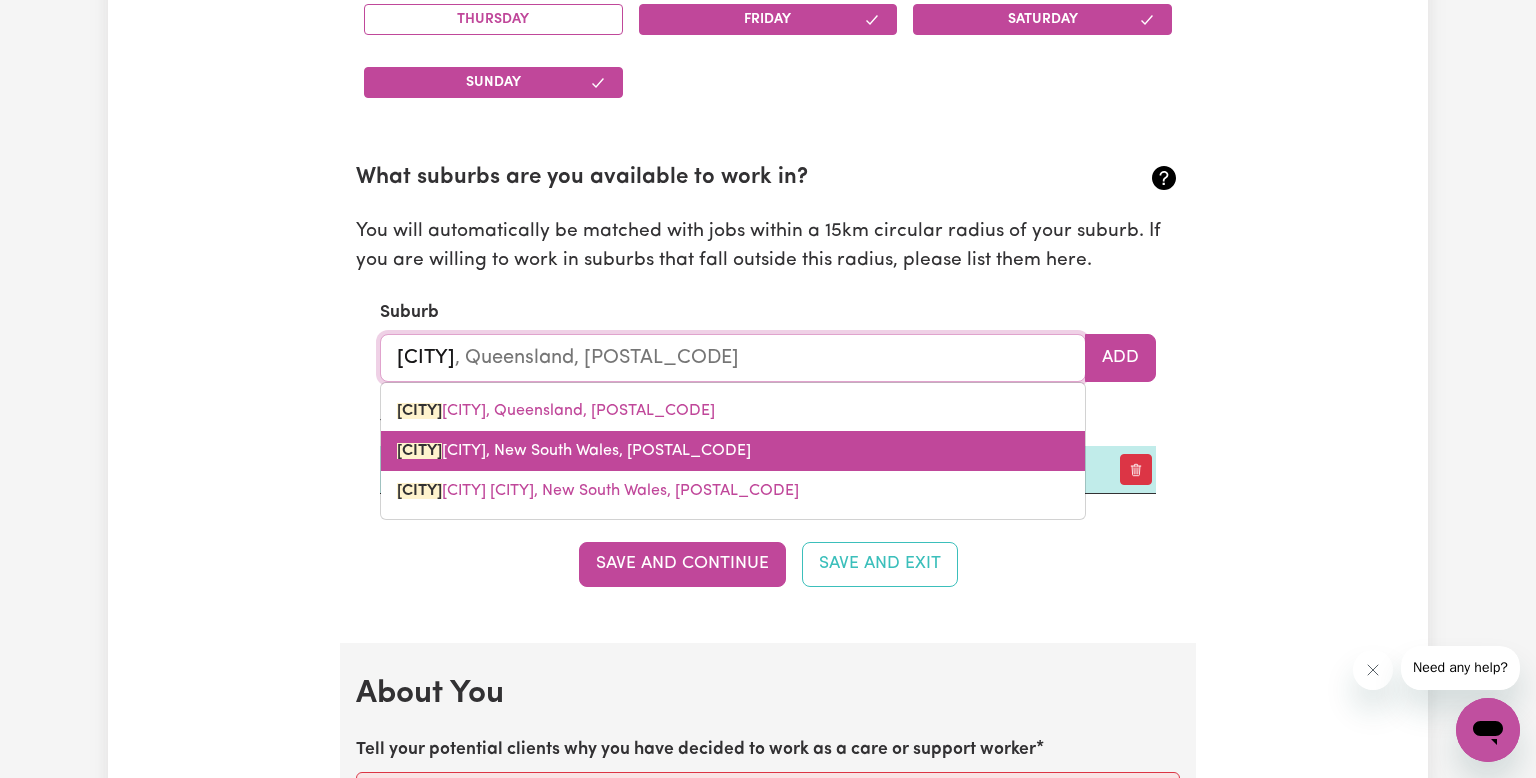 click on "[CITY], New South Wales, [POSTAL_CODE]" at bounding box center (733, 451) 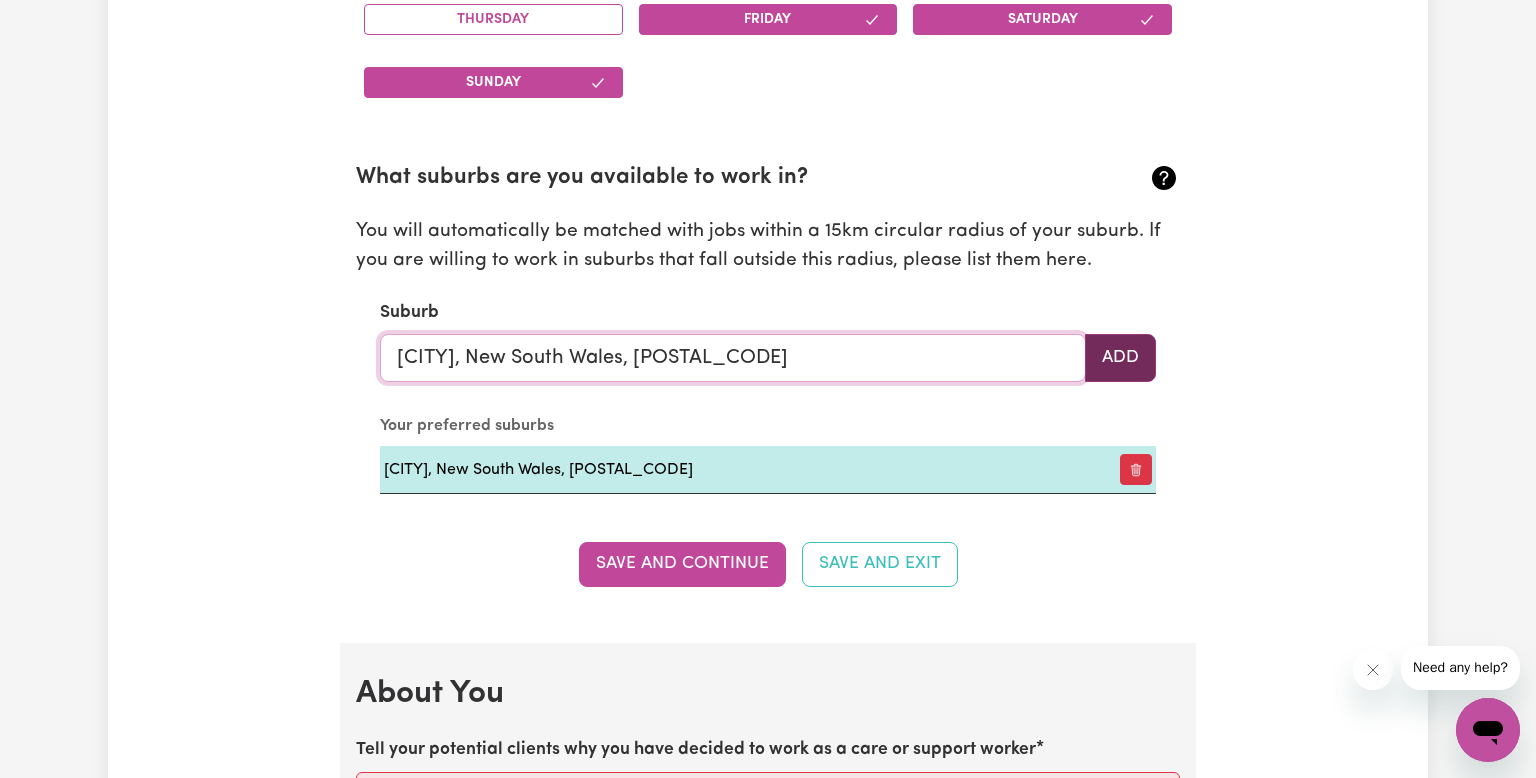 type on "[CITY], New South Wales, [POSTAL_CODE]" 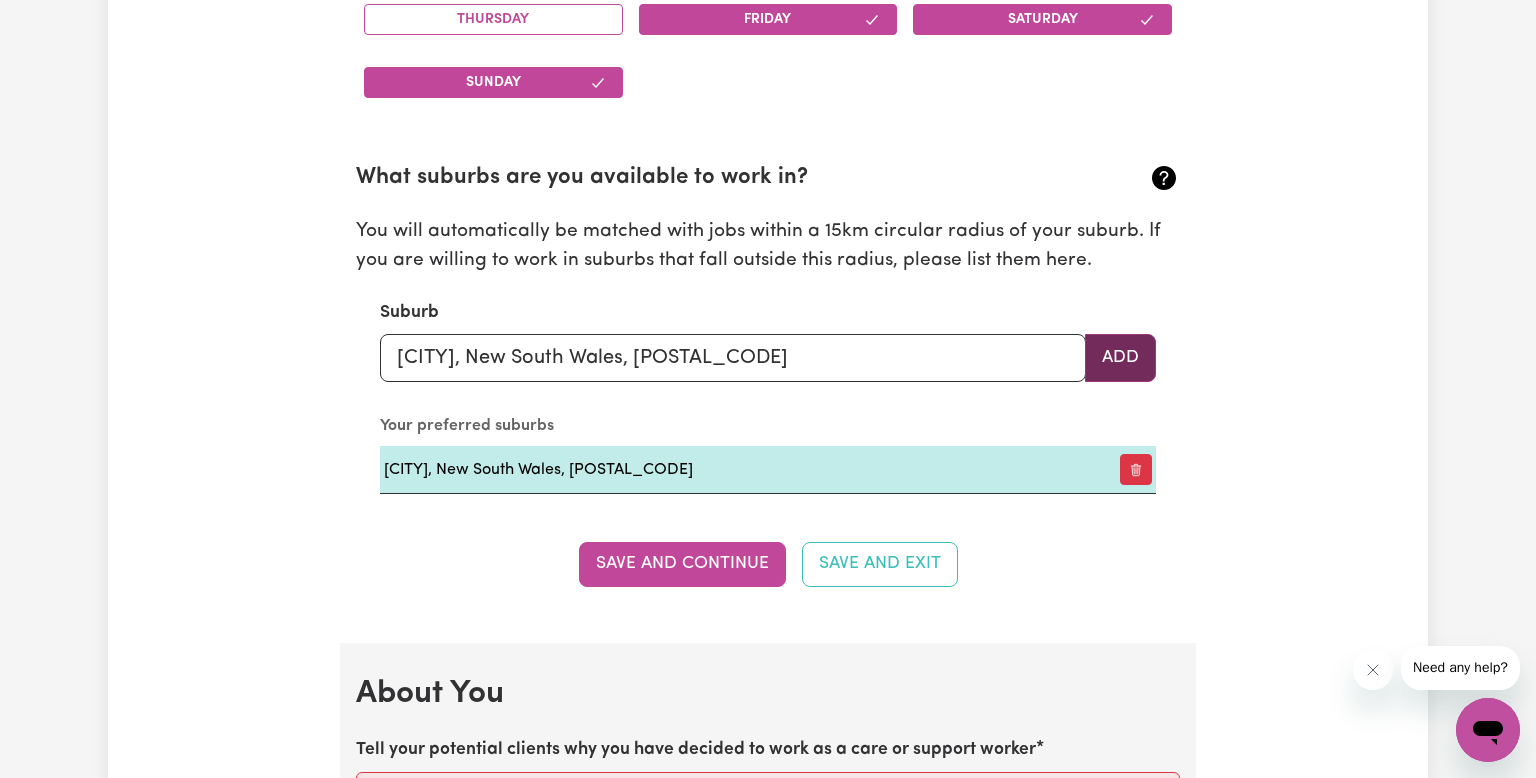 click on "Add" at bounding box center (1120, 358) 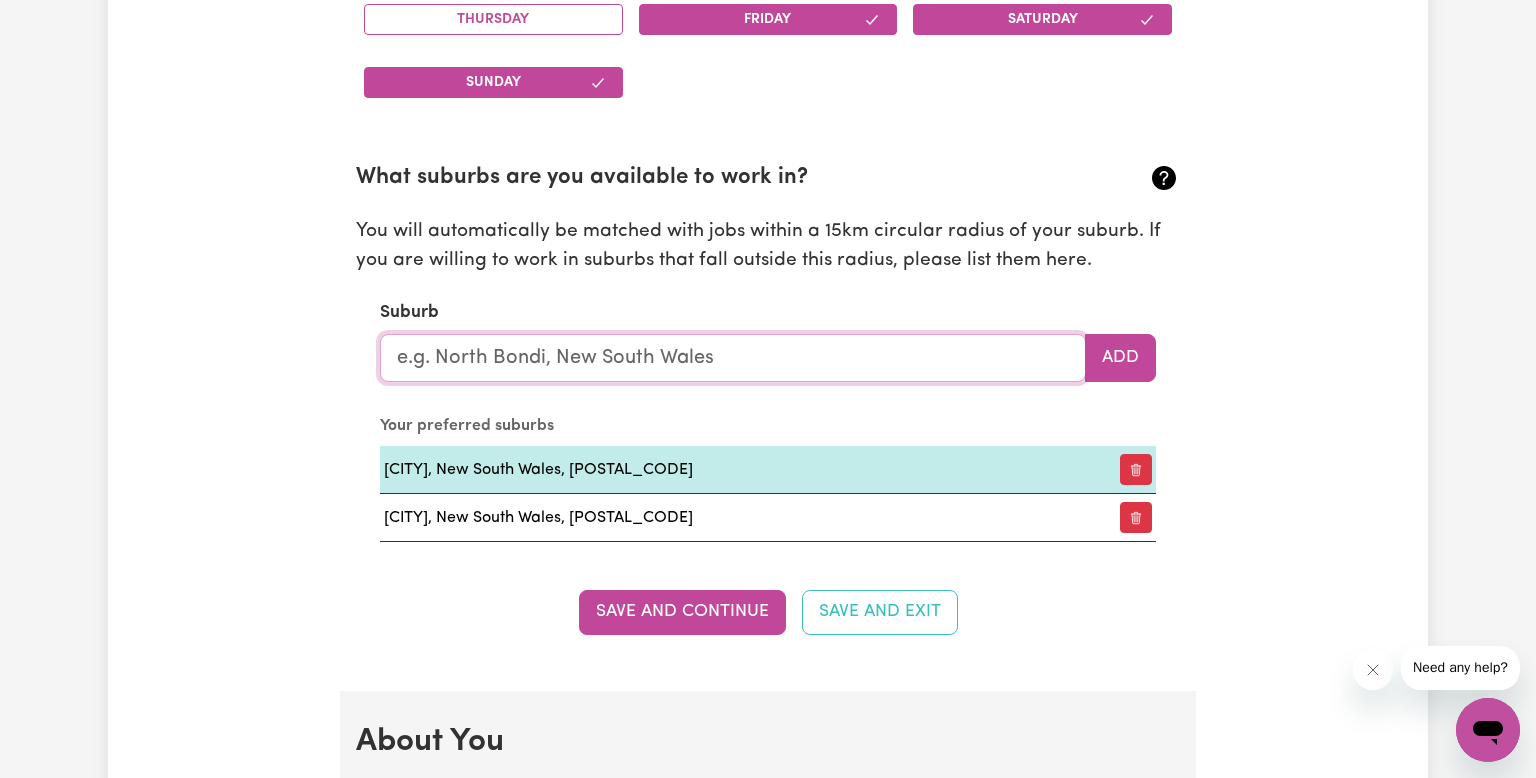 click at bounding box center [733, 358] 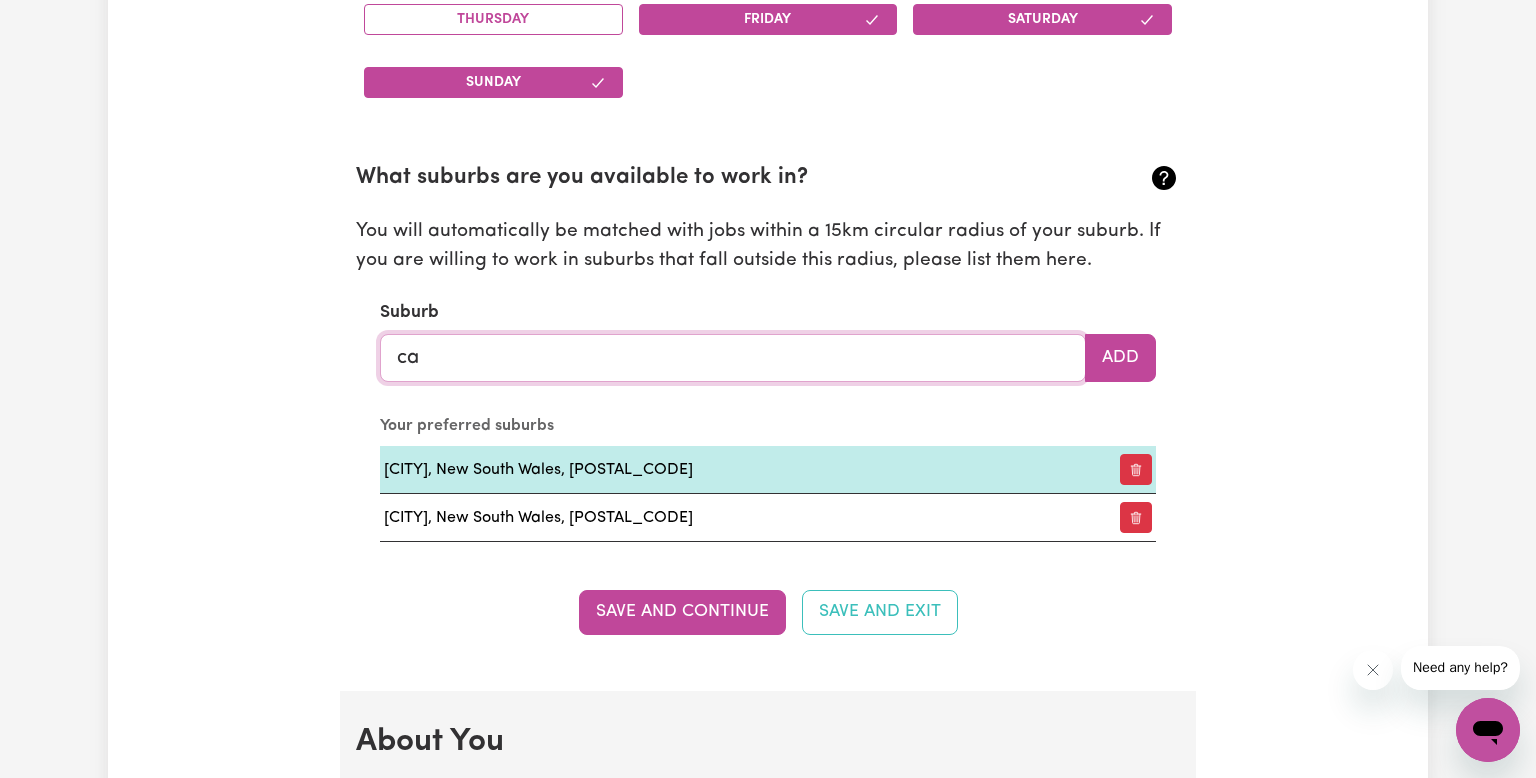 type on "[CITY]" 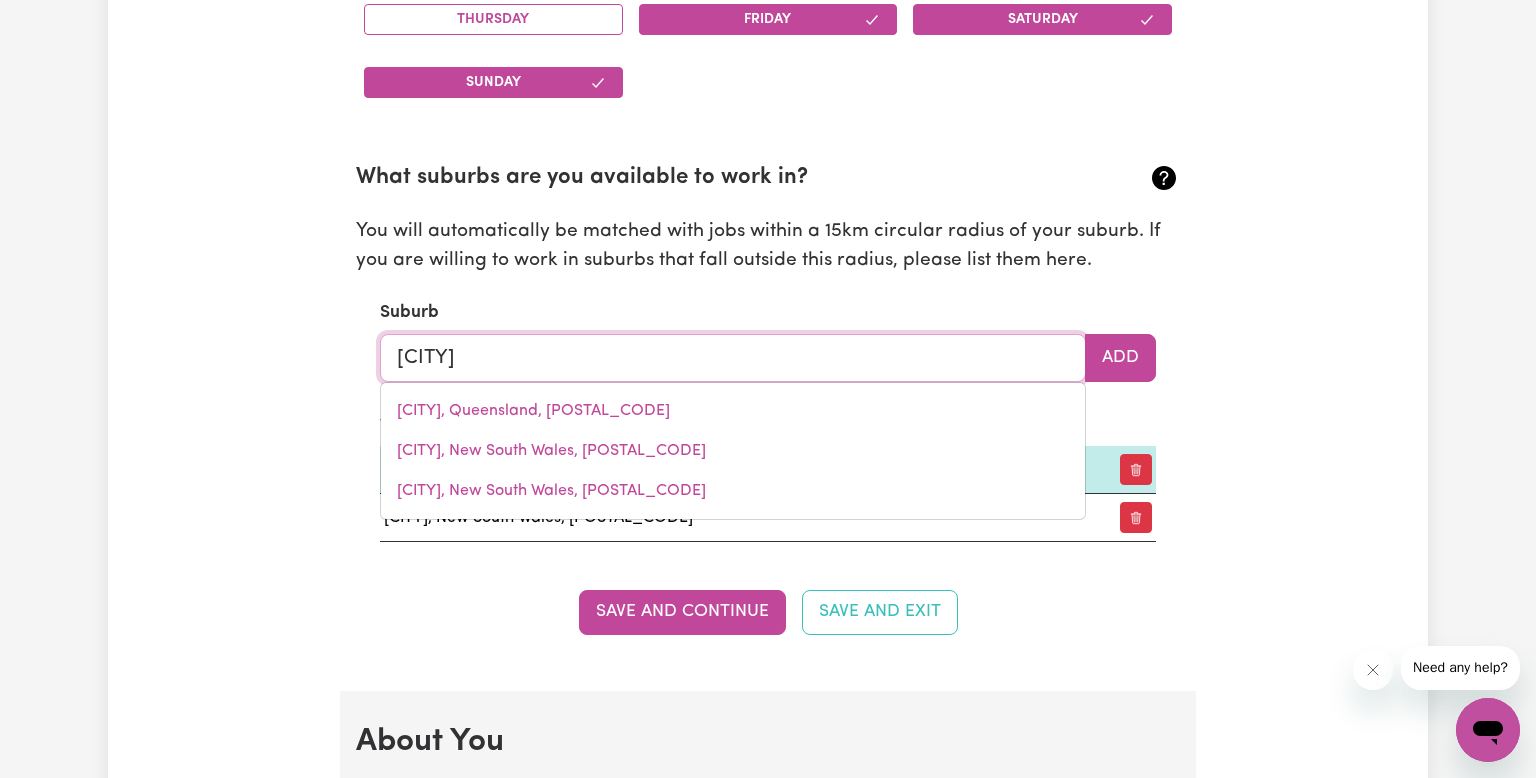 type on "[CITY], New South Wales, [POSTAL_CODE]" 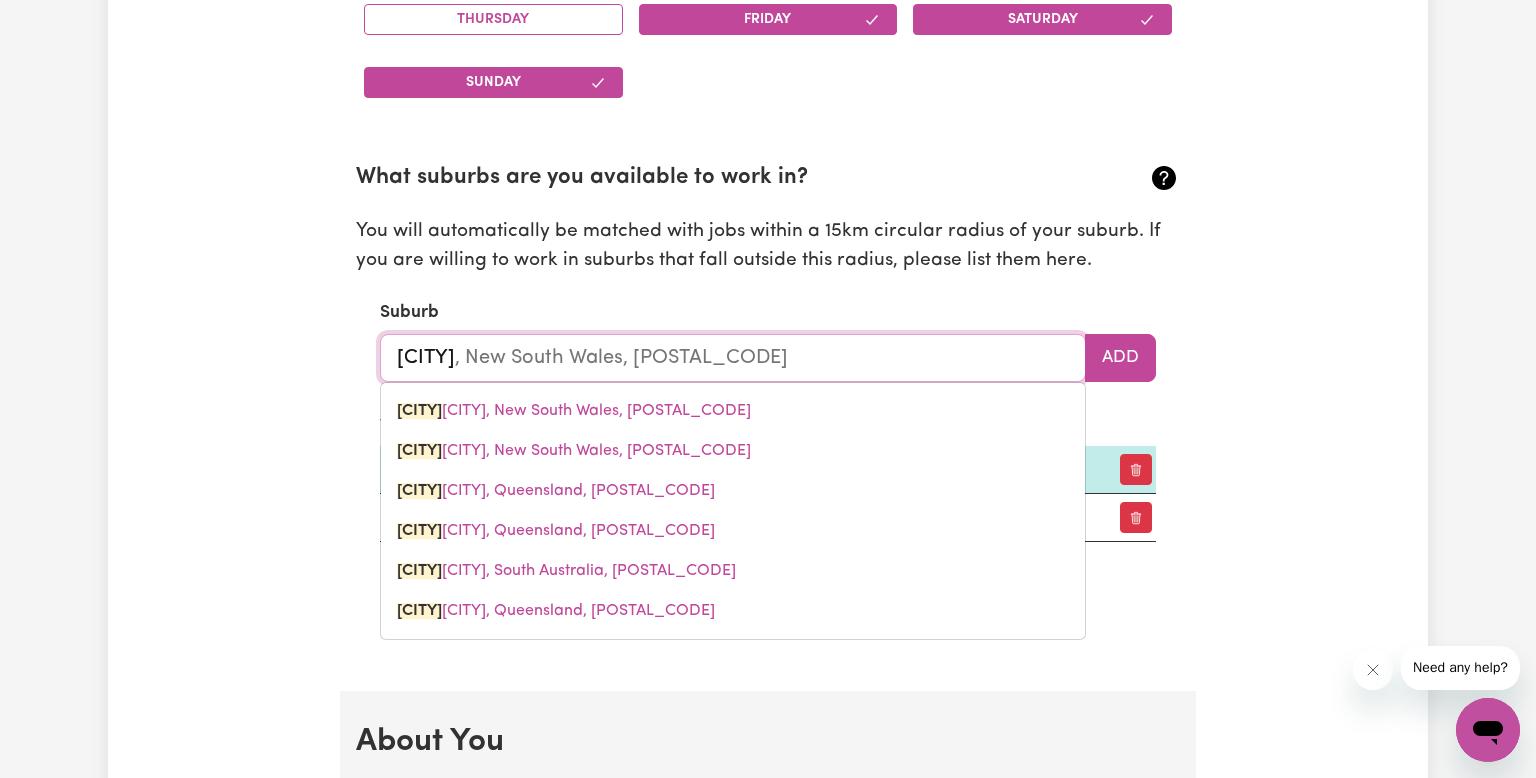 type on "[CITY]" 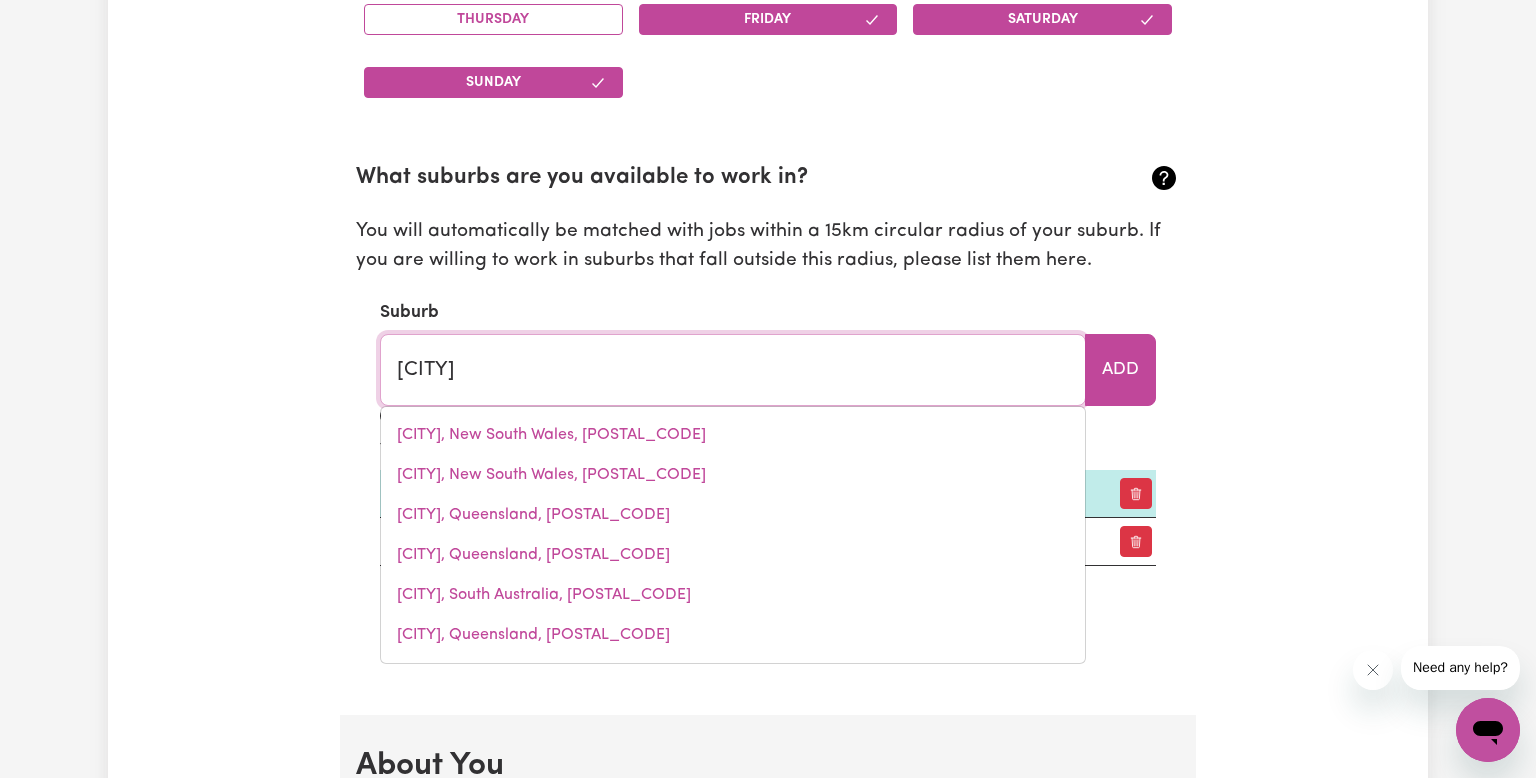 type on "[CITY], South Australia, [POSTAL_CODE]" 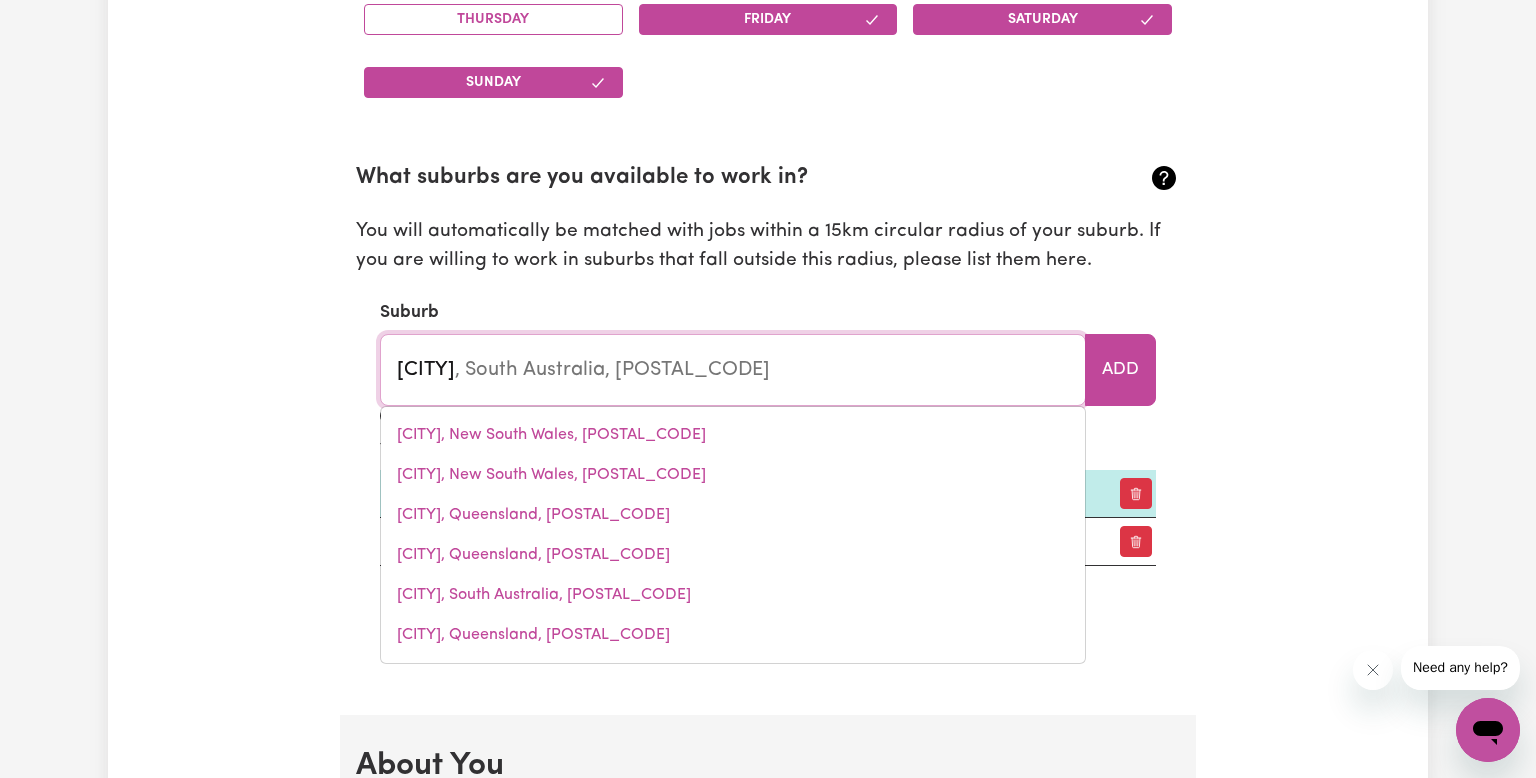 type on "[CITY]" 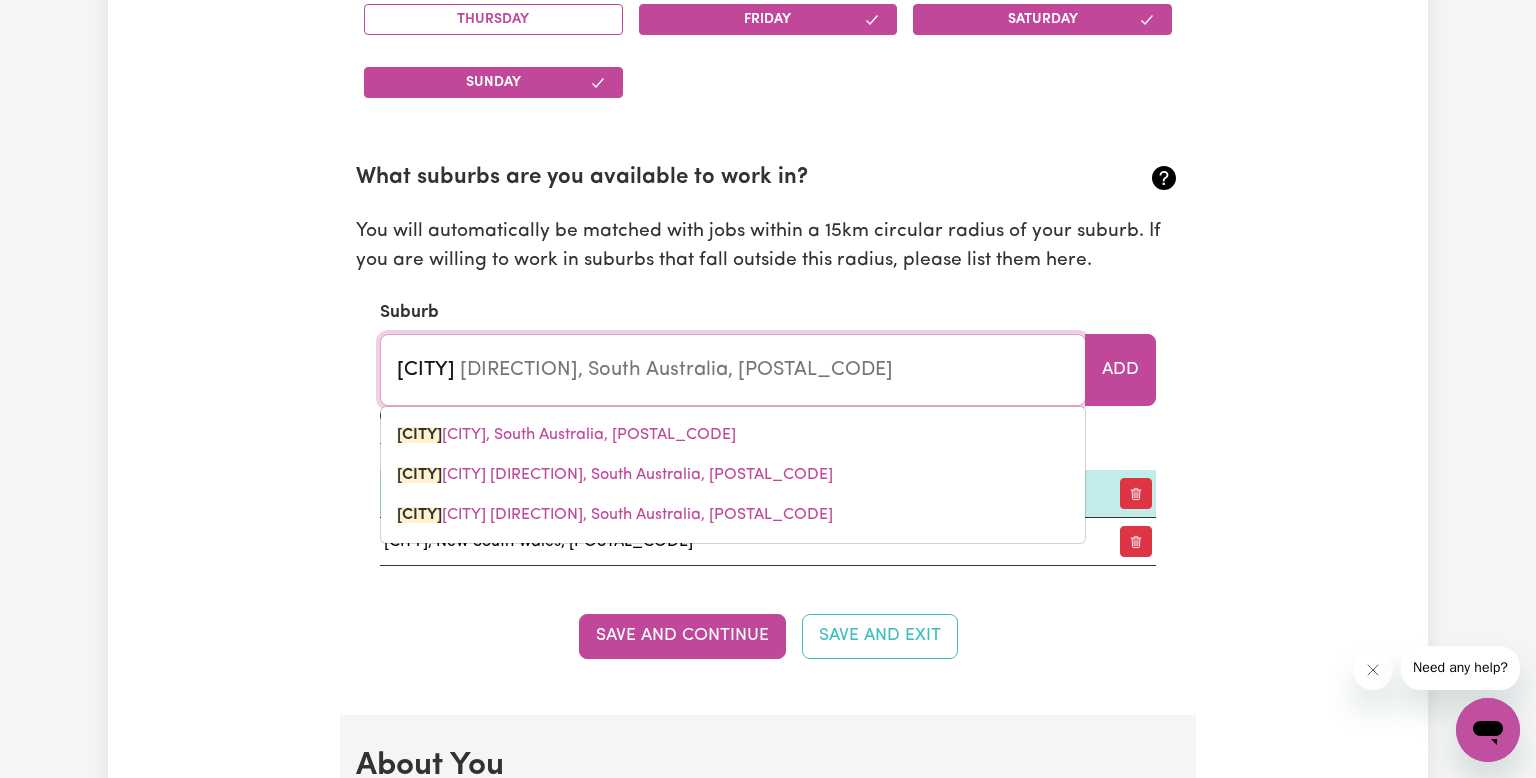 type on "[CITY]" 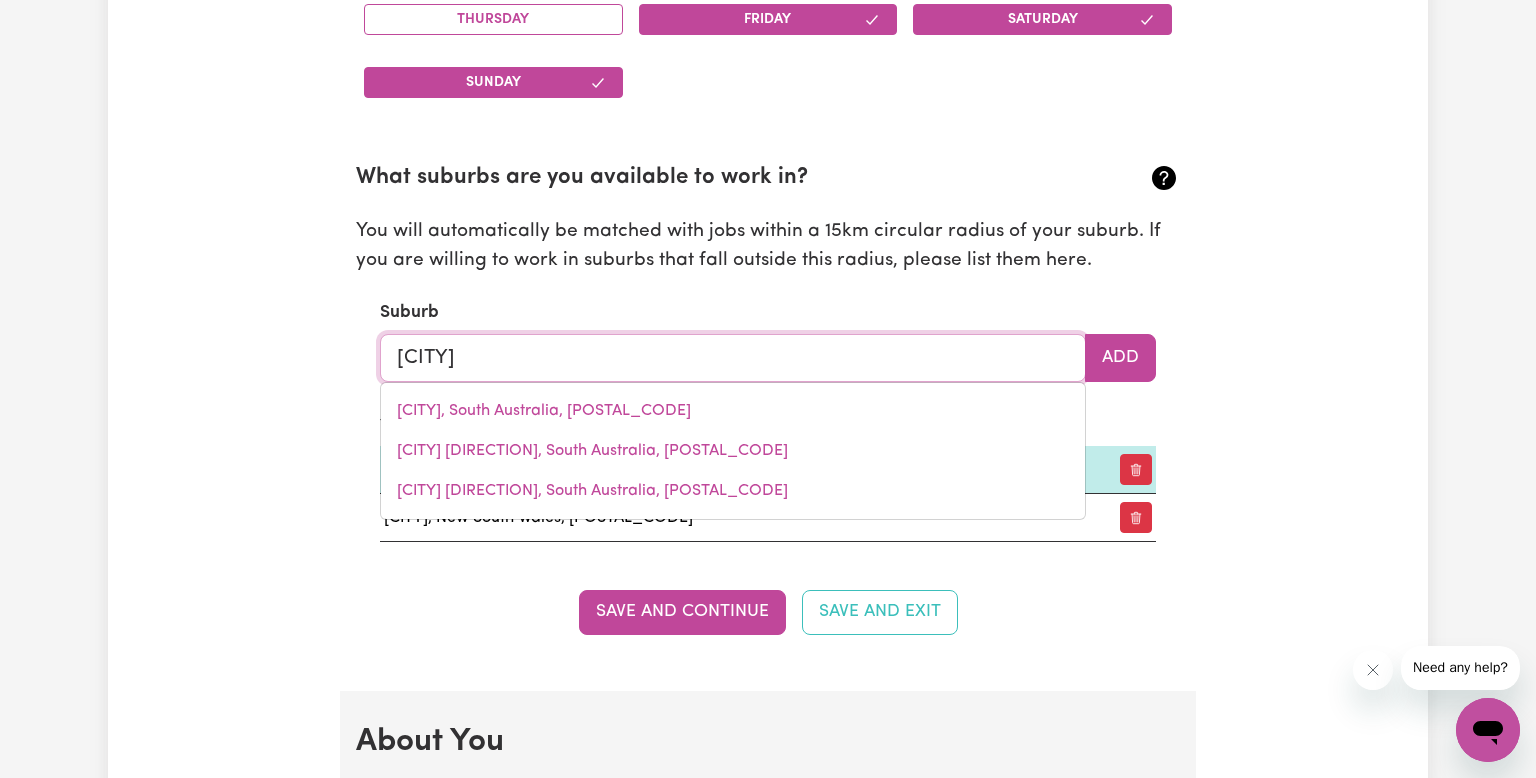 type on "[CITY]" 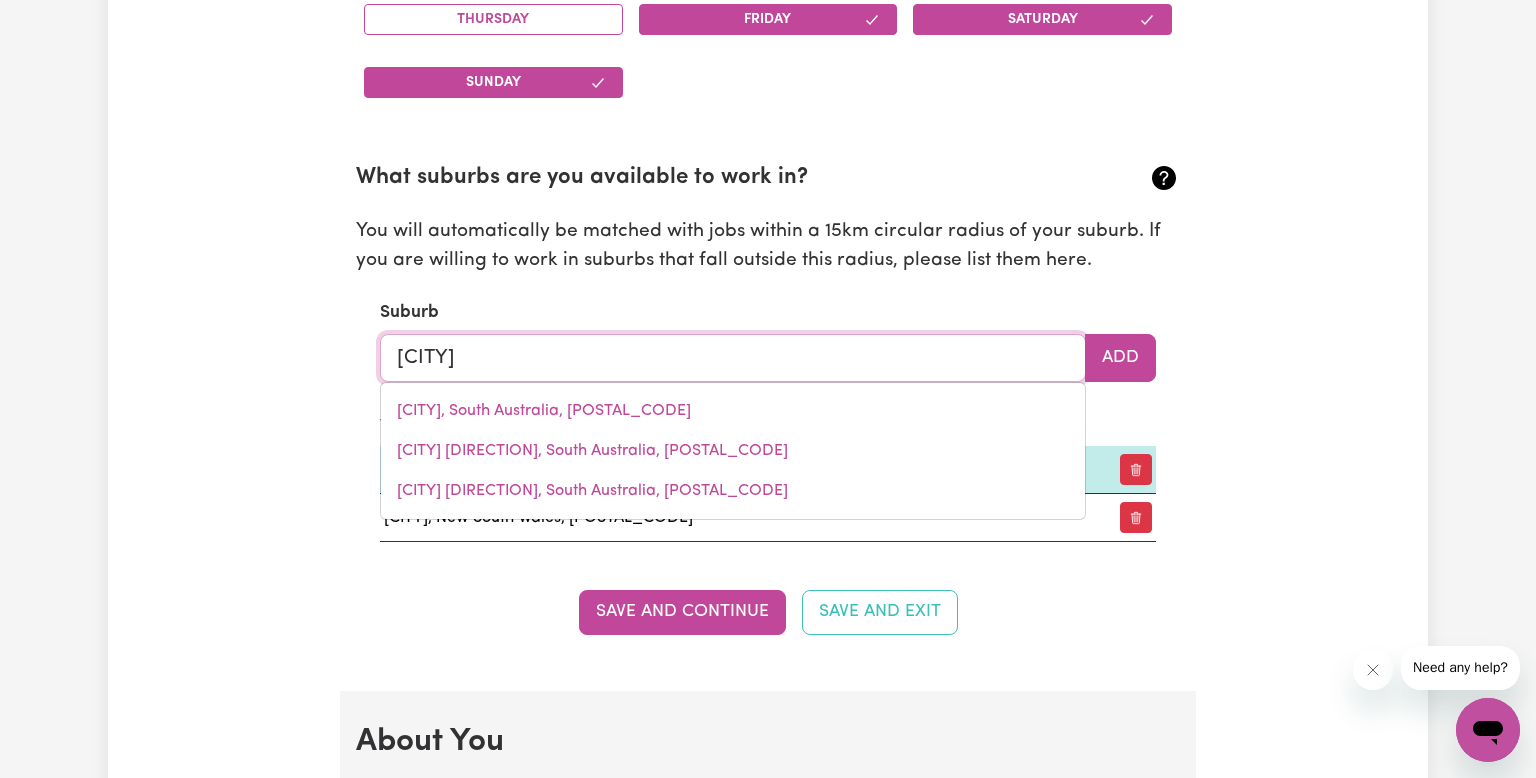 type on "[CITY] [DIRECTION], South Australia, [POSTAL_CODE]" 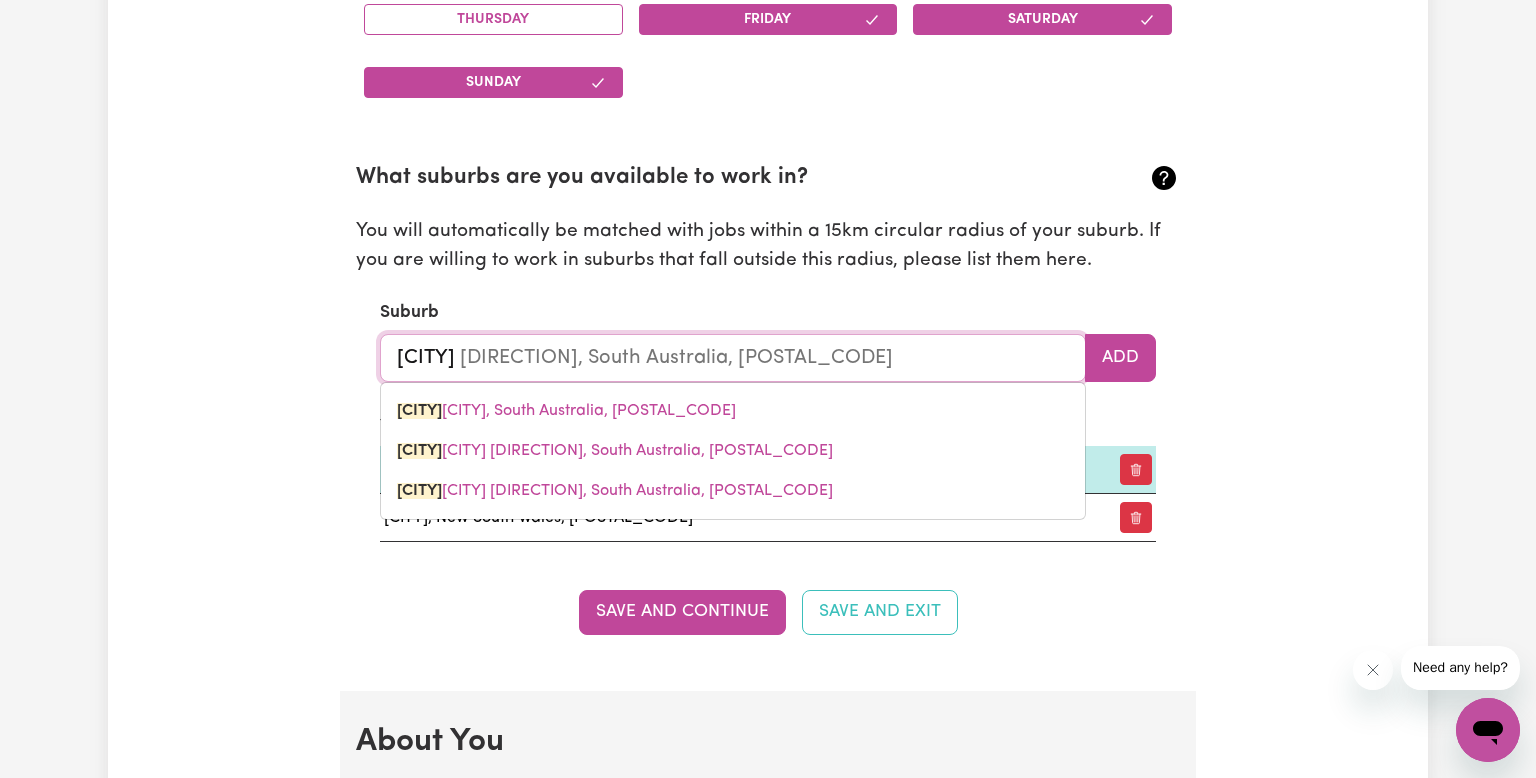 type on "[CITY]" 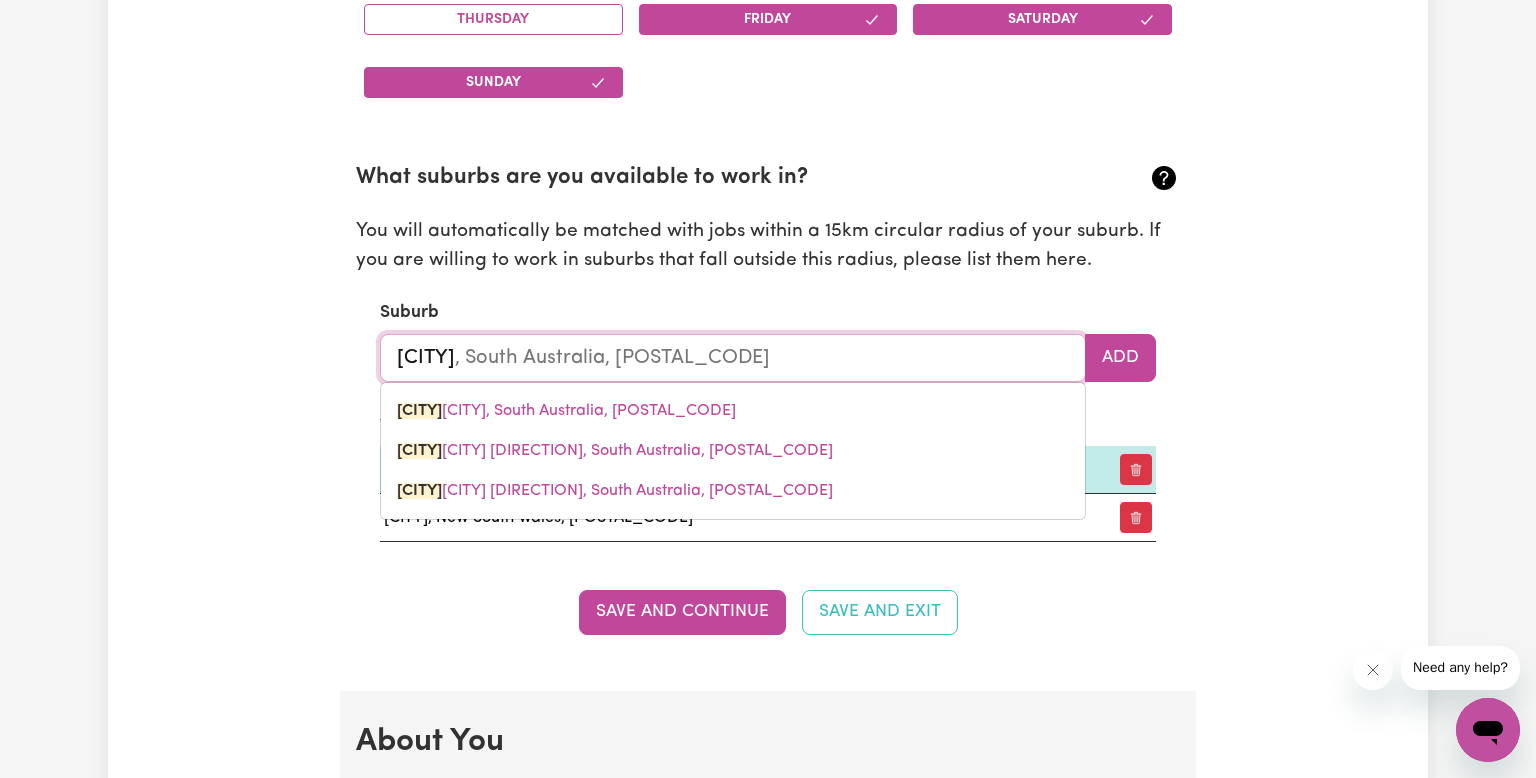 type on "[CITY]" 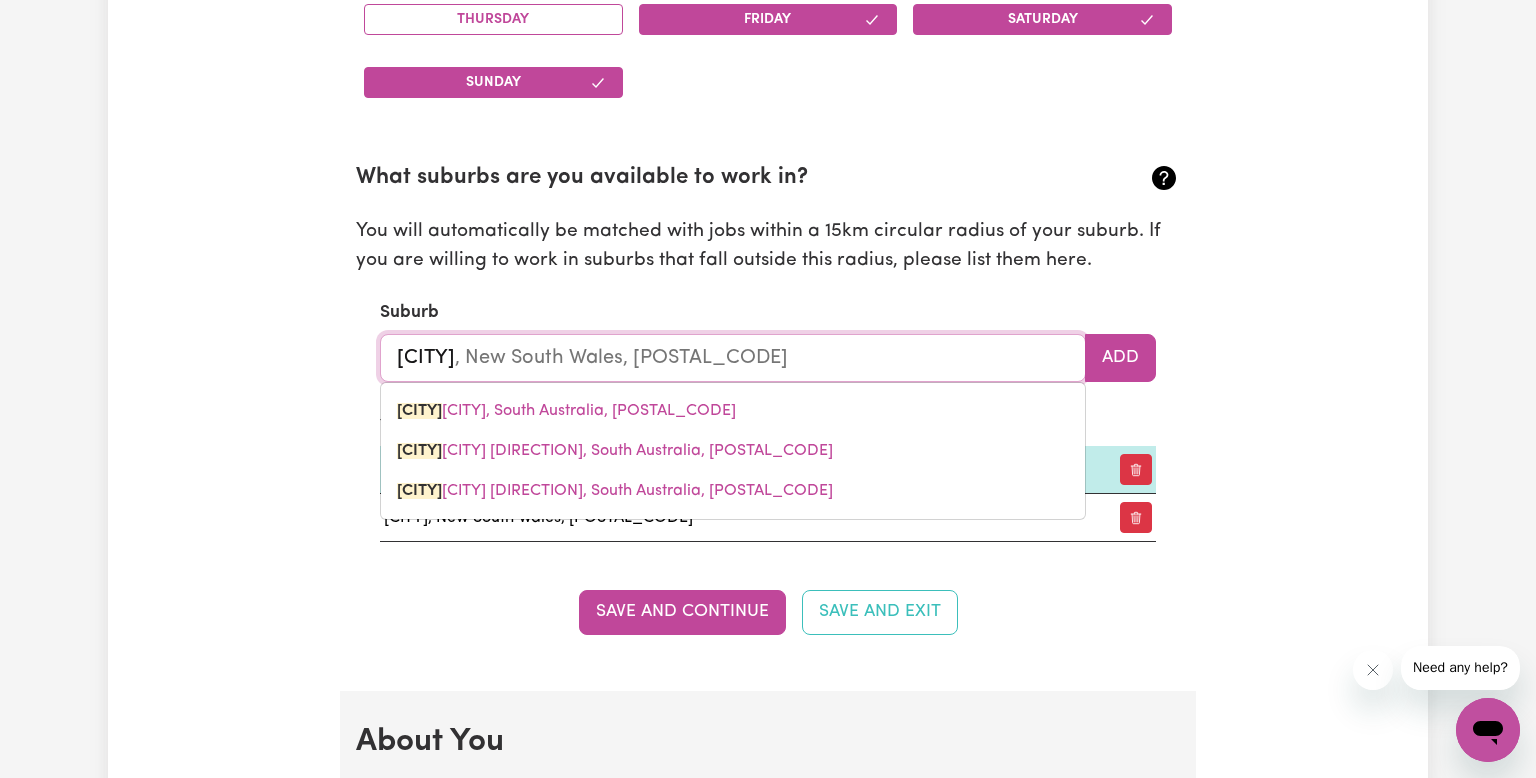 type on "ca" 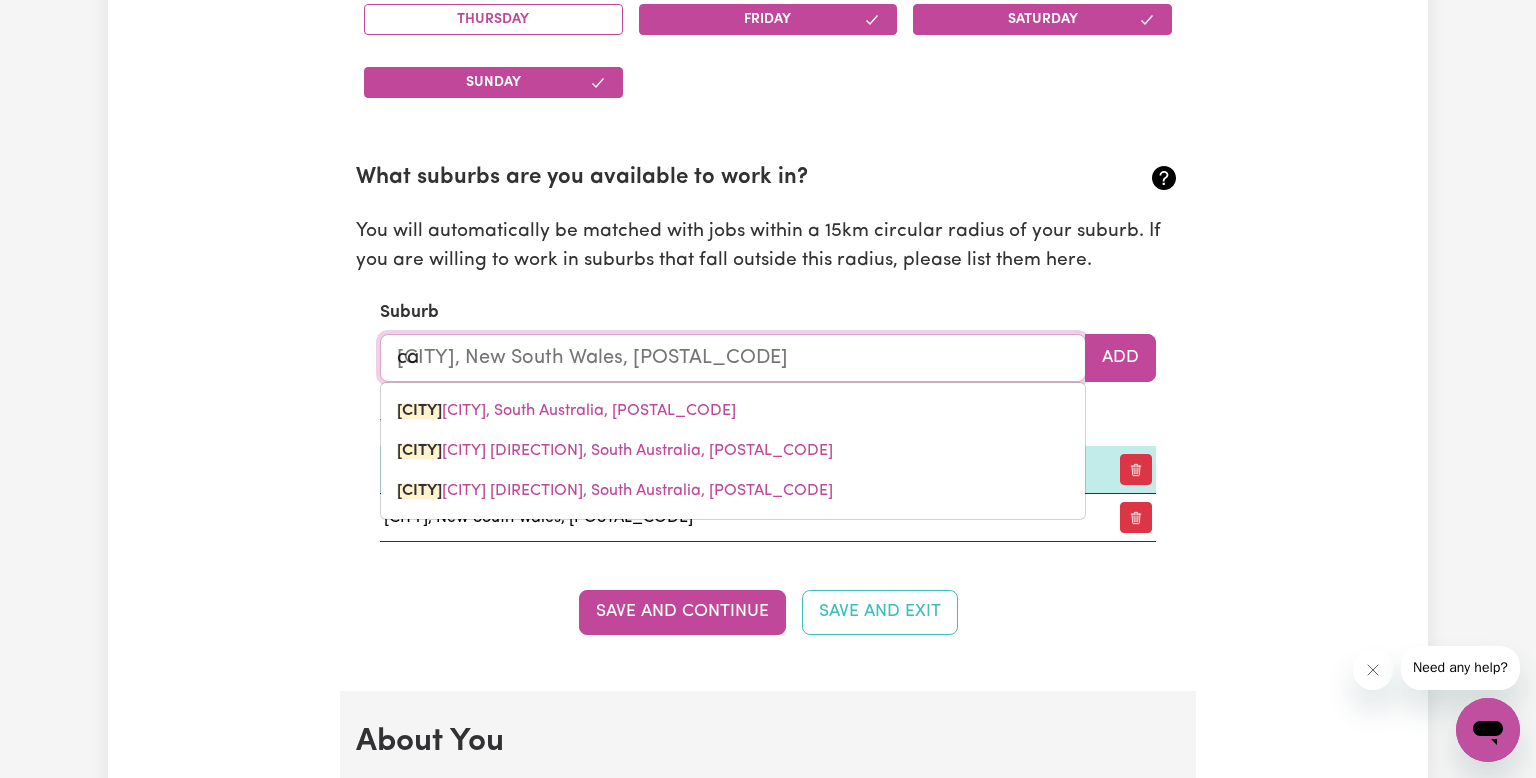 type 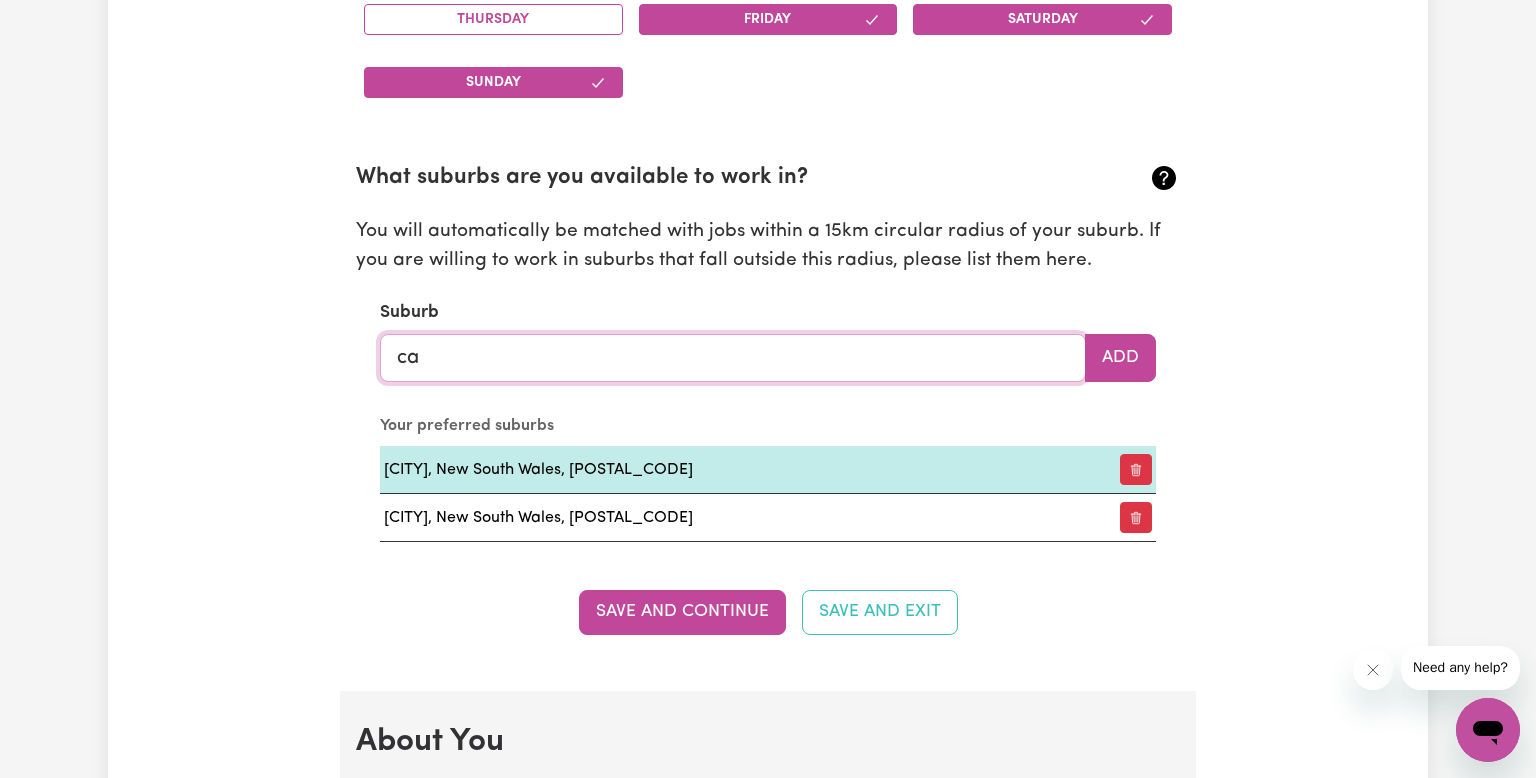type on "c" 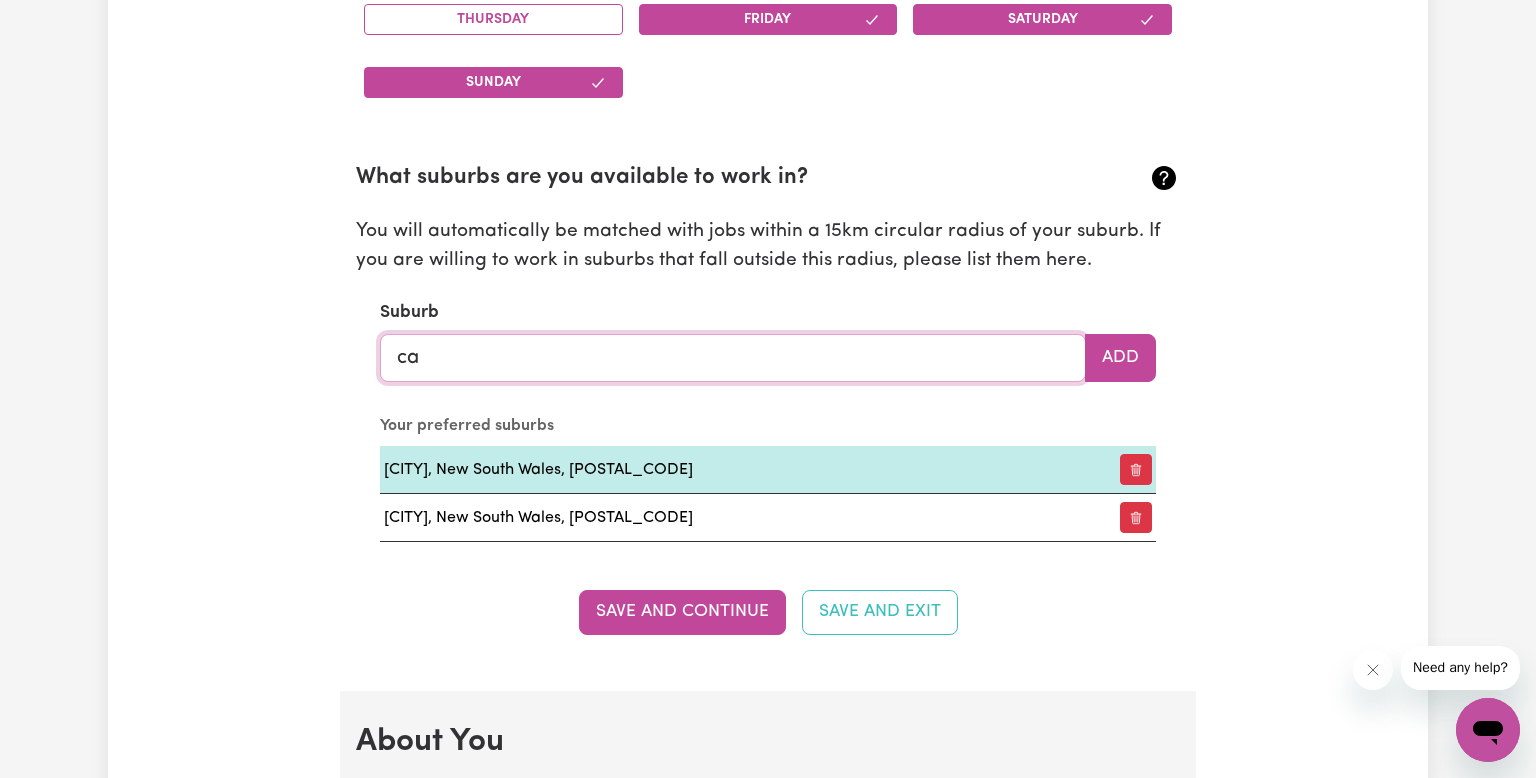 type on "[CITY]" 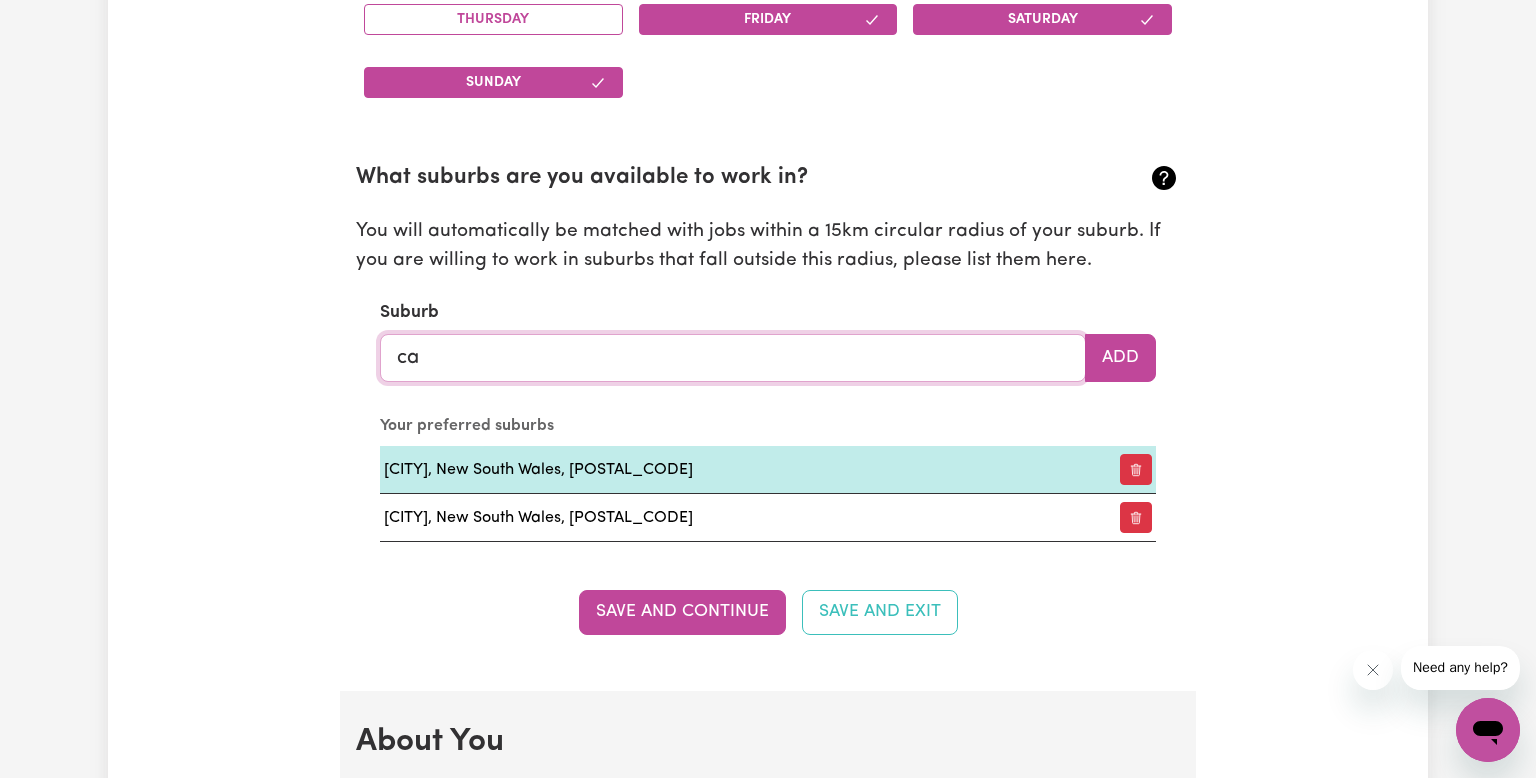 type on "[CITY], New South Wales, [POSTAL_CODE]" 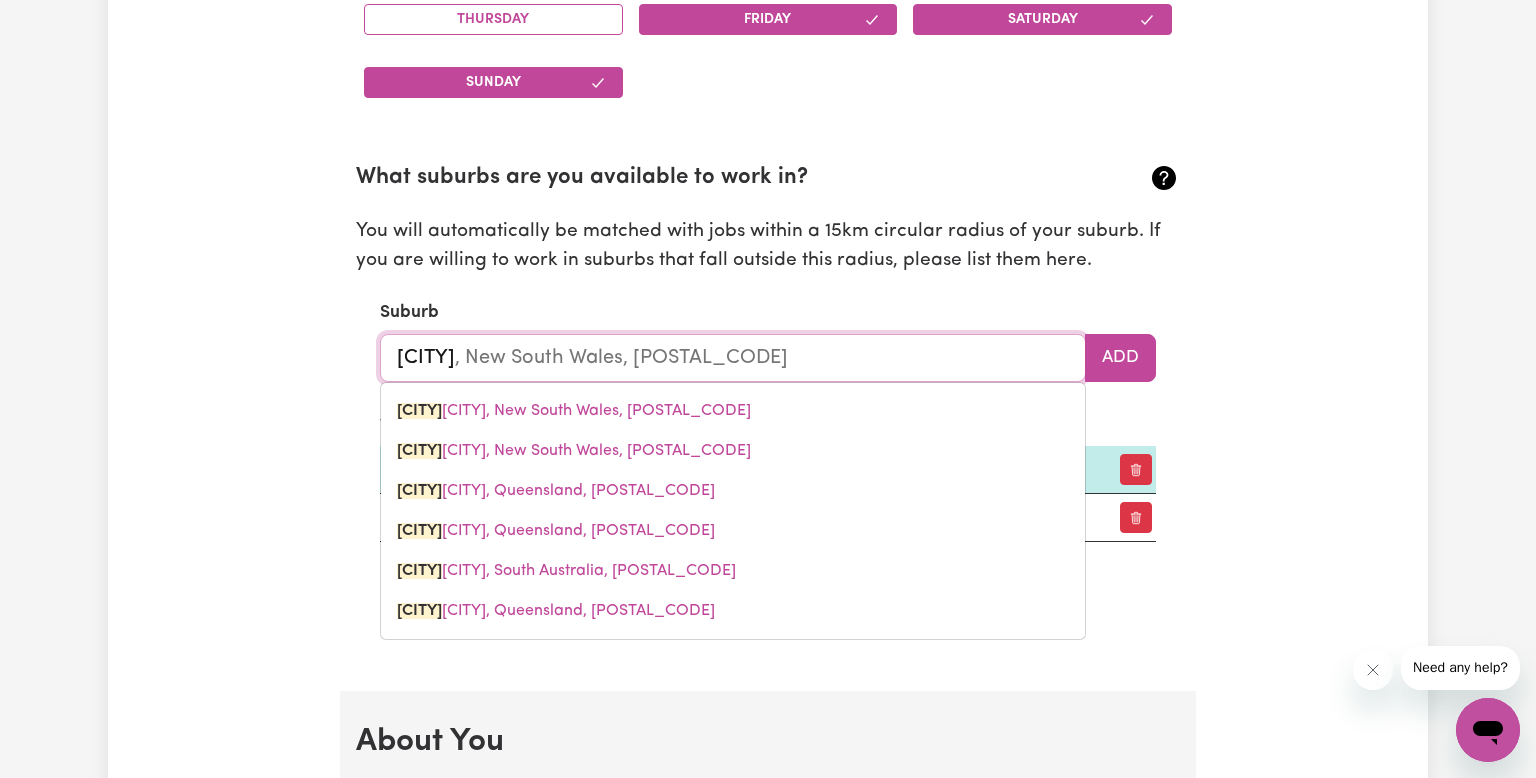 type on "[CITY]" 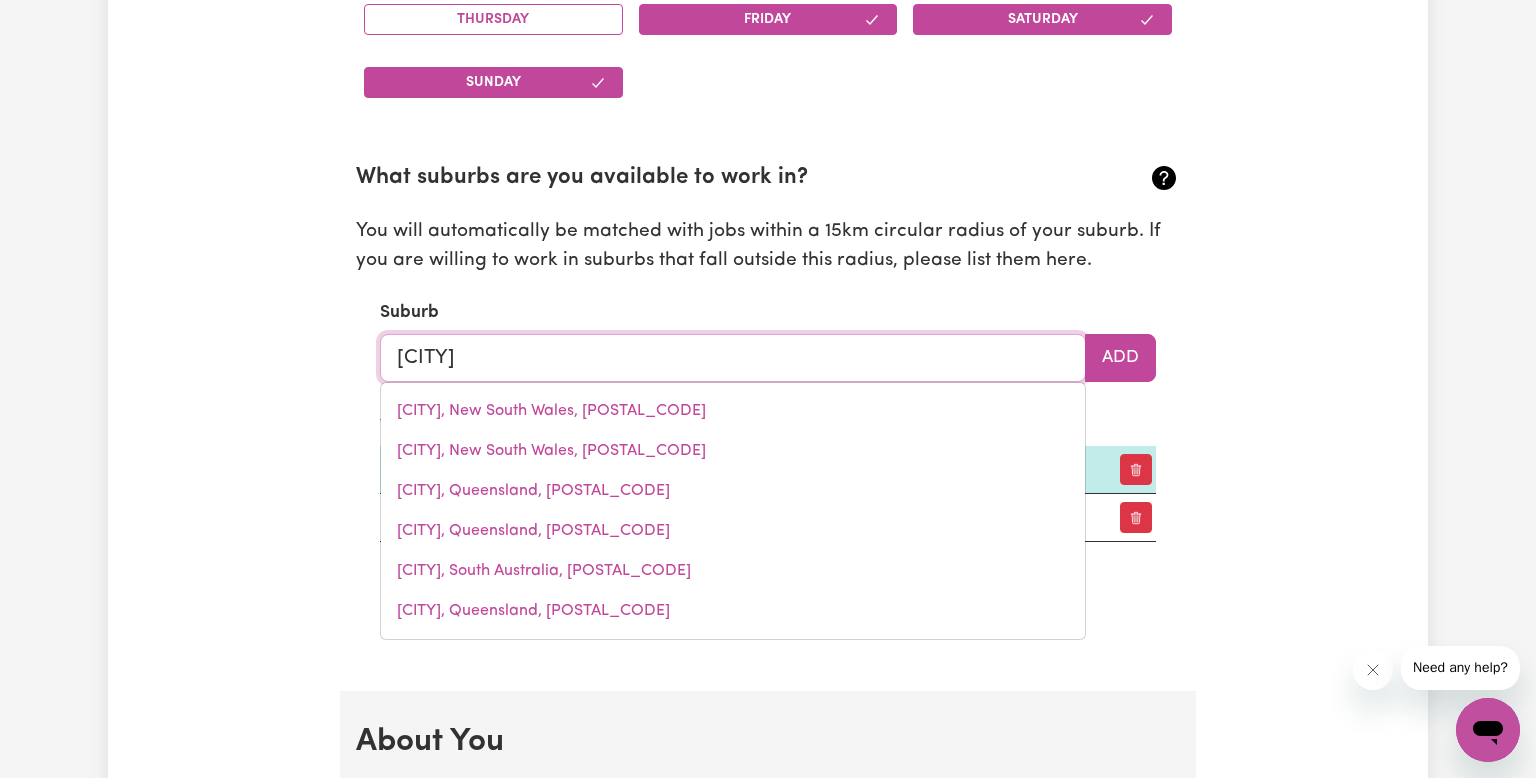 type on "[CITY], South Australia, [POSTAL_CODE]" 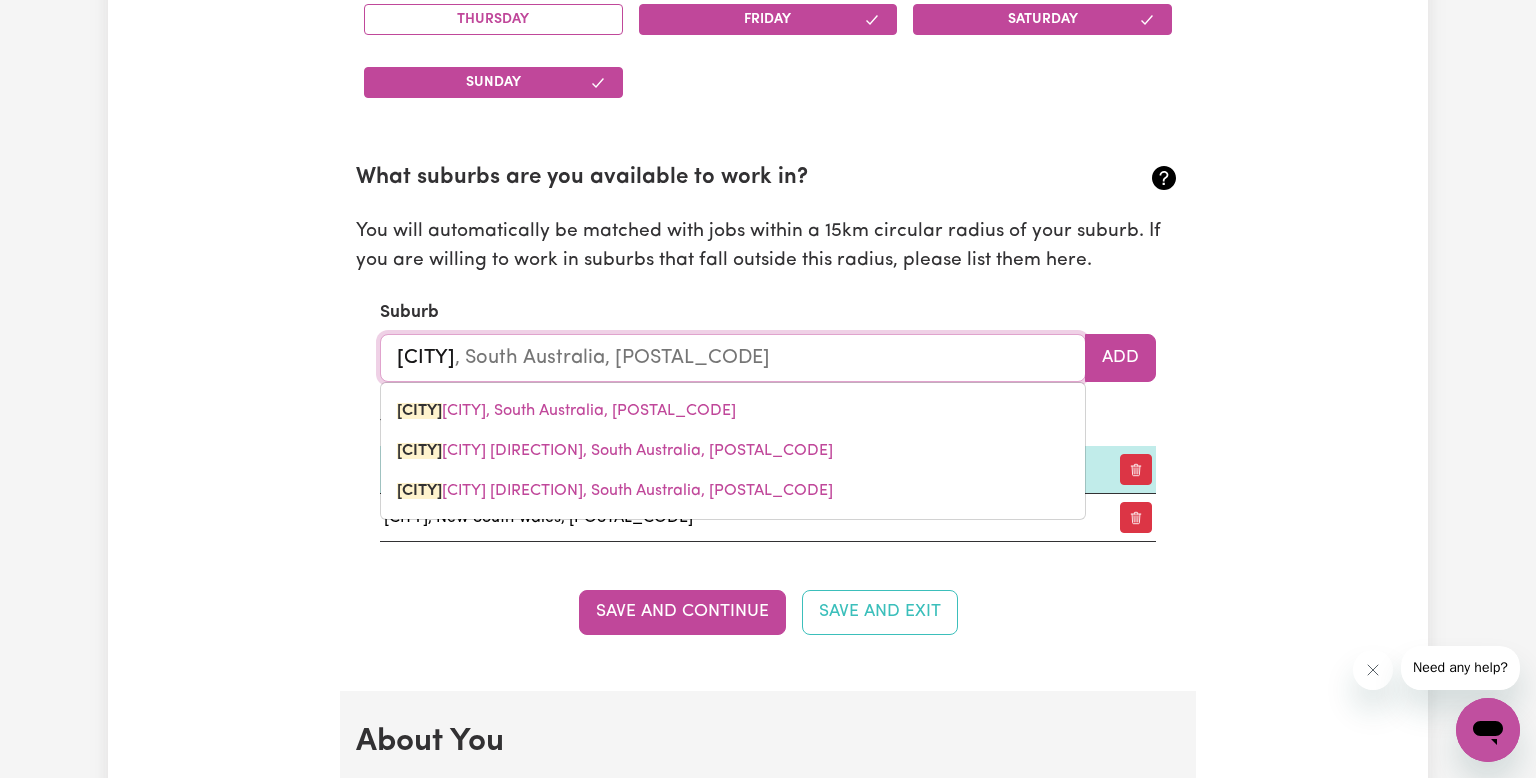 type on "[CITY]" 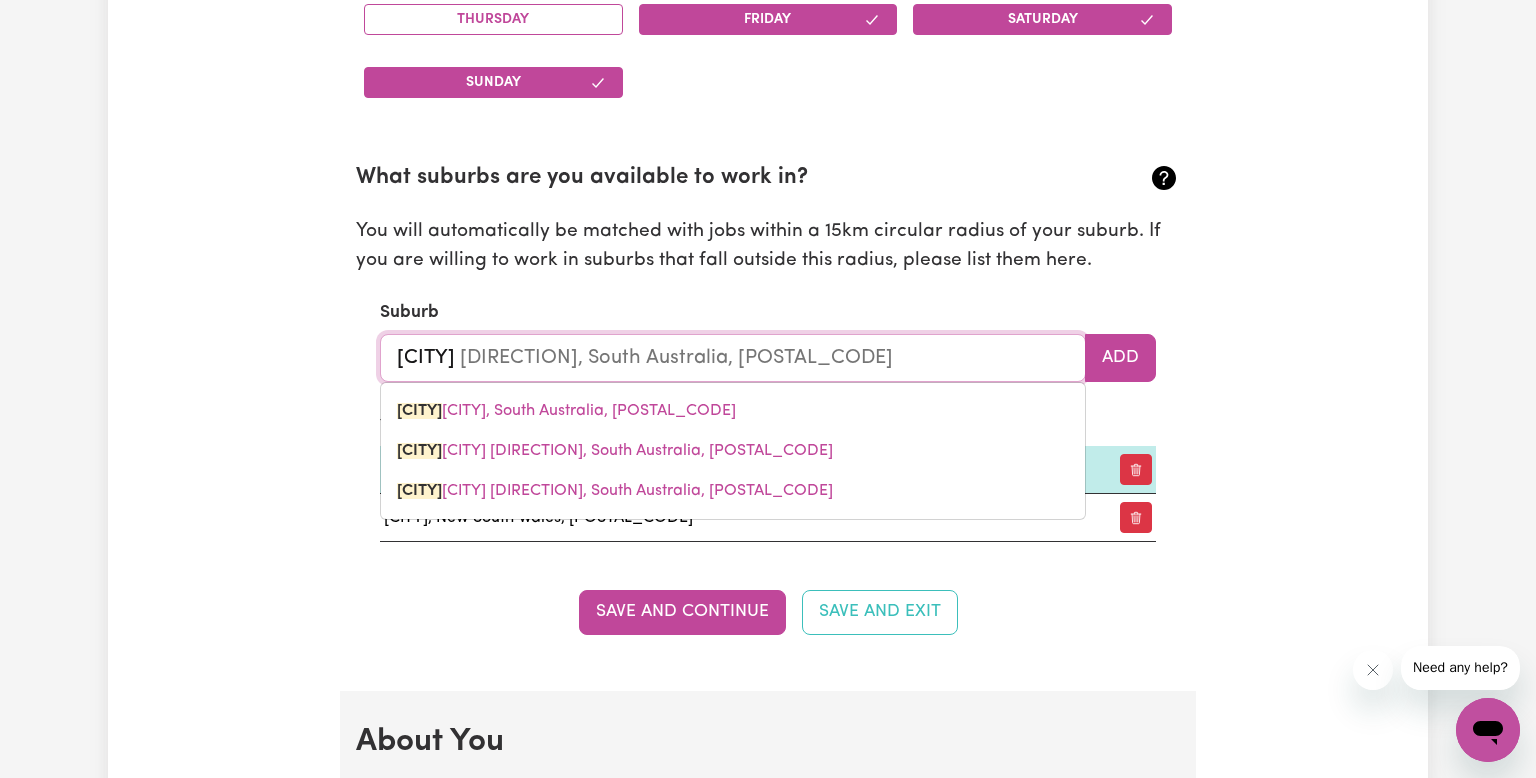type on "[CITY]" 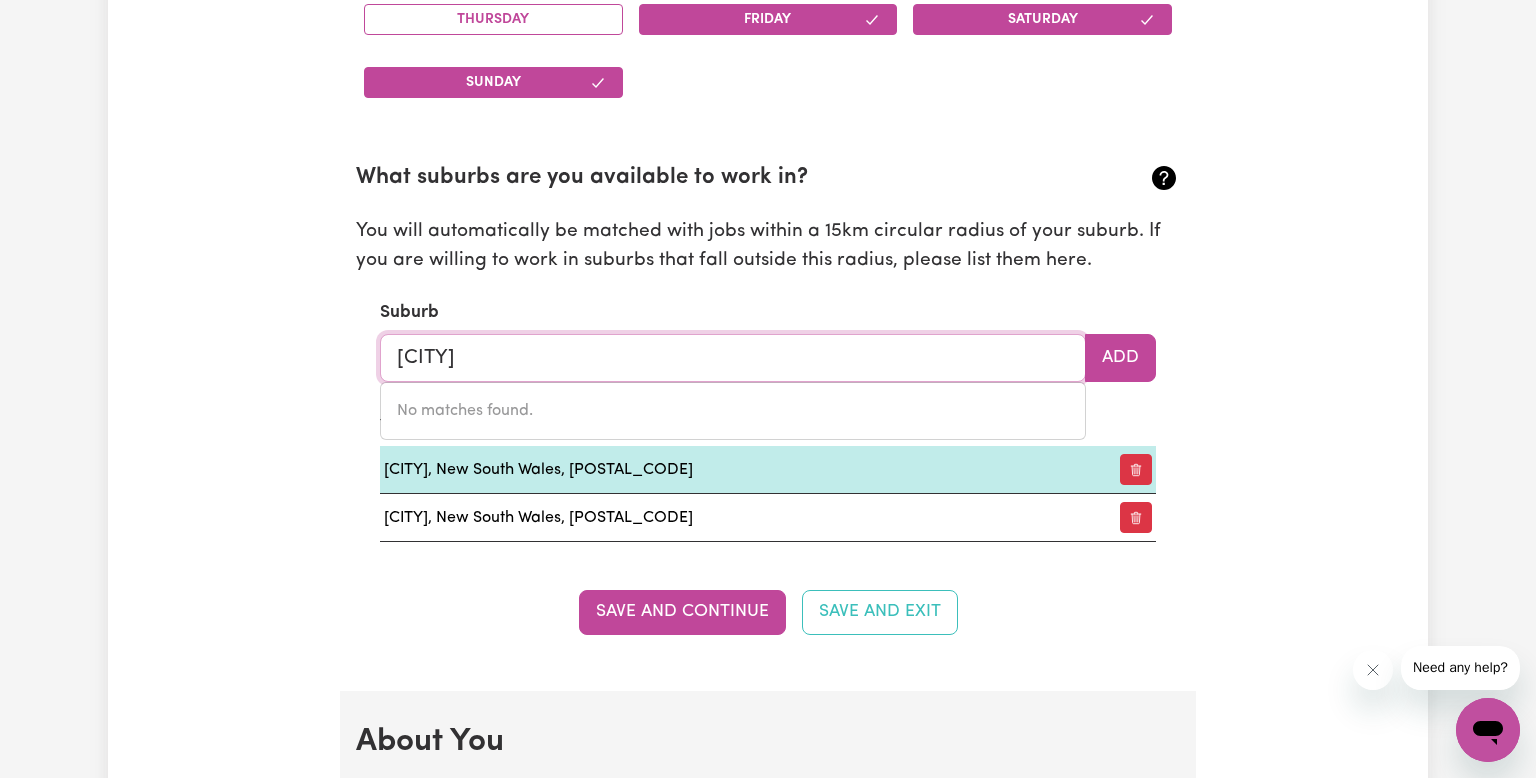type on "[CITY]" 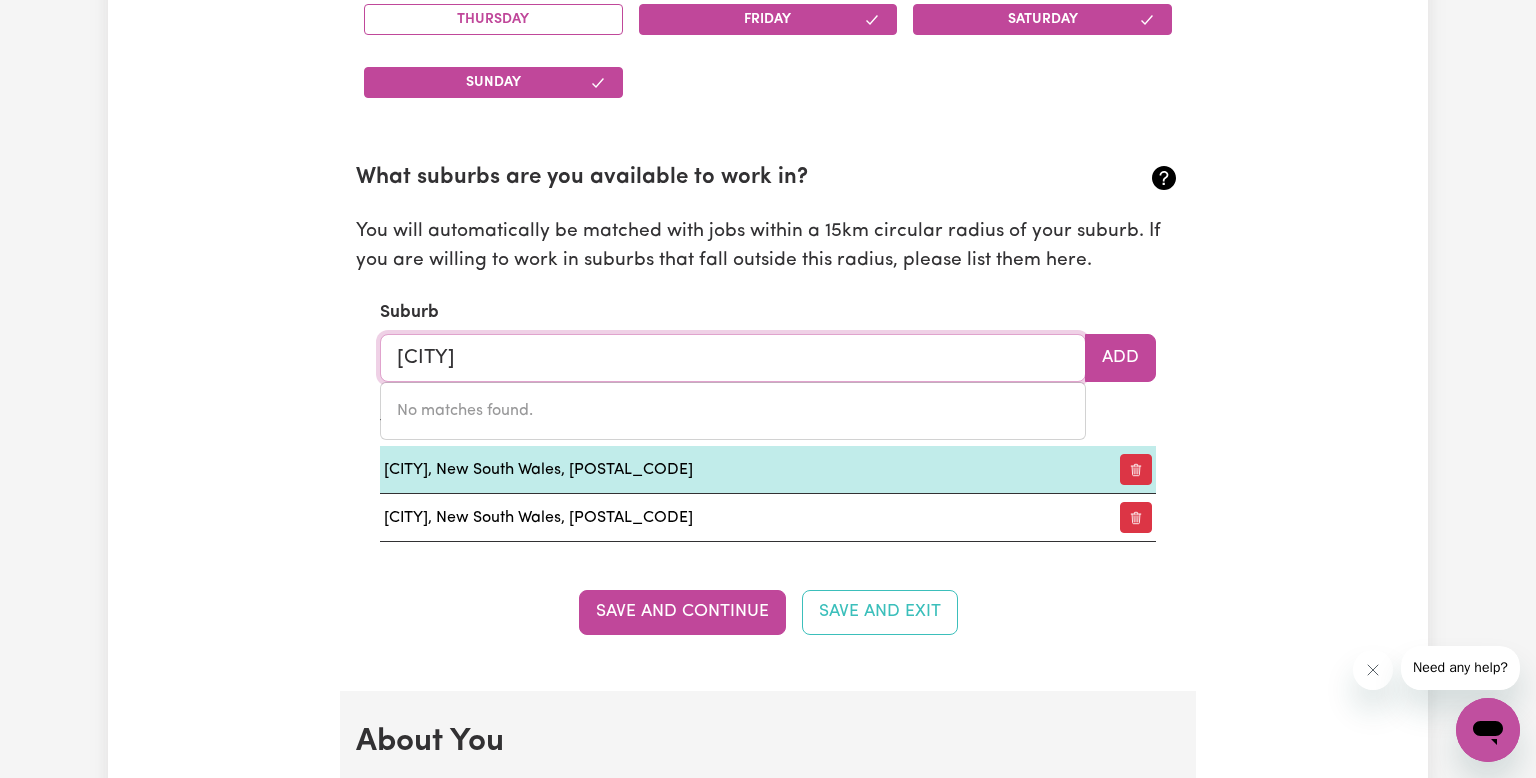 type on "[CITY] [DIRECTION], South Australia, [POSTAL_CODE]" 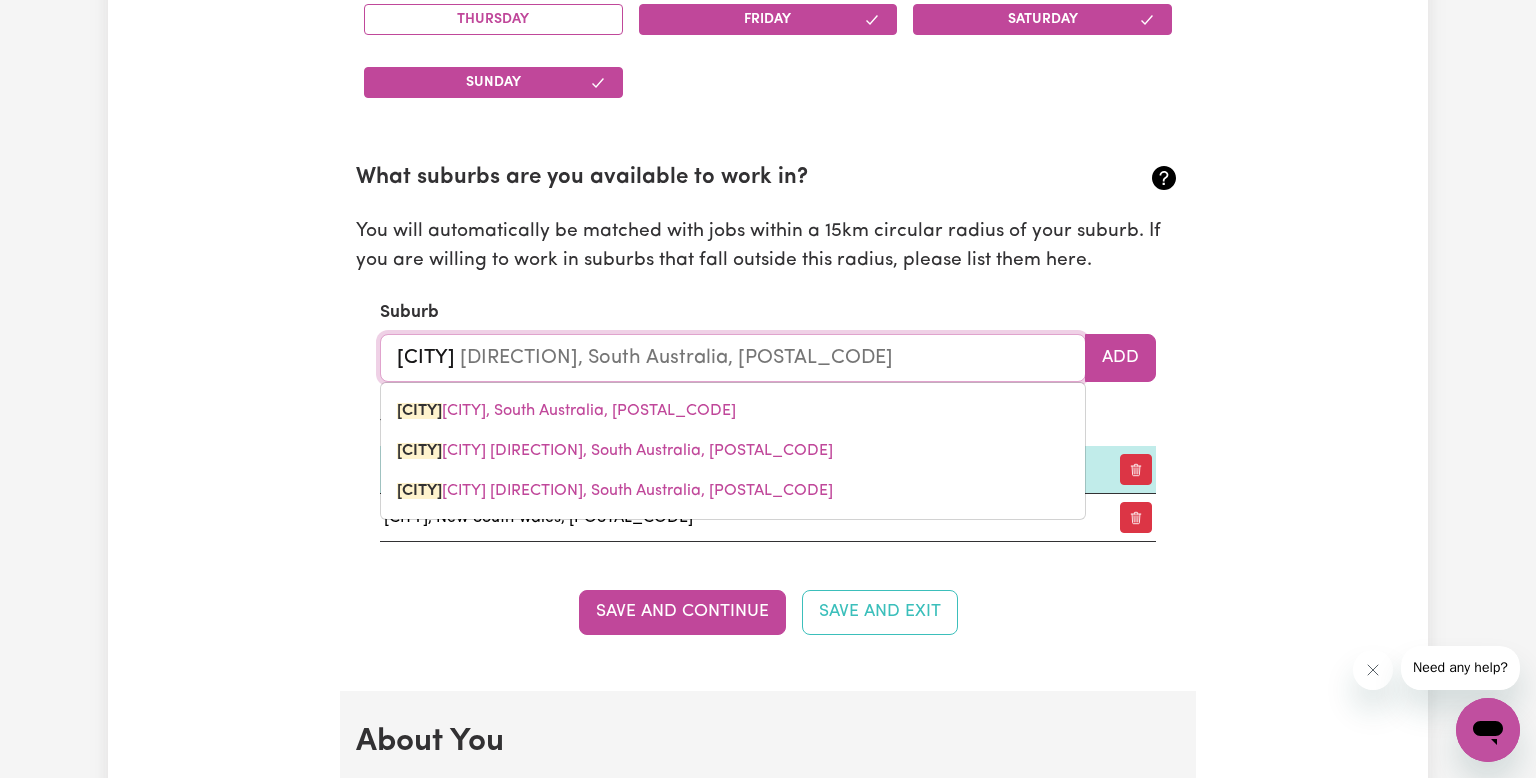 type on "[CITY]" 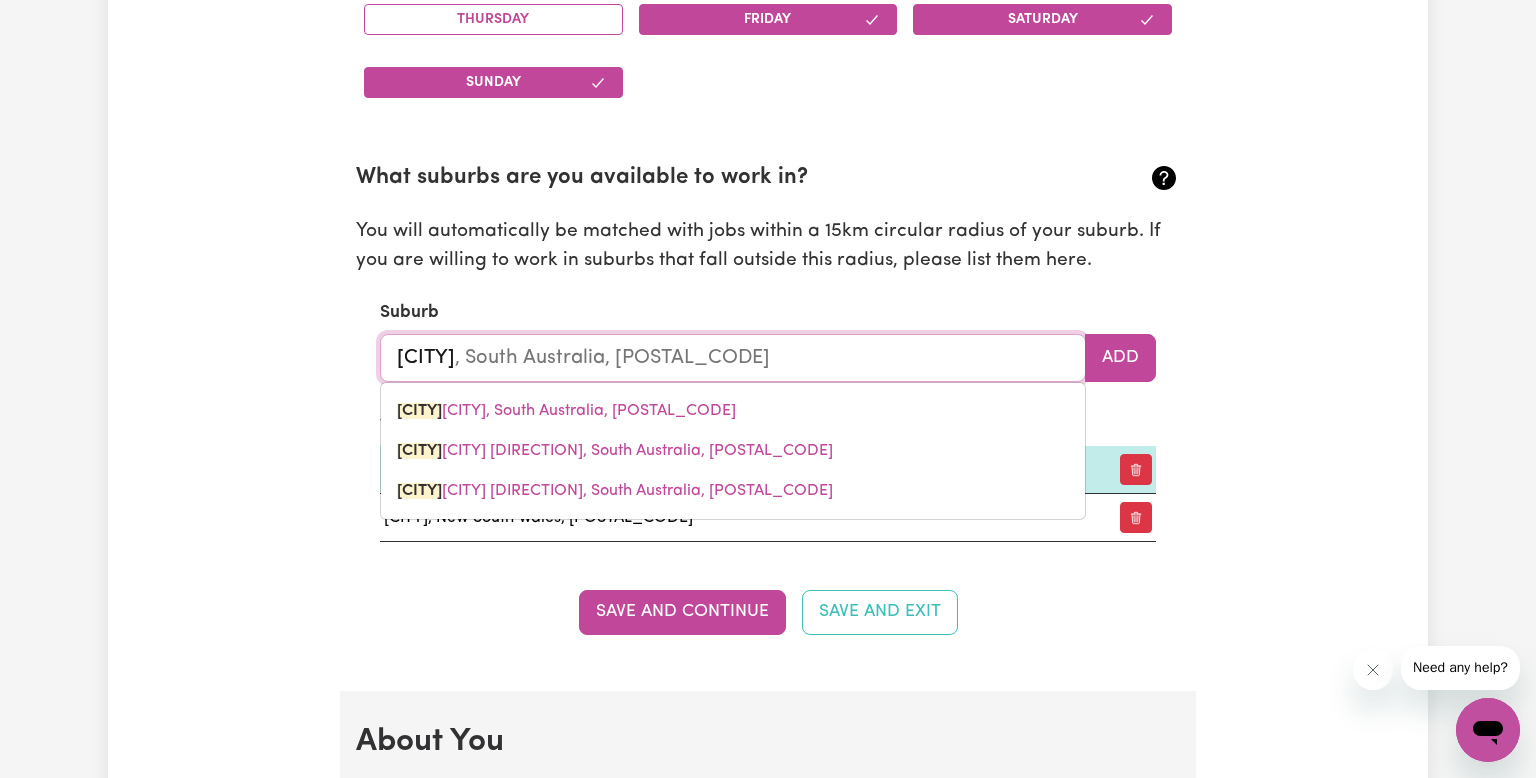 type on "[CITY]" 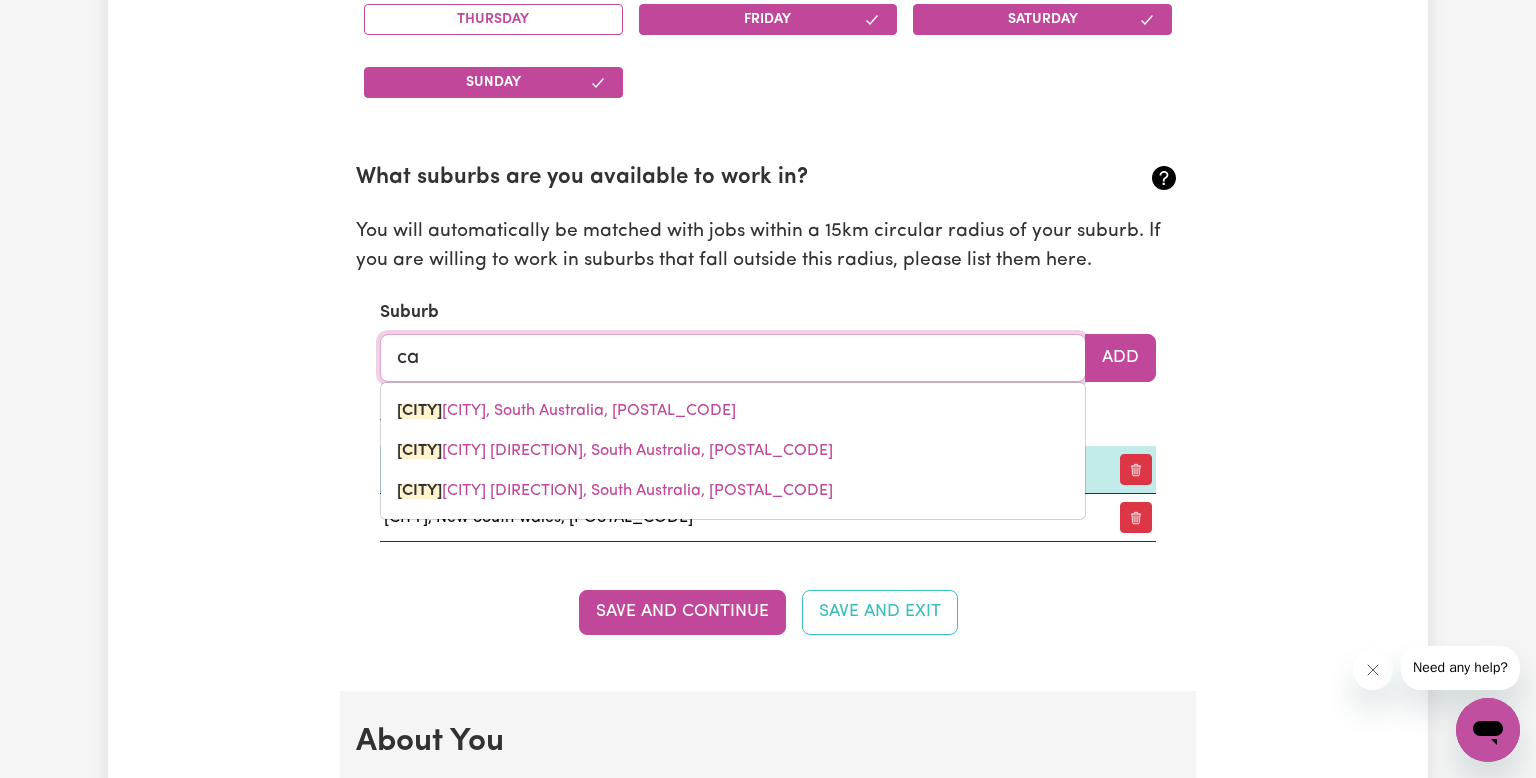 type on "c" 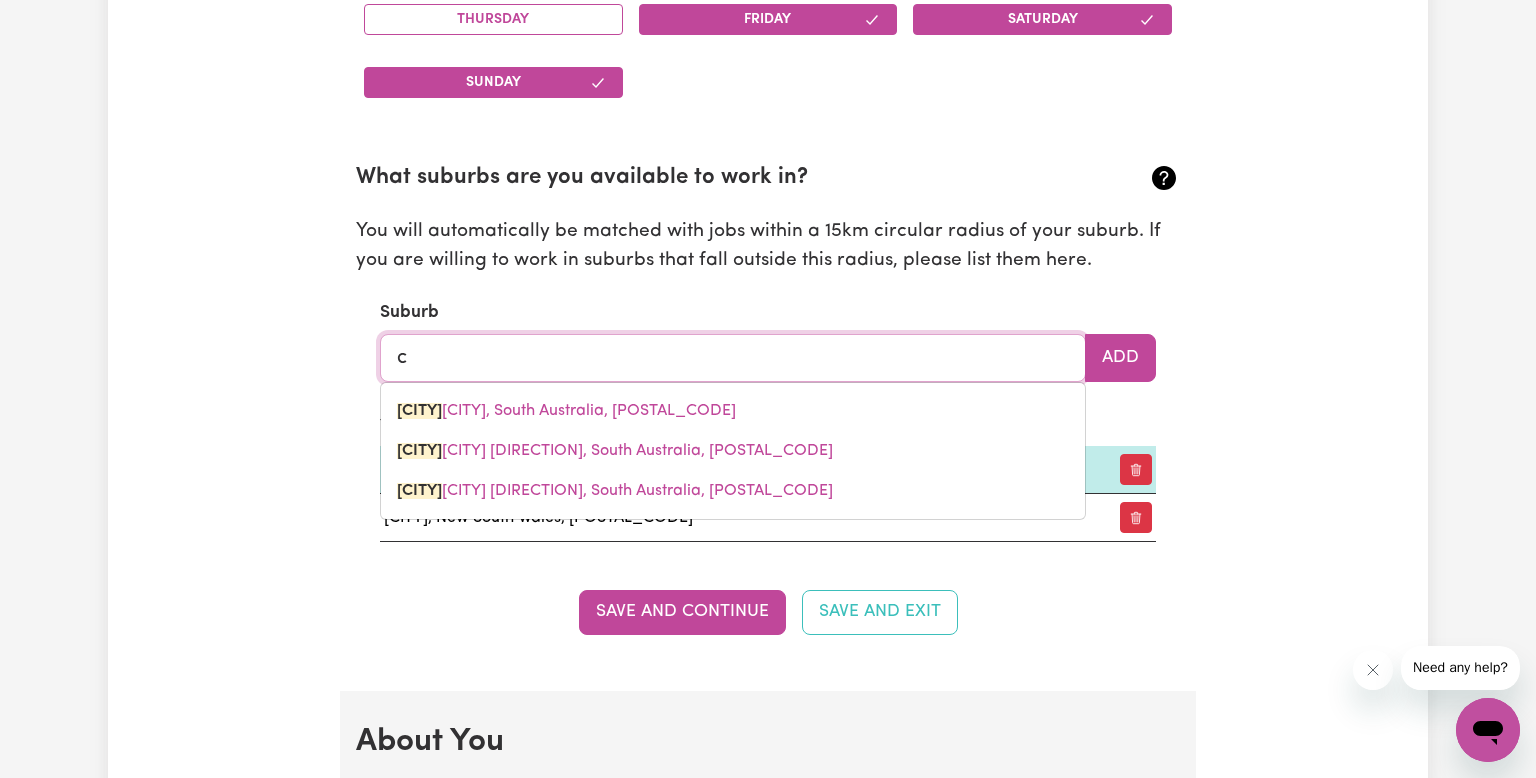type 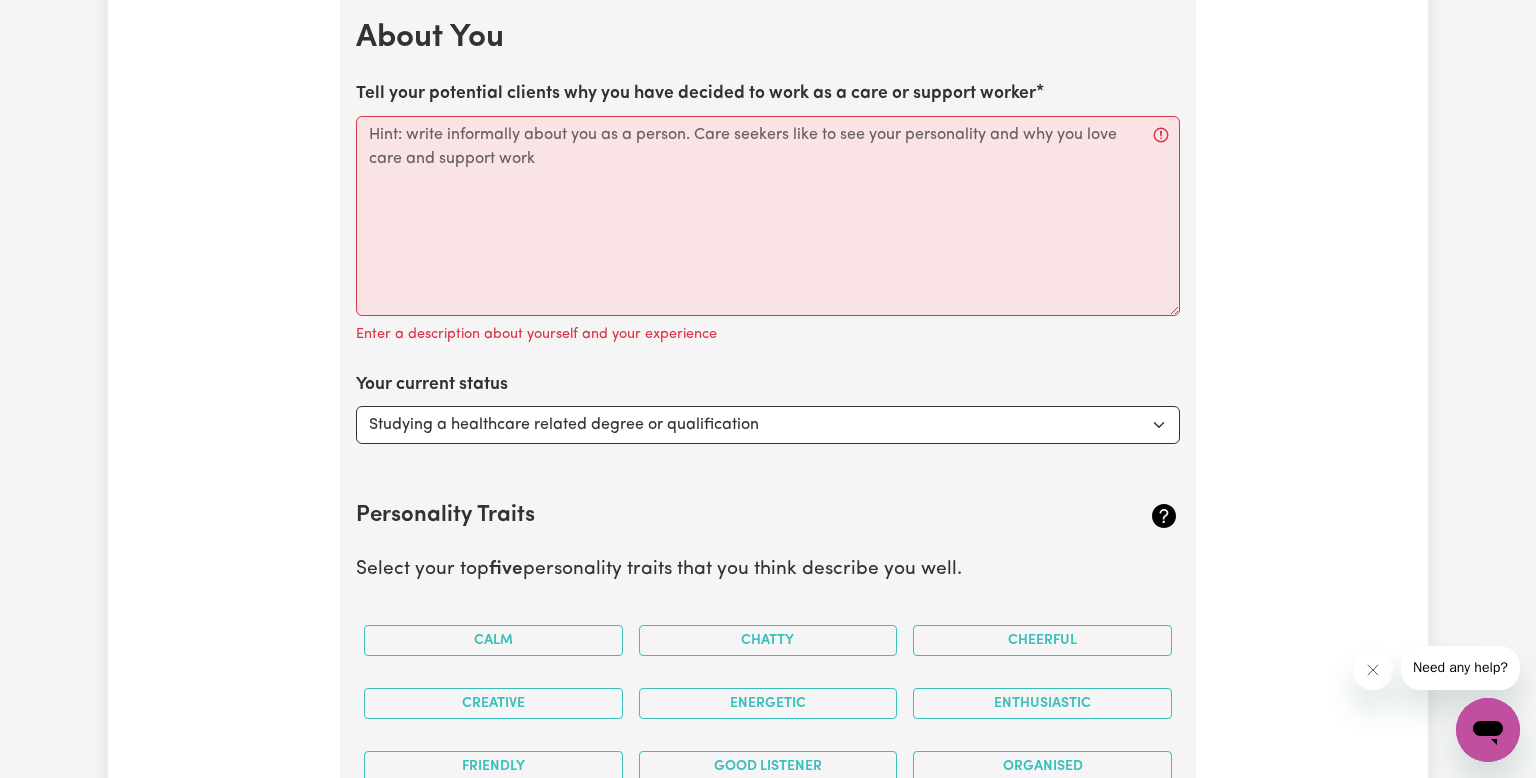 scroll, scrollTop: 2826, scrollLeft: 0, axis: vertical 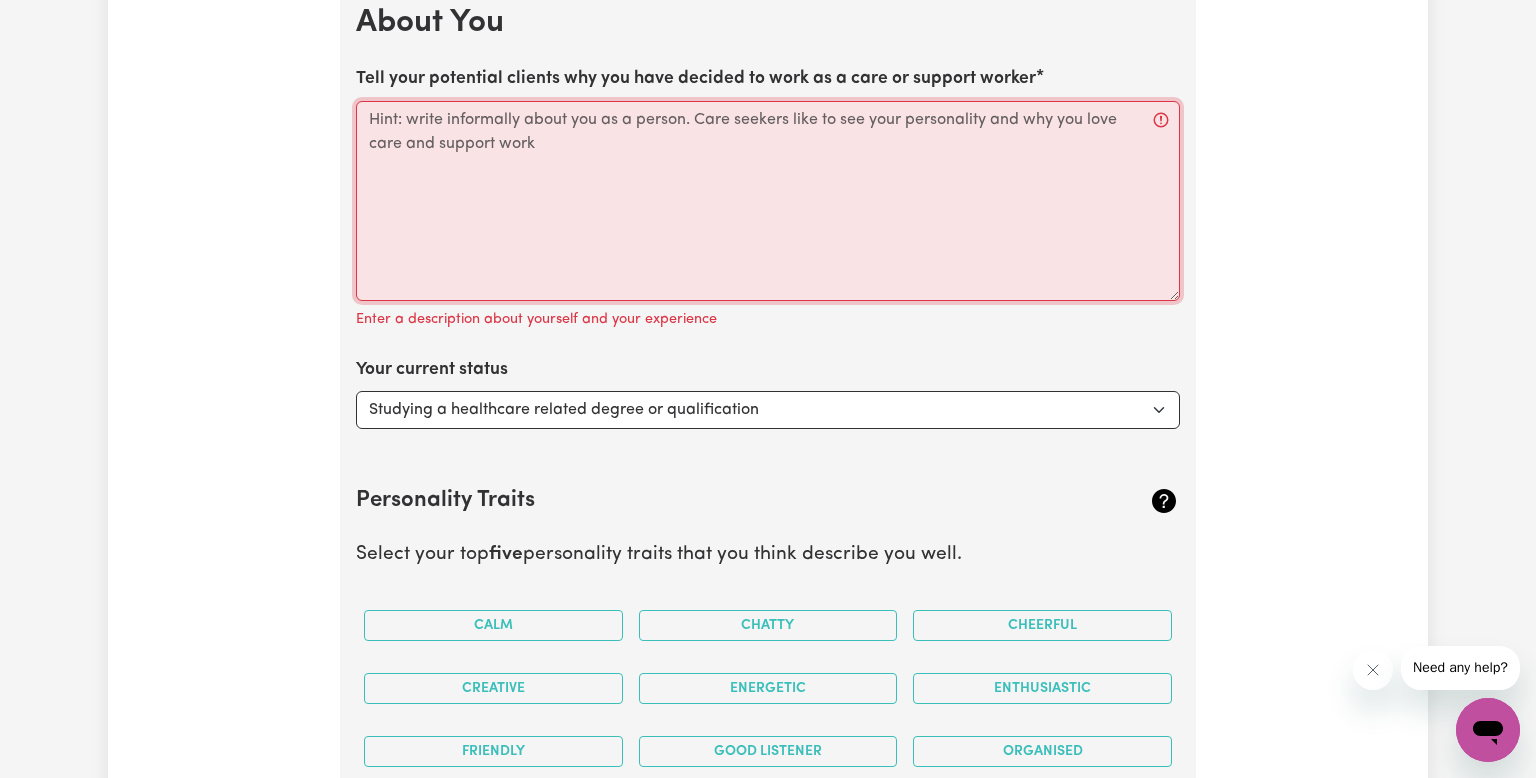 click on "Tell your potential clients why you have decided to work as a care or support worker" at bounding box center [768, 201] 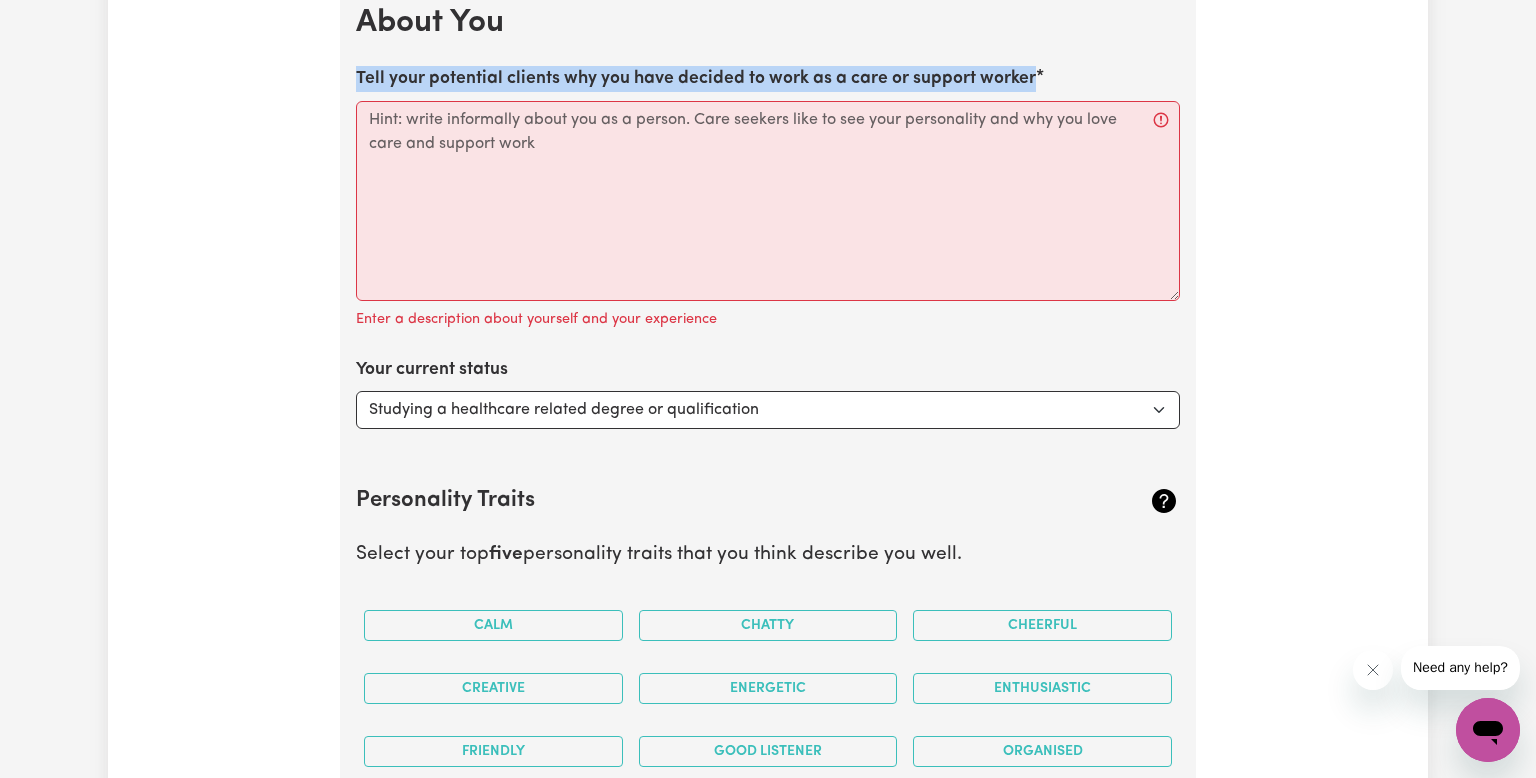 drag, startPoint x: 358, startPoint y: 63, endPoint x: 1046, endPoint y: 67, distance: 688.01166 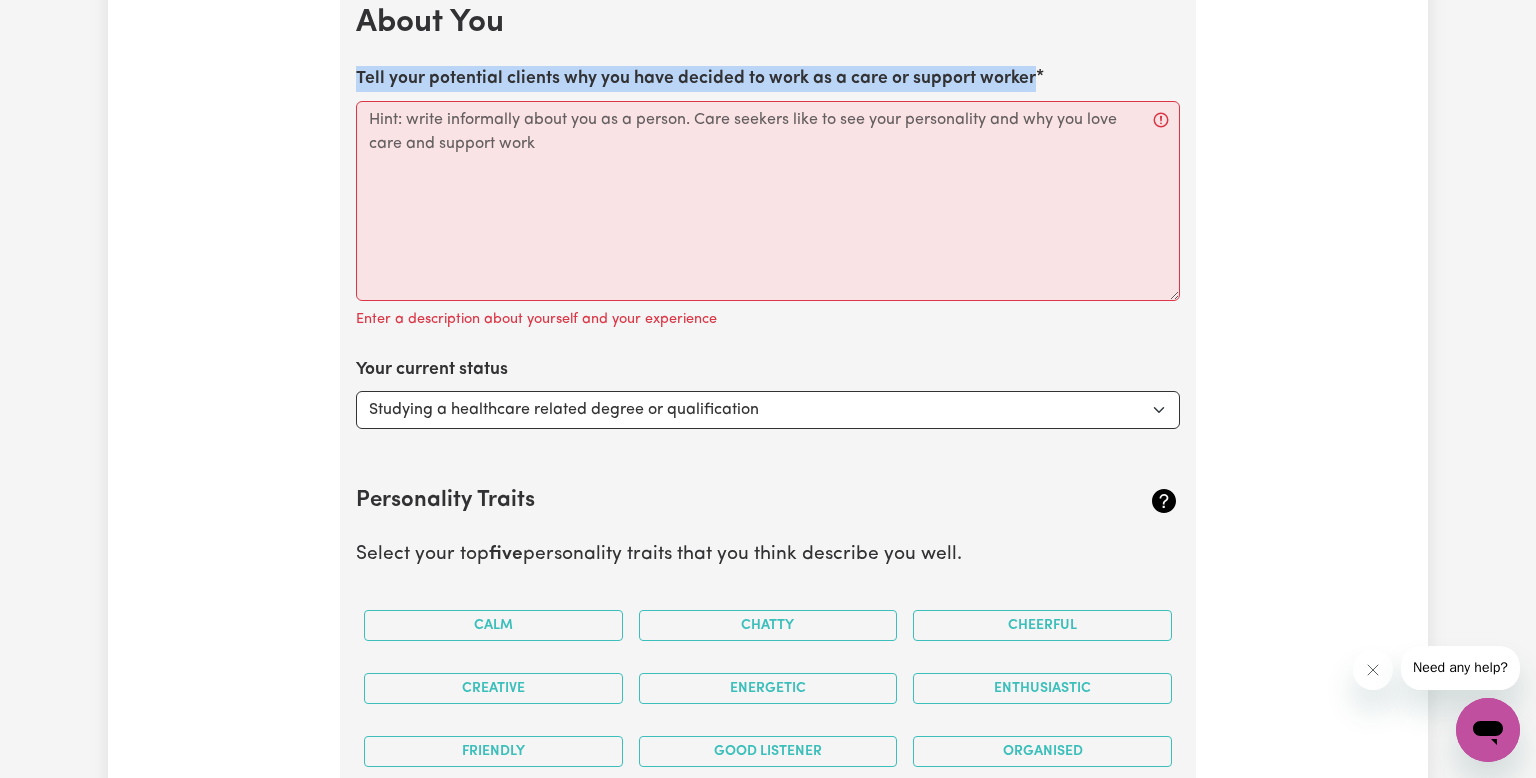 click on "Tell your potential clients why you have decided to work as a care or support worker Enter a description about yourself and your experience" at bounding box center (768, 199) 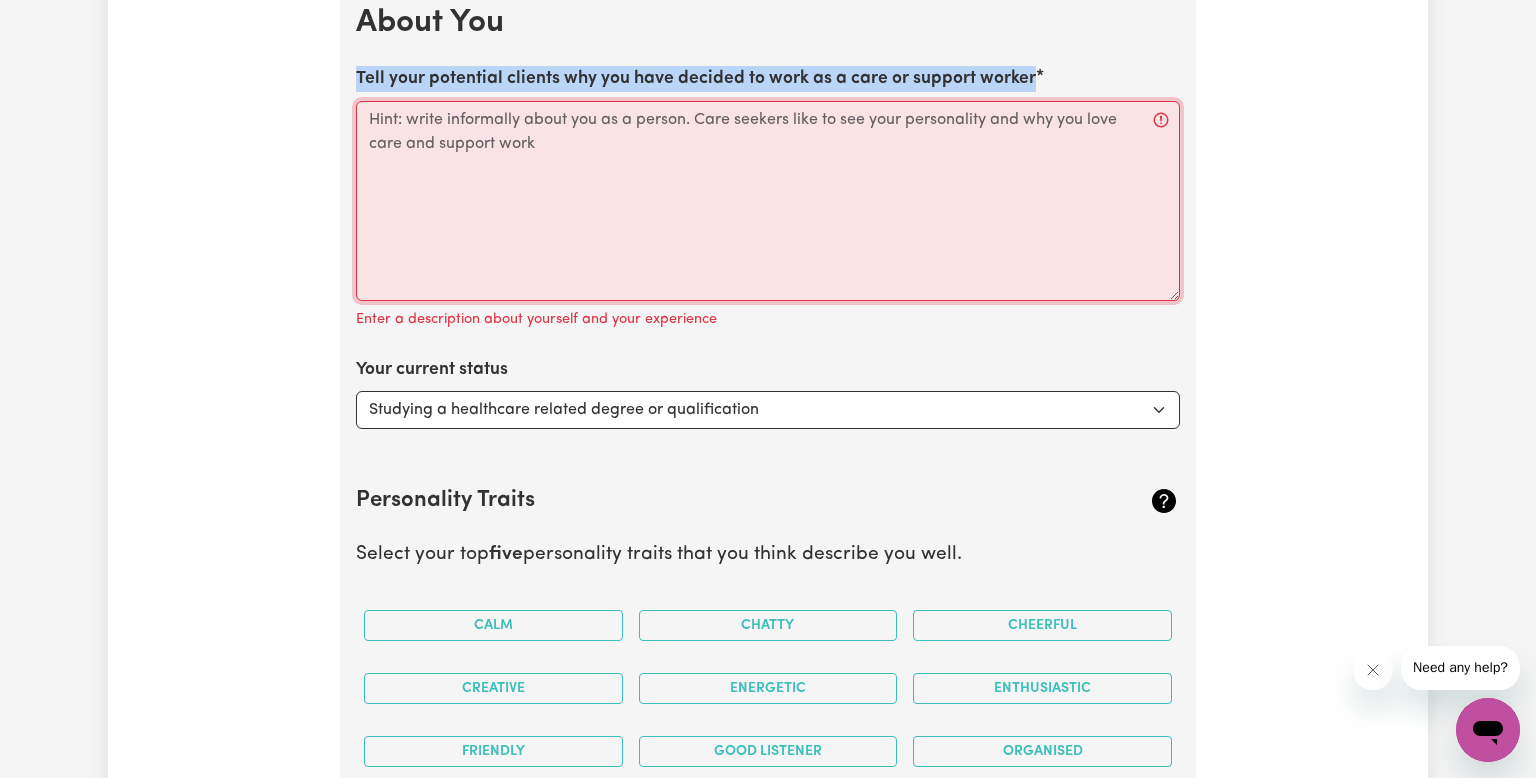 click on "Tell your potential clients why you have decided to work as a care or support worker" at bounding box center [768, 201] 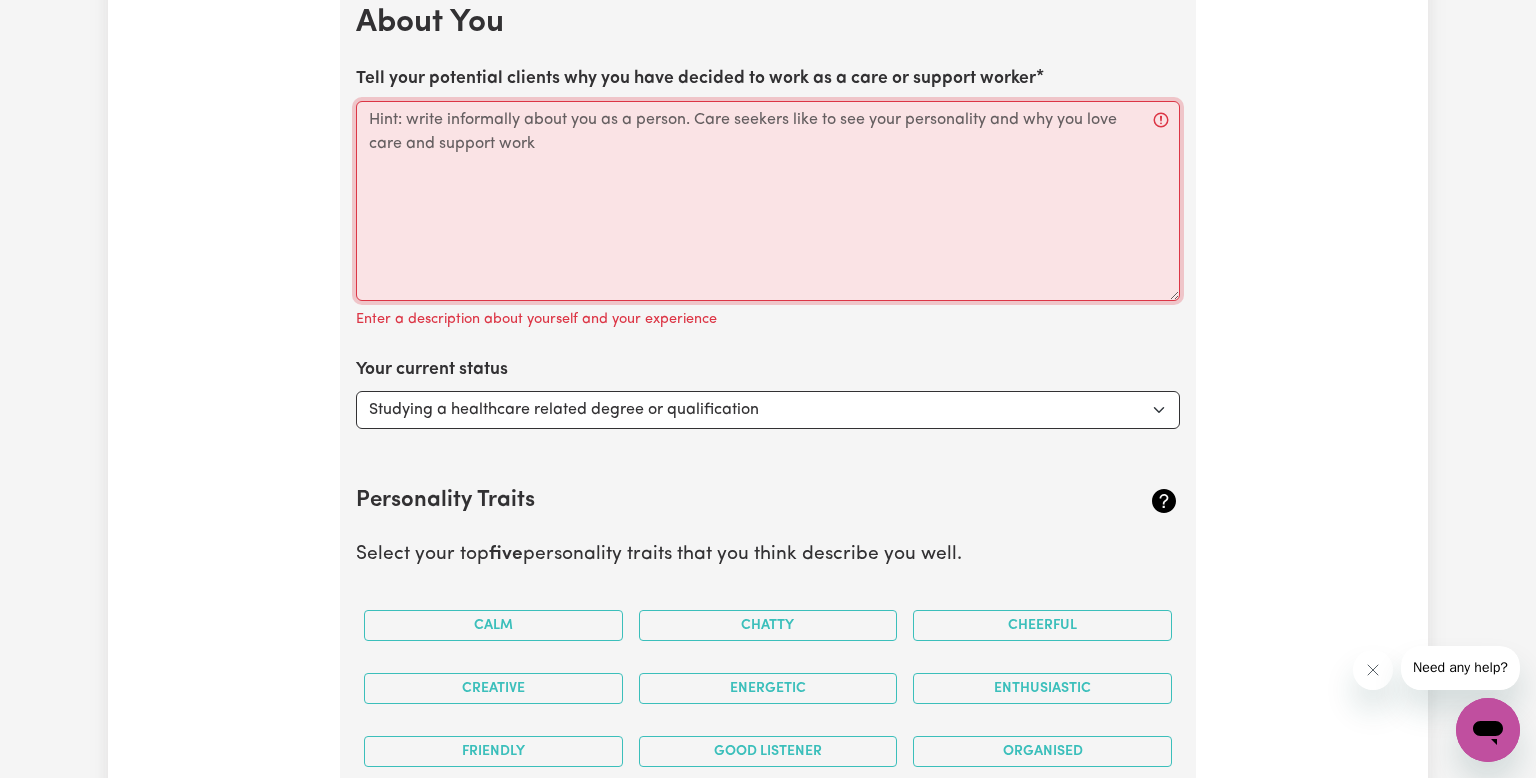paste on "I have chosen to work as a care/support worker because I am passionate about helping others live with dignity, independence, and comfort. Supporting people in their daily lives—whether it’s through companionship, personal care, or assistance with tasks—brings me a deep sense of purpose. I believe everyone deserves to feel respected, heard, and cared for, and I am committed to making a positive difference in the lives of those I support." 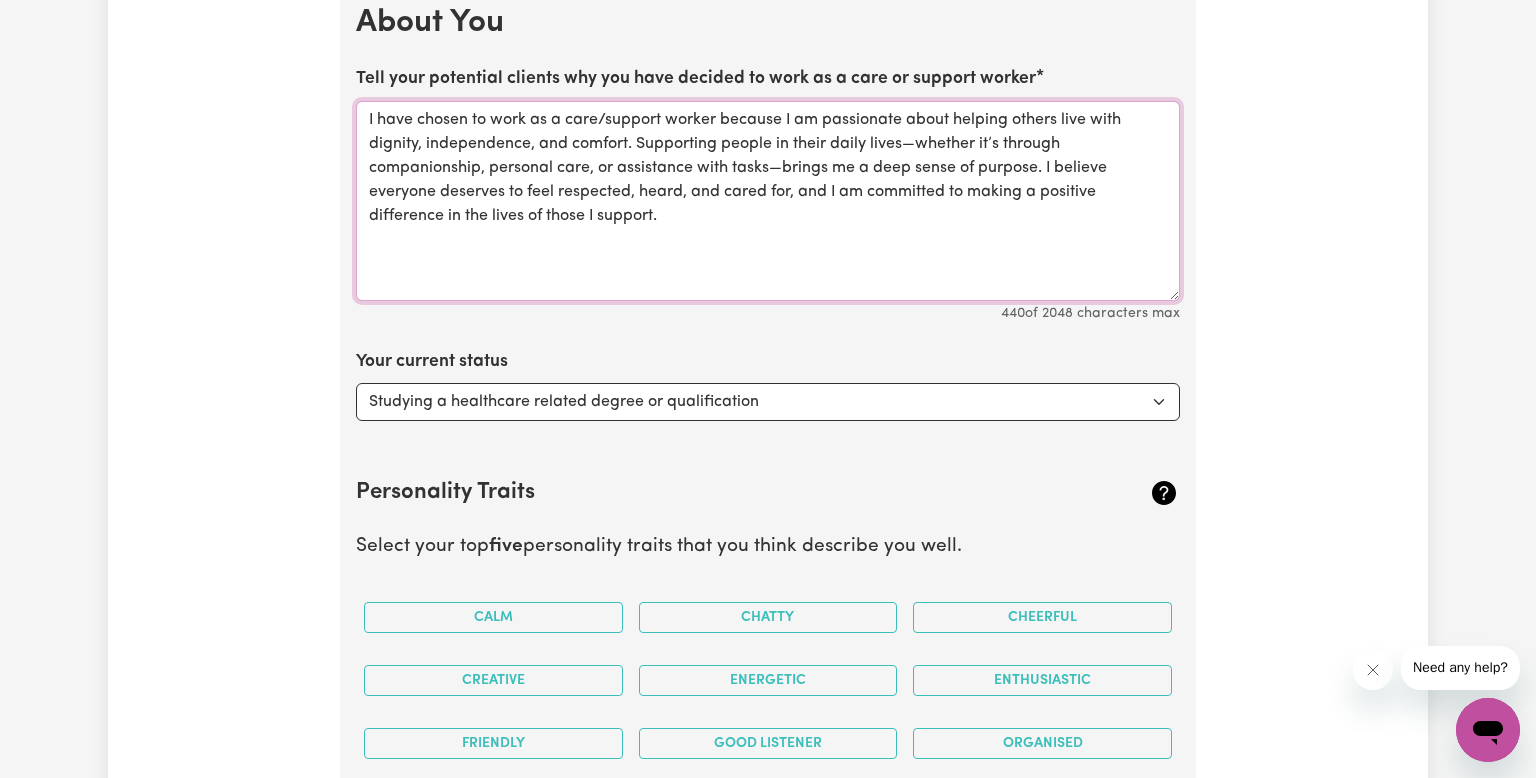 click on "I have chosen to work as a care/support worker because I am passionate about helping others live with dignity, independence, and comfort. Supporting people in their daily lives—whether it’s through companionship, personal care, or assistance with tasks—brings me a deep sense of purpose. I believe everyone deserves to feel respected, heard, and cared for, and I am committed to making a positive difference in the lives of those I support." at bounding box center (768, 201) 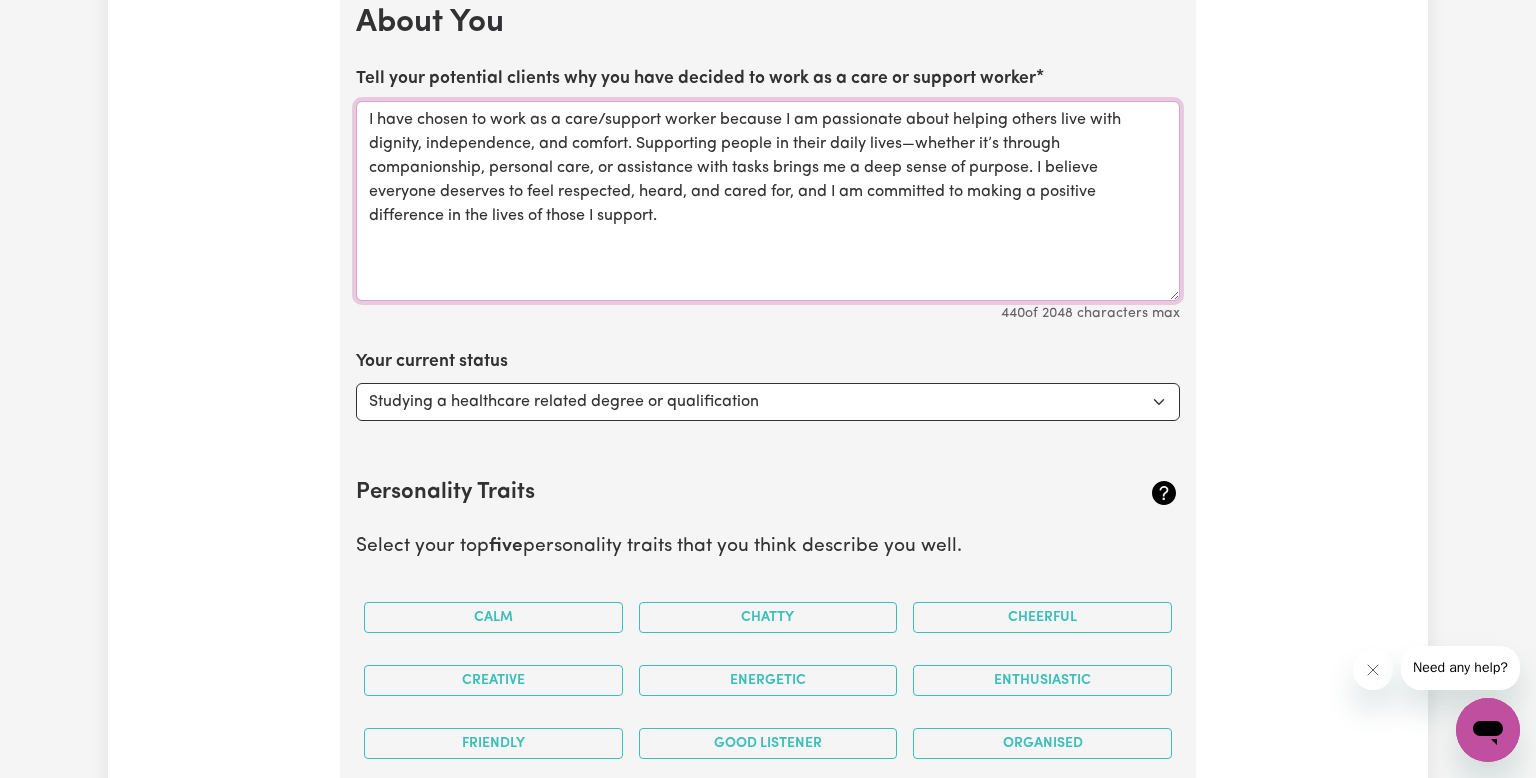 click on "I have chosen to work as a care/support worker because I am passionate about helping others live with dignity, independence, and comfort. Supporting people in their daily lives—whether it’s through companionship, personal care, or assistance with tasks brings me a deep sense of purpose. I believe everyone deserves to feel respected, heard, and cared for, and I am committed to making a positive difference in the lives of those I support." at bounding box center [768, 201] 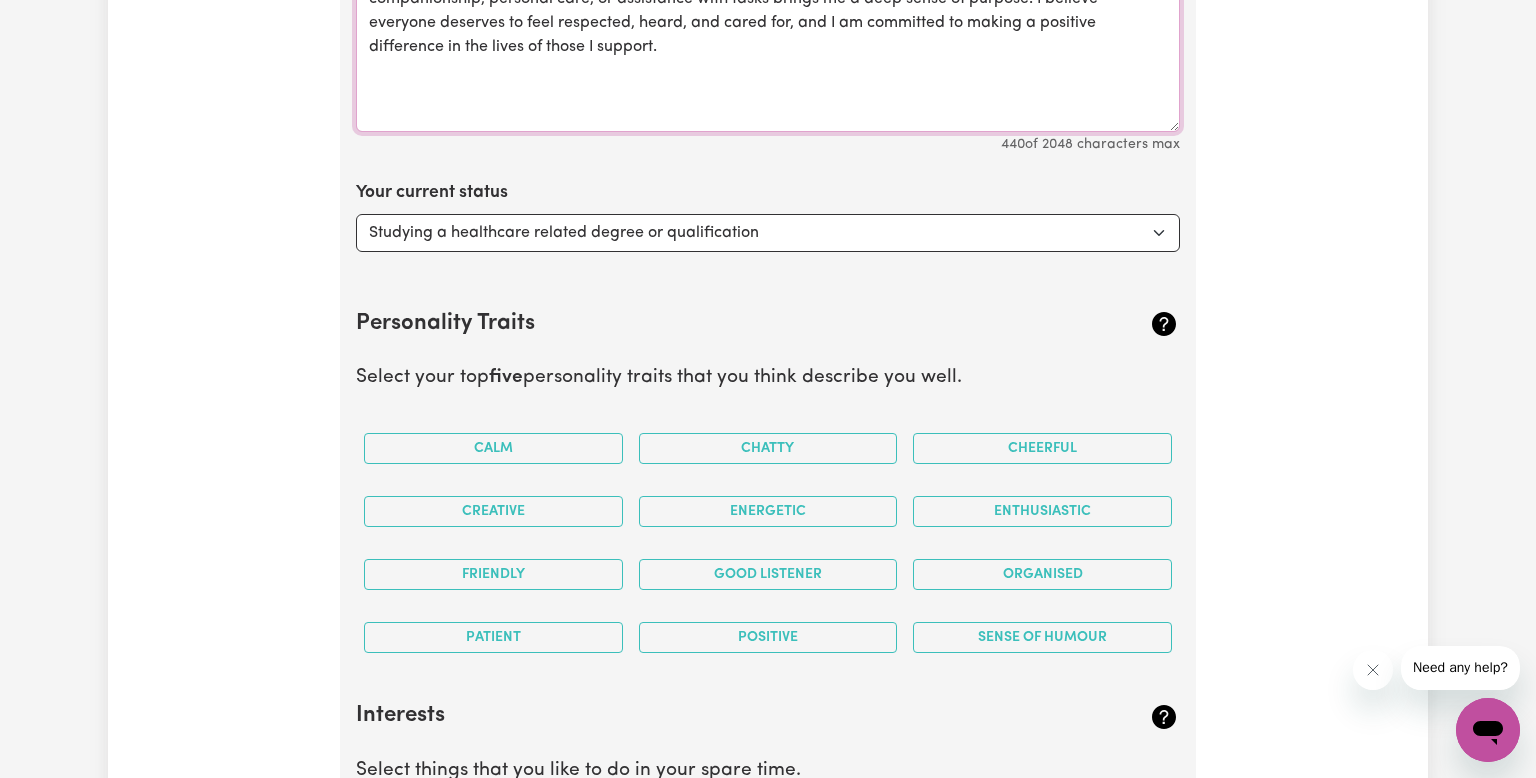 scroll, scrollTop: 3028, scrollLeft: 0, axis: vertical 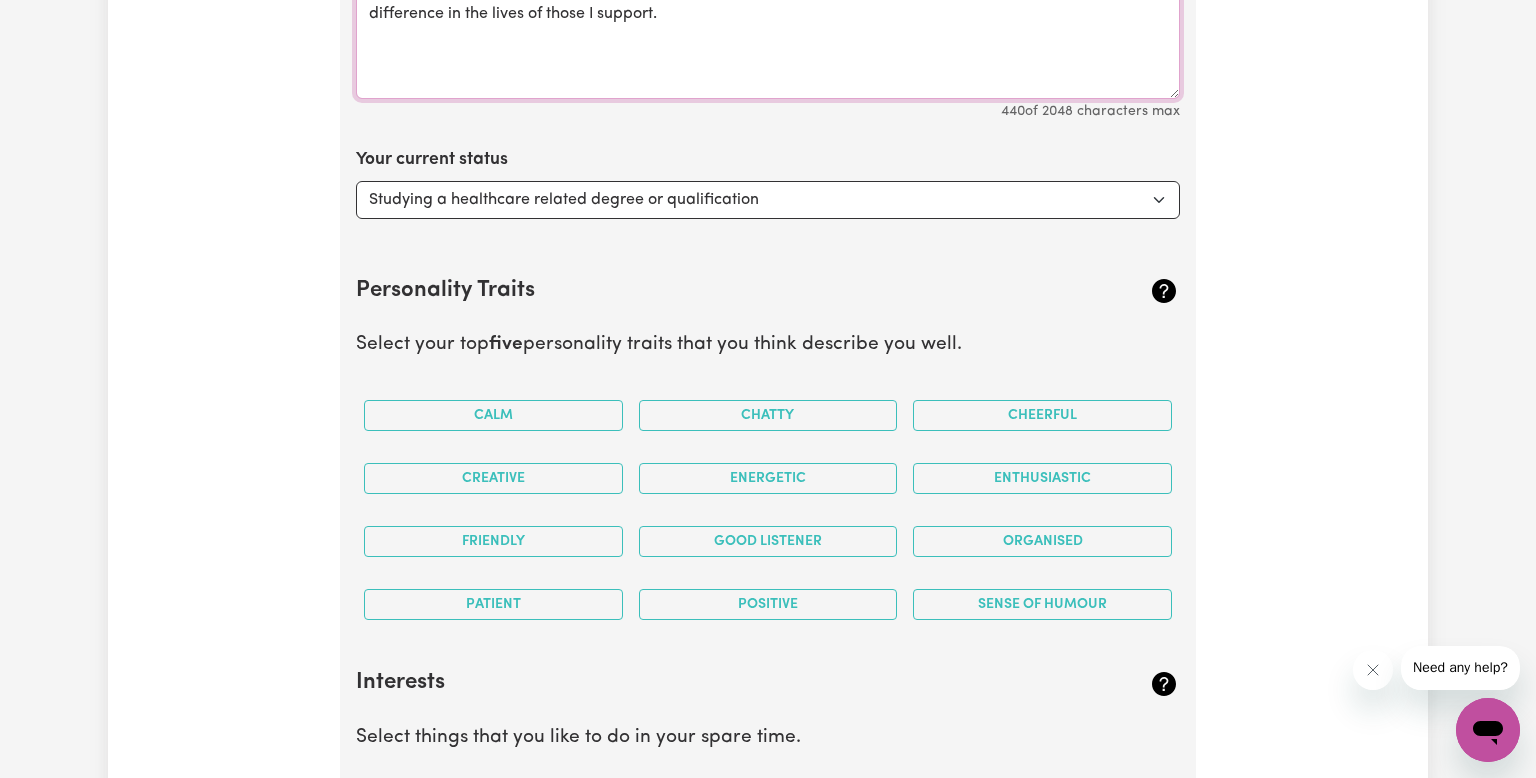 type on "I have chosen to work as a care/support worker because I am passionate about helping others live with dignity, independence, and comfort. Supporting people in their daily lives whether it’s through companionship, personal care, or assistance with tasks brings me a deep sense of purpose. I believe everyone deserves to feel respected, heard, and cared for, and I am committed to making a positive difference in the lives of those I support." 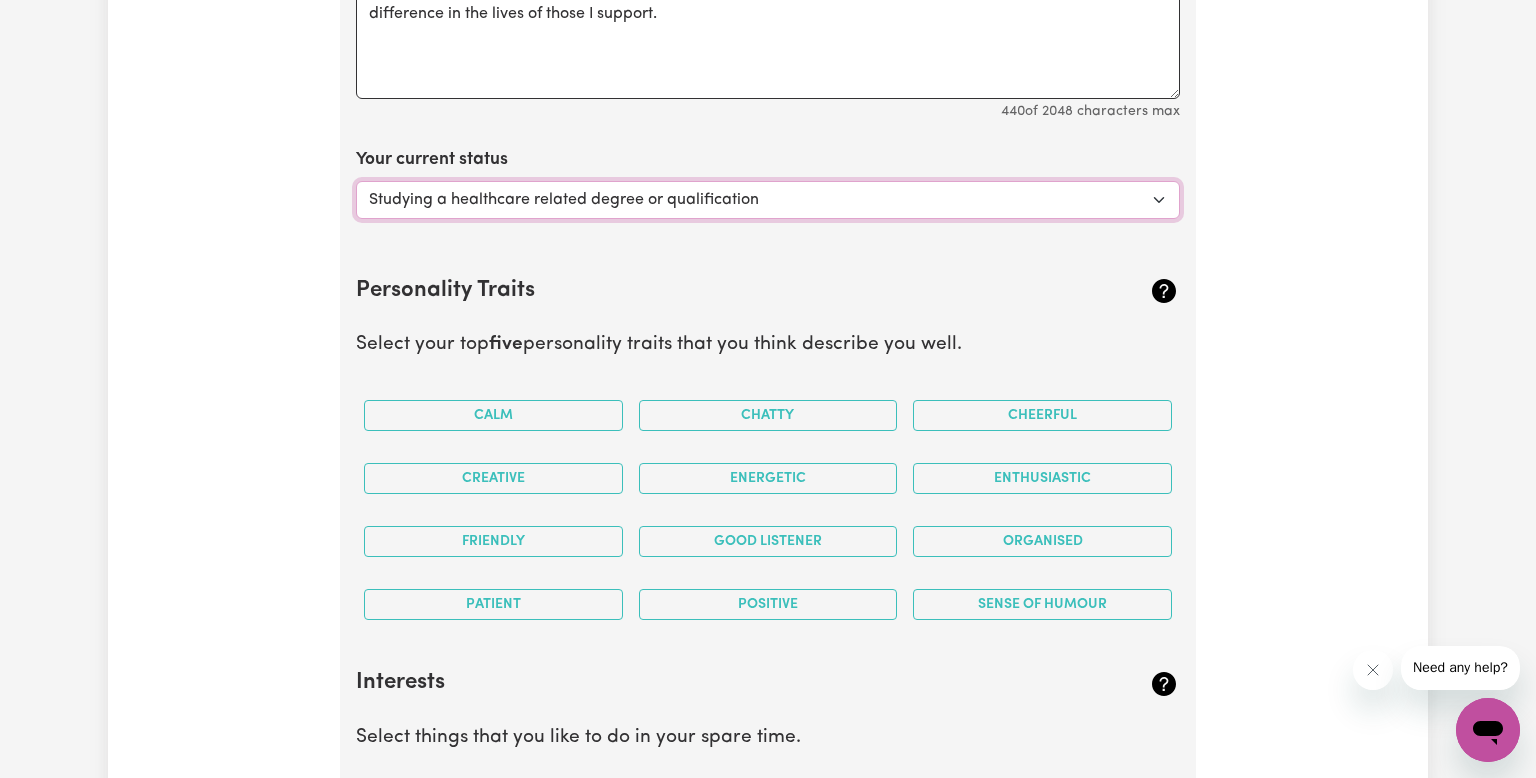 click on "Select... Studying a healthcare related degree or qualification Studying a non-healthcare related degree or qualification Looking for work - I just graduated Looking for extra work to fill my week and/or weekends Embarking on a career change into the care industry" at bounding box center [768, 200] 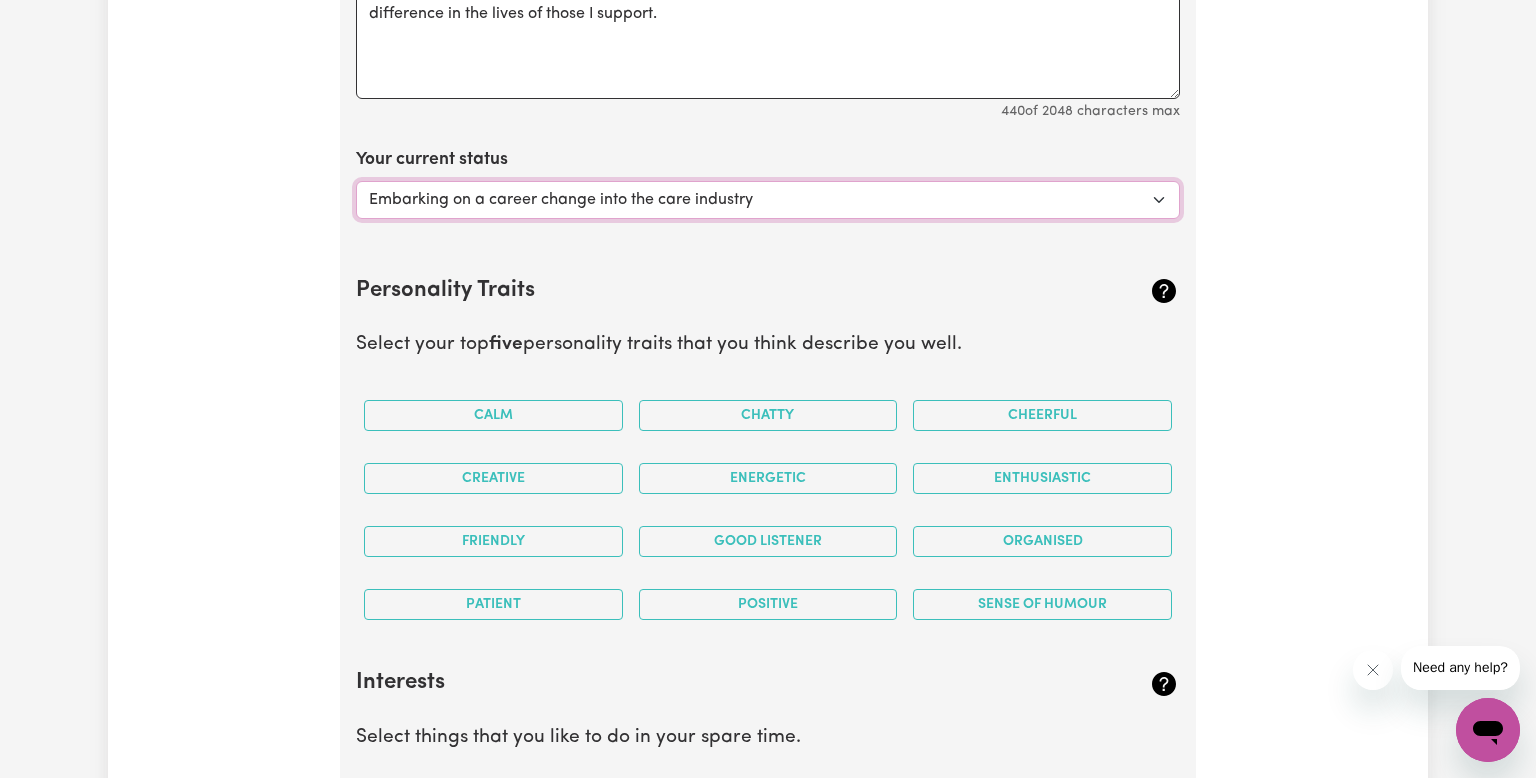 click on "Select... Studying a healthcare related degree or qualification Studying a non-healthcare related degree or qualification Looking for work - I just graduated Looking for extra work to fill my week and/or weekends Embarking on a career change into the care industry" at bounding box center (768, 200) 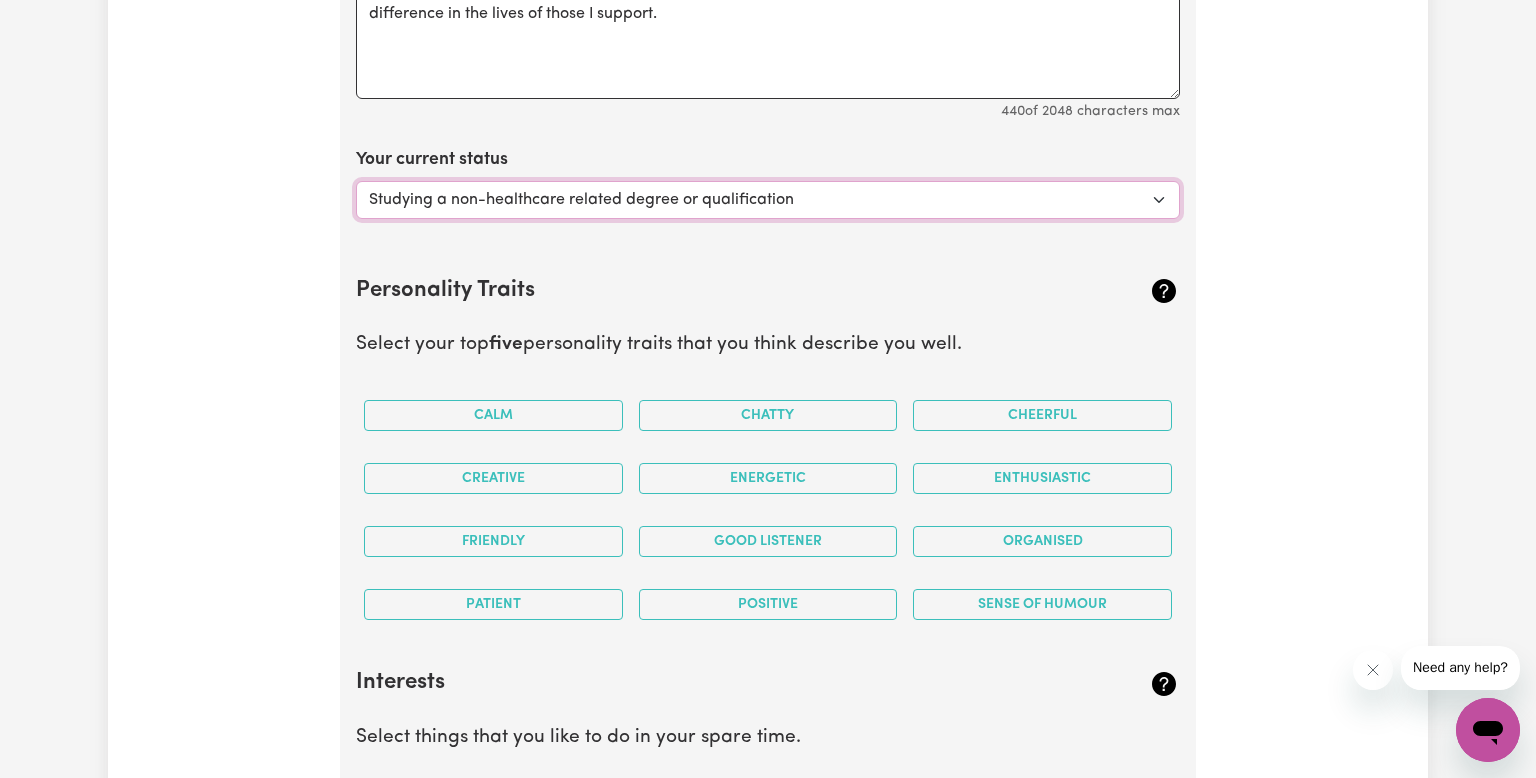 click on "Select... Studying a healthcare related degree or qualification Studying a non-healthcare related degree or qualification Looking for work - I just graduated Looking for extra work to fill my week and/or weekends Embarking on a career change into the care industry" at bounding box center [768, 200] 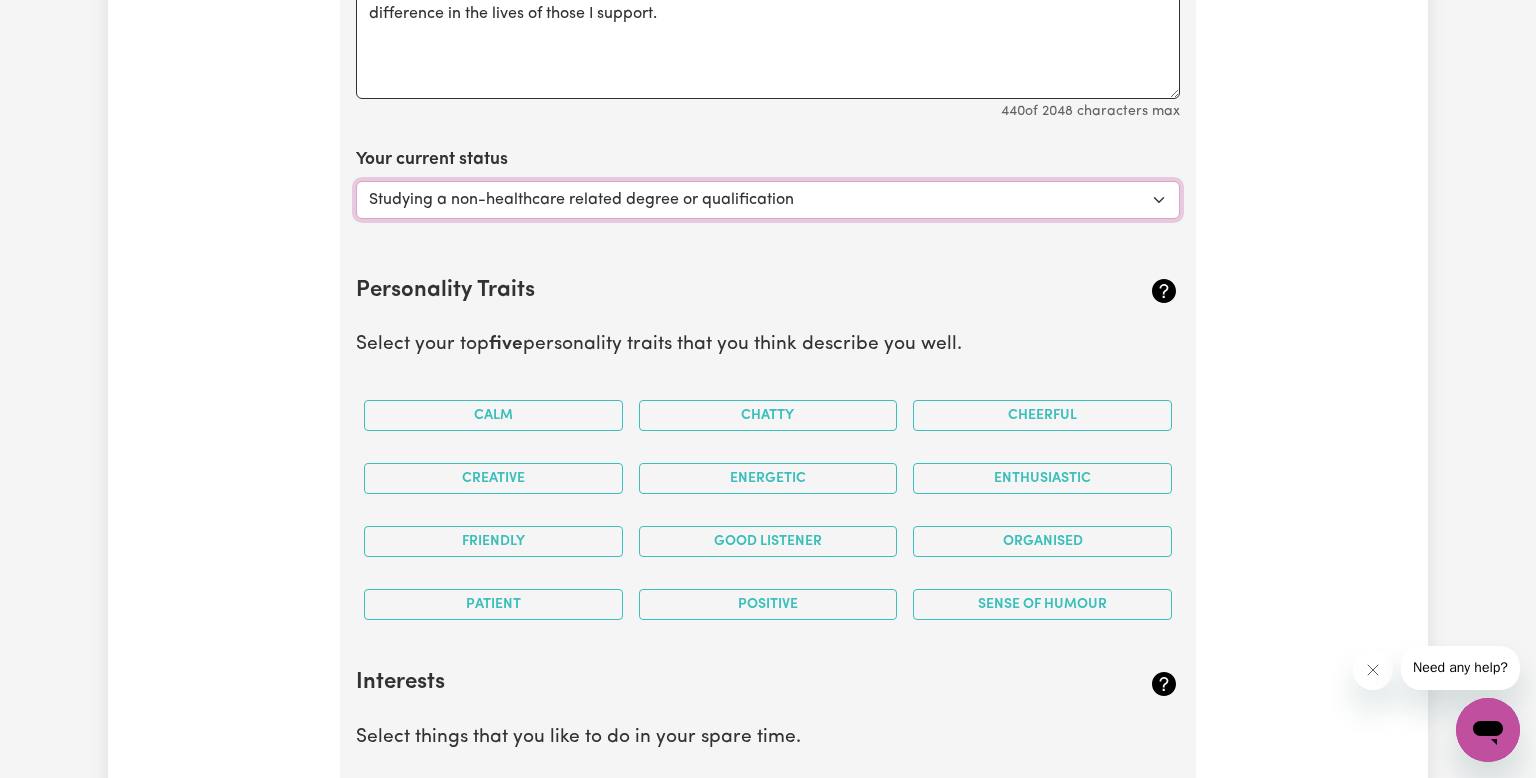 select on "Studying a healthcare related degree or qualification" 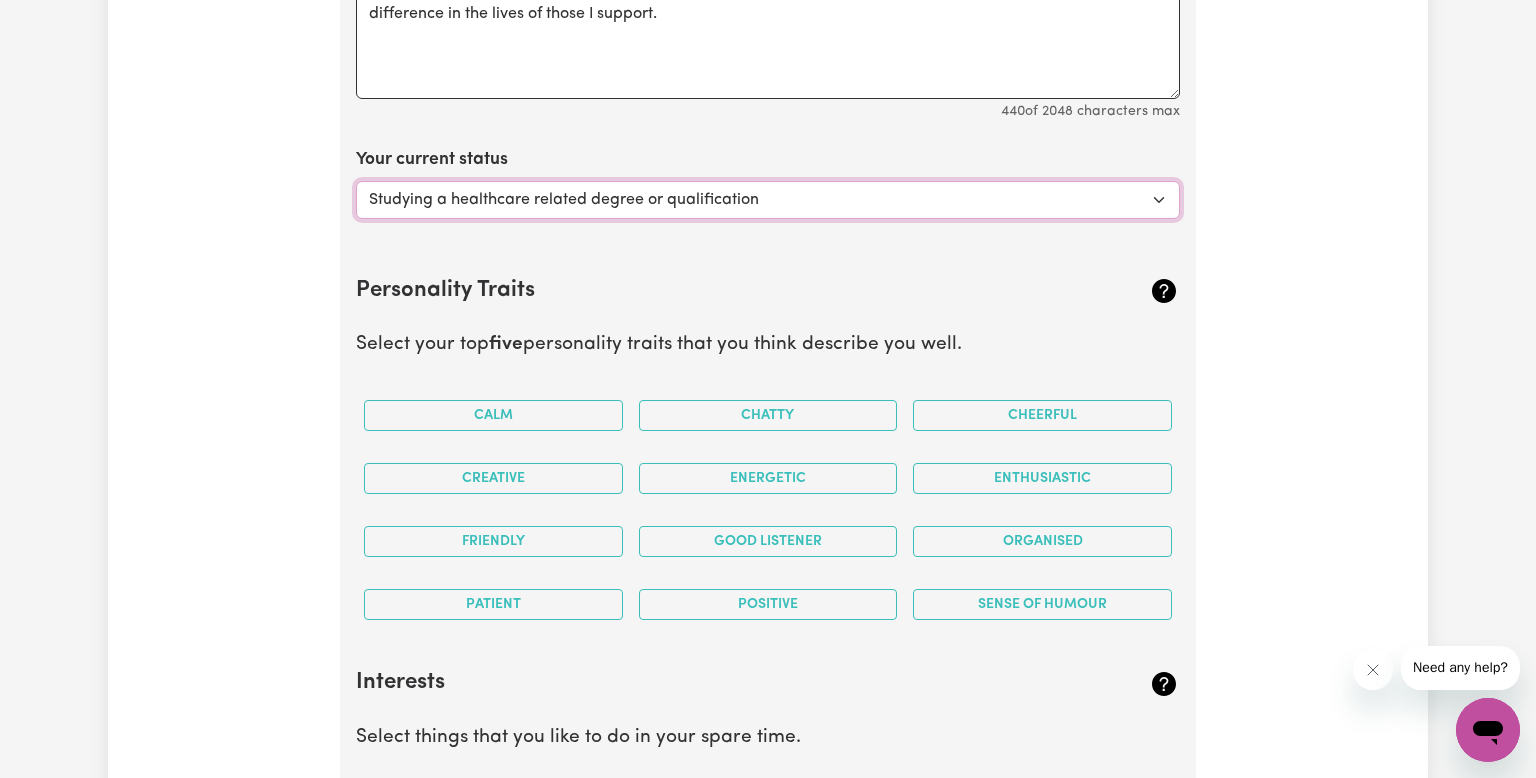 click on "Select... Studying a healthcare related degree or qualification Studying a non-healthcare related degree or qualification Looking for work - I just graduated Looking for extra work to fill my week and/or weekends Embarking on a career change into the care industry" at bounding box center (768, 200) 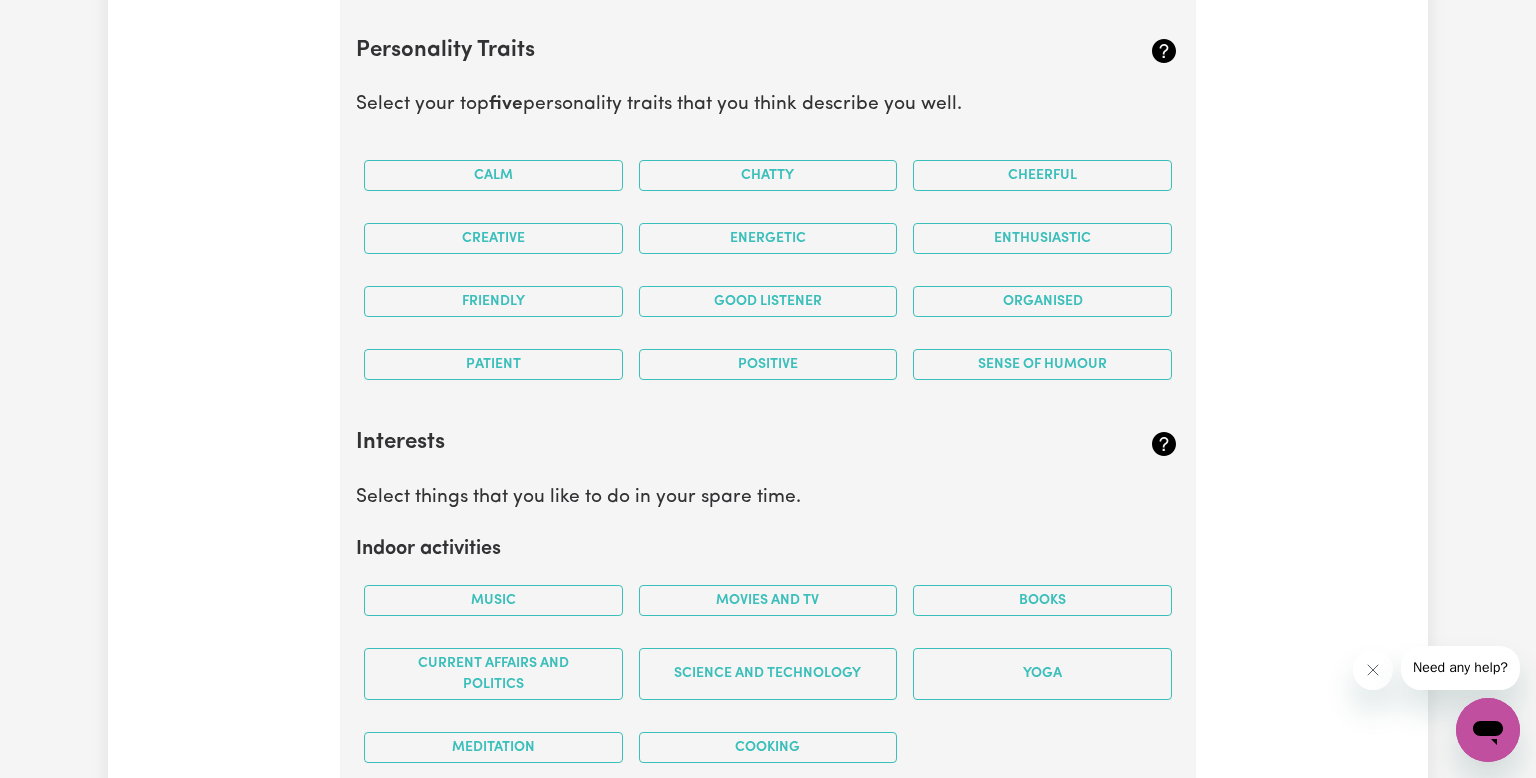 scroll, scrollTop: 3270, scrollLeft: 0, axis: vertical 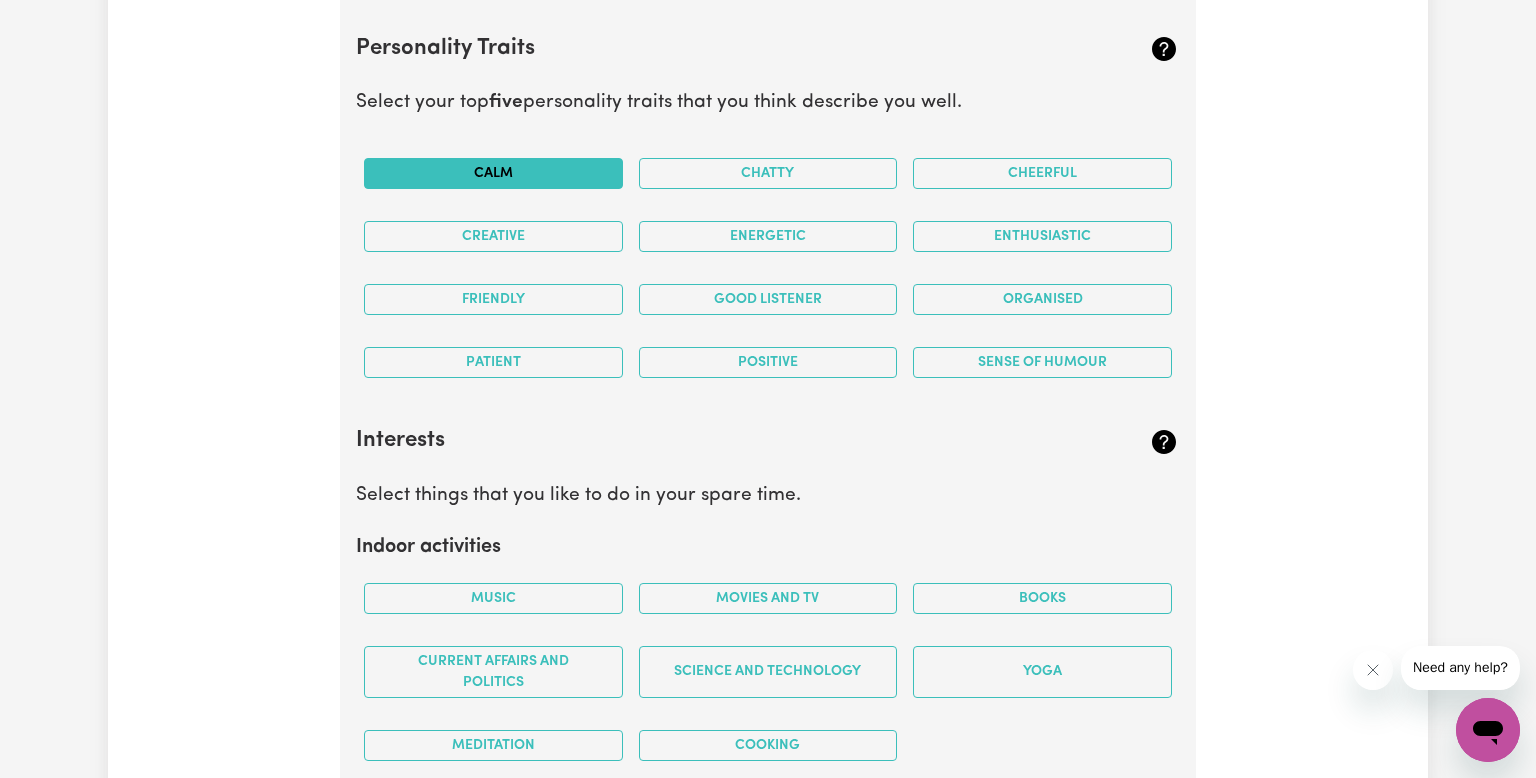 click on "Calm" at bounding box center [493, 173] 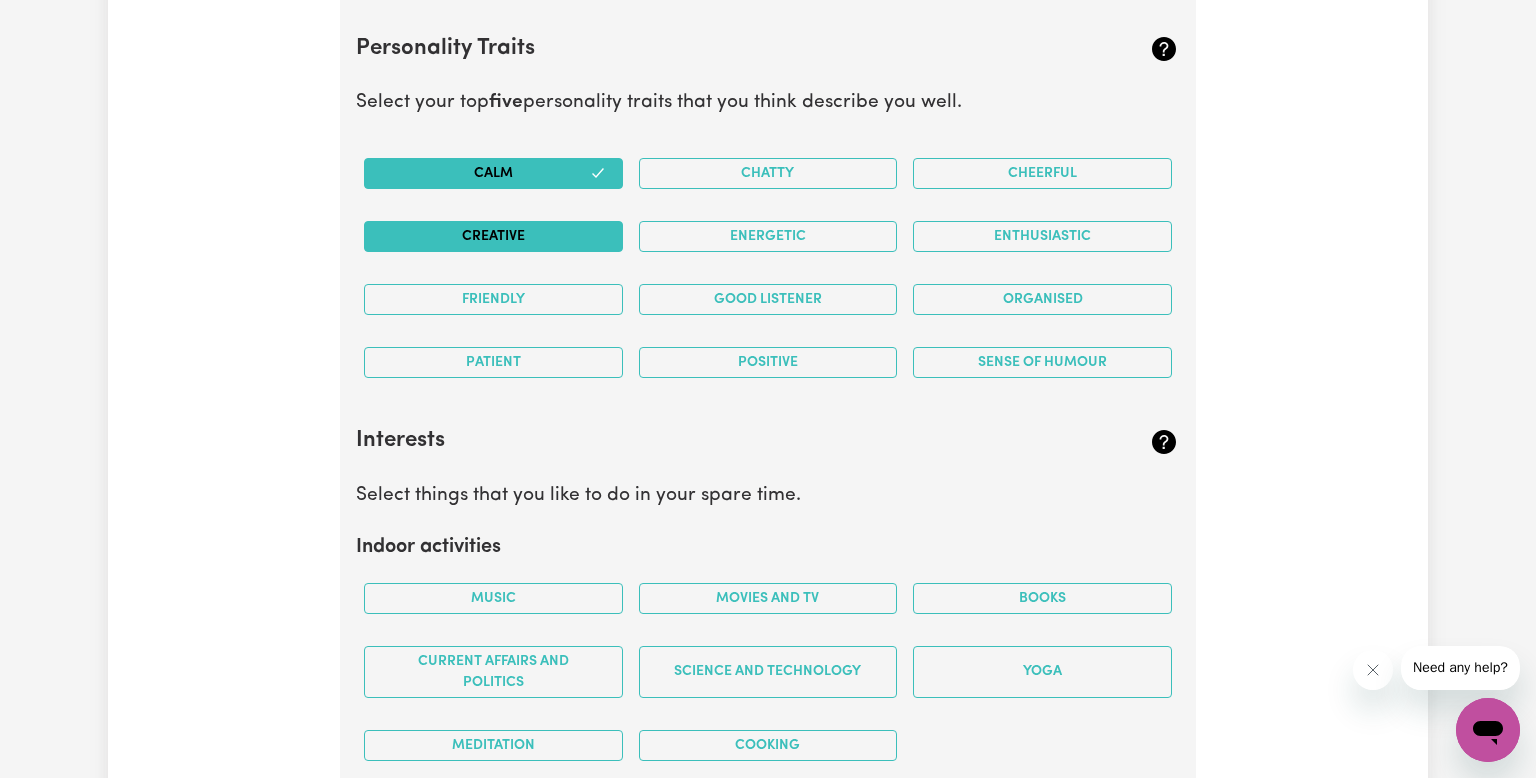 click on "Creative" at bounding box center (493, 236) 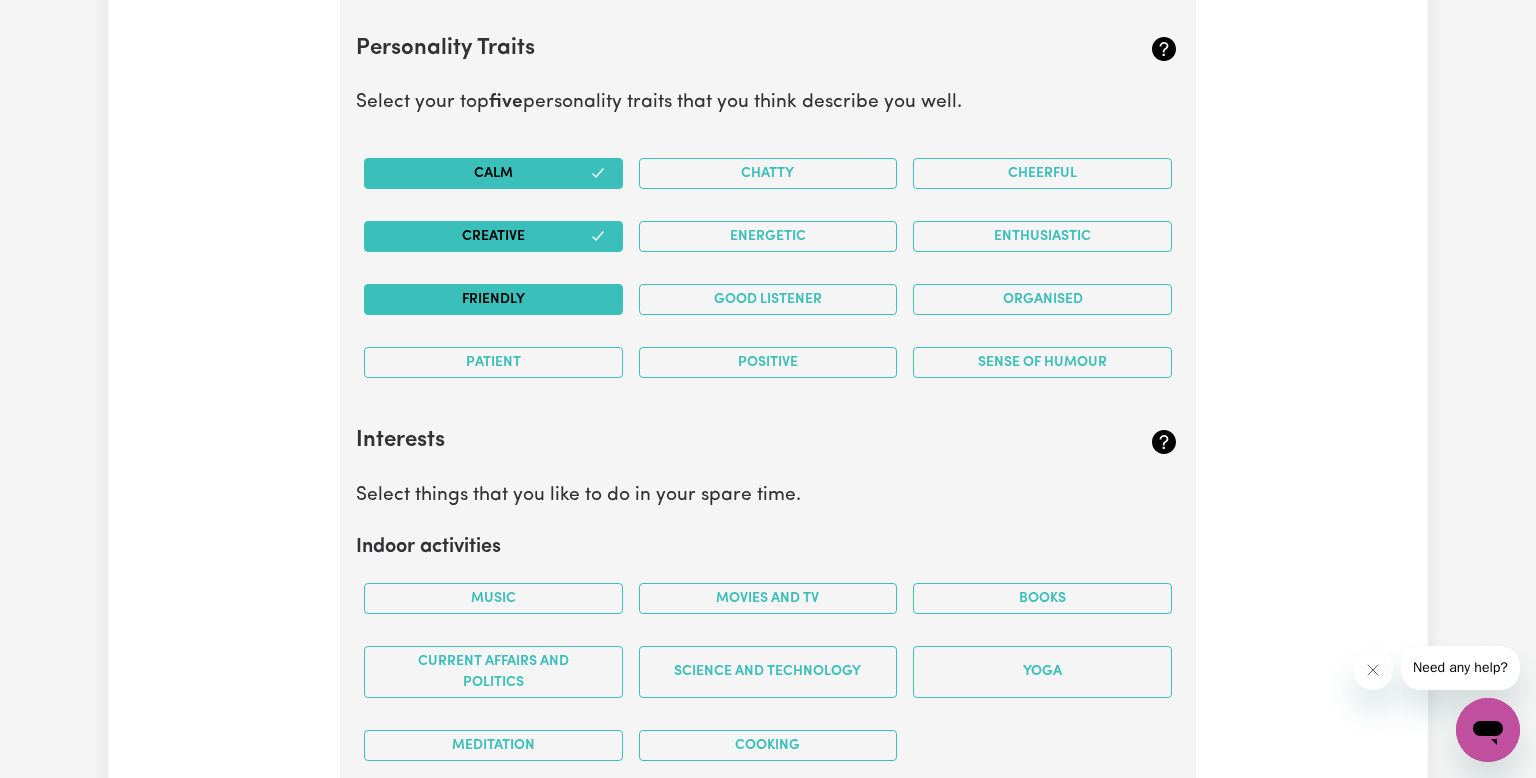 click on "Friendly" at bounding box center [493, 299] 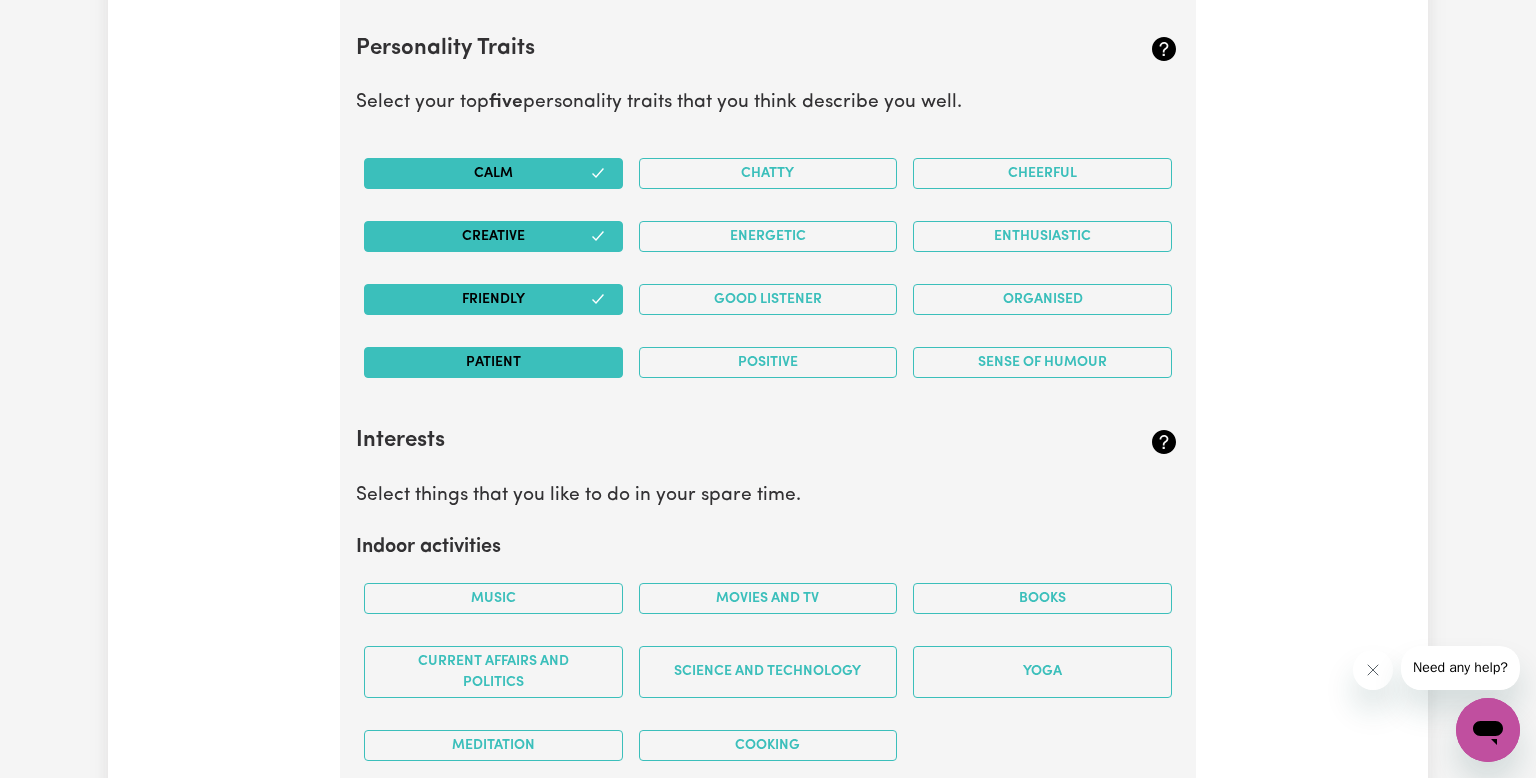click on "Patient" at bounding box center [493, 362] 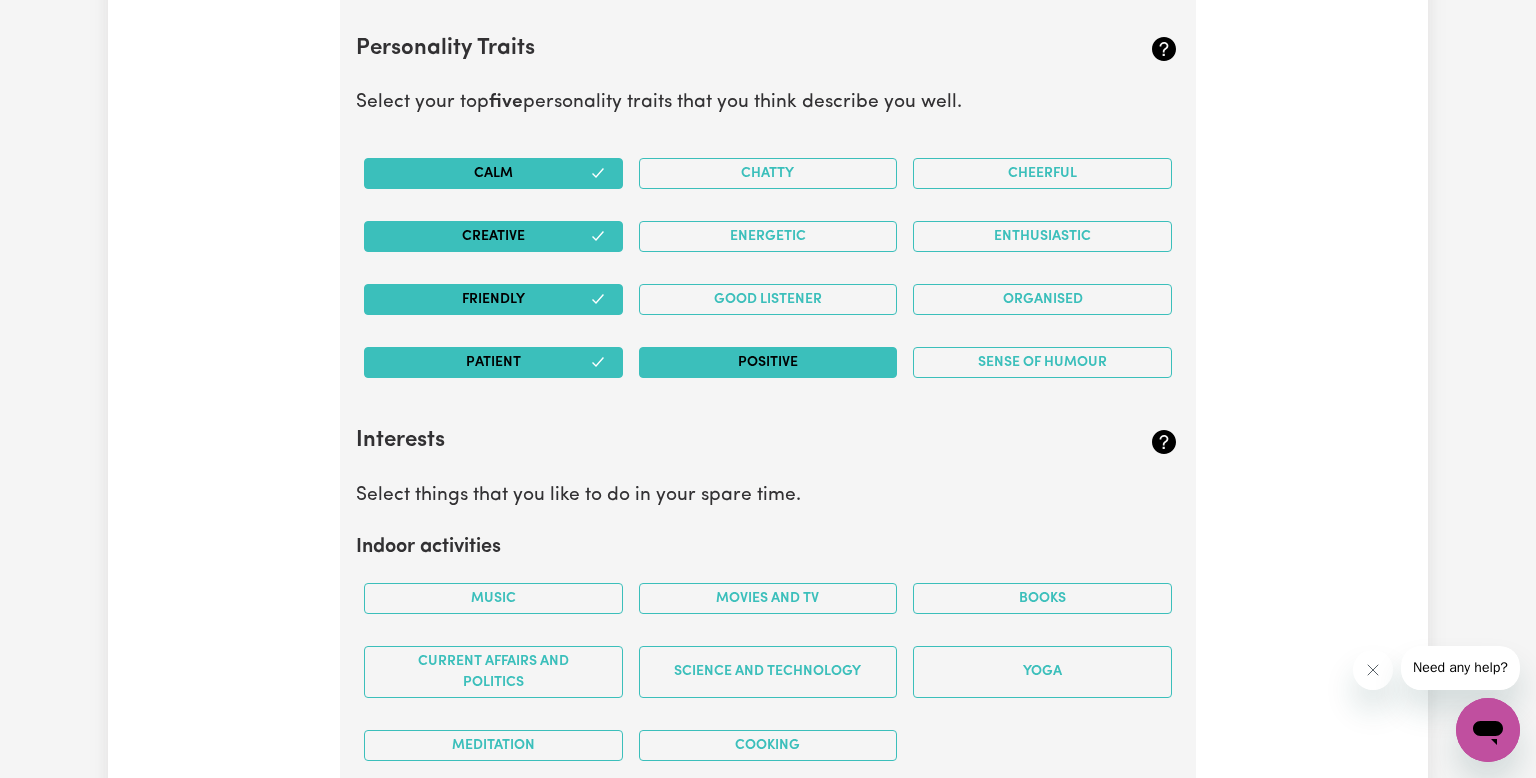 click on "Positive" at bounding box center [768, 362] 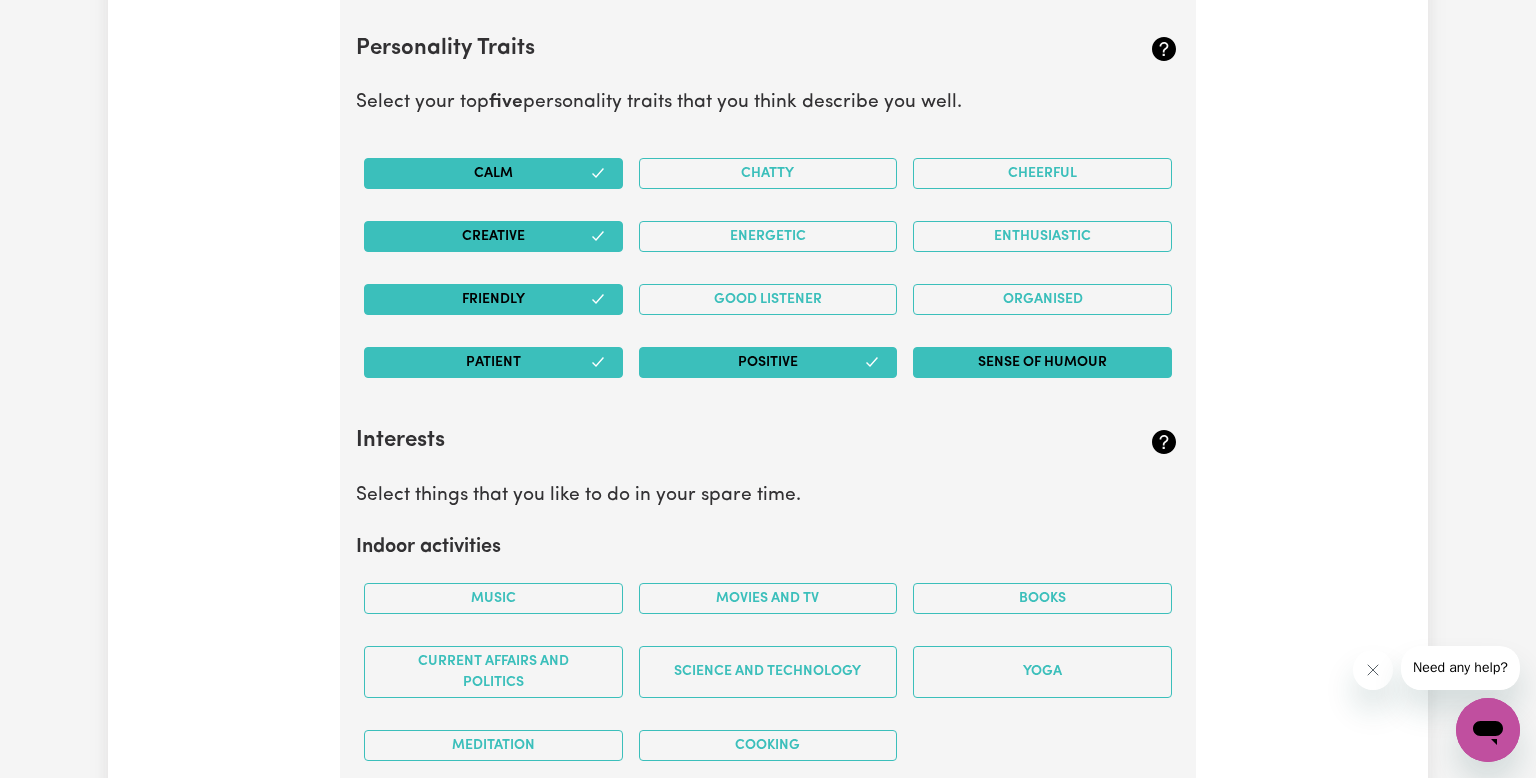 click on "Sense of Humour" at bounding box center [1042, 362] 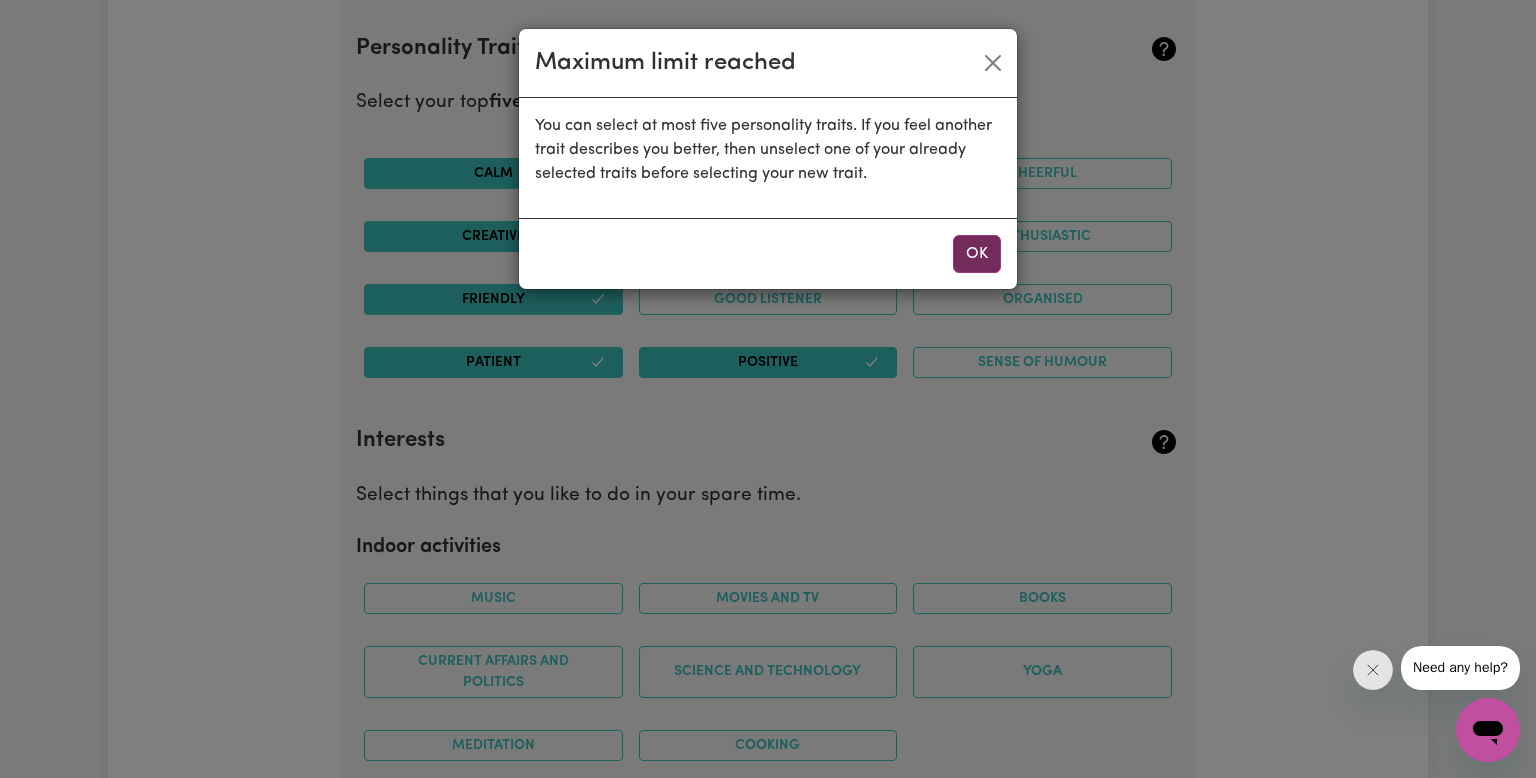 click on "OK" at bounding box center (977, 254) 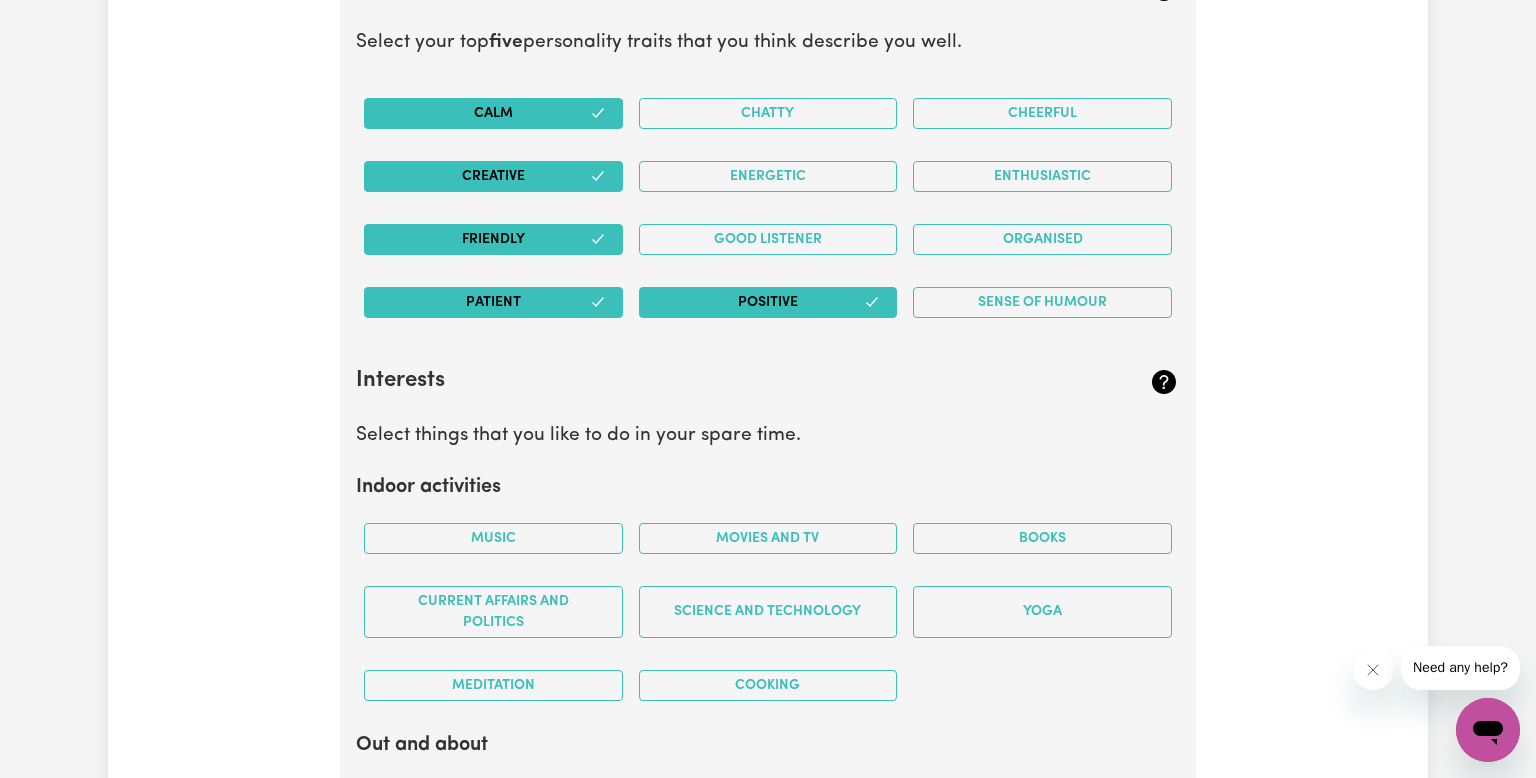 scroll, scrollTop: 3331, scrollLeft: 0, axis: vertical 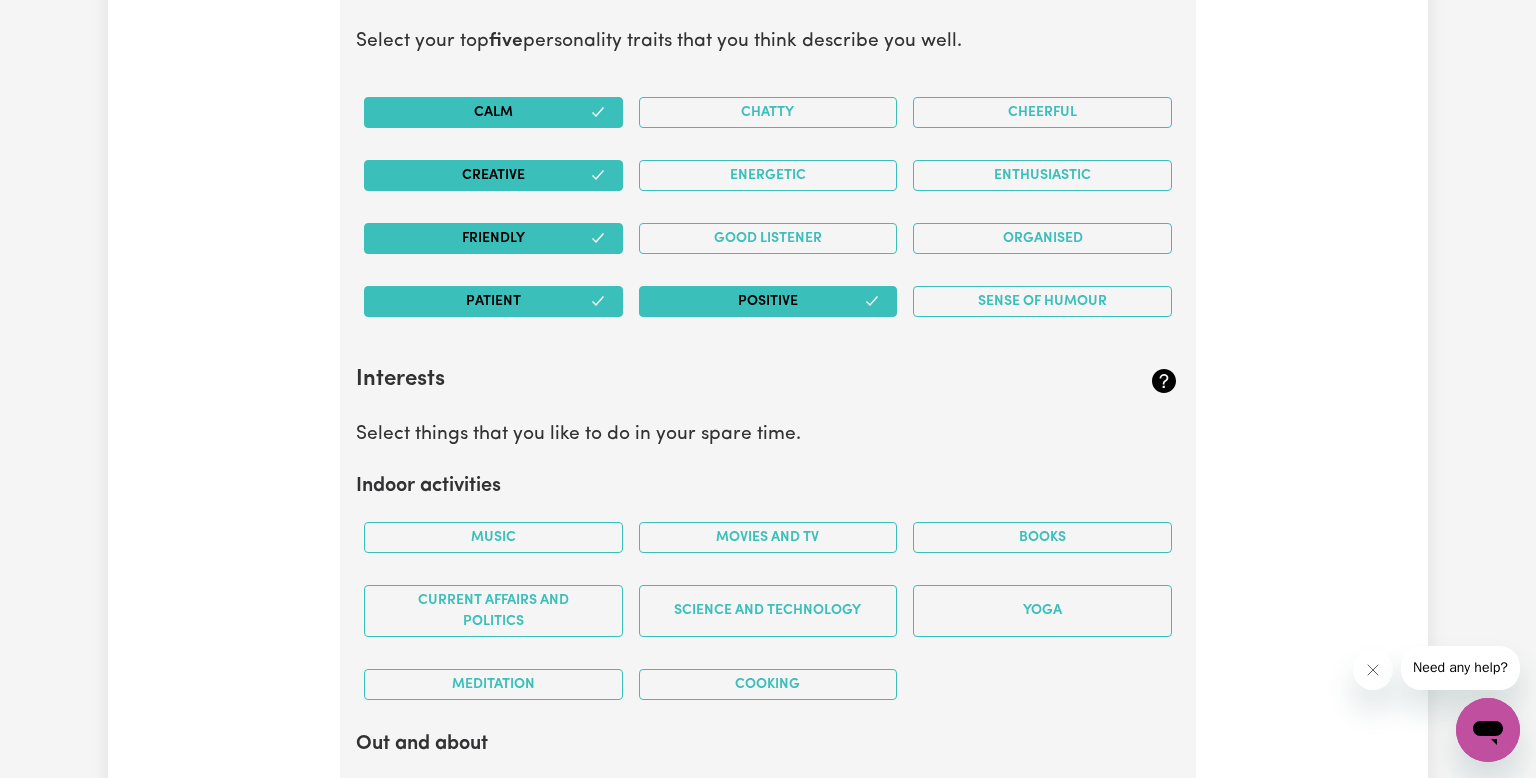 click on "Creative" at bounding box center (493, 175) 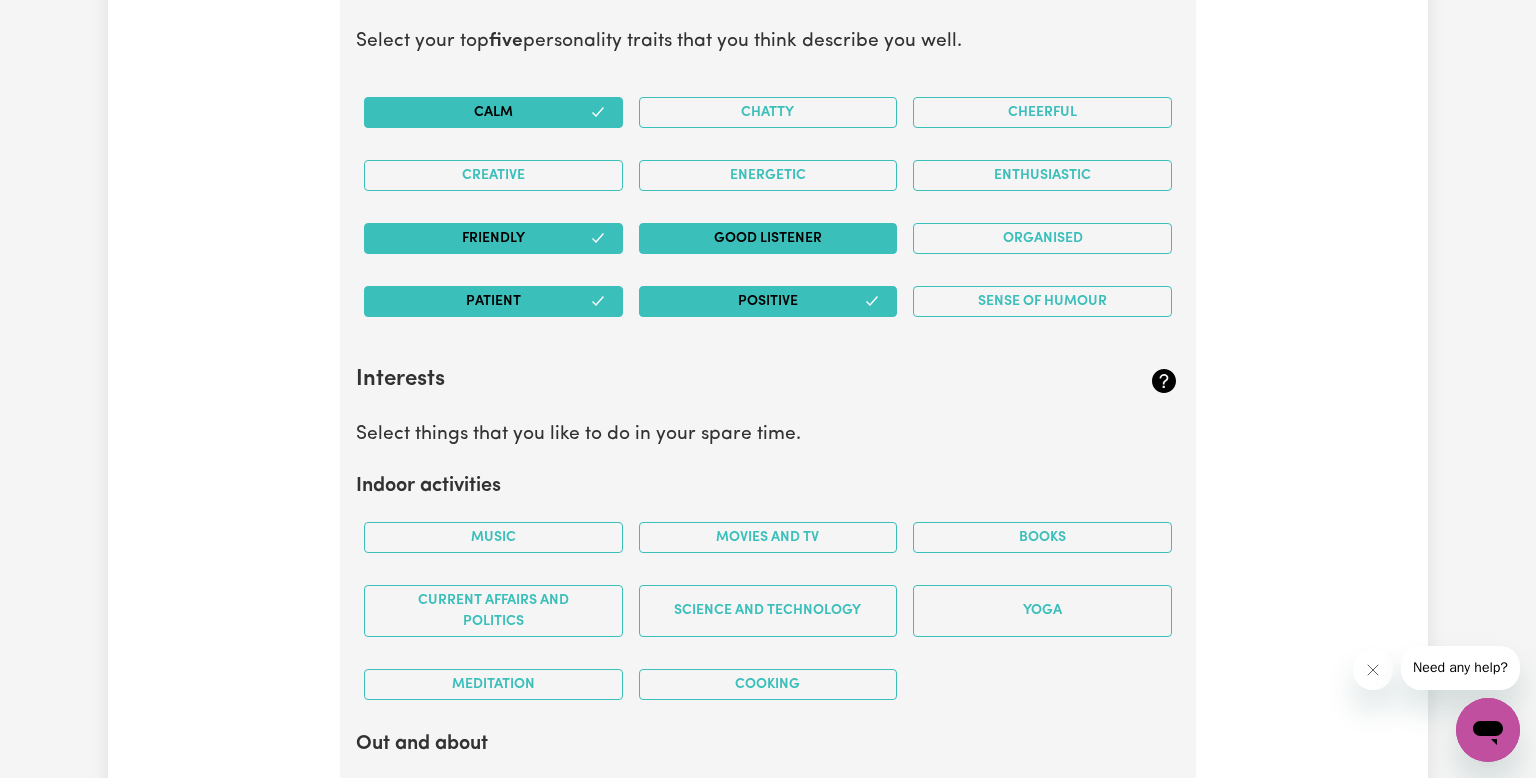 click on "Good Listener" at bounding box center (768, 238) 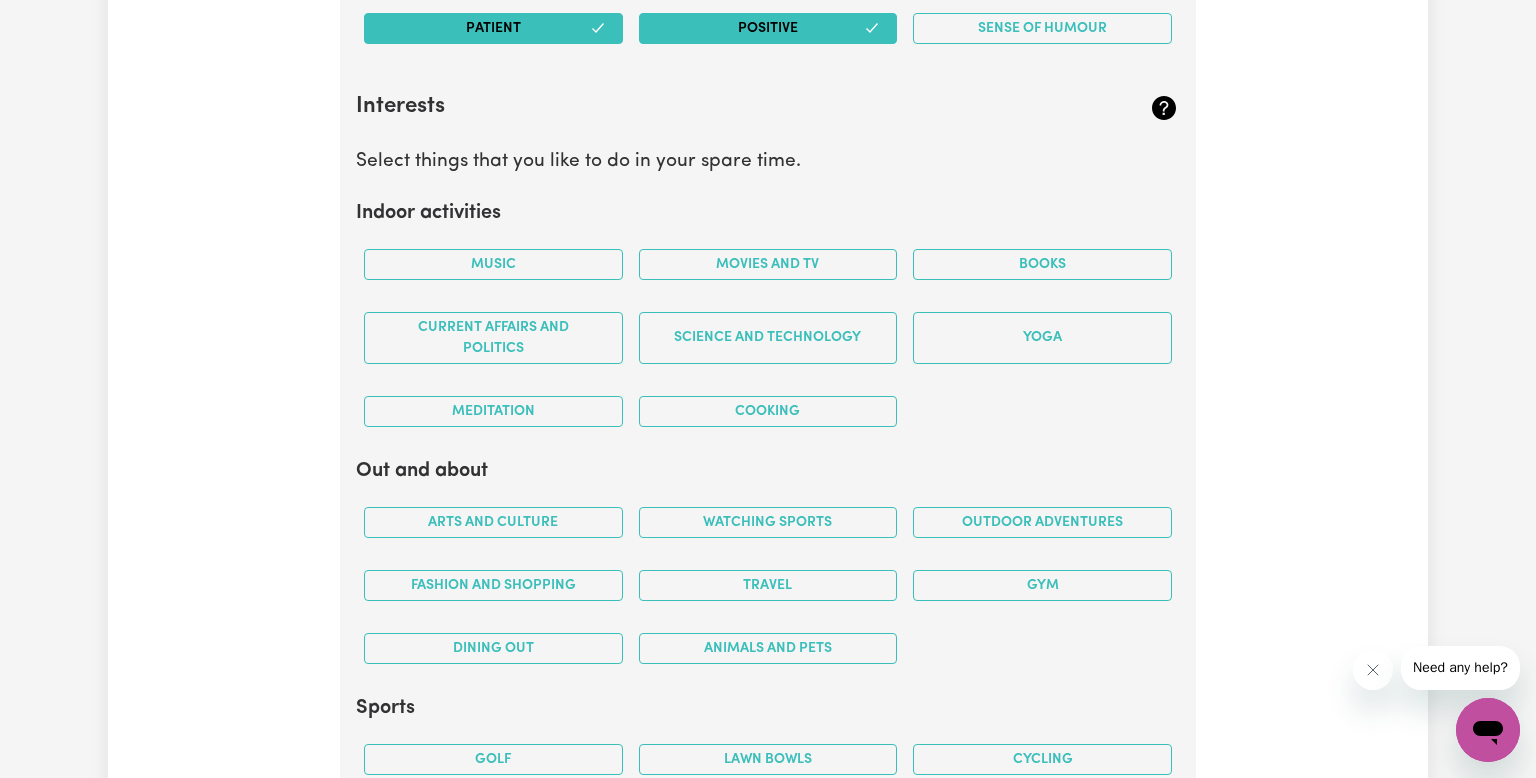 scroll, scrollTop: 3604, scrollLeft: 0, axis: vertical 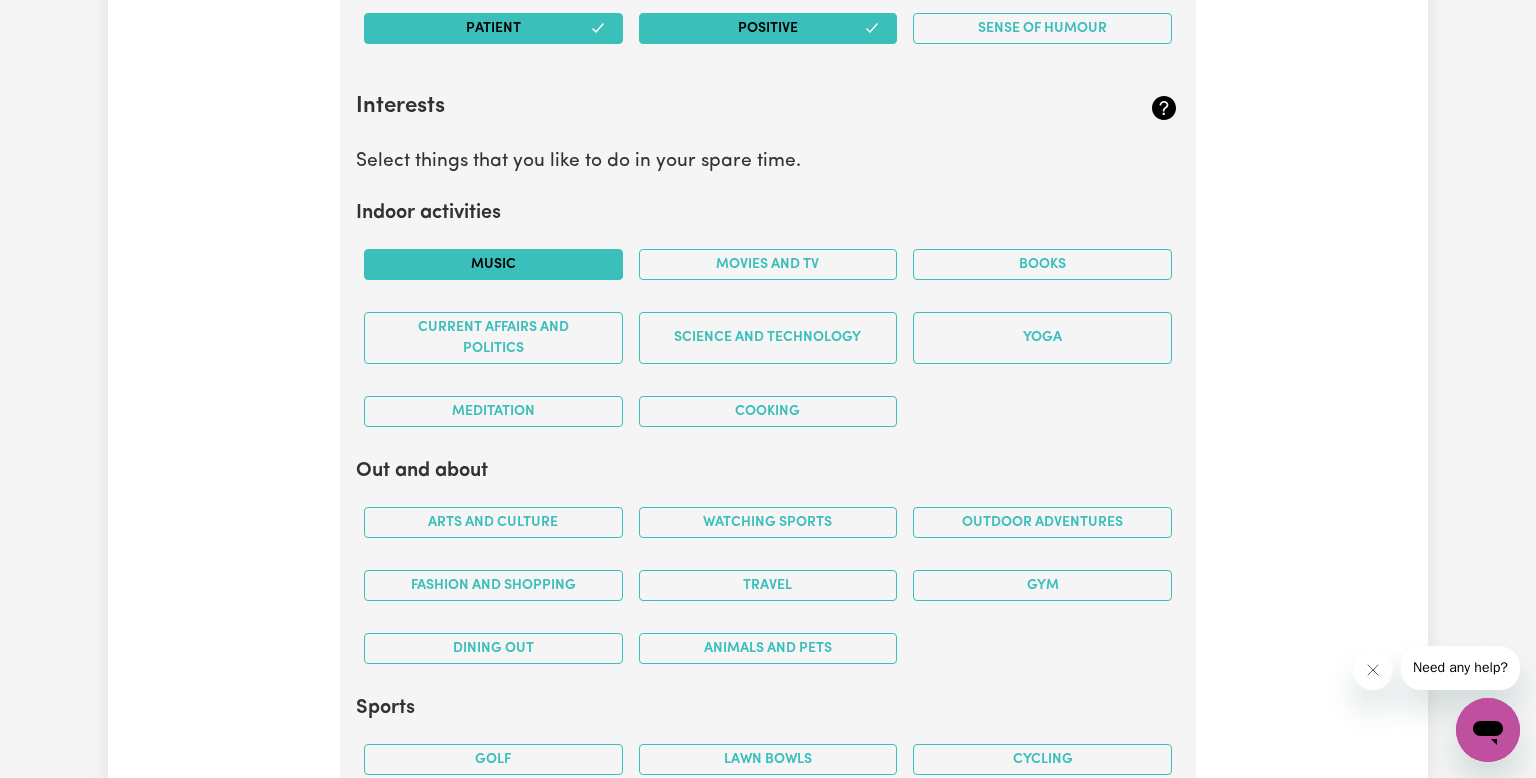 click on "Music" at bounding box center (493, 264) 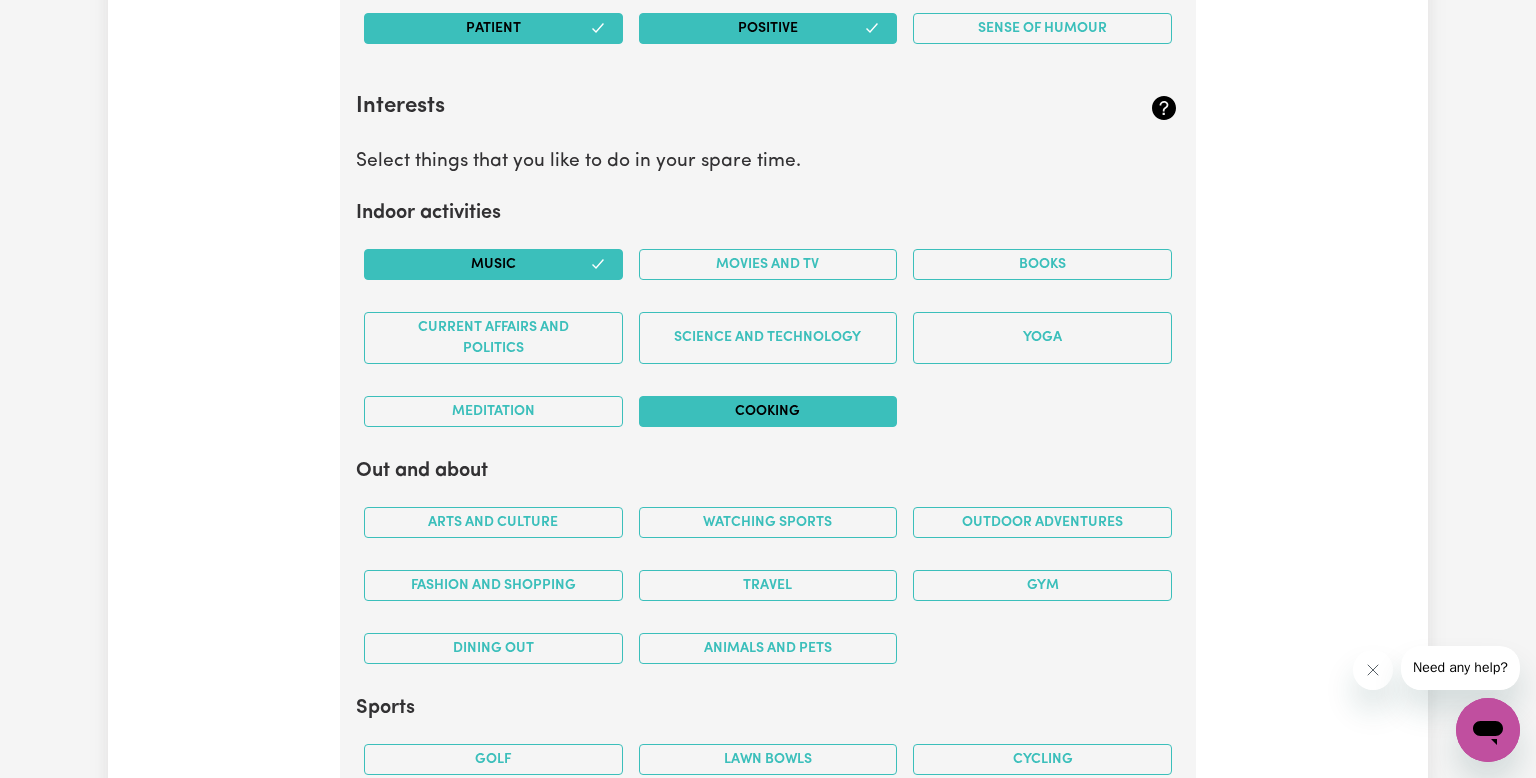 click on "Cooking" at bounding box center (768, 411) 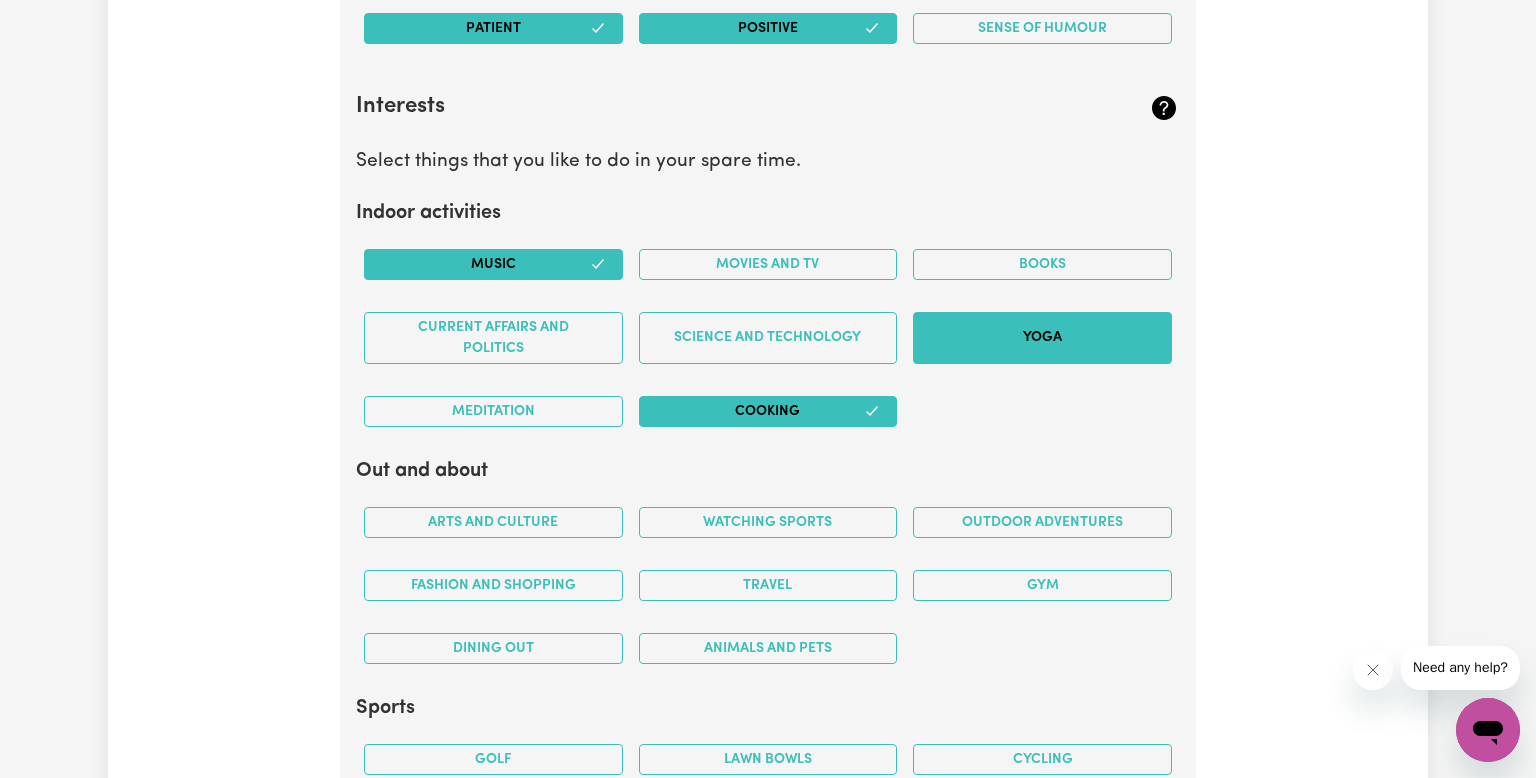 click on "Yoga" at bounding box center (1042, 338) 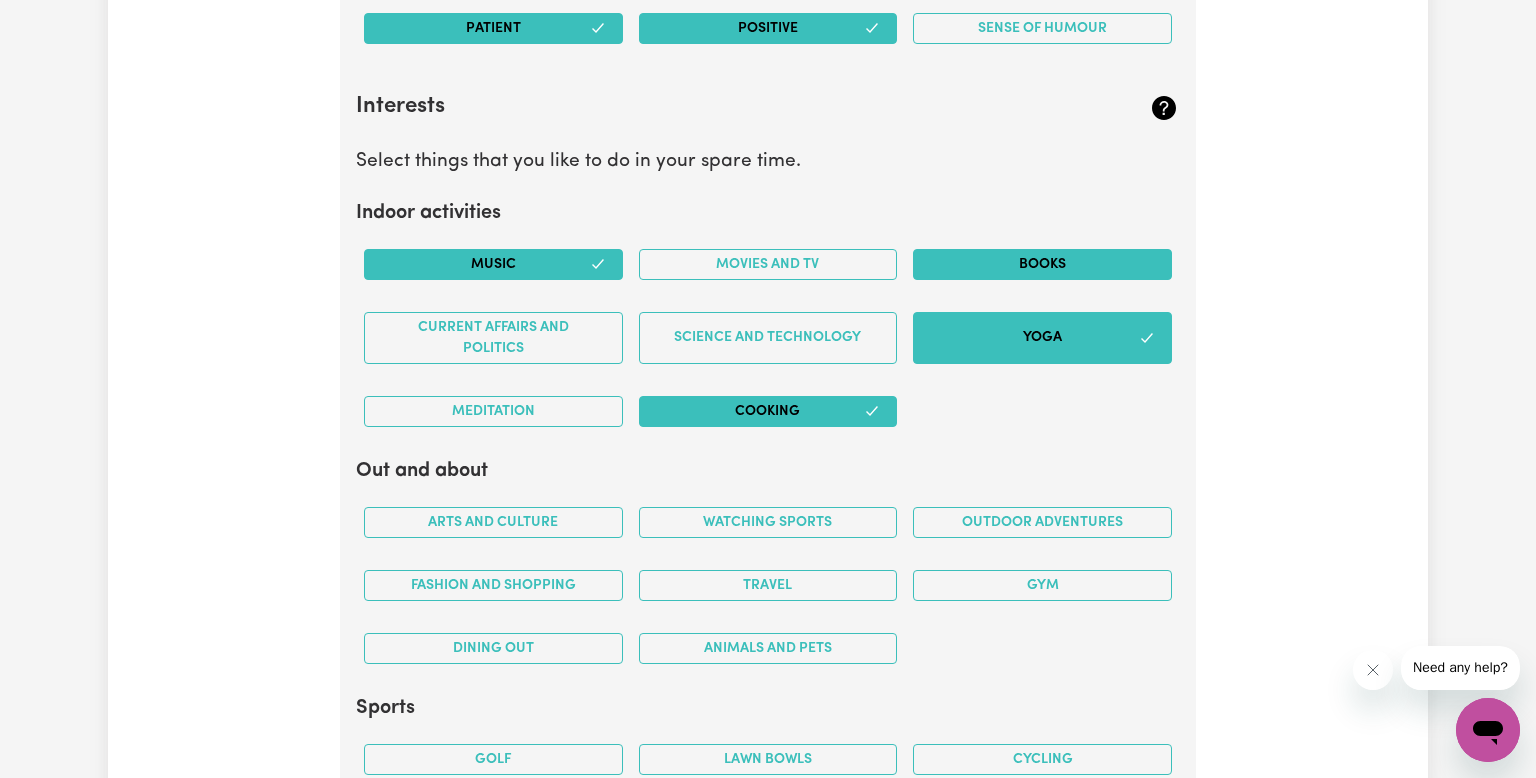 click on "Books" at bounding box center (1042, 264) 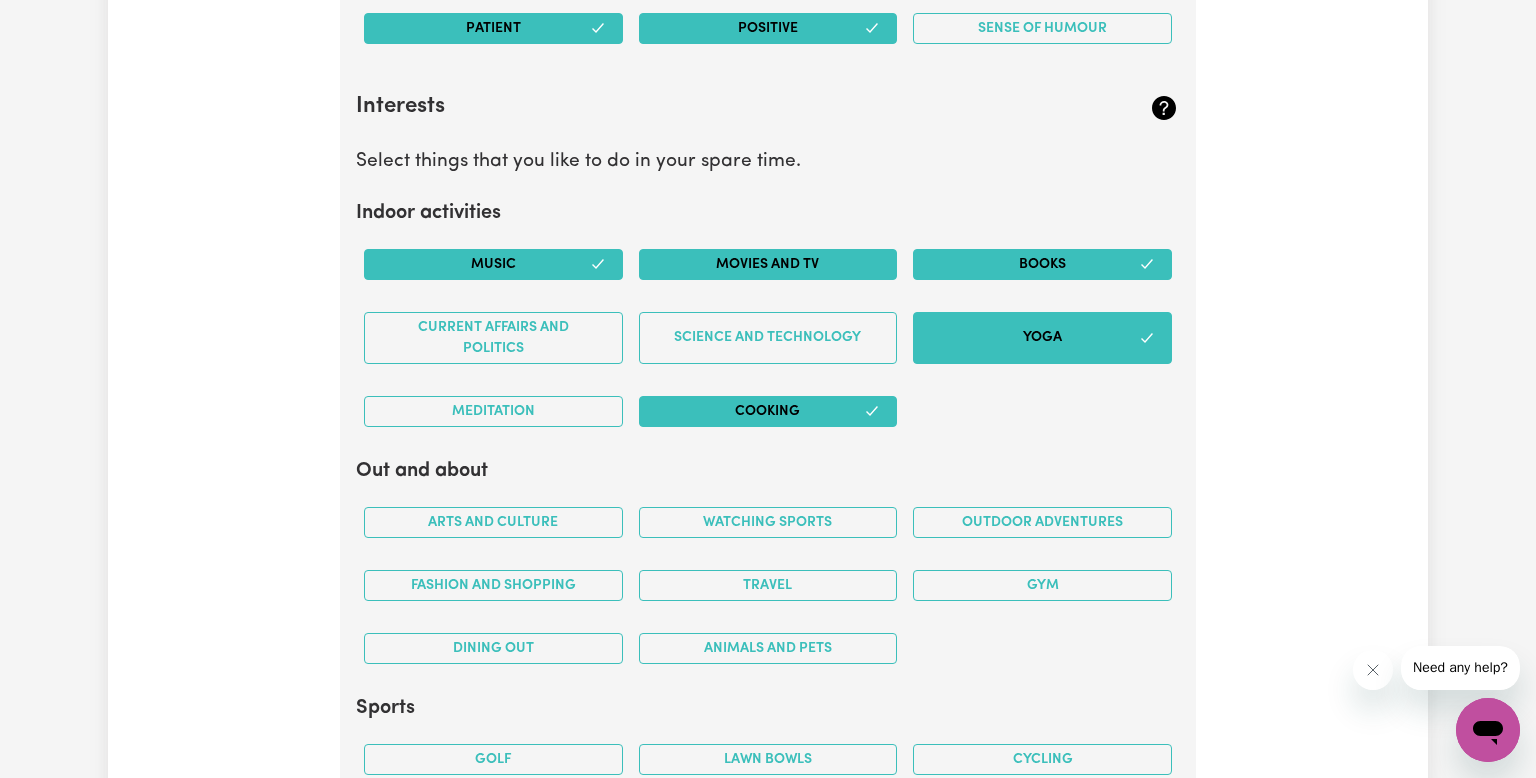 click on "Movies and TV" at bounding box center (768, 264) 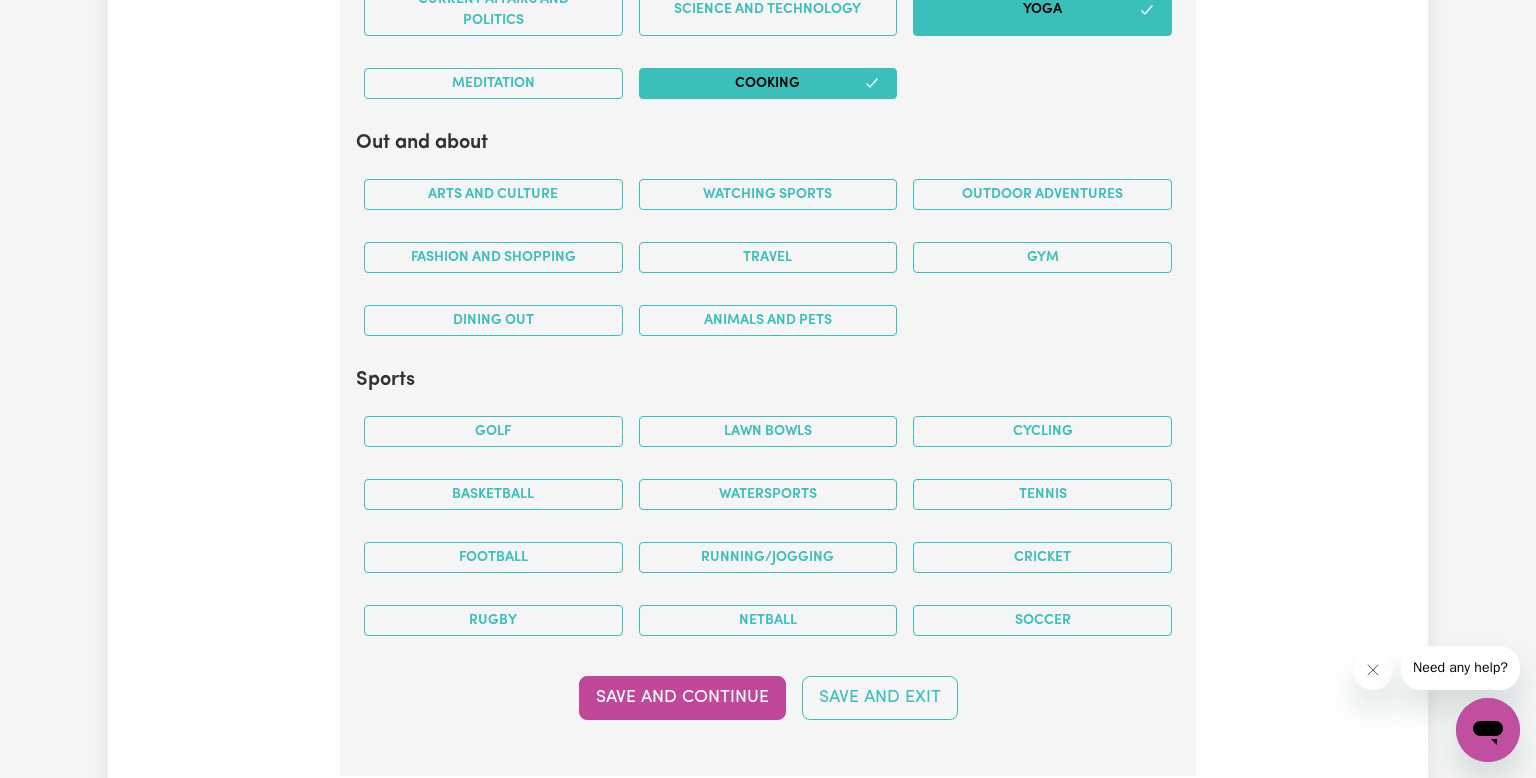 scroll, scrollTop: 3937, scrollLeft: 0, axis: vertical 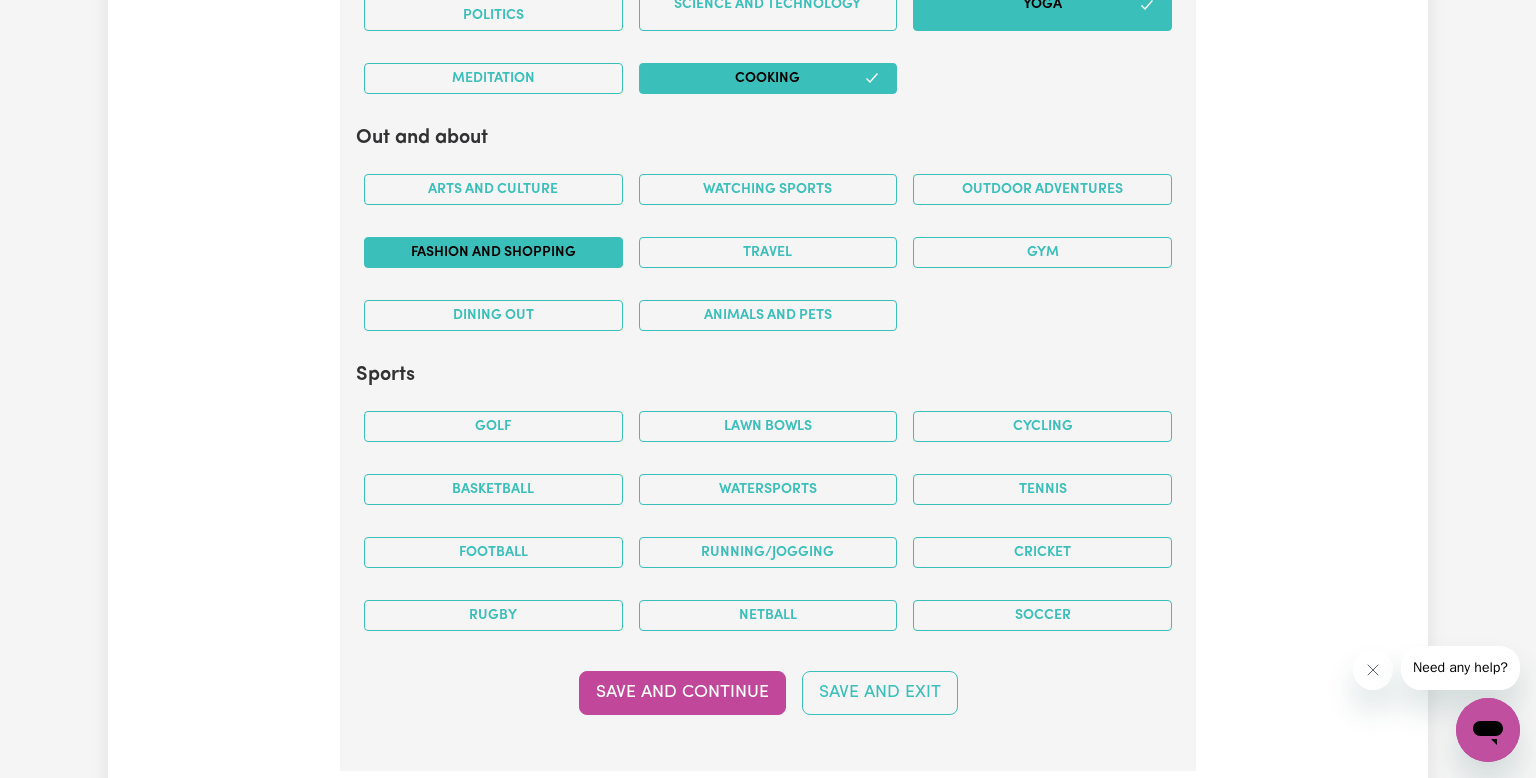 click on "Fashion and shopping" at bounding box center (493, 252) 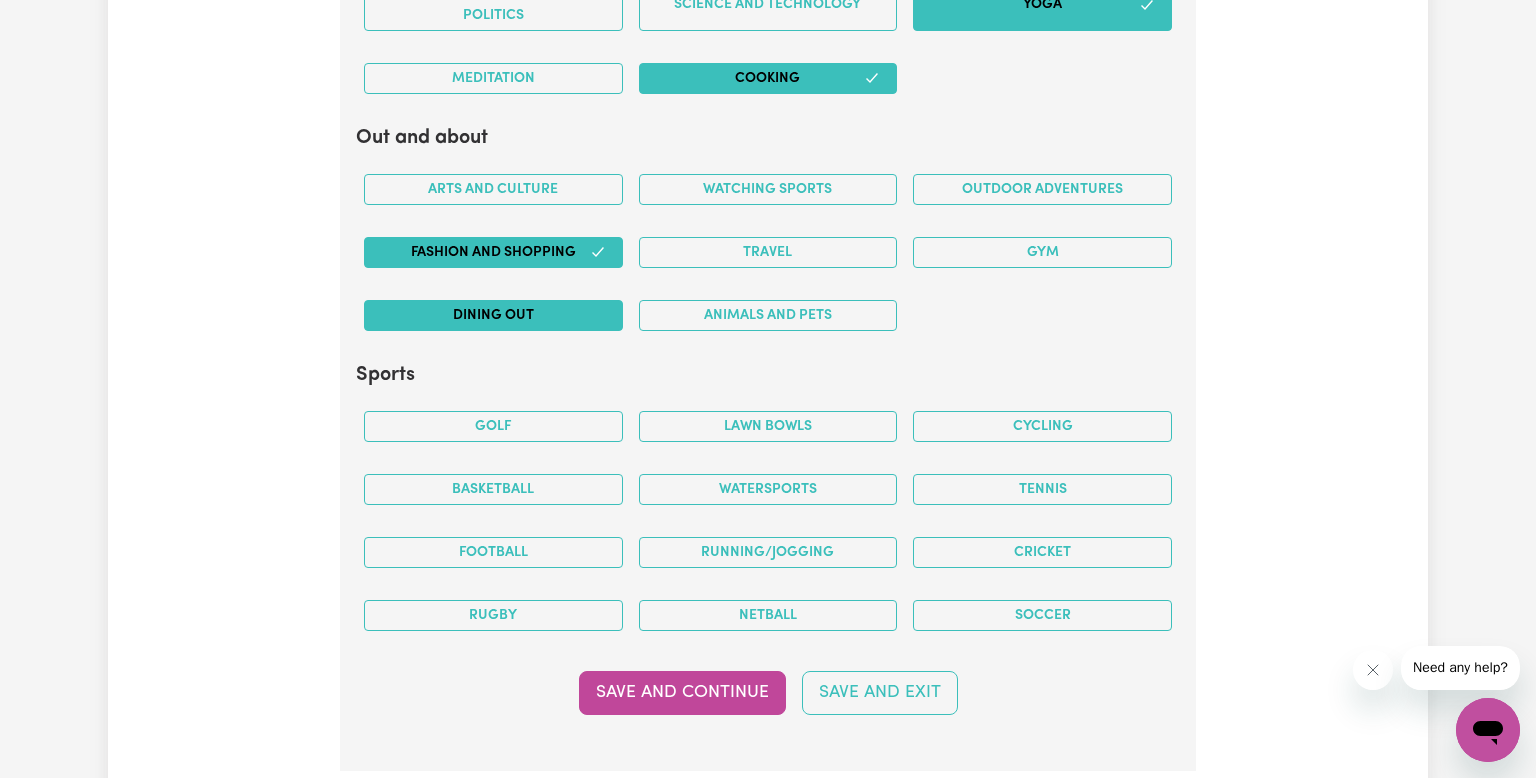 click on "Dining out" at bounding box center [493, 315] 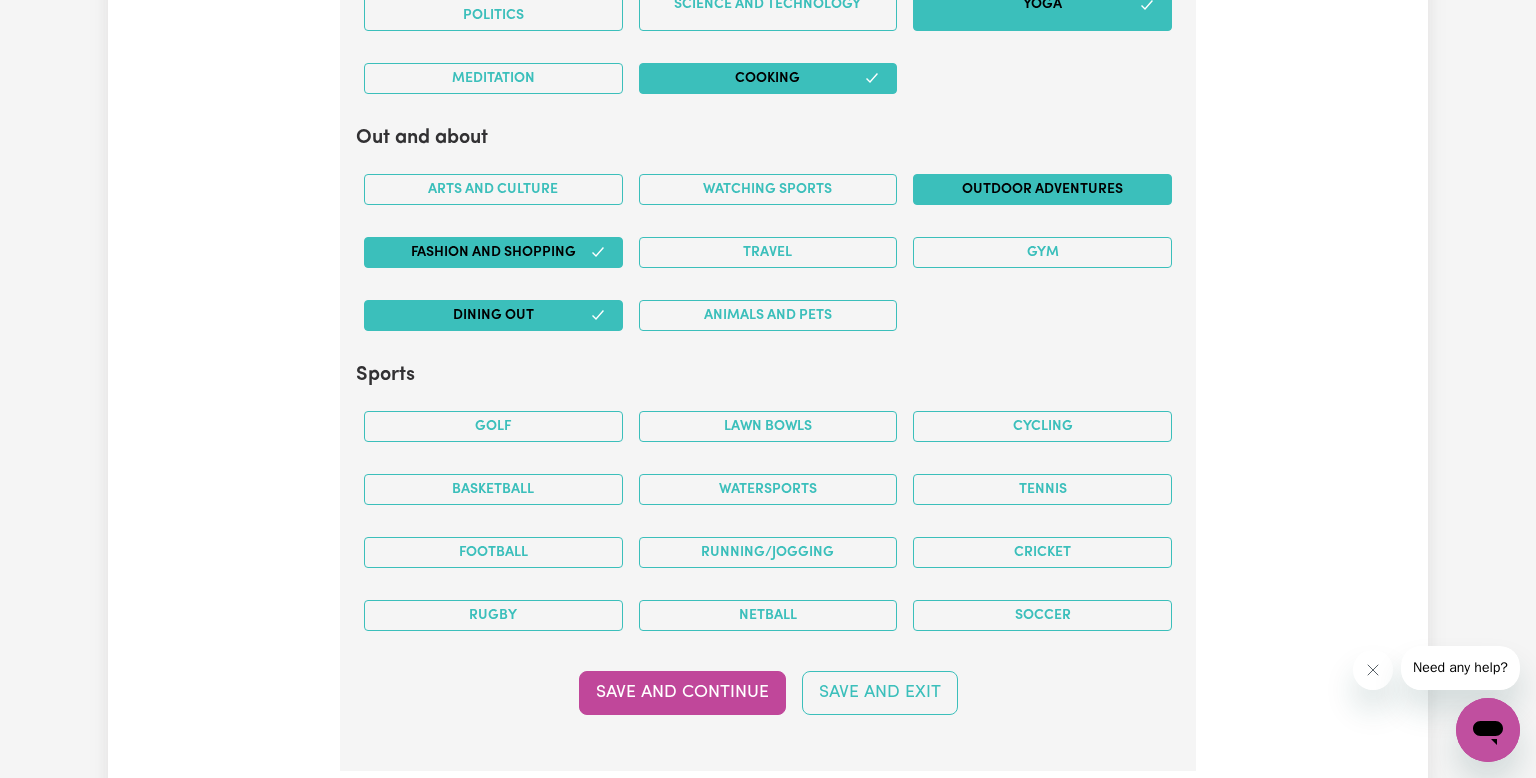click on "Outdoor adventures" at bounding box center (1042, 189) 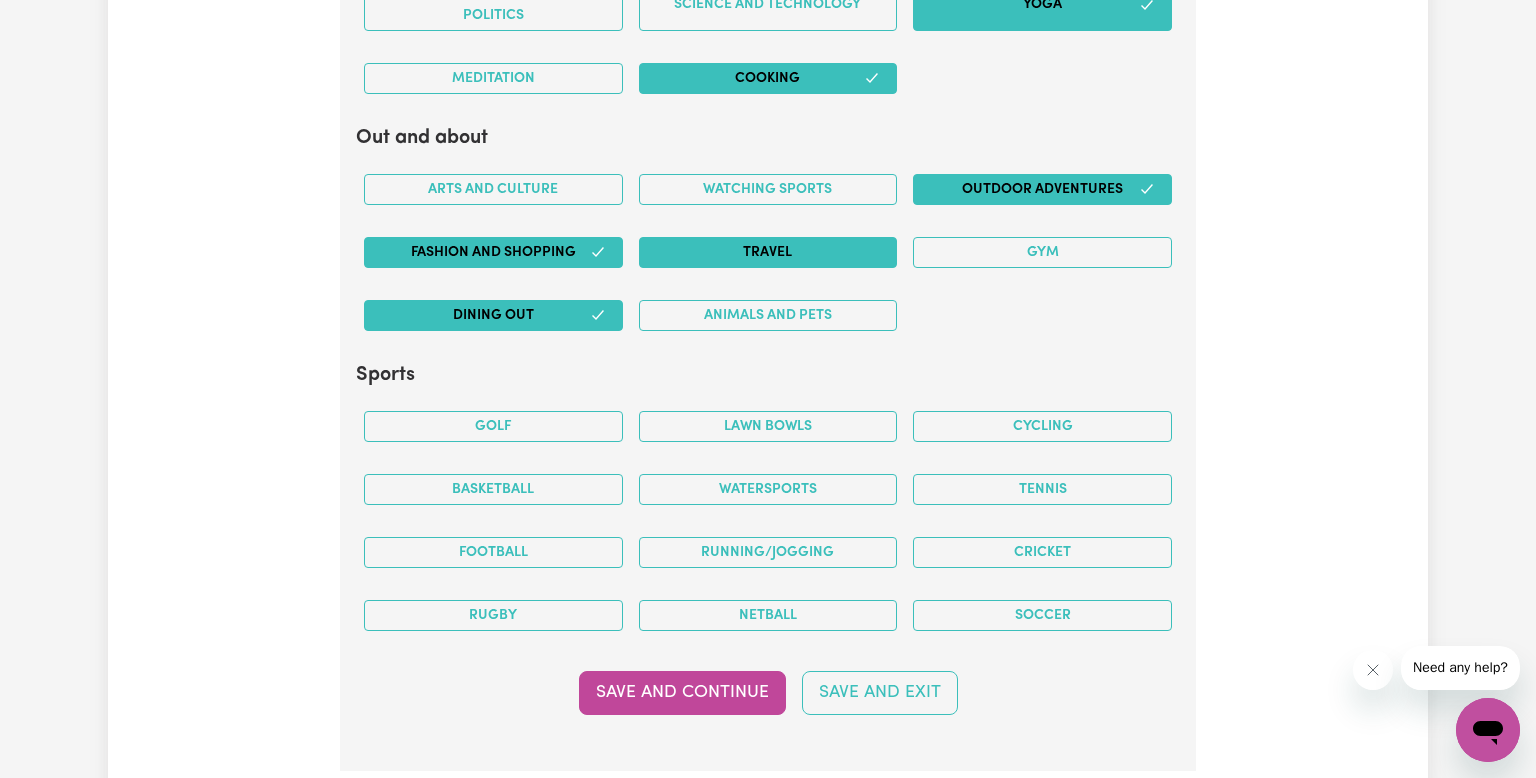 click on "Travel" at bounding box center (768, 252) 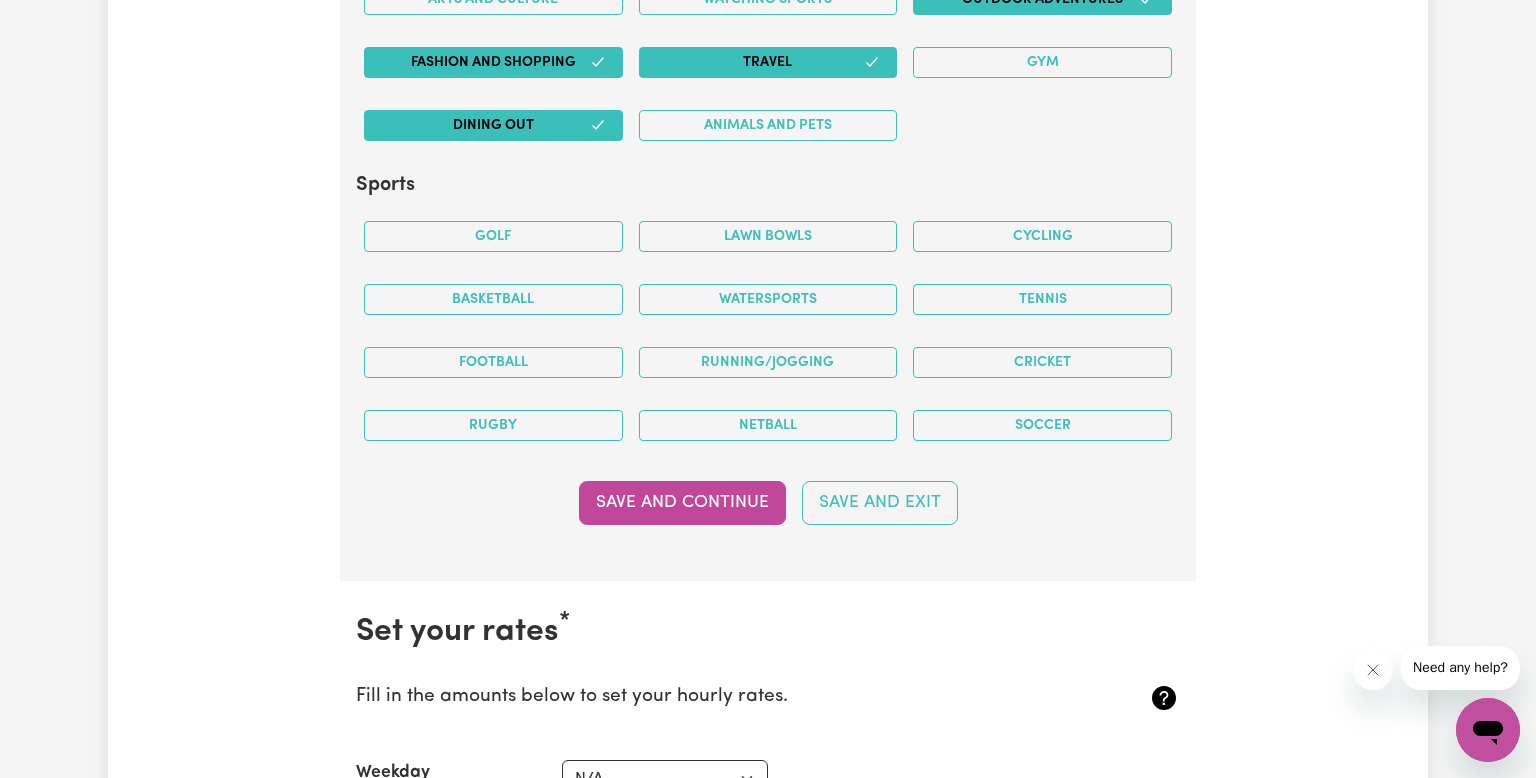 scroll, scrollTop: 4128, scrollLeft: 0, axis: vertical 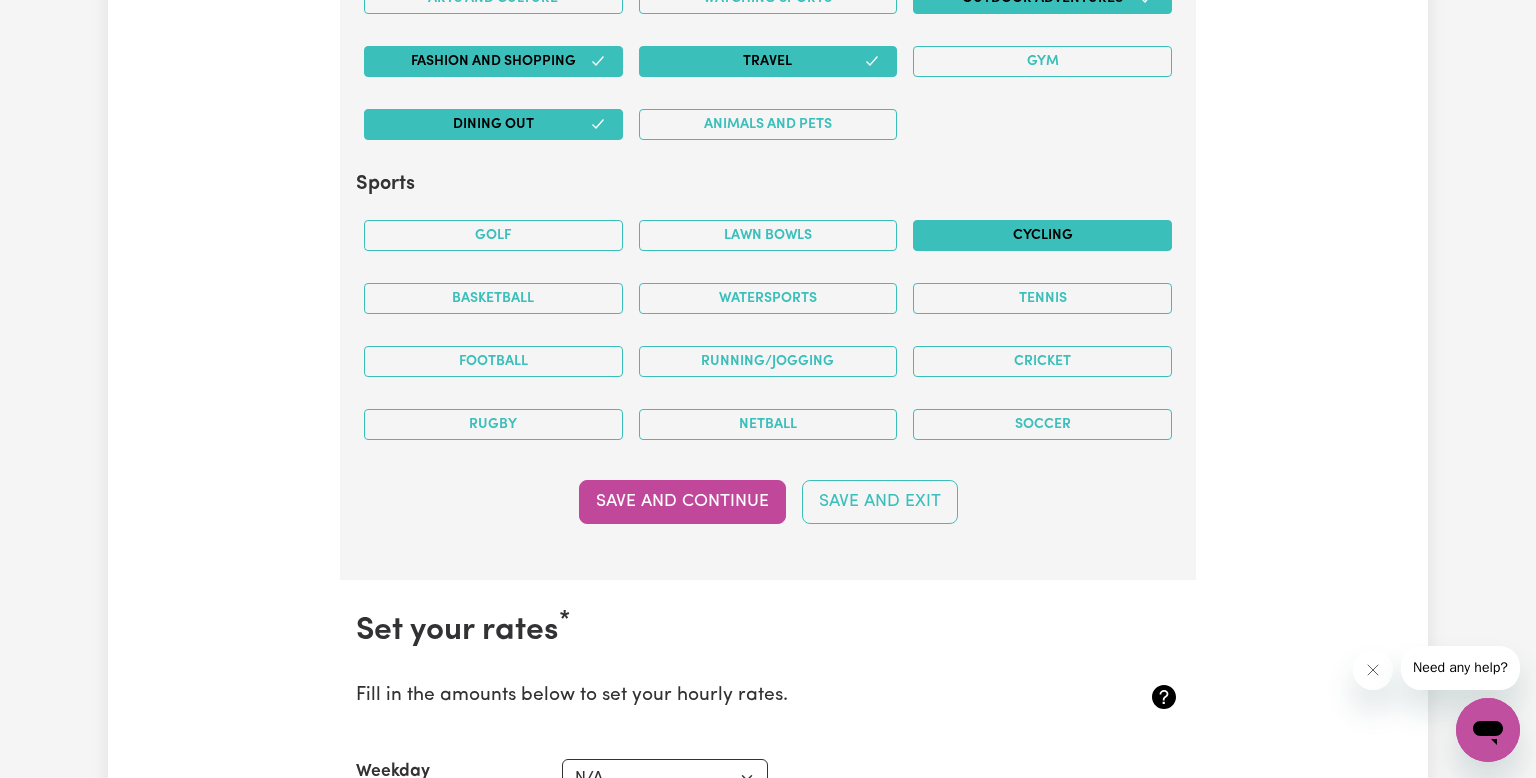 click on "Cycling" at bounding box center (1042, 235) 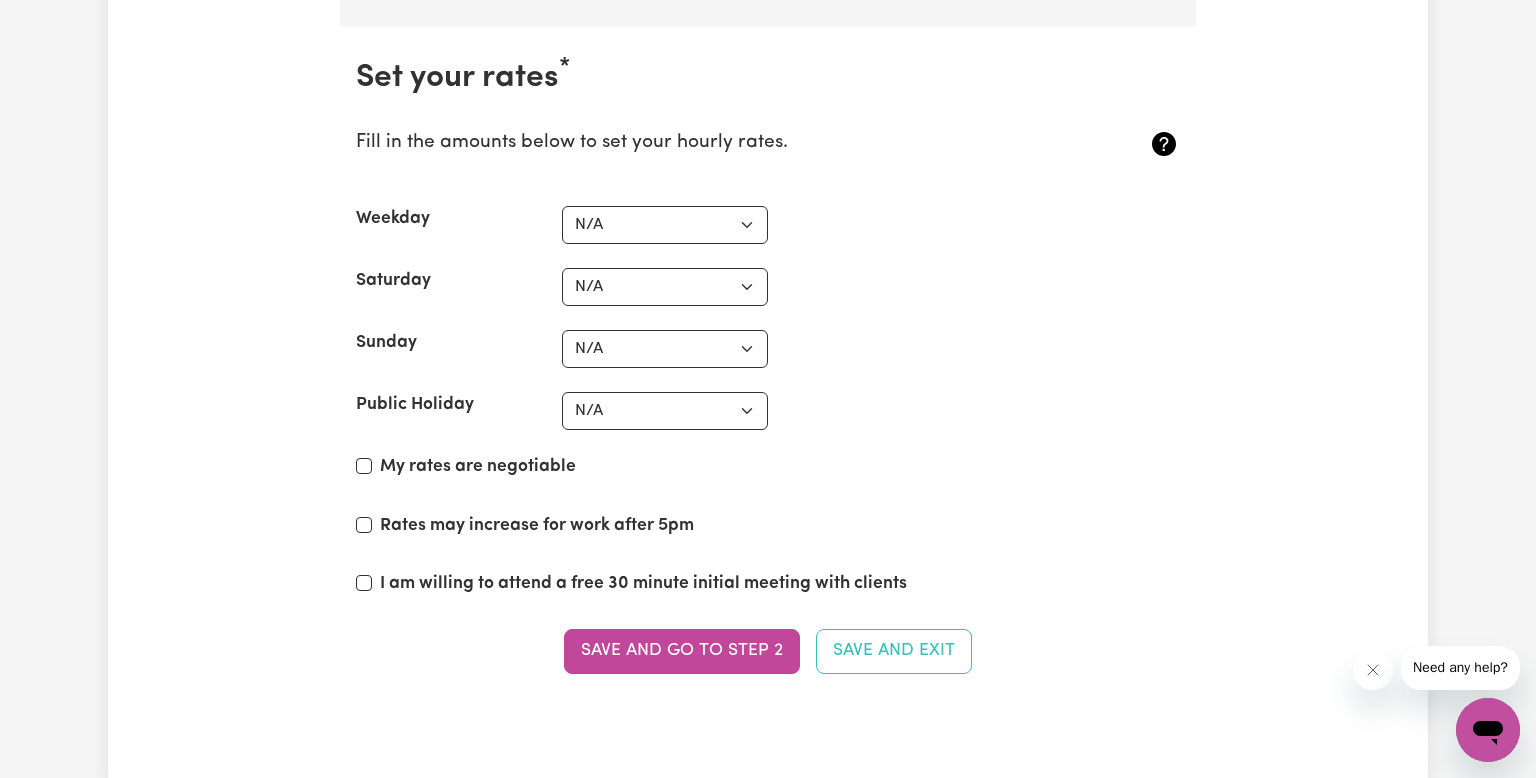 scroll, scrollTop: 4682, scrollLeft: 0, axis: vertical 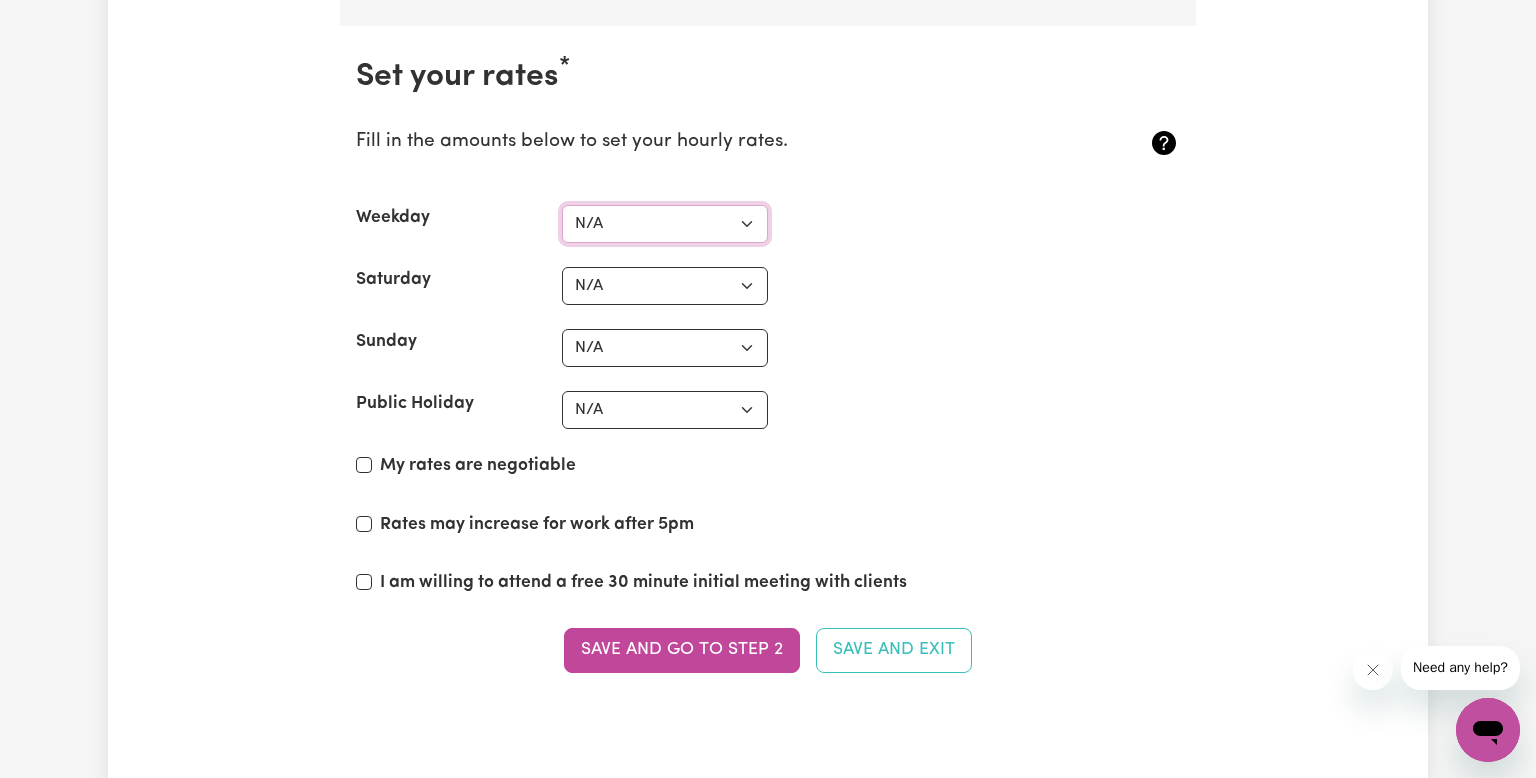 click on "N/A $37 $38 $39 $40 $41 $42 $43 $44 $45 $46 $47 $48 $49 $50 $51 $52 $53 $54 $55 $56 $57 $58 $59 $60 $61 $62 $63 $64 $65 $66 $67 $68 $69 $70 $71 $72 $73 $74 $75 $76 $77 $78 $79 $80 $81 $82 $83 $84 $85 $86 $87 $88 $89 $90 $91 $92 $93 $94 $95 $96 $97 $98 $99 $100 $101 $102 $103 $104 $105 $106 $107 $108 $109 $110 $111 $112 $113 $114 $115 $116 $117 $118 $119 $120 $121 $122 $123 $124 $125 $126 $127 $128 $129 $130 $131 $132 $133 $134 $135 $136 $137 $138 $139 $140 $141 $142 $143 $144 $145 $146 $147 $148 $149 $150 $151 $152 $153 $154 $155 $156 $157 $158 $159 $160 $161 $162" at bounding box center [665, 224] 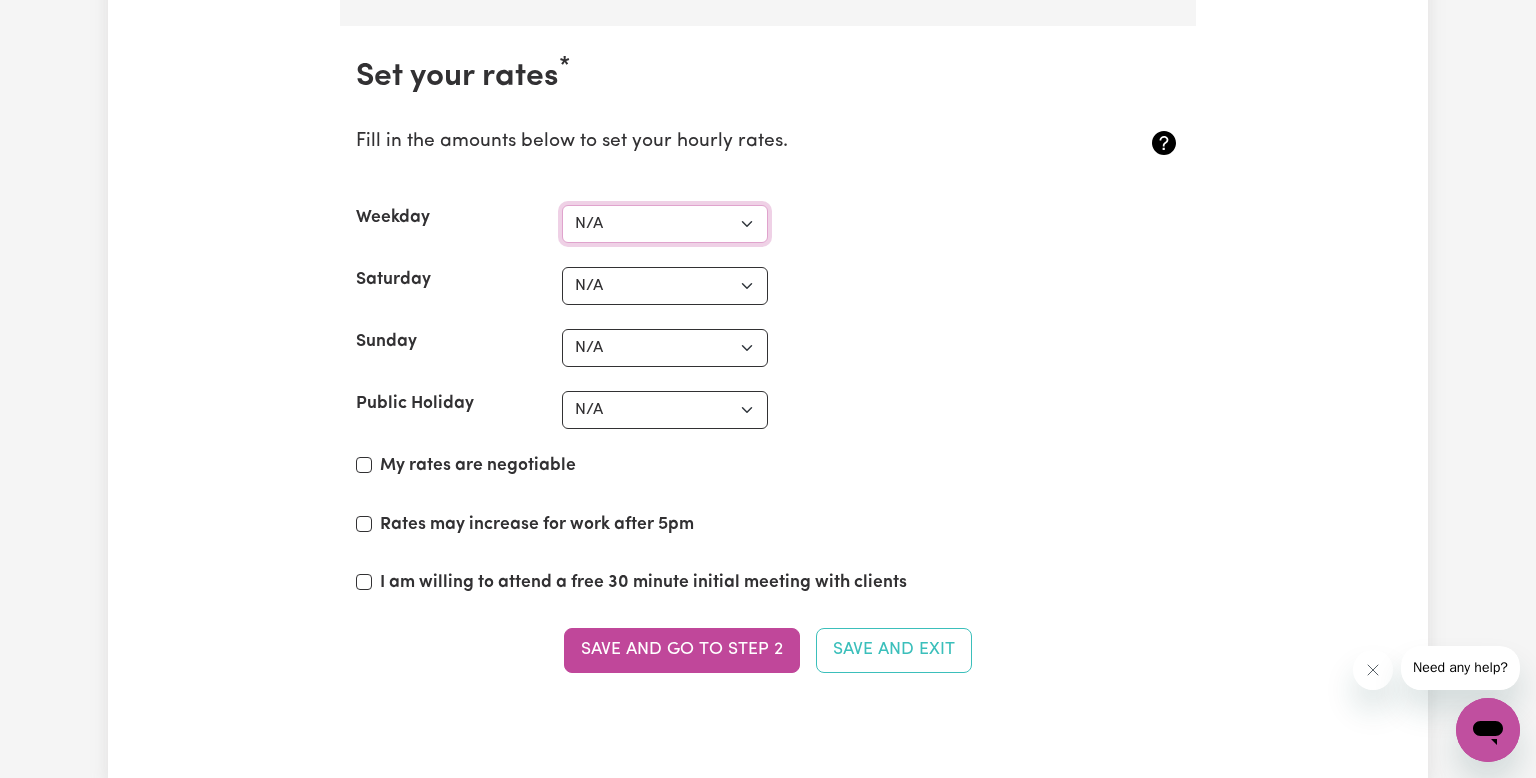 select on "38" 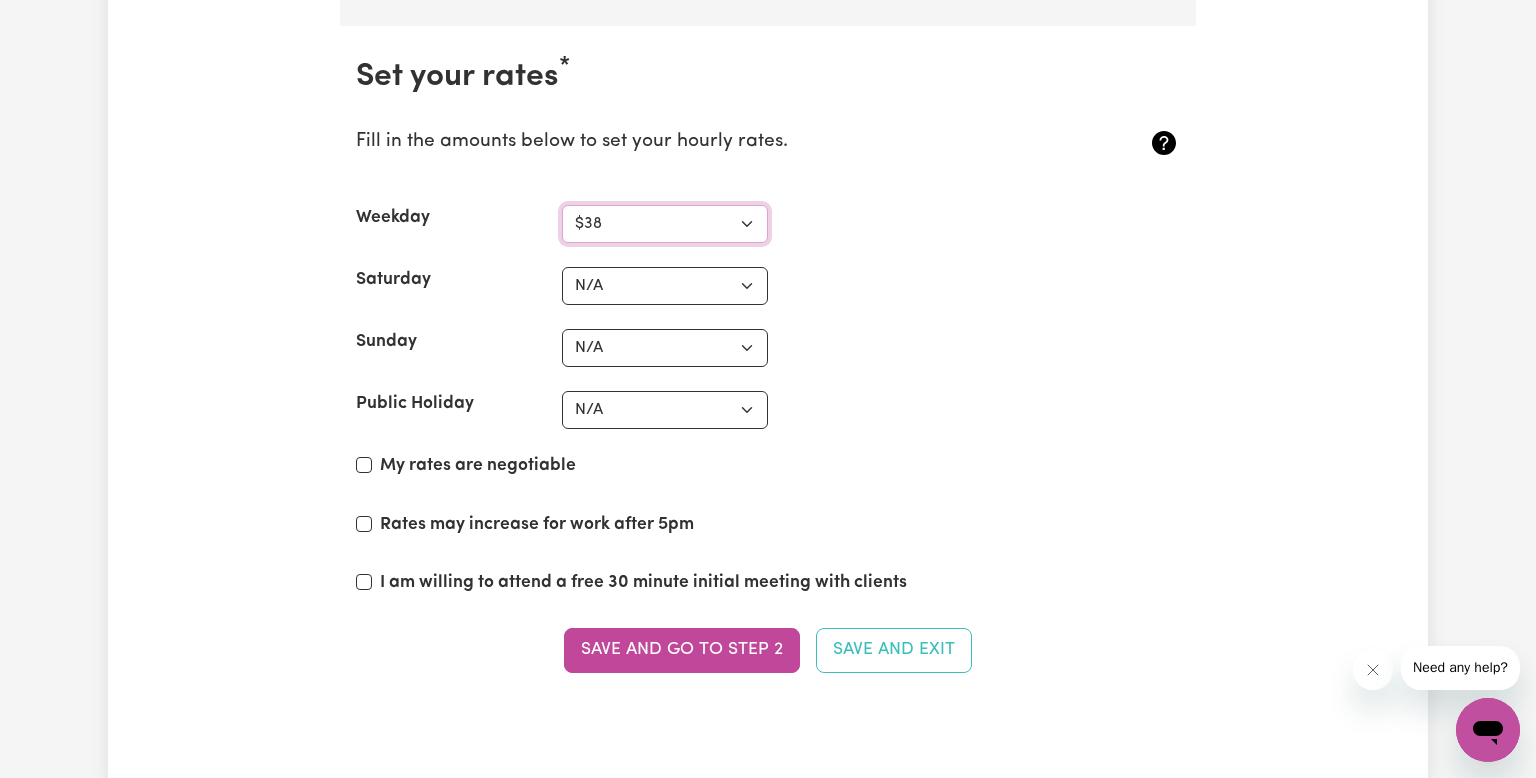 click on "N/A $37 $38 $39 $40 $41 $42 $43 $44 $45 $46 $47 $48 $49 $50 $51 $52 $53 $54 $55 $56 $57 $58 $59 $60 $61 $62 $63 $64 $65 $66 $67 $68 $69 $70 $71 $72 $73 $74 $75 $76 $77 $78 $79 $80 $81 $82 $83 $84 $85 $86 $87 $88 $89 $90 $91 $92 $93 $94 $95 $96 $97 $98 $99 $100 $101 $102 $103 $104 $105 $106 $107 $108 $109 $110 $111 $112 $113 $114 $115 $116 $117 $118 $119 $120 $121 $122 $123 $124 $125 $126 $127 $128 $129 $130 $131 $132 $133 $134 $135 $136 $137 $138 $139 $140 $141 $142 $143 $144 $145 $146 $147 $148 $149 $150 $151 $152 $153 $154 $155 $156 $157 $158 $159 $160 $161 $162" at bounding box center (665, 224) 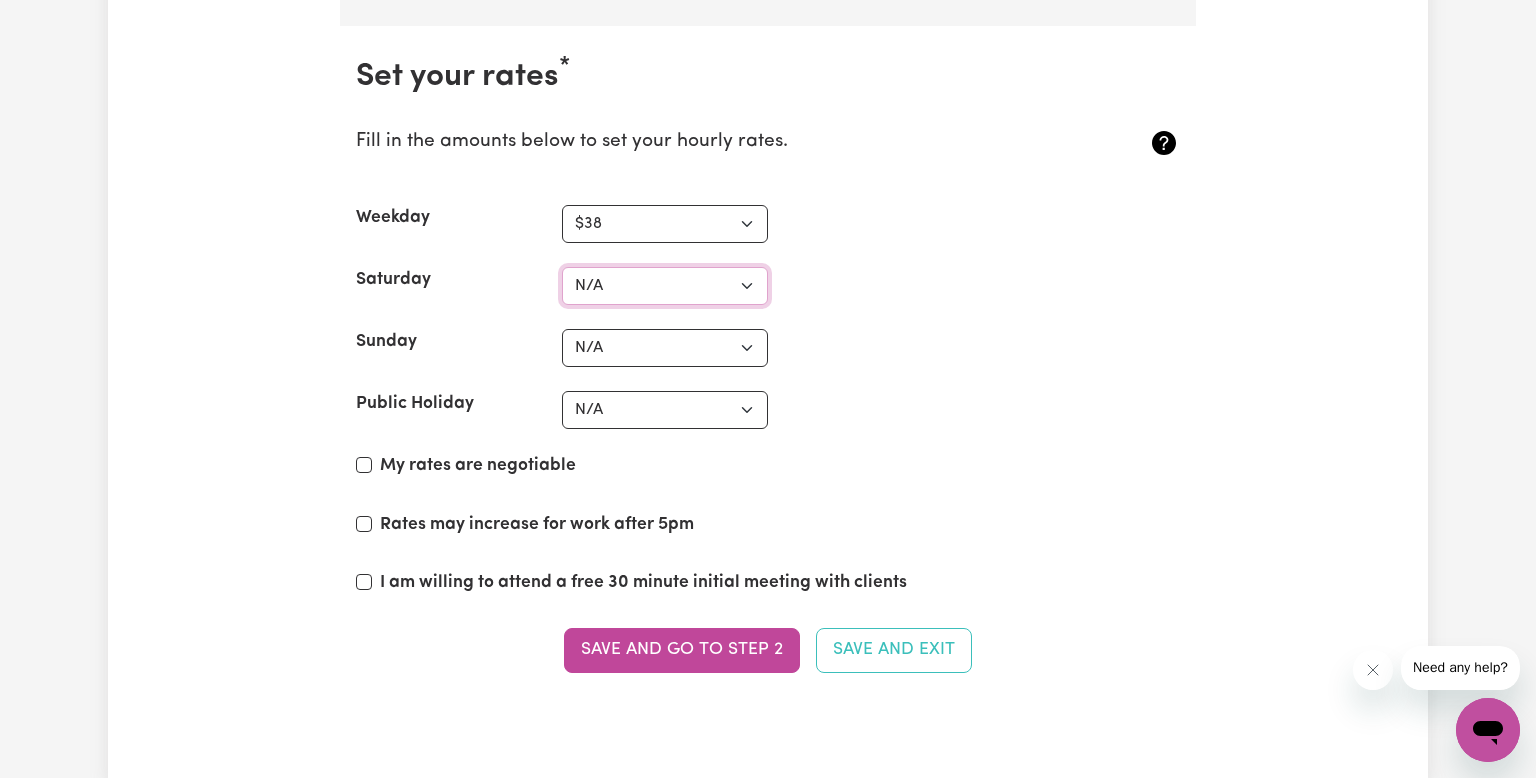 click on "N/A $37 $38 $39 $40 $41 $42 $43 $44 $45 $46 $47 $48 $49 $50 $51 $52 $53 $54 $55 $56 $57 $58 $59 $60 $61 $62 $63 $64 $65 $66 $67 $68 $69 $70 $71 $72 $73 $74 $75 $76 $77 $78 $79 $80 $81 $82 $83 $84 $85 $86 $87 $88 $89 $90 $91 $92 $93 $94 $95 $96 $97 $98 $99 $100 $101 $102 $103 $104 $105 $106 $107 $108 $109 $110 $111 $112 $113 $114 $115 $116 $117 $118 $119 $120 $121 $122 $123 $124 $125 $126 $127 $128 $129 $130 $131 $132 $133 $134 $135 $136 $137 $138 $139 $140 $141 $142 $143 $144 $145 $146 $147 $148 $149 $150 $151 $152 $153 $154 $155 $156 $157 $158 $159 $160 $161 $162" at bounding box center (665, 286) 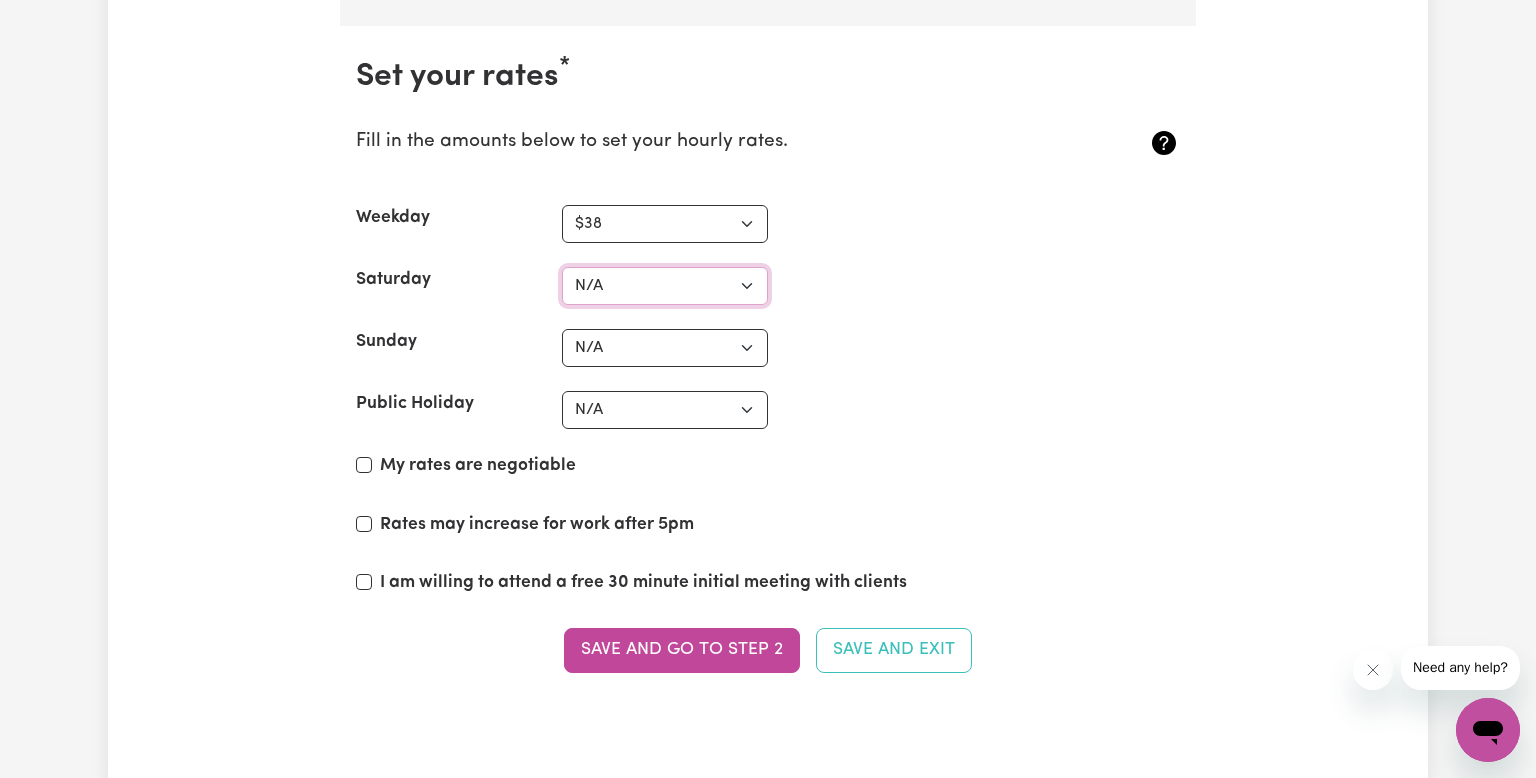 select on "50" 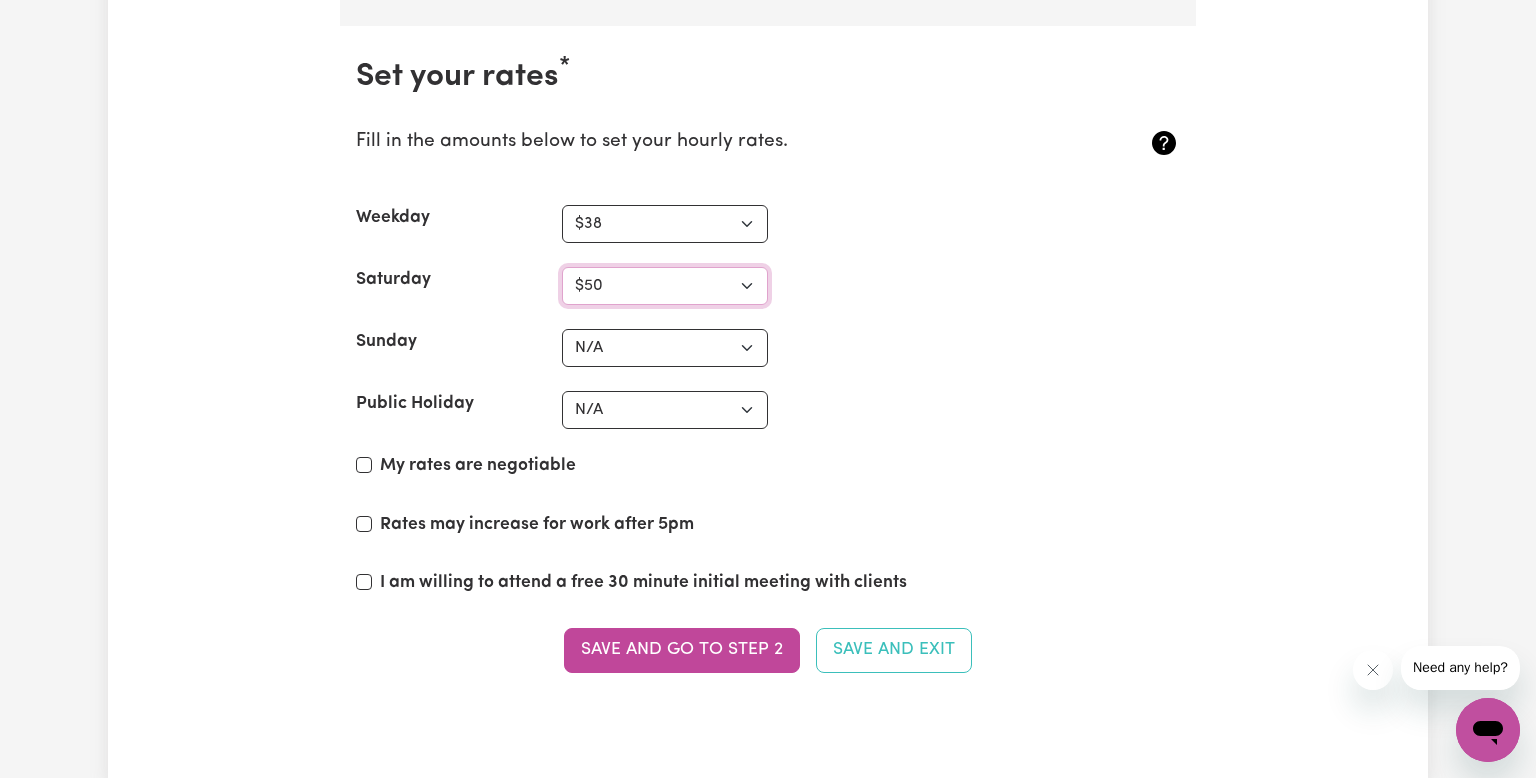 click on "N/A $37 $38 $39 $40 $41 $42 $43 $44 $45 $46 $47 $48 $49 $50 $51 $52 $53 $54 $55 $56 $57 $58 $59 $60 $61 $62 $63 $64 $65 $66 $67 $68 $69 $70 $71 $72 $73 $74 $75 $76 $77 $78 $79 $80 $81 $82 $83 $84 $85 $86 $87 $88 $89 $90 $91 $92 $93 $94 $95 $96 $97 $98 $99 $100 $101 $102 $103 $104 $105 $106 $107 $108 $109 $110 $111 $112 $113 $114 $115 $116 $117 $118 $119 $120 $121 $122 $123 $124 $125 $126 $127 $128 $129 $130 $131 $132 $133 $134 $135 $136 $137 $138 $139 $140 $141 $142 $143 $144 $145 $146 $147 $148 $149 $150 $151 $152 $153 $154 $155 $156 $157 $158 $159 $160 $161 $162" at bounding box center [665, 286] 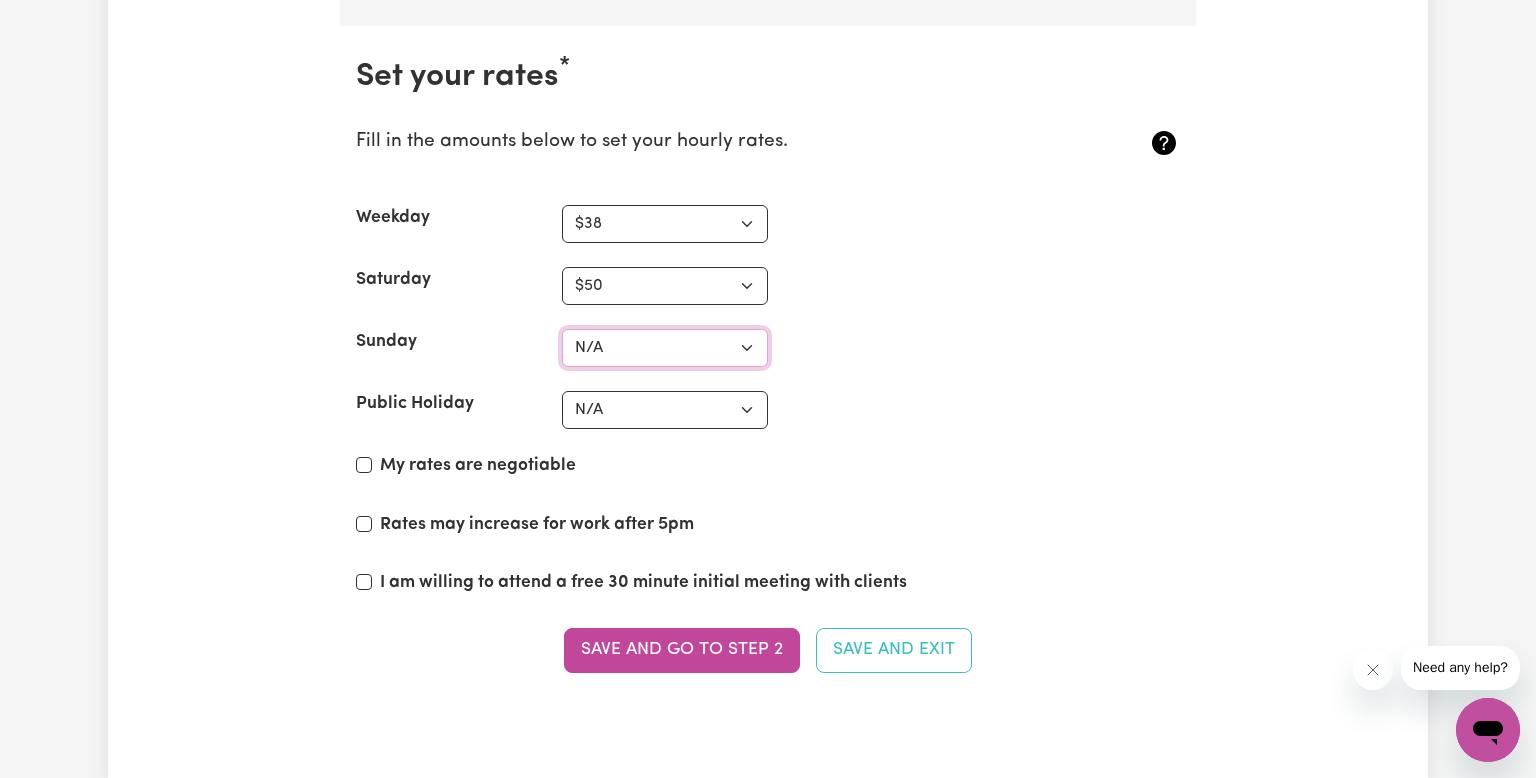 click on "N/A $37 $38 $39 $40 $41 $42 $43 $44 $45 $46 $47 $48 $49 $50 $51 $52 $53 $54 $55 $56 $57 $58 $59 $60 $61 $62 $63 $64 $65 $66 $67 $68 $69 $70 $71 $72 $73 $74 $75 $76 $77 $78 $79 $80 $81 $82 $83 $84 $85 $86 $87 $88 $89 $90 $91 $92 $93 $94 $95 $96 $97 $98 $99 $100 $101 $102 $103 $104 $105 $106 $107 $108 $109 $110 $111 $112 $113 $114 $115 $116 $117 $118 $119 $120 $121 $122 $123 $124 $125 $126 $127 $128 $129 $130 $131 $132 $133 $134 $135 $136 $137 $138 $139 $140 $141 $142 $143 $144 $145 $146 $147 $148 $149 $150 $151 $152 $153 $154 $155 $156 $157 $158 $159 $160 $161 $162" at bounding box center [665, 348] 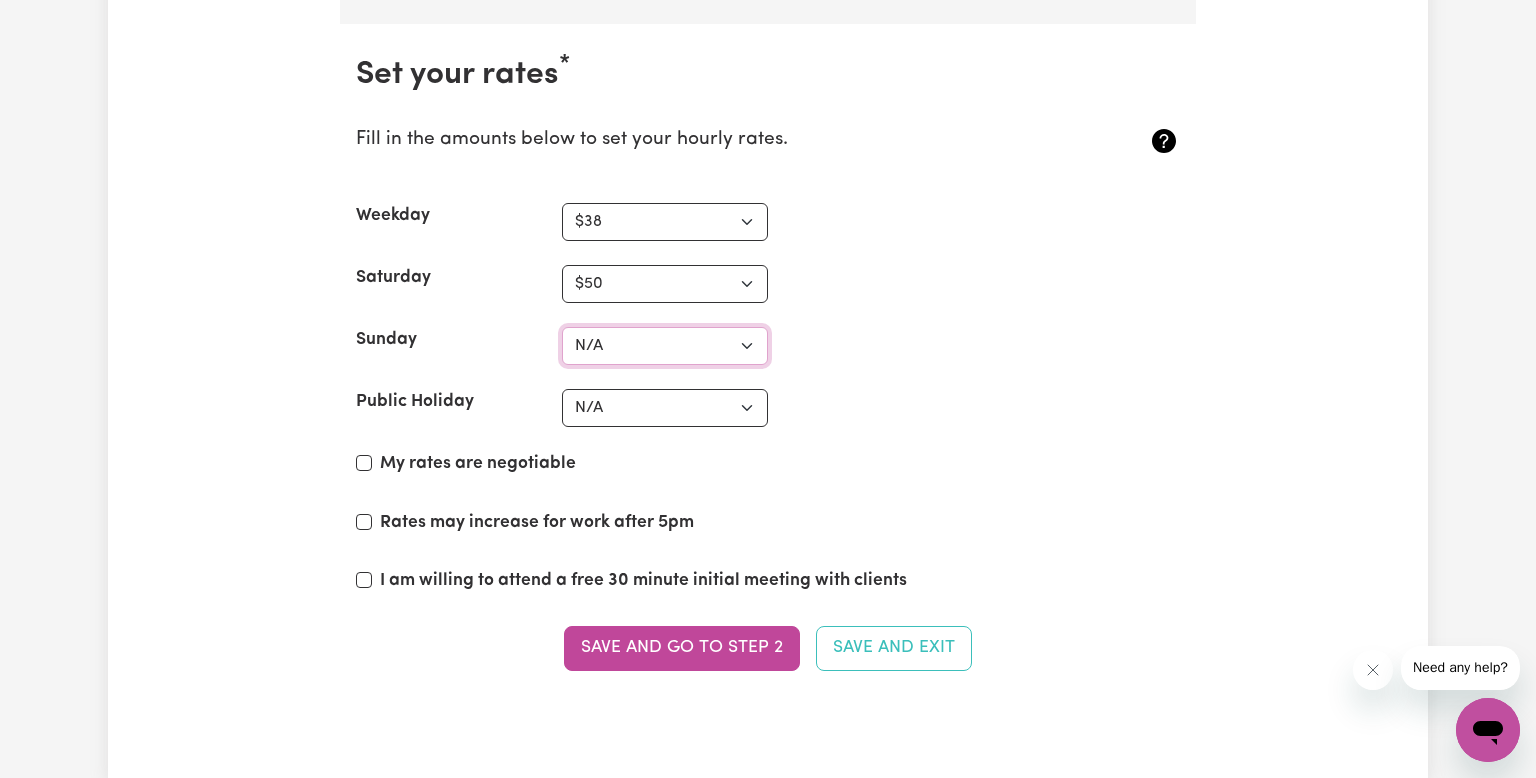 scroll, scrollTop: 4682, scrollLeft: 0, axis: vertical 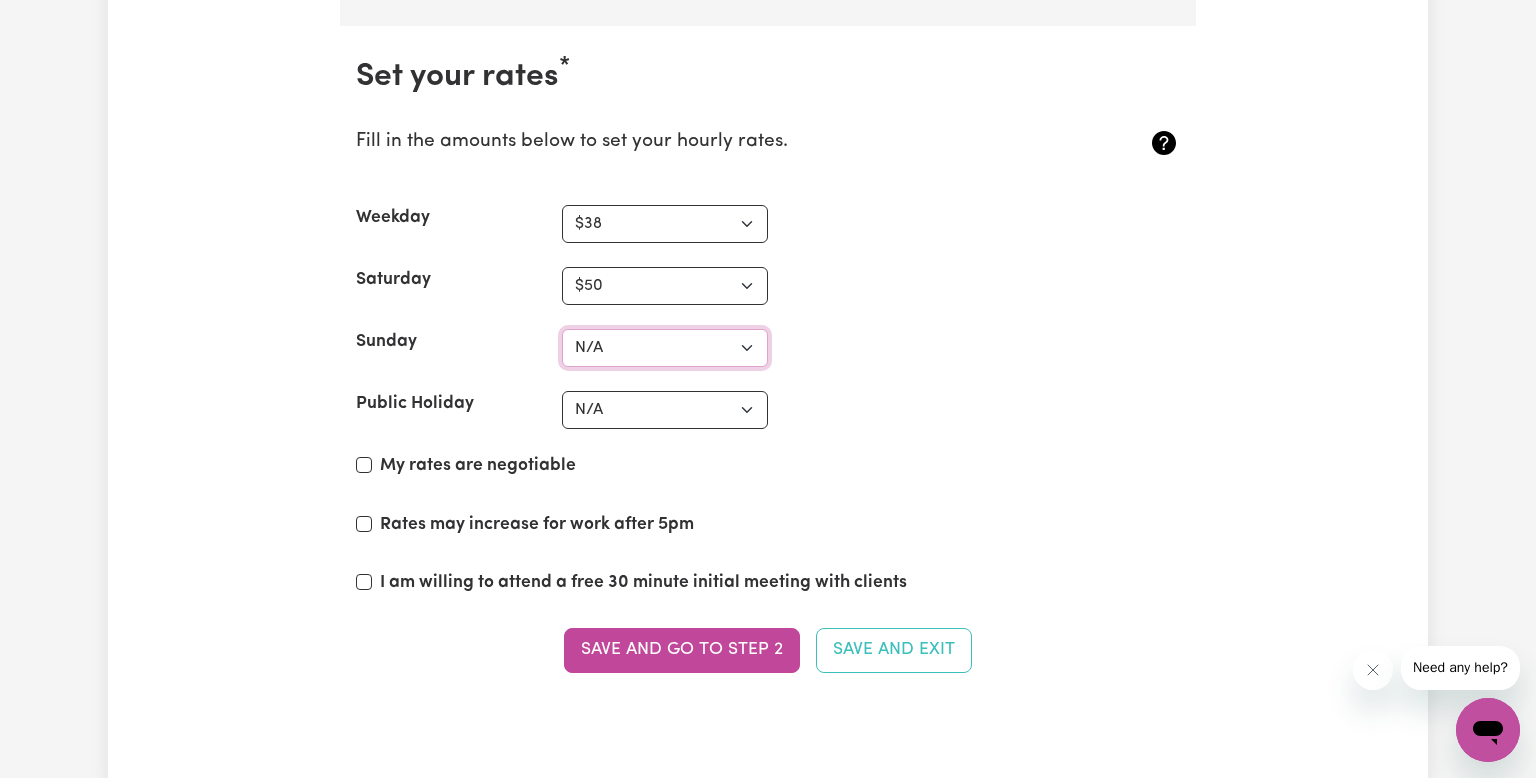 click on "N/A $37 $38 $39 $40 $41 $42 $43 $44 $45 $46 $47 $48 $49 $50 $51 $52 $53 $54 $55 $56 $57 $58 $59 $60 $61 $62 $63 $64 $65 $66 $67 $68 $69 $70 $71 $72 $73 $74 $75 $76 $77 $78 $79 $80 $81 $82 $83 $84 $85 $86 $87 $88 $89 $90 $91 $92 $93 $94 $95 $96 $97 $98 $99 $100 $101 $102 $103 $104 $105 $106 $107 $108 $109 $110 $111 $112 $113 $114 $115 $116 $117 $118 $119 $120 $121 $122 $123 $124 $125 $126 $127 $128 $129 $130 $131 $132 $133 $134 $135 $136 $137 $138 $139 $140 $141 $142 $143 $144 $145 $146 $147 $148 $149 $150 $151 $152 $153 $154 $155 $156 $157 $158 $159 $160 $161 $162" at bounding box center (665, 348) 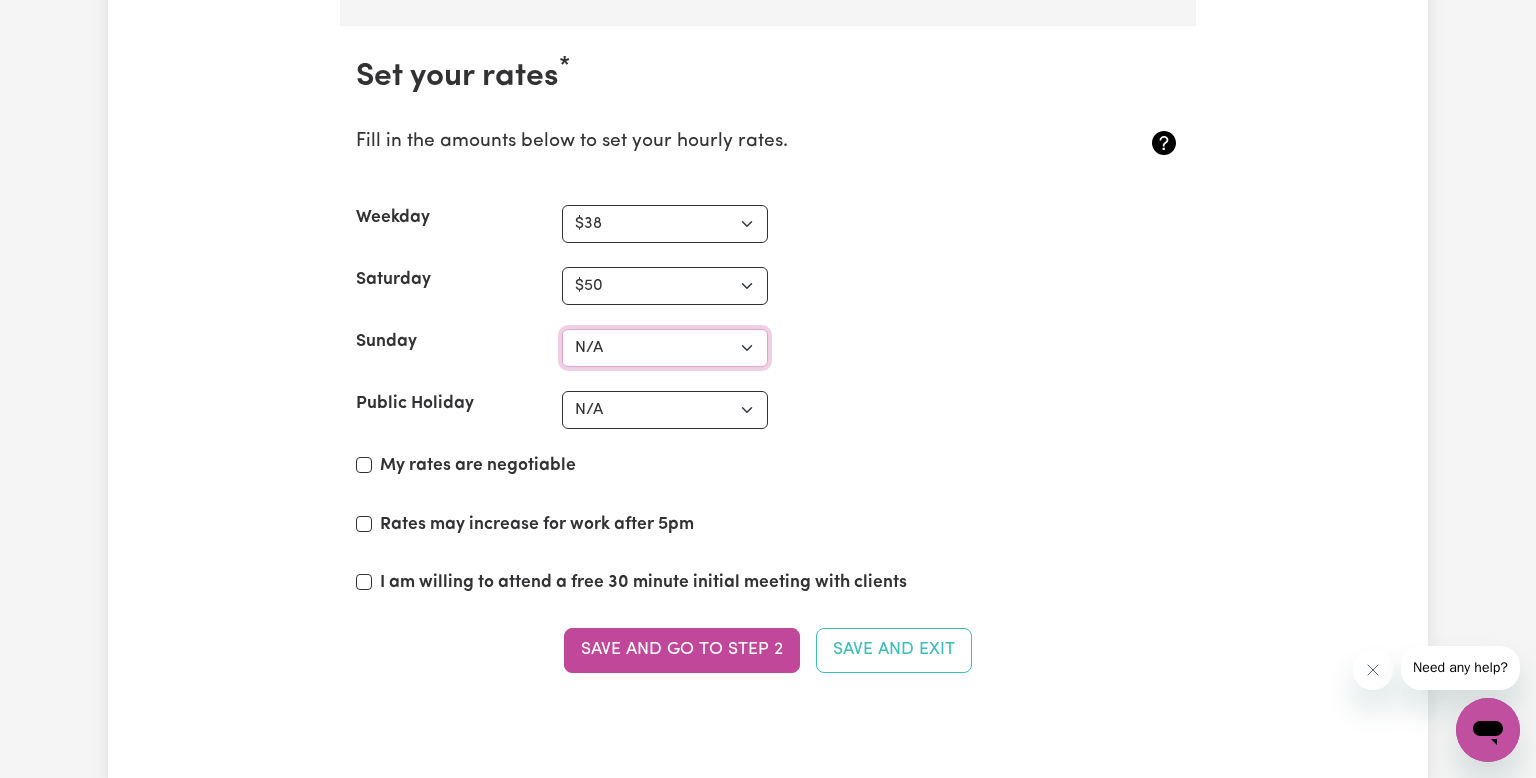 select on "62" 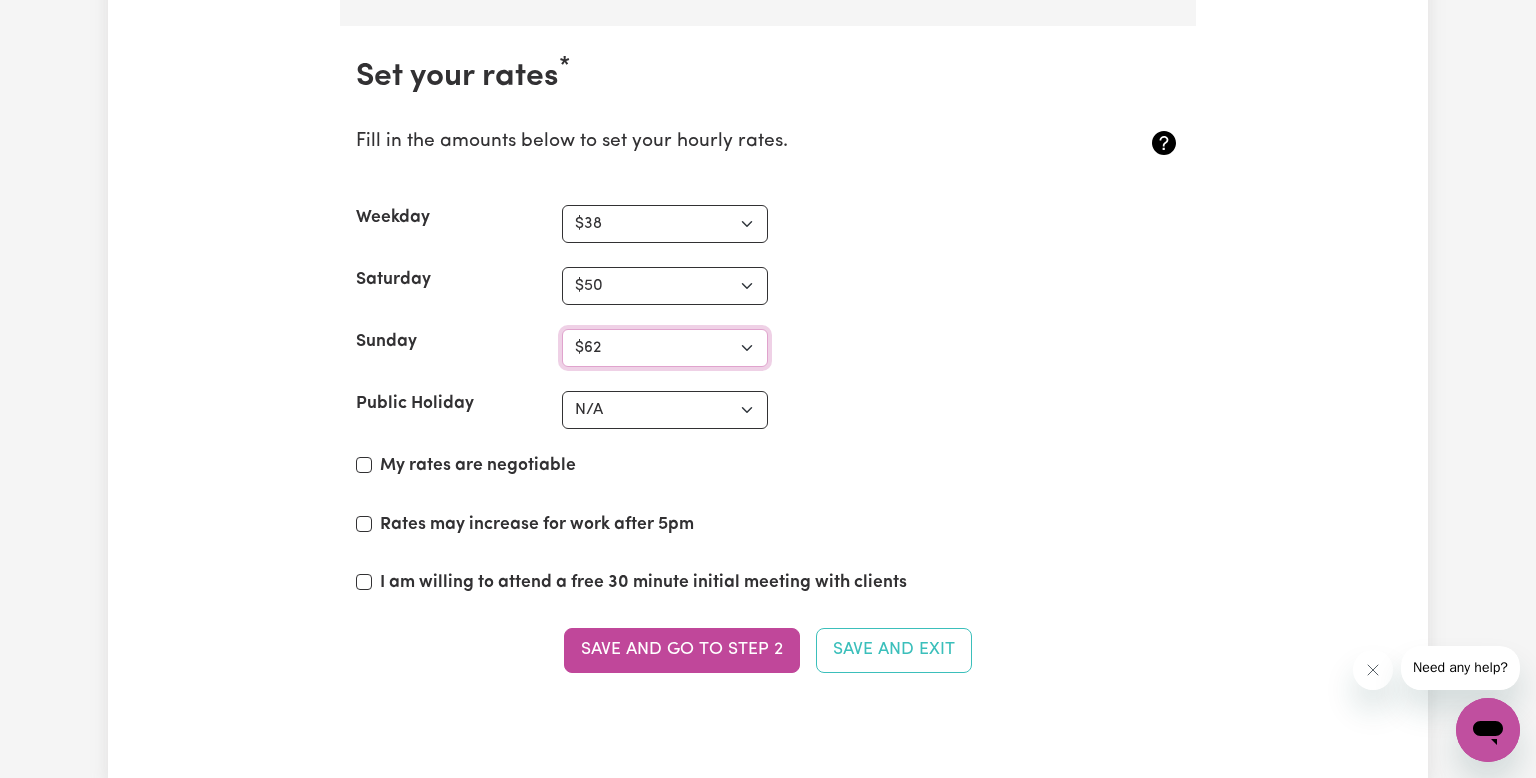 click on "N/A $37 $38 $39 $40 $41 $42 $43 $44 $45 $46 $47 $48 $49 $50 $51 $52 $53 $54 $55 $56 $57 $58 $59 $60 $61 $62 $63 $64 $65 $66 $67 $68 $69 $70 $71 $72 $73 $74 $75 $76 $77 $78 $79 $80 $81 $82 $83 $84 $85 $86 $87 $88 $89 $90 $91 $92 $93 $94 $95 $96 $97 $98 $99 $100 $101 $102 $103 $104 $105 $106 $107 $108 $109 $110 $111 $112 $113 $114 $115 $116 $117 $118 $119 $120 $121 $122 $123 $124 $125 $126 $127 $128 $129 $130 $131 $132 $133 $134 $135 $136 $137 $138 $139 $140 $141 $142 $143 $144 $145 $146 $147 $148 $149 $150 $151 $152 $153 $154 $155 $156 $157 $158 $159 $160 $161 $162" at bounding box center (665, 348) 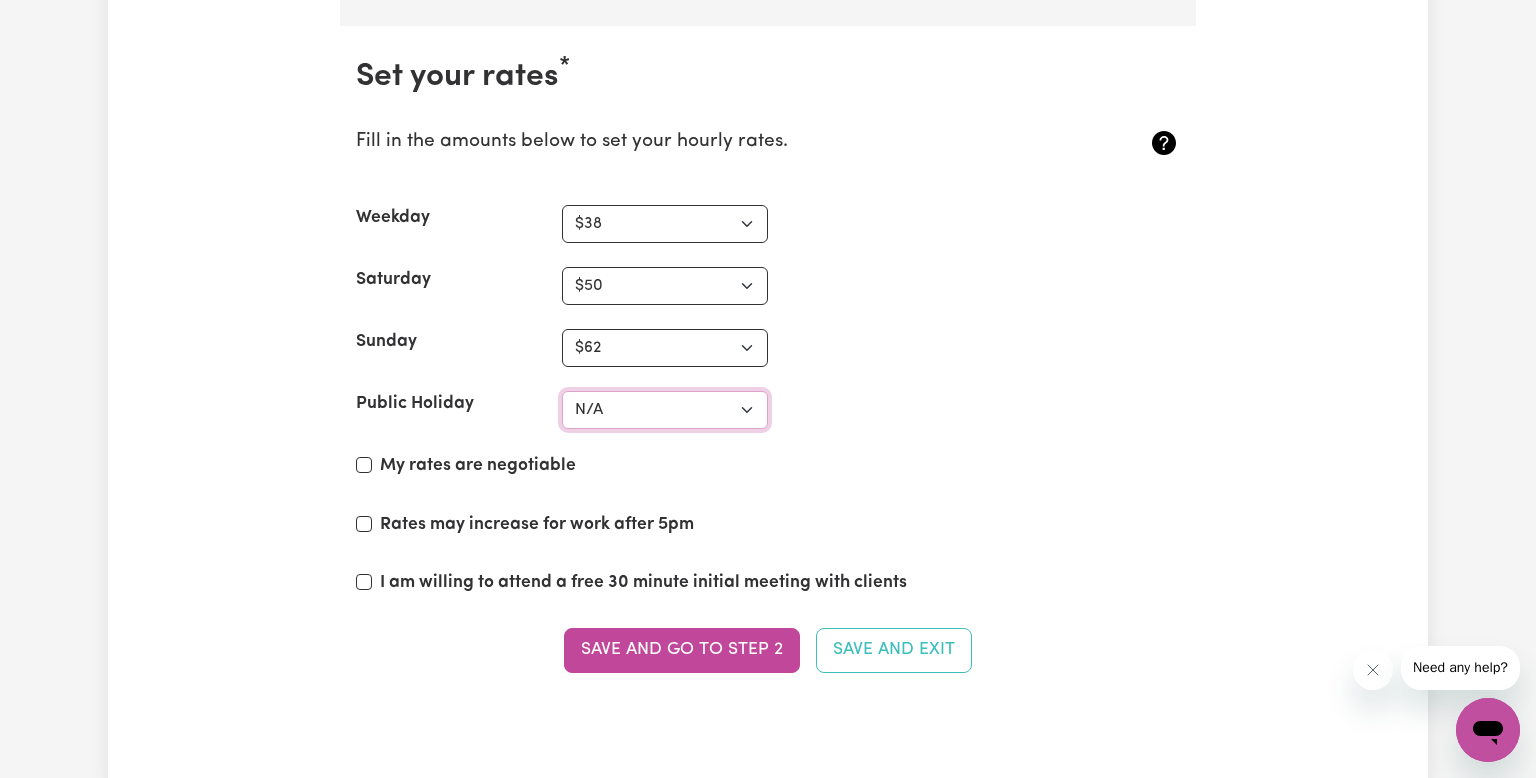 click on "N/A $37 $38 $39 $40 $41 $42 $43 $44 $45 $46 $47 $48 $49 $50 $51 $52 $53 $54 $55 $56 $57 $58 $59 $60 $61 $62 $63 $64 $65 $66 $67 $68 $69 $70 $71 $72 $73 $74 $75 $76 $77 $78 $79 $80 $81 $82 $83 $84 $85 $86 $87 $88 $89 $90 $91 $92 $93 $94 $95 $96 $97 $98 $99 $100 $101 $102 $103 $104 $105 $106 $107 $108 $109 $110 $111 $112 $113 $114 $115 $116 $117 $118 $119 $120 $121 $122 $123 $124 $125 $126 $127 $128 $129 $130 $131 $132 $133 $134 $135 $136 $137 $138 $139 $140 $141 $142 $143 $144 $145 $146 $147 $148 $149 $150 $151 $152 $153 $154 $155 $156 $157 $158 $159 $160 $161 $162" at bounding box center [665, 410] 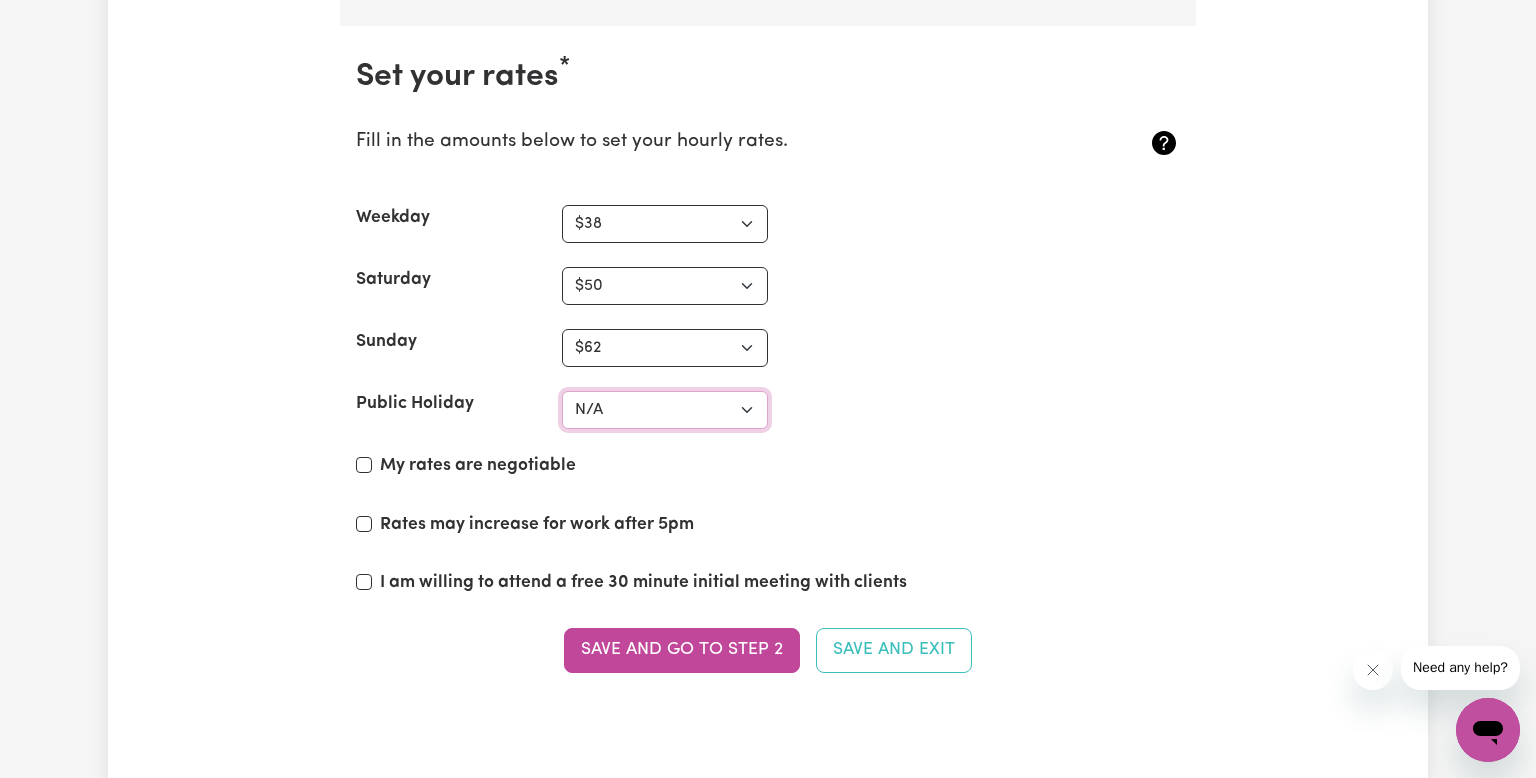select on "70" 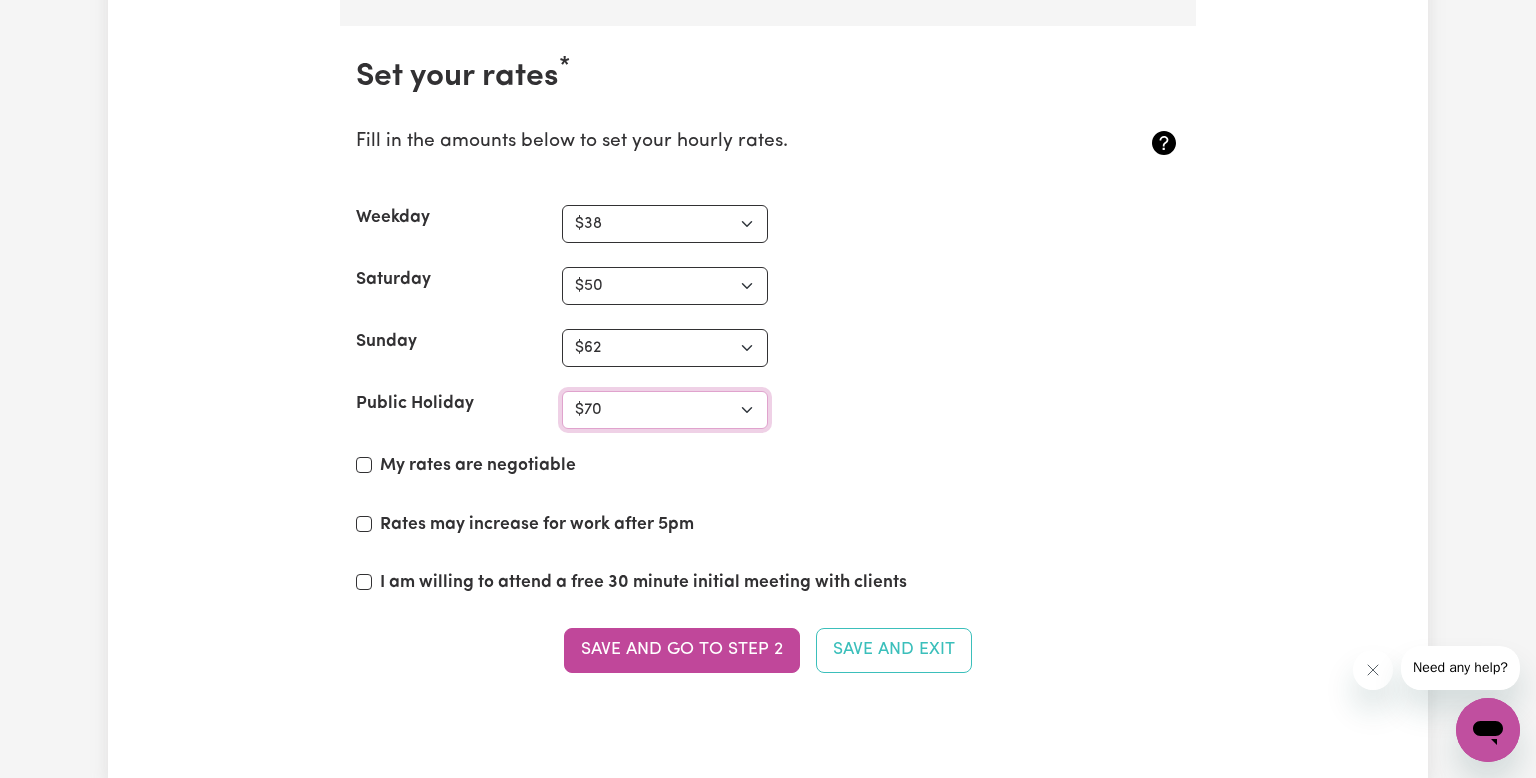click on "N/A $37 $38 $39 $40 $41 $42 $43 $44 $45 $46 $47 $48 $49 $50 $51 $52 $53 $54 $55 $56 $57 $58 $59 $60 $61 $62 $63 $64 $65 $66 $67 $68 $69 $70 $71 $72 $73 $74 $75 $76 $77 $78 $79 $80 $81 $82 $83 $84 $85 $86 $87 $88 $89 $90 $91 $92 $93 $94 $95 $96 $97 $98 $99 $100 $101 $102 $103 $104 $105 $106 $107 $108 $109 $110 $111 $112 $113 $114 $115 $116 $117 $118 $119 $120 $121 $122 $123 $124 $125 $126 $127 $128 $129 $130 $131 $132 $133 $134 $135 $136 $137 $138 $139 $140 $141 $142 $143 $144 $145 $146 $147 $148 $149 $150 $151 $152 $153 $154 $155 $156 $157 $158 $159 $160 $161 $162" at bounding box center [665, 410] 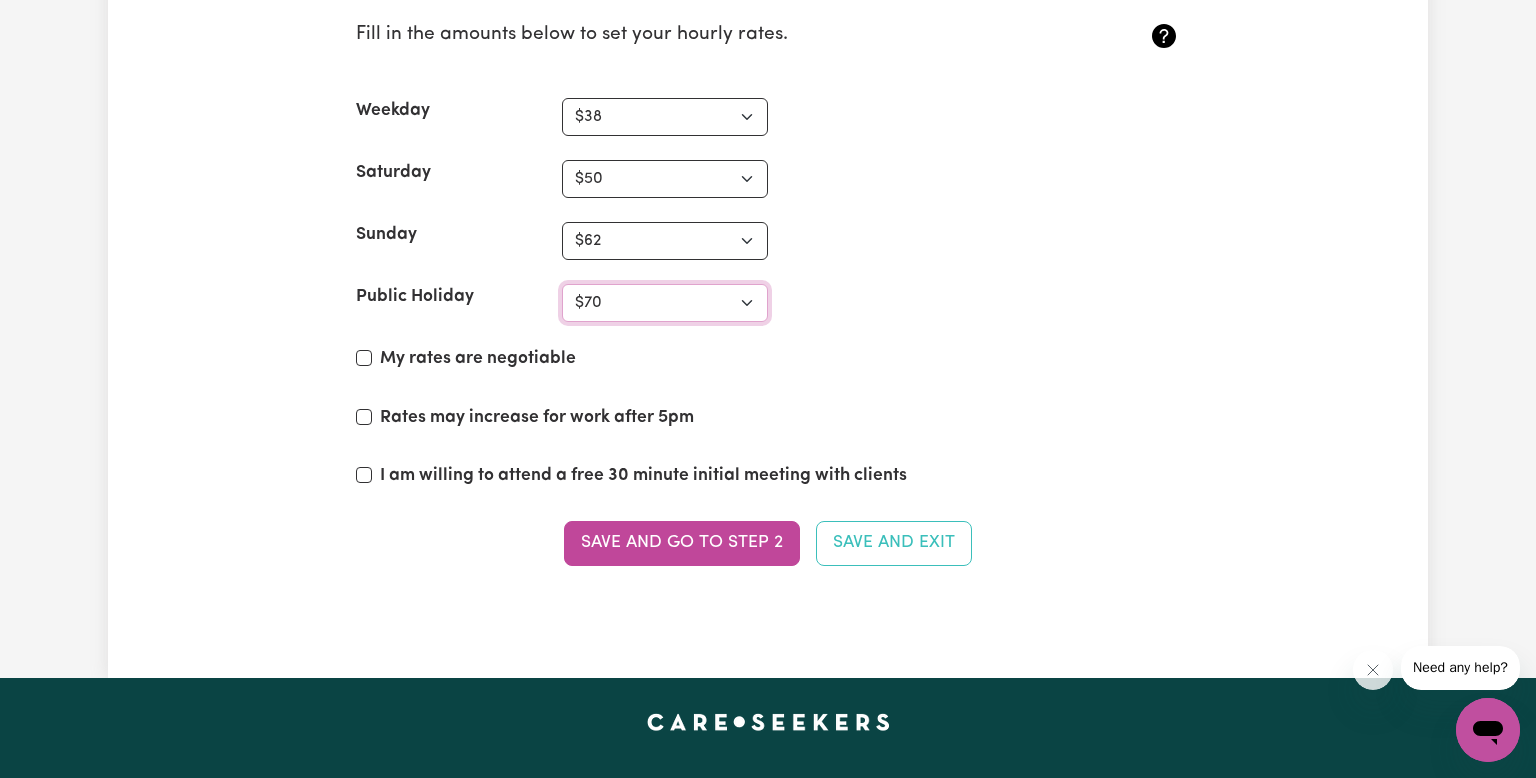 scroll, scrollTop: 4796, scrollLeft: 0, axis: vertical 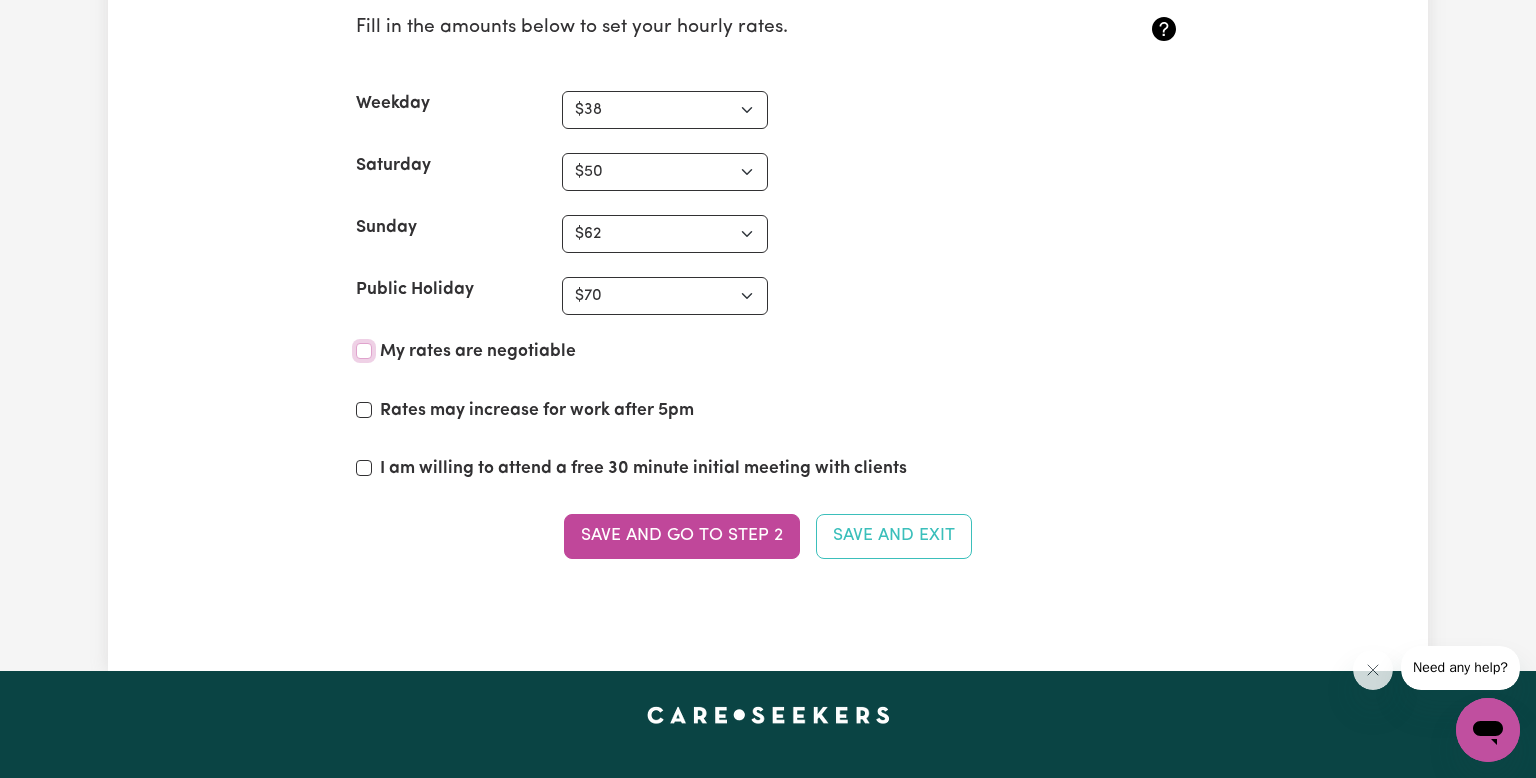 click on "My rates are negotiable" at bounding box center [364, 351] 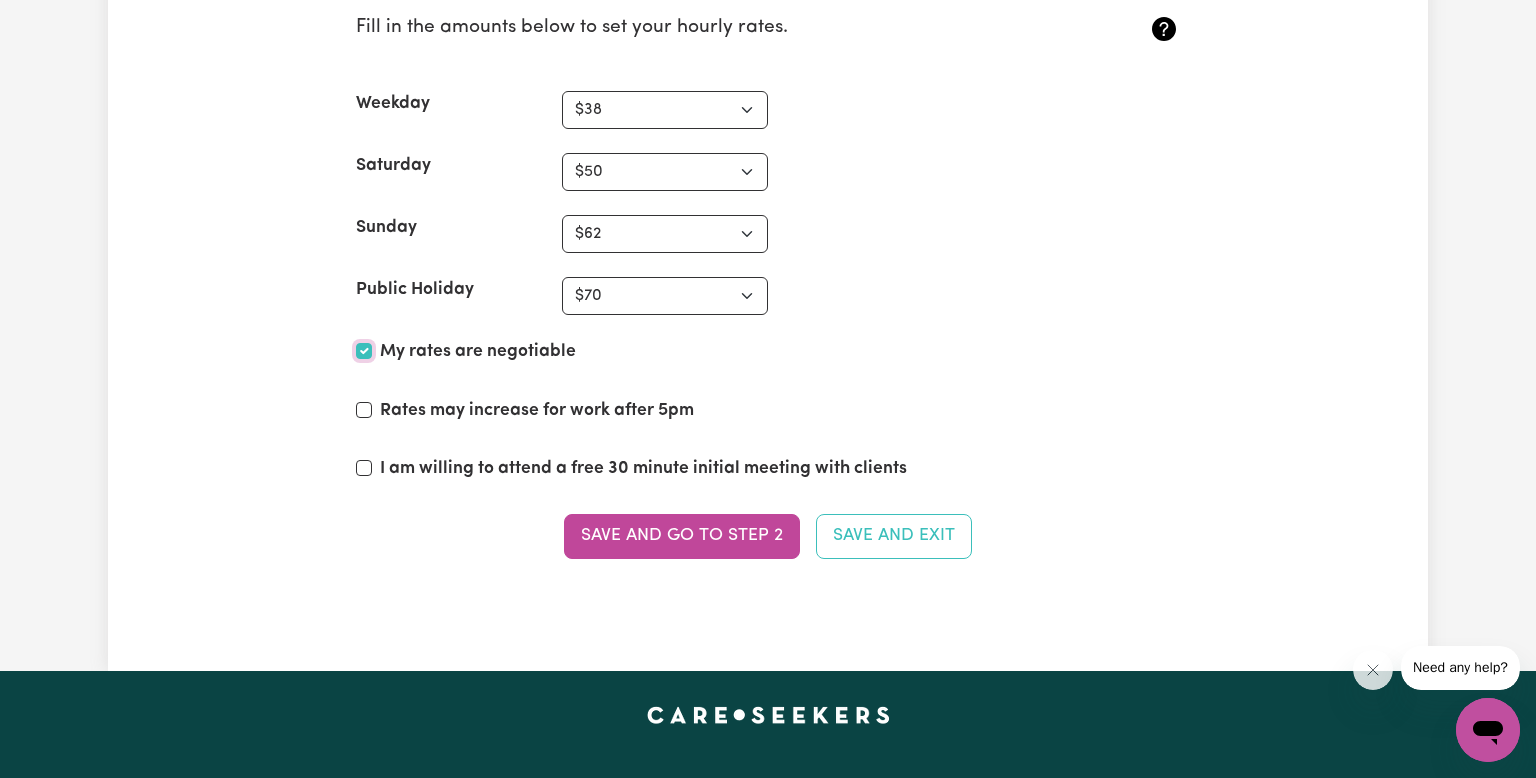 checkbox on "true" 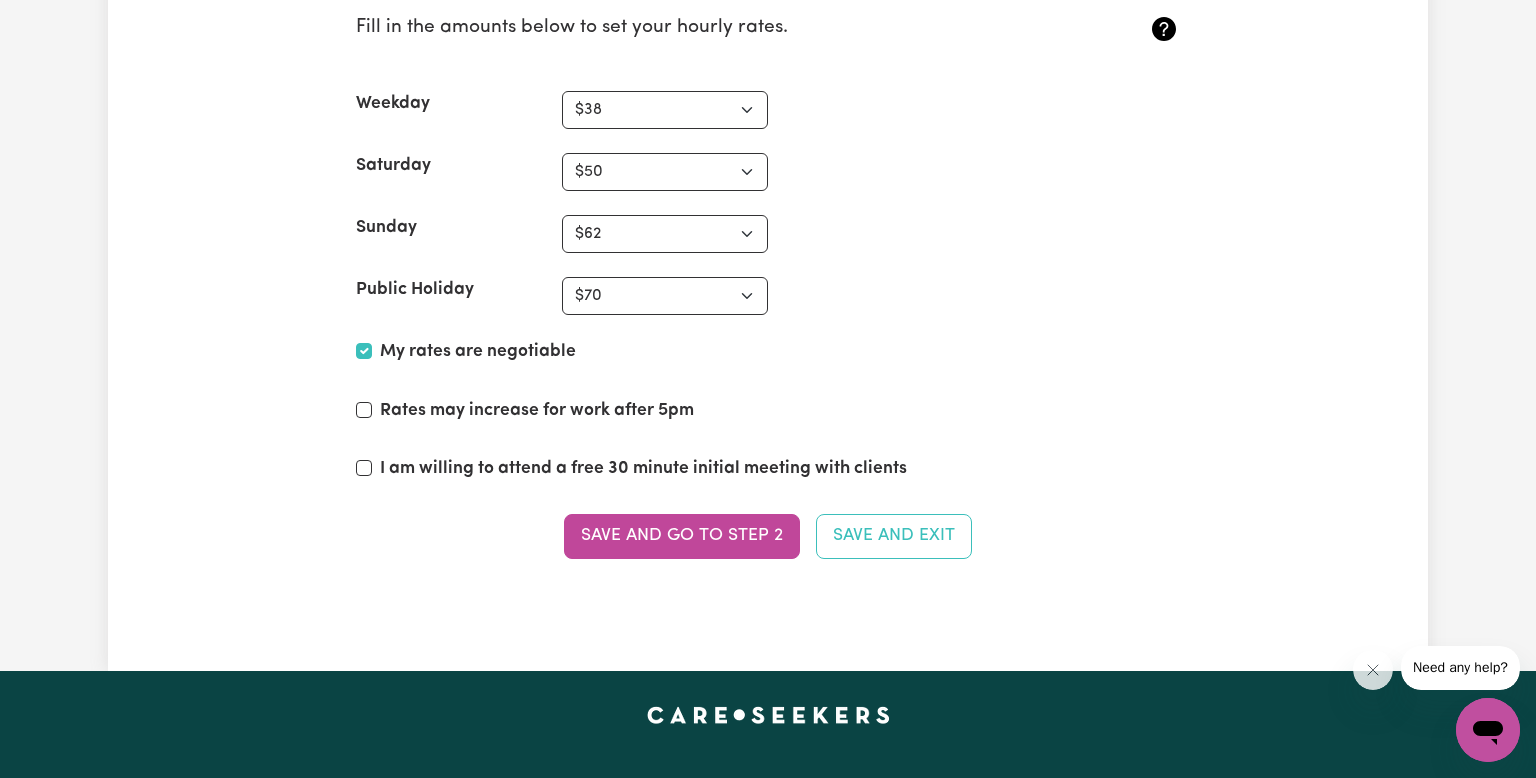 click on "Rates may increase for work after 5pm" at bounding box center [537, 411] 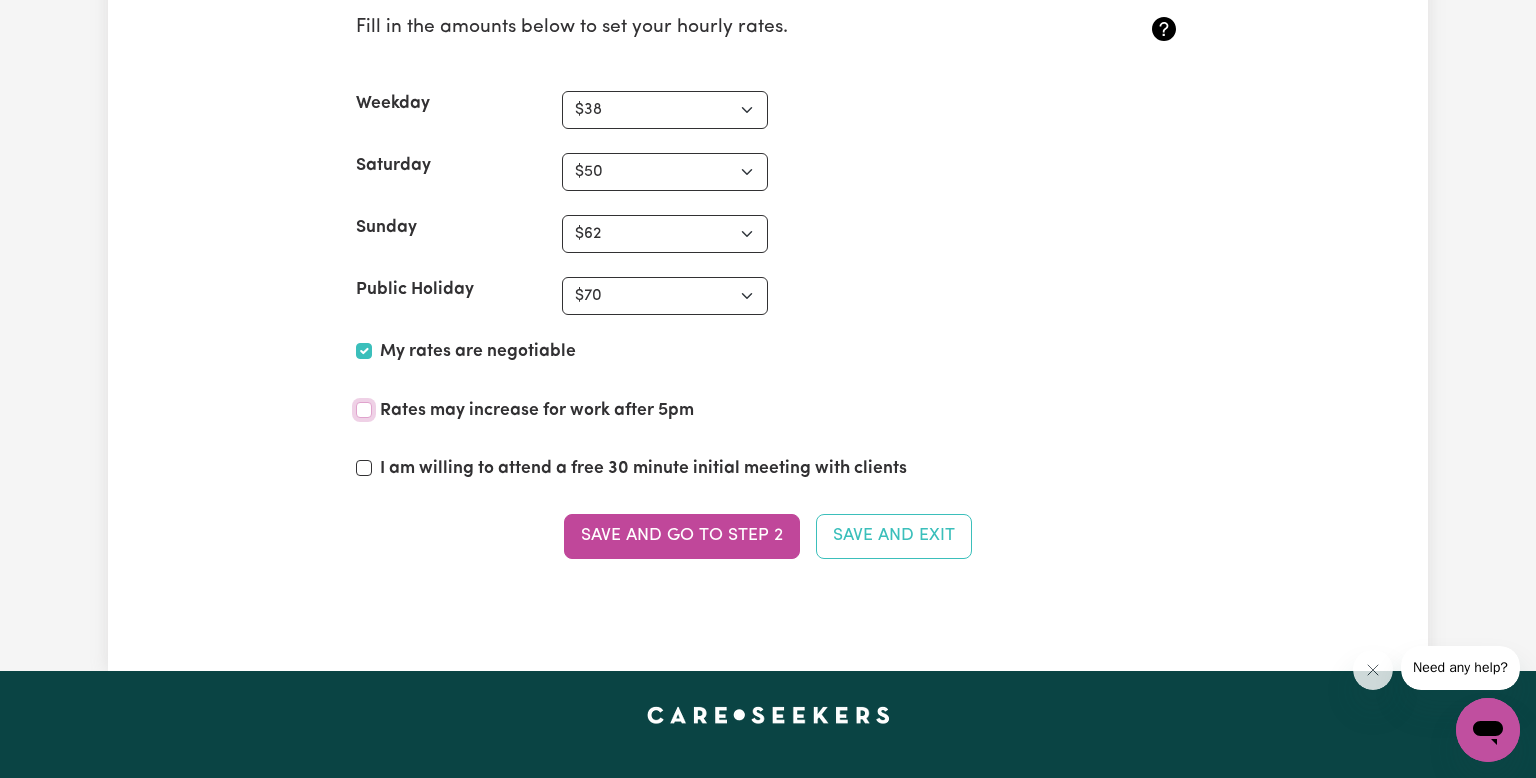 click on "Rates may increase for work after 5pm" at bounding box center [364, 410] 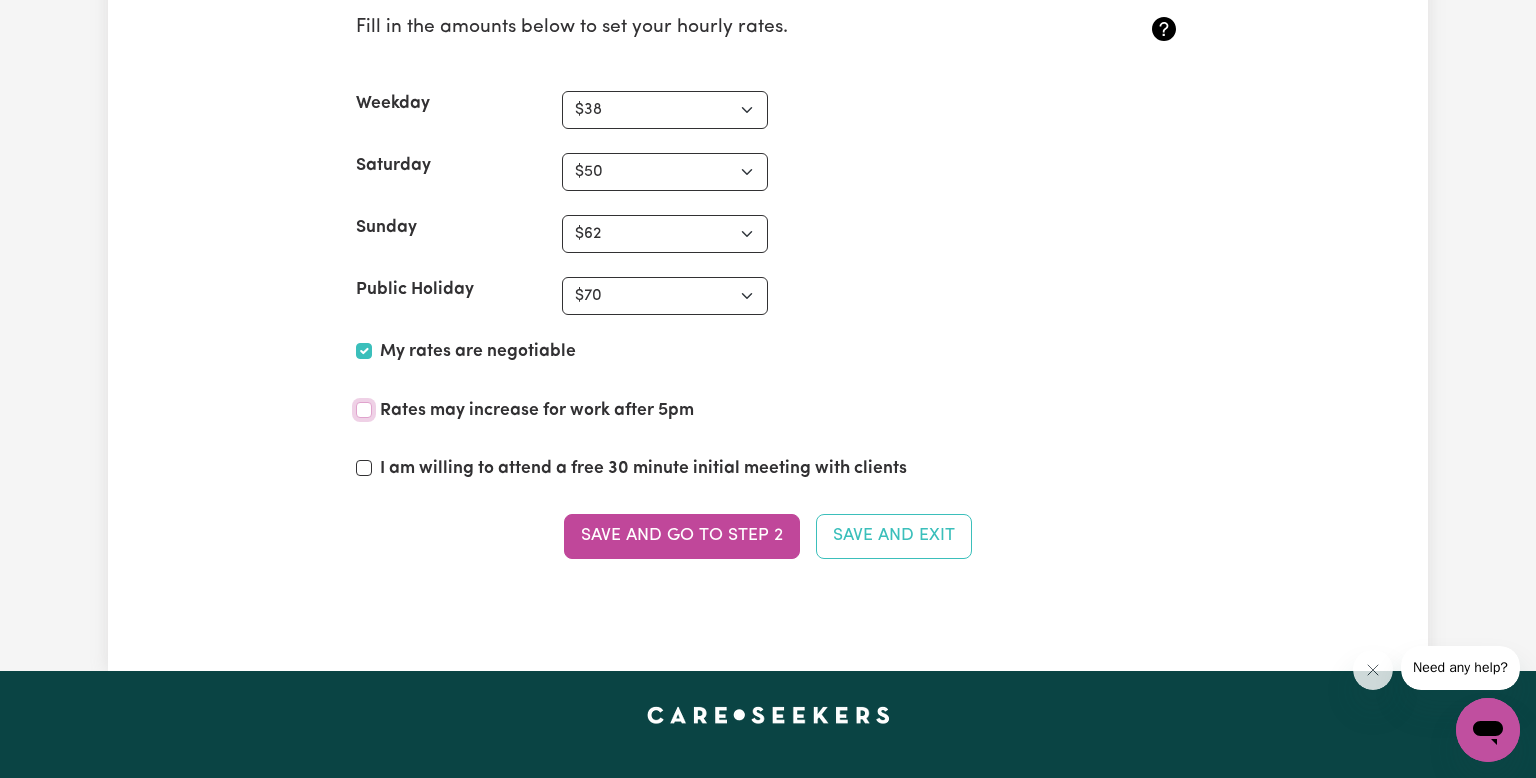 checkbox on "true" 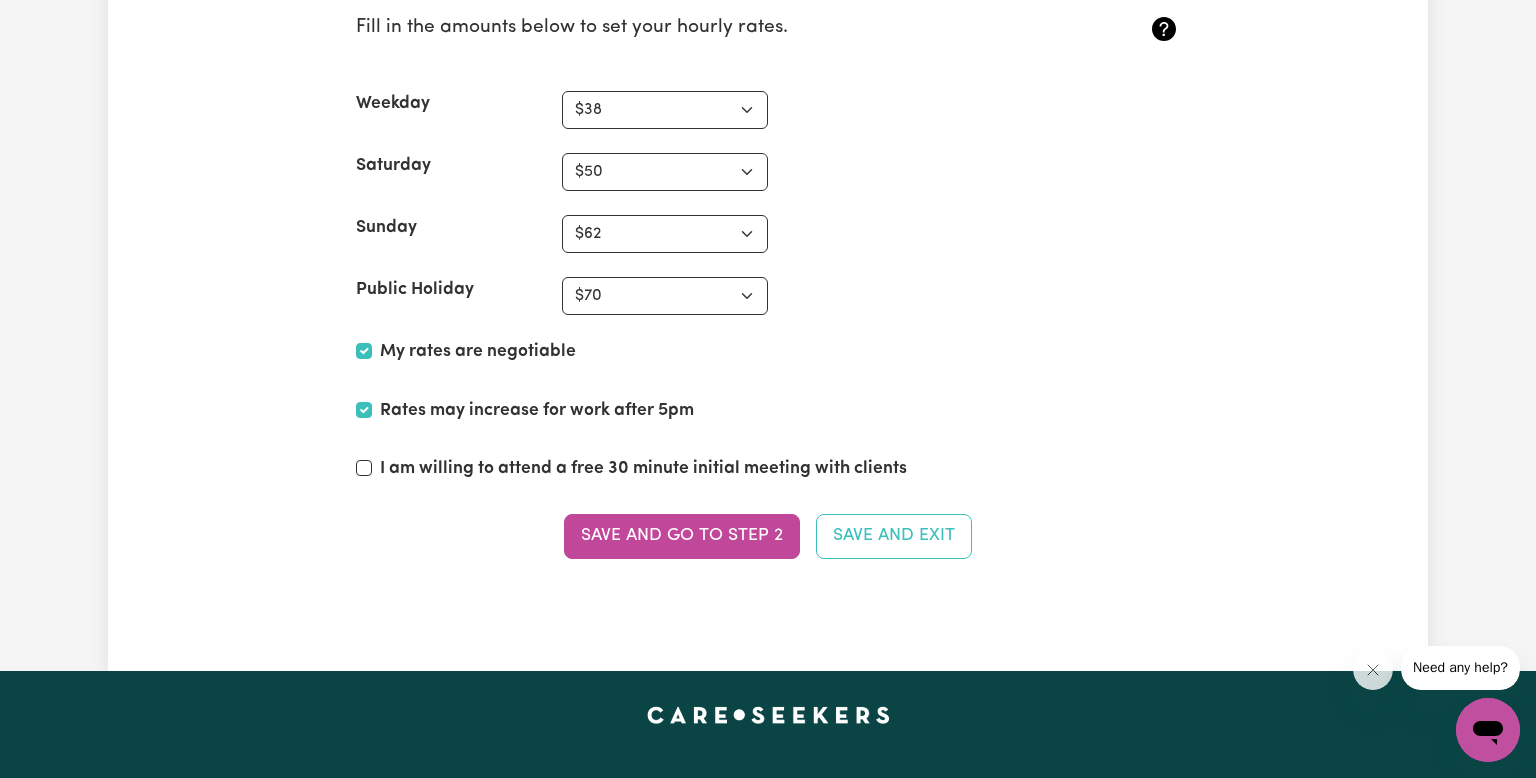 click on "I am willing to attend a free 30 minute initial meeting with clients" at bounding box center [768, 473] 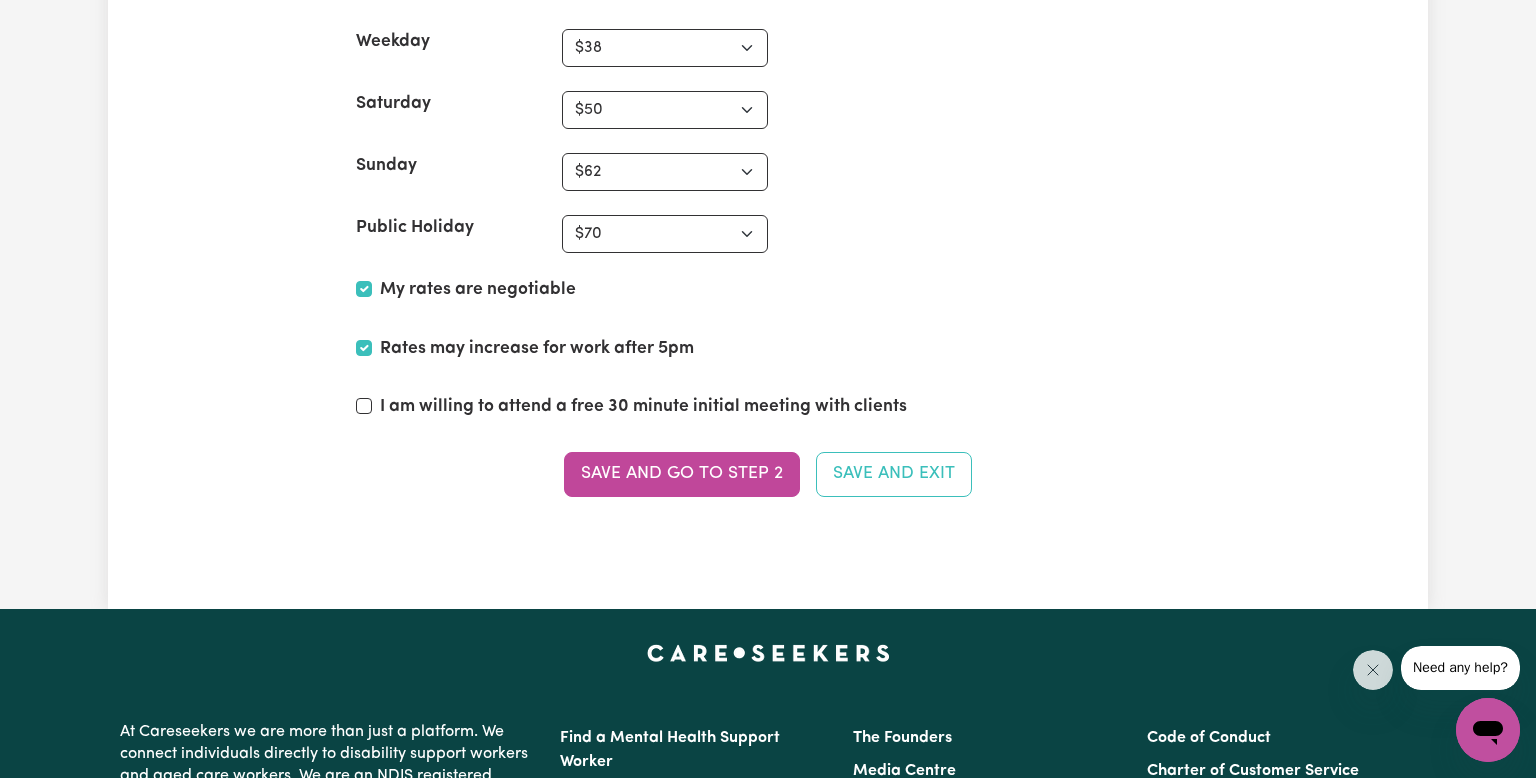 scroll, scrollTop: 4862, scrollLeft: 0, axis: vertical 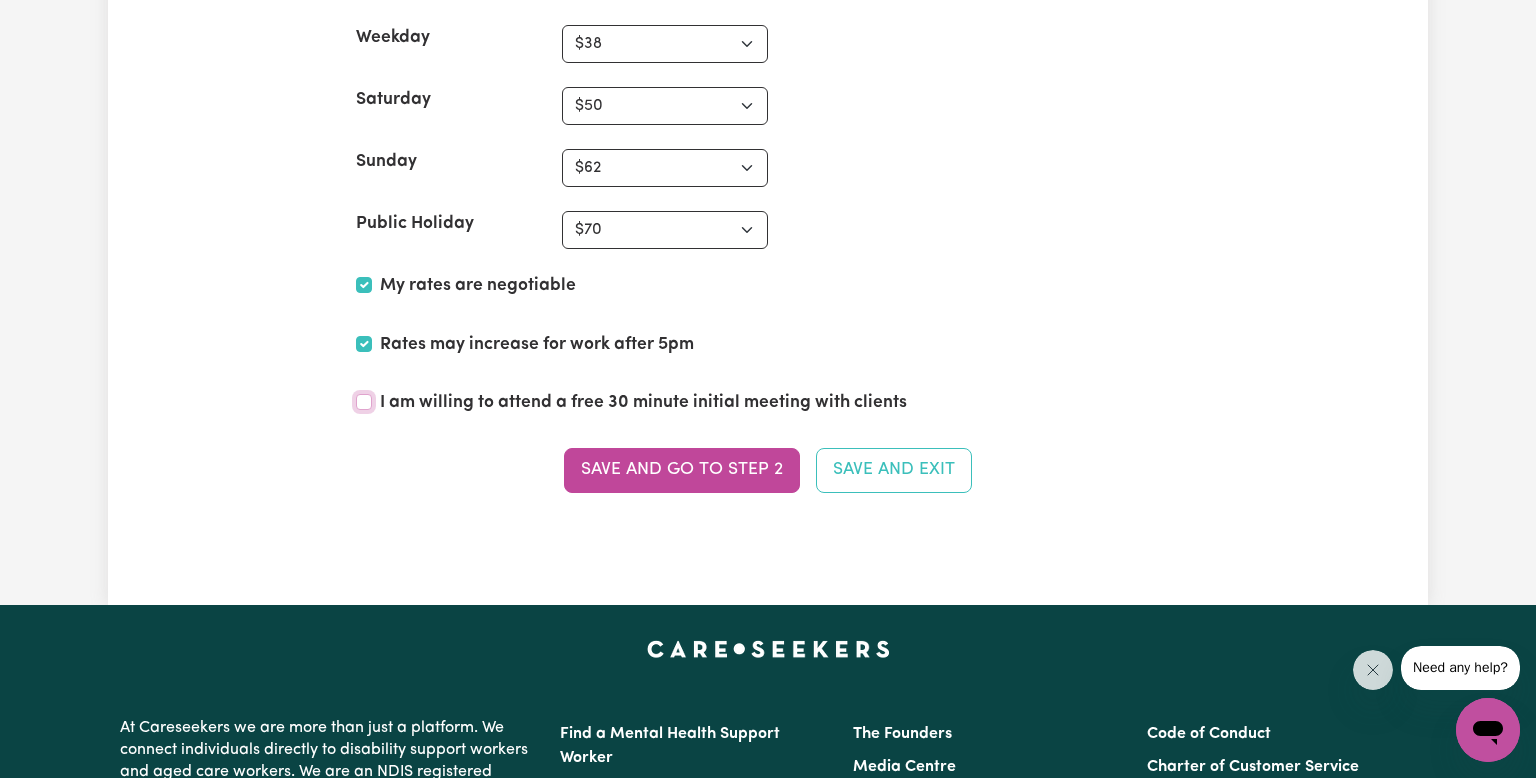 click on "I am willing to attend a free 30 minute initial meeting with clients" at bounding box center [364, 402] 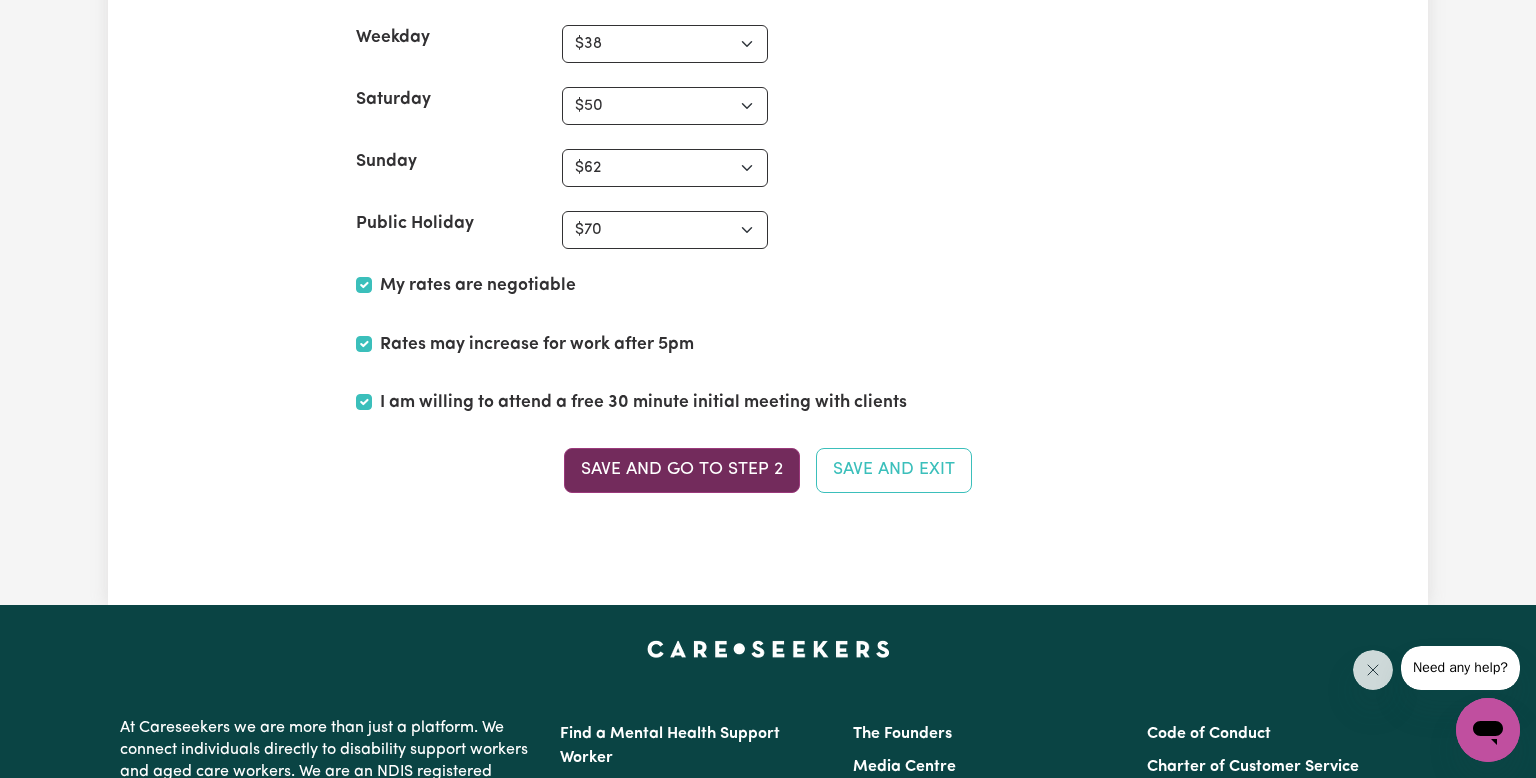 click on "Save and go to Step 2" at bounding box center [682, 470] 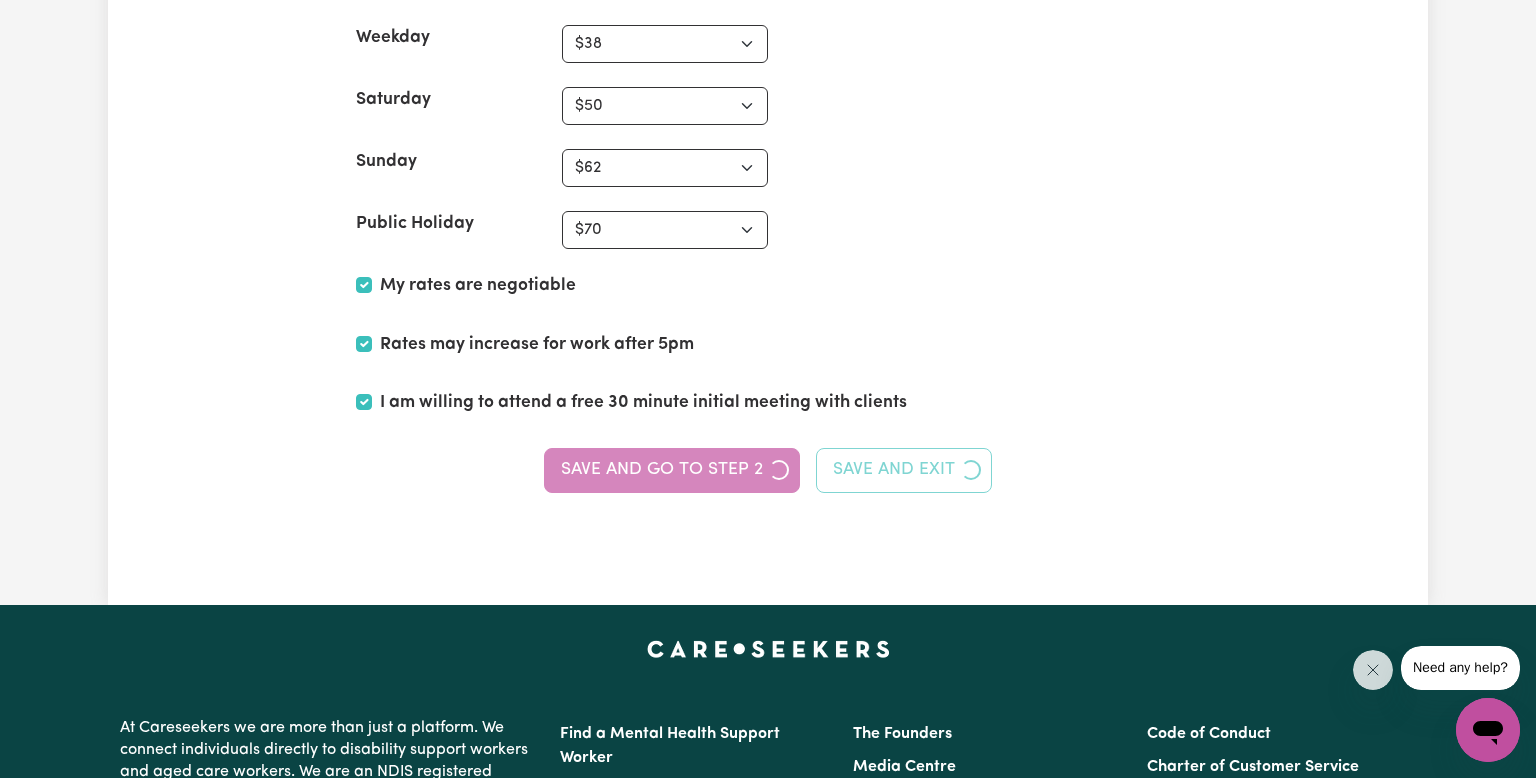 scroll, scrollTop: 0, scrollLeft: 0, axis: both 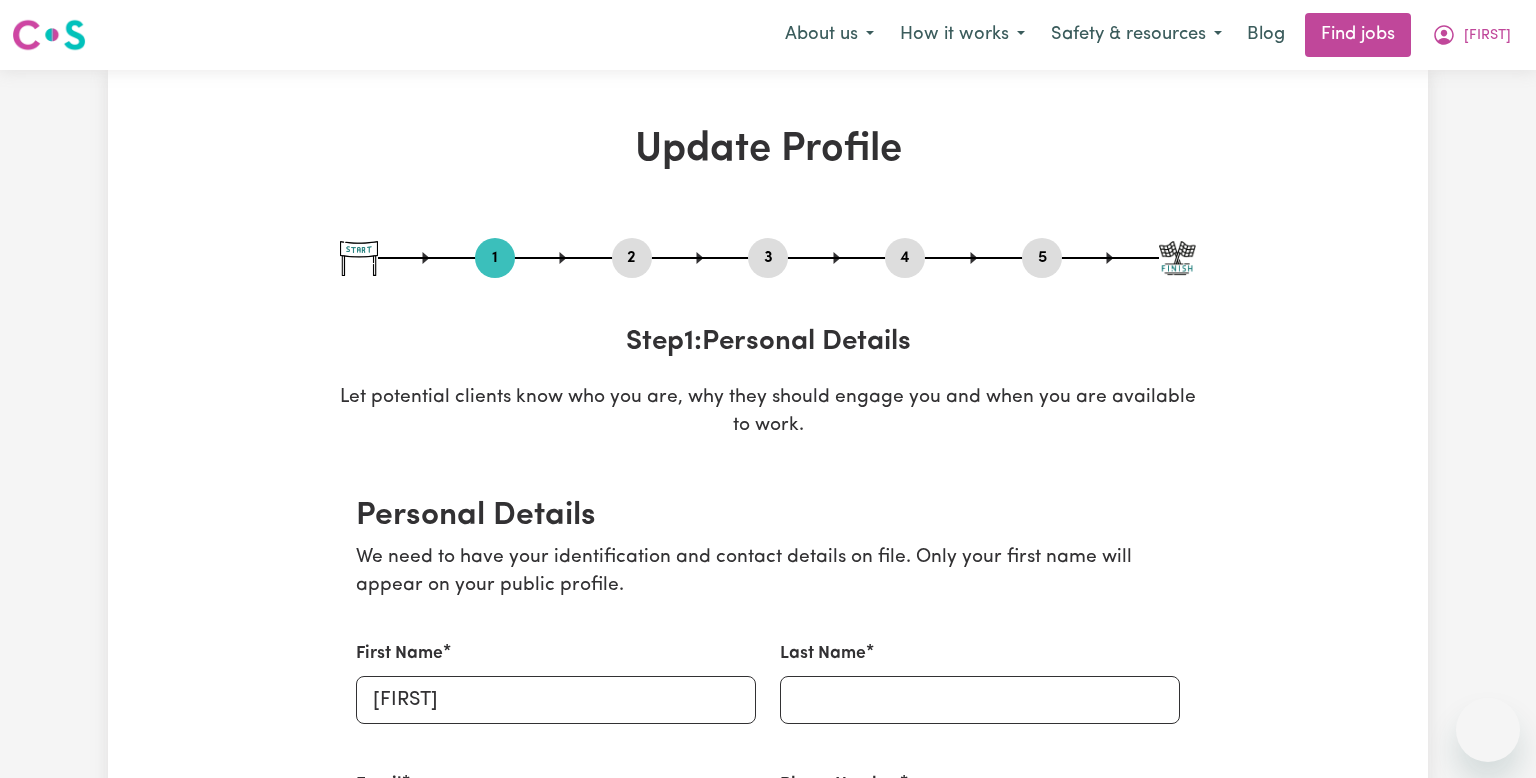 select on "Studying a healthcare related degree or qualification" 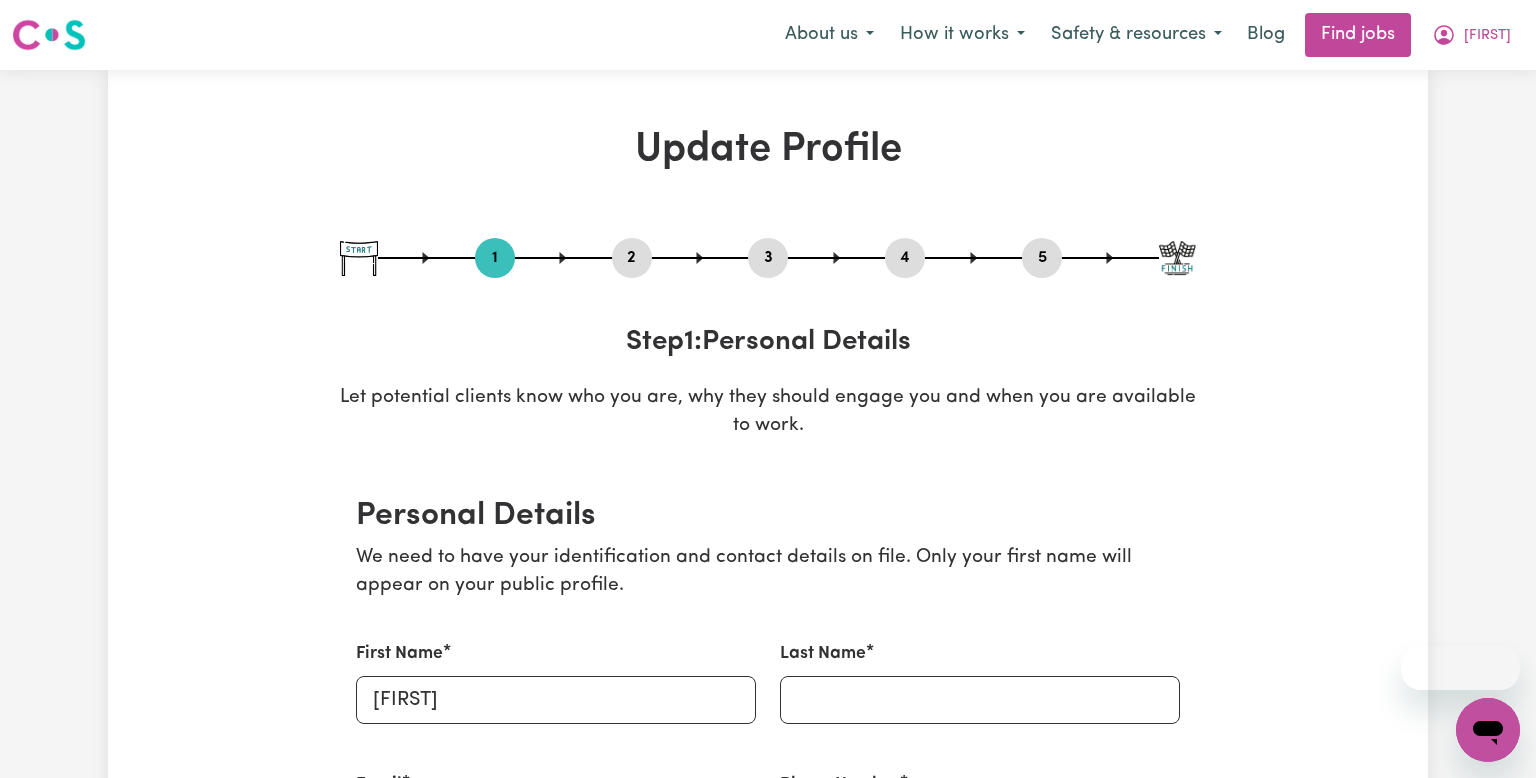 scroll, scrollTop: 0, scrollLeft: 0, axis: both 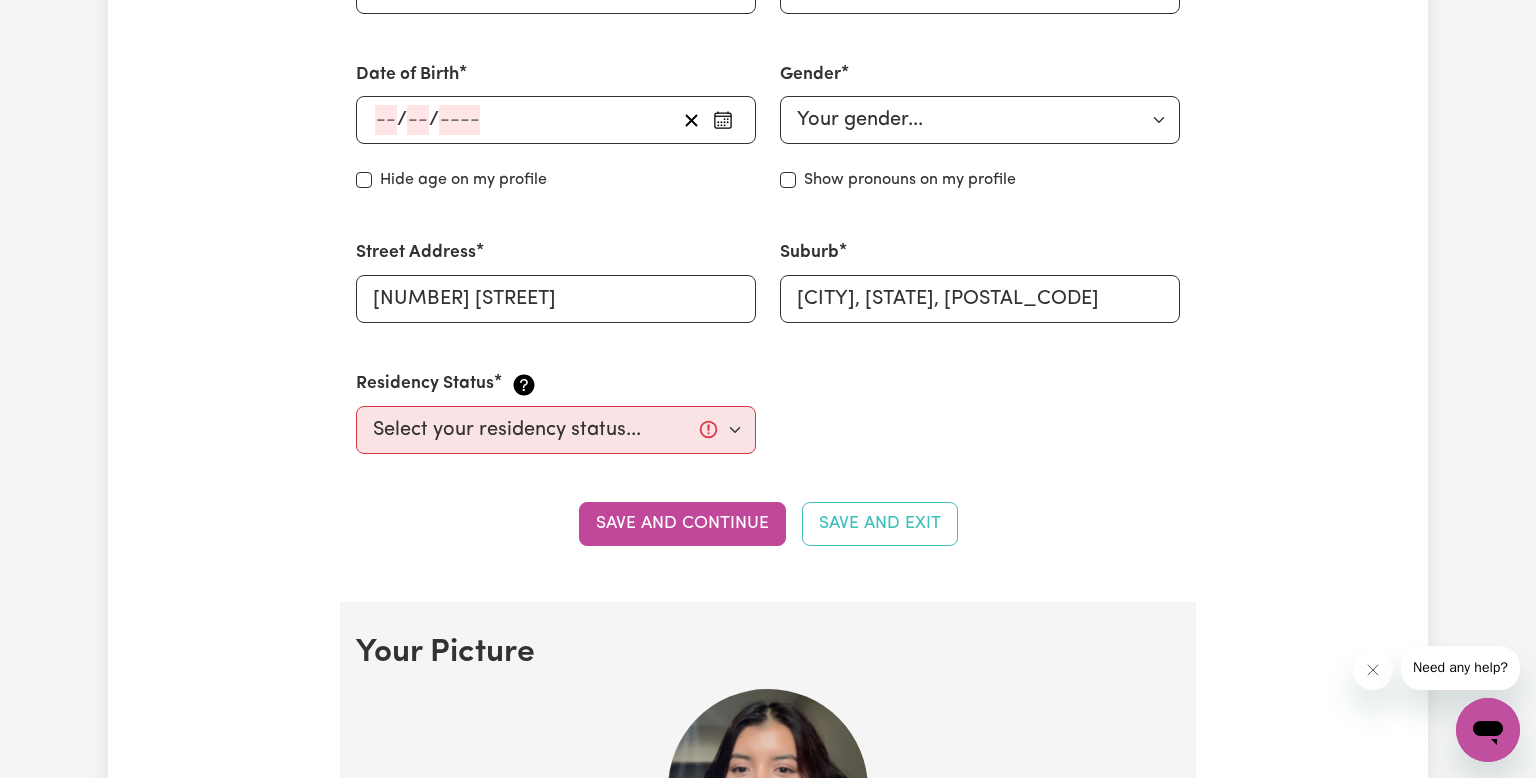 click on "/ /" at bounding box center (556, 120) 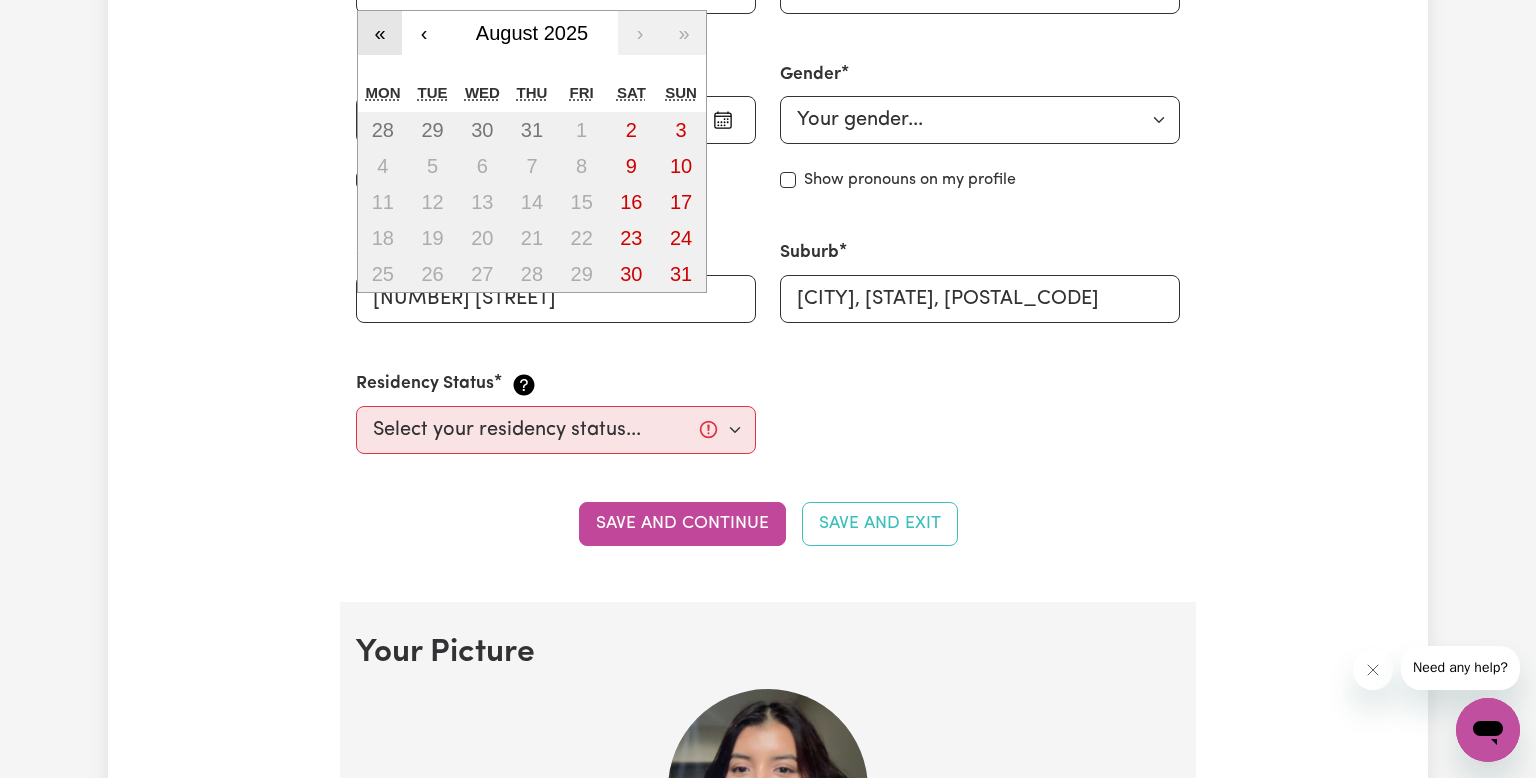click on "«" at bounding box center (380, 33) 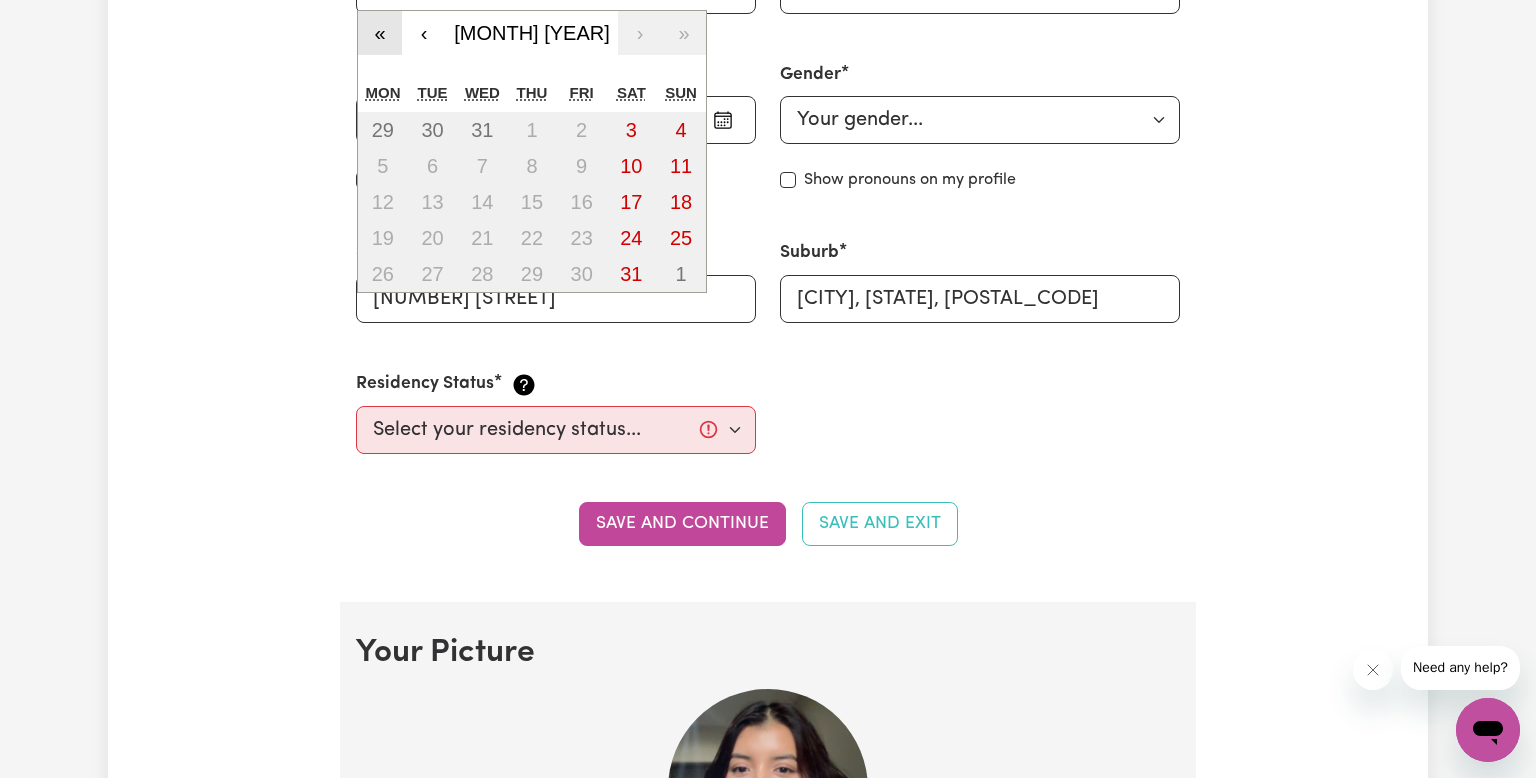 click on "«" at bounding box center [380, 33] 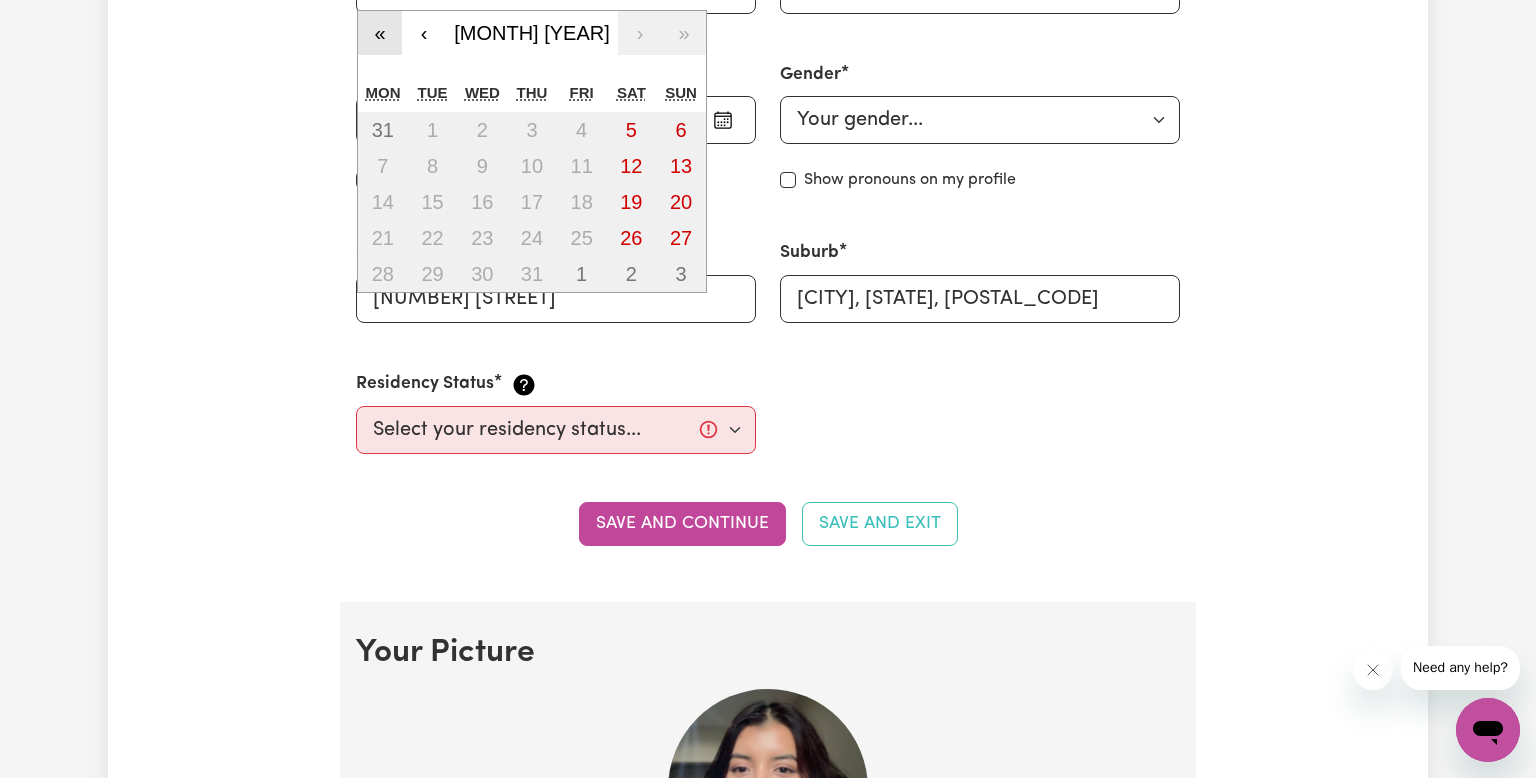 click on "«" at bounding box center [380, 33] 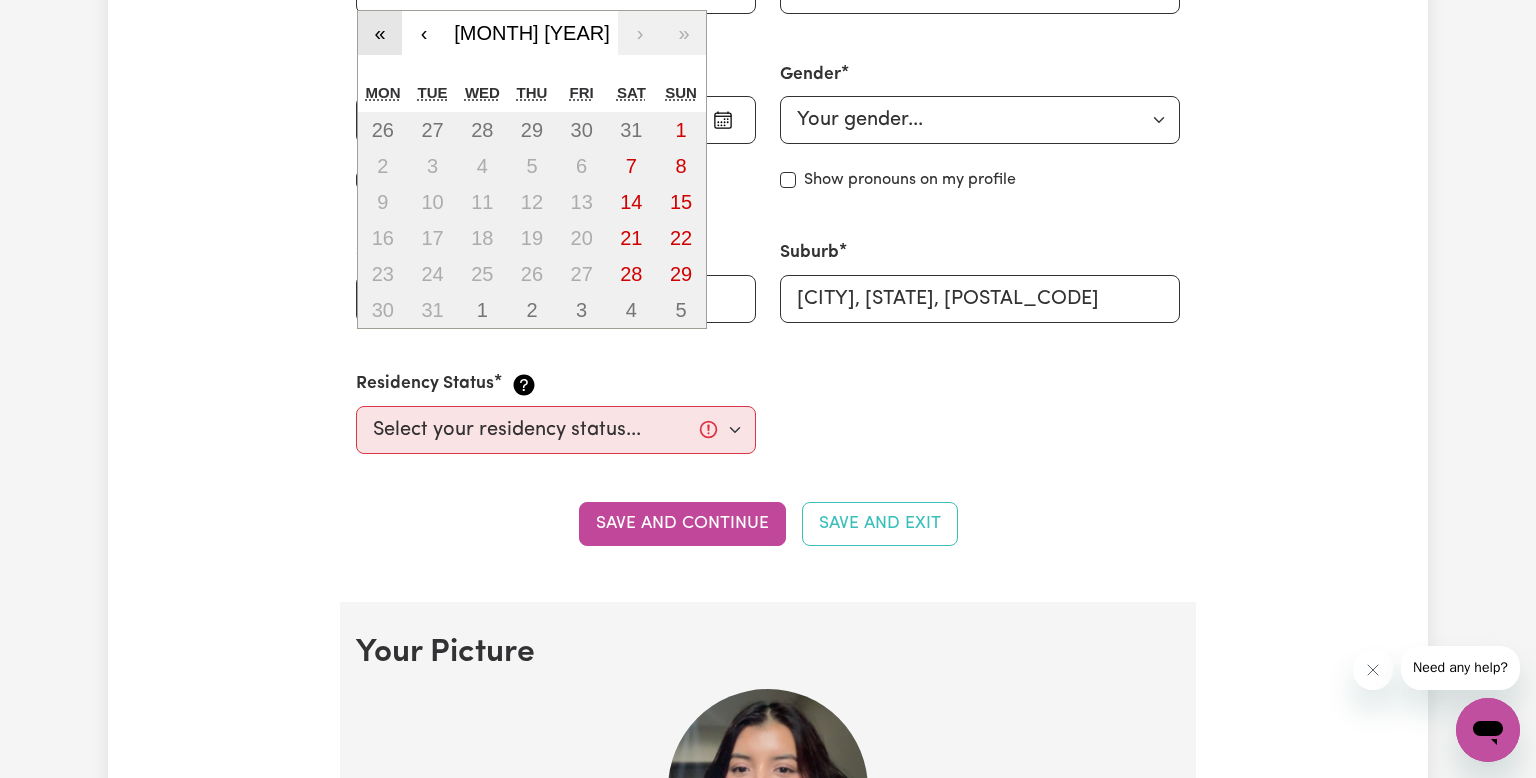 click on "«" at bounding box center (380, 33) 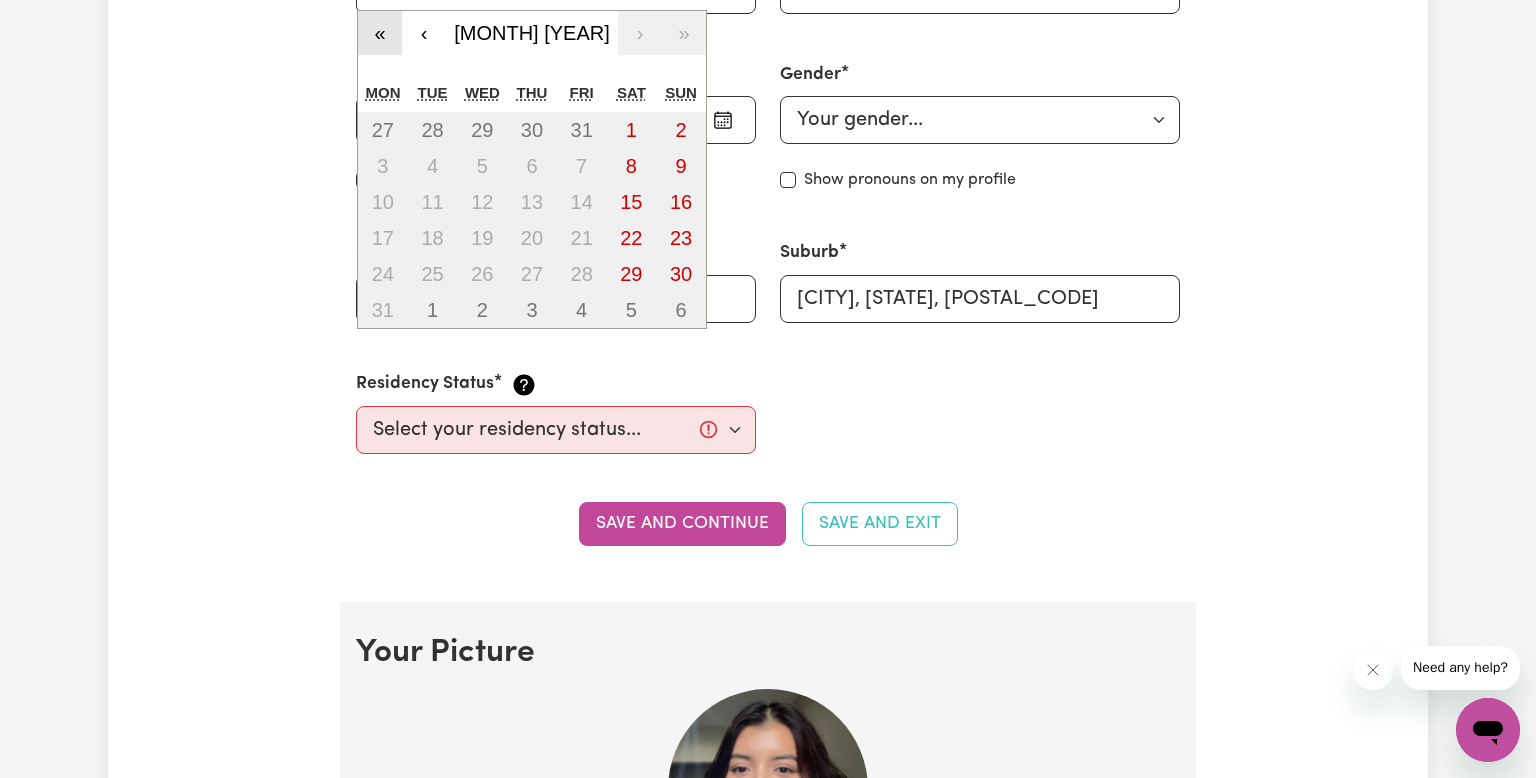 click on "«" at bounding box center (380, 33) 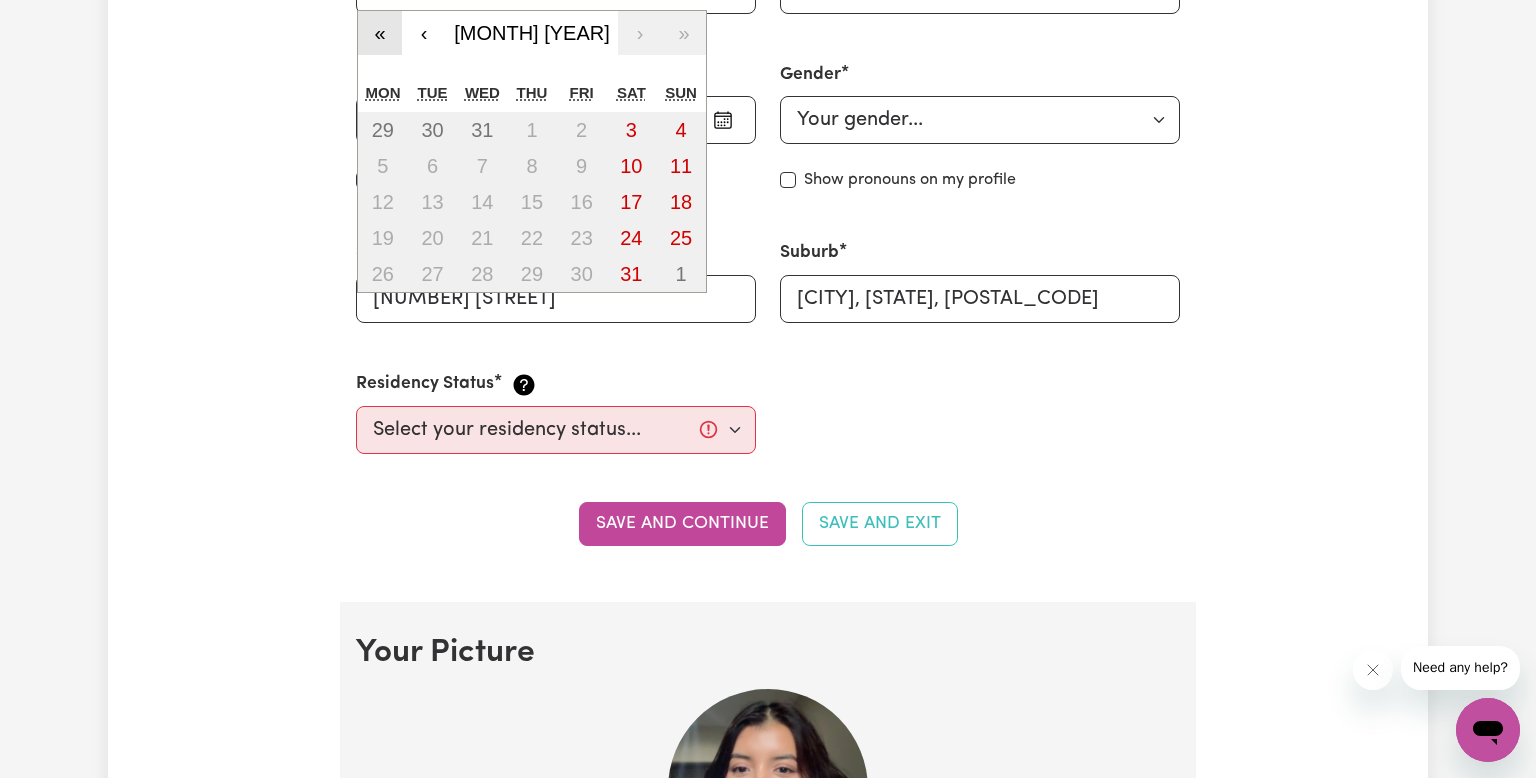 click on "«" at bounding box center (380, 33) 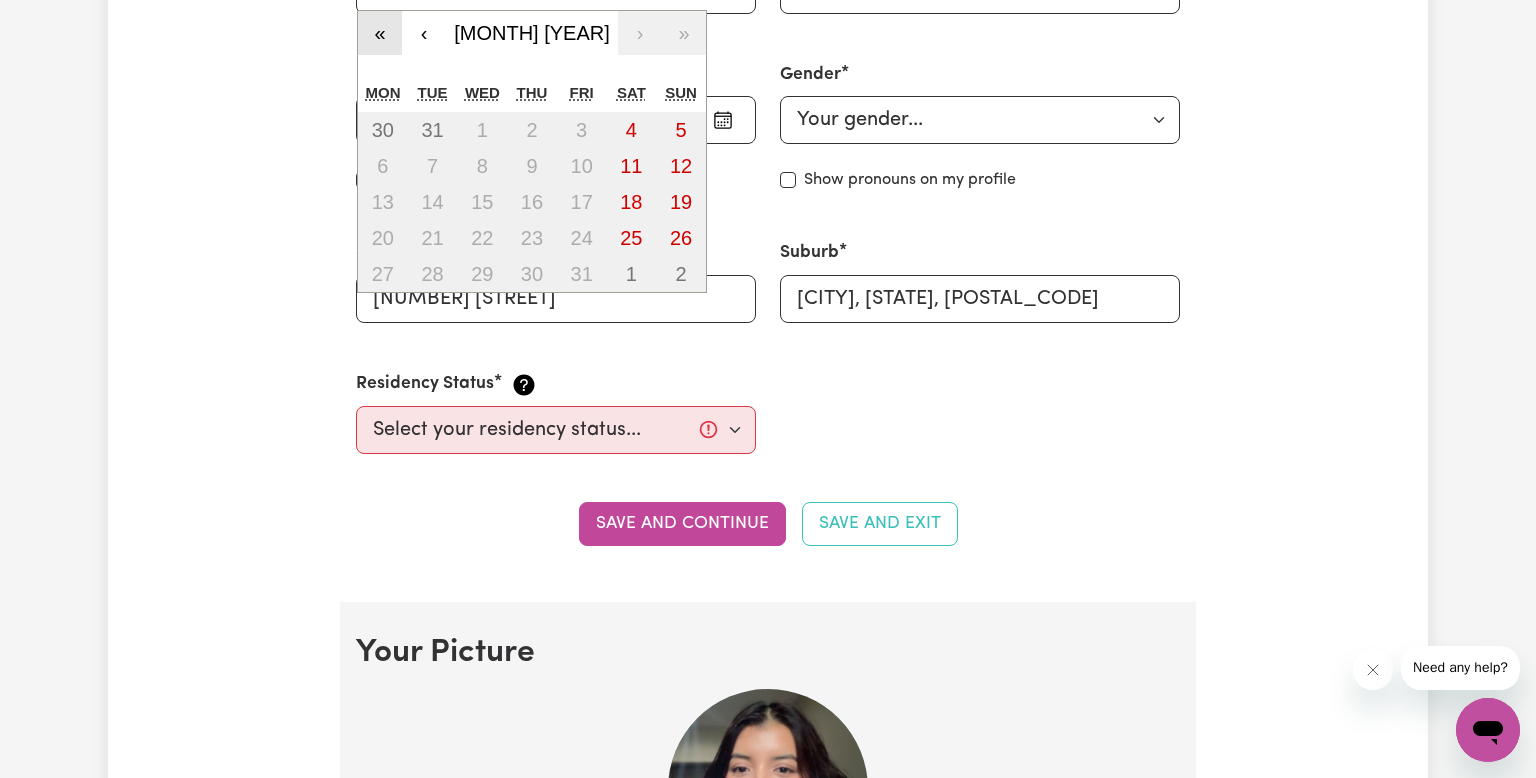 click on "«" at bounding box center [380, 33] 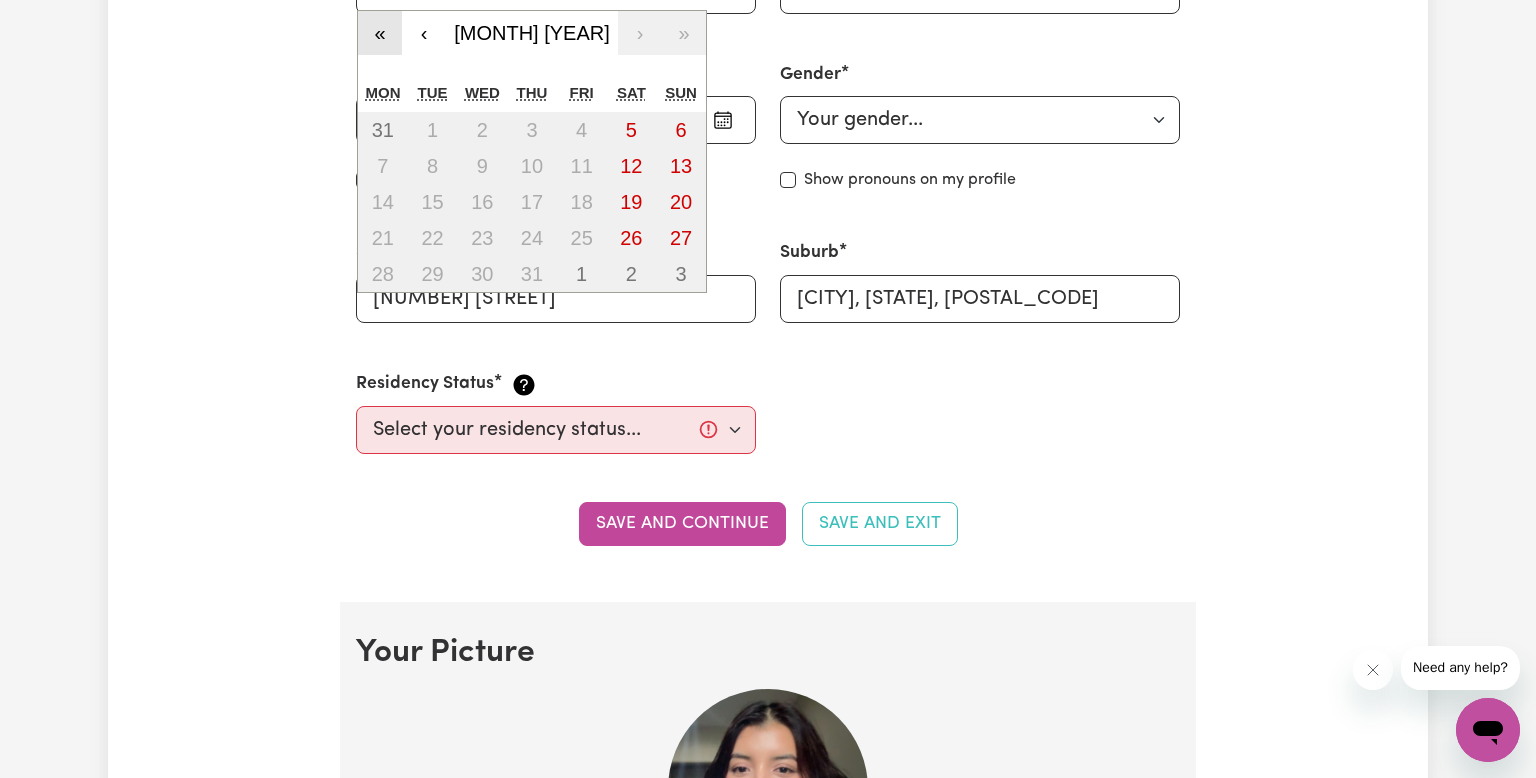 click on "«" at bounding box center [380, 33] 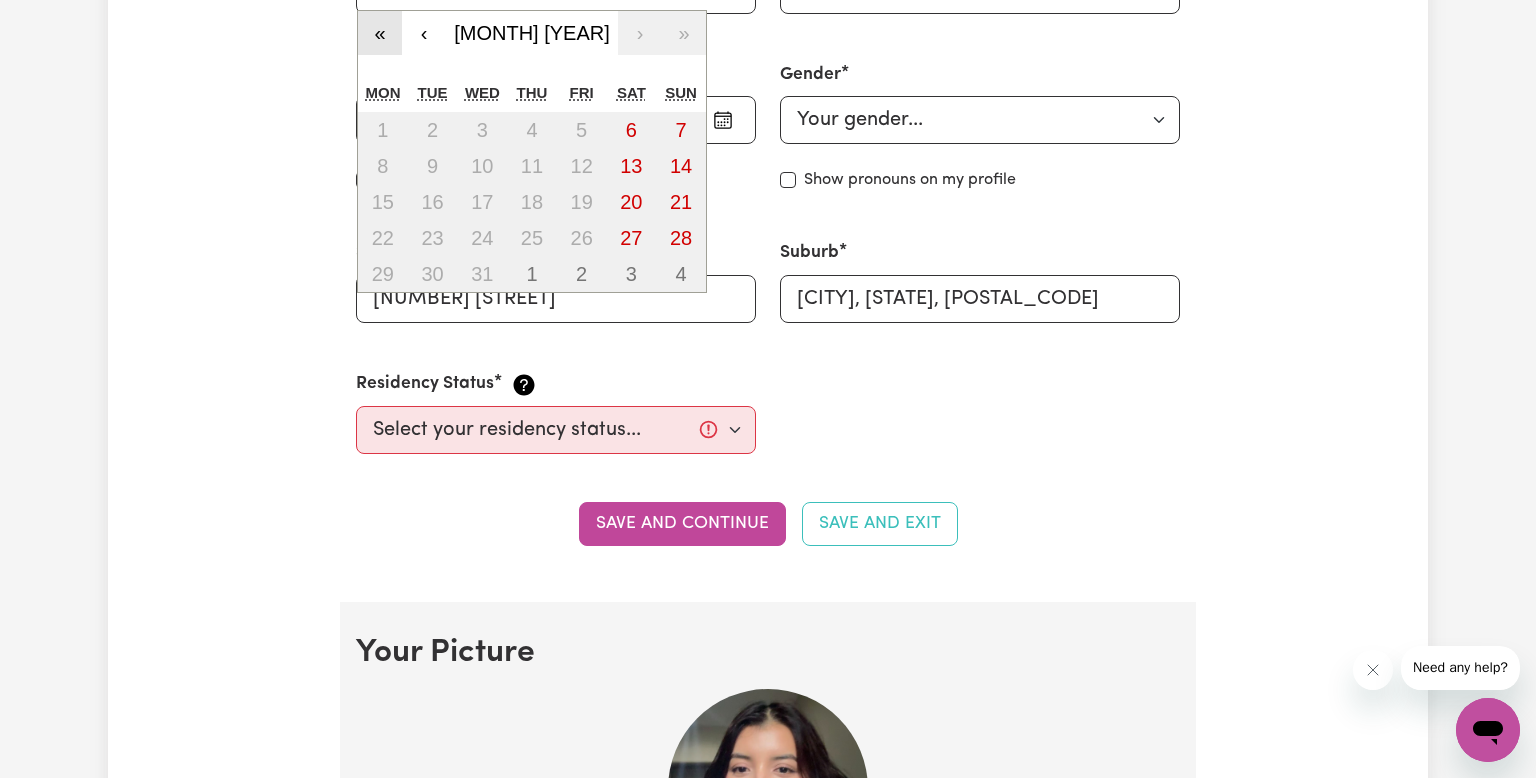 click on "«" at bounding box center [380, 33] 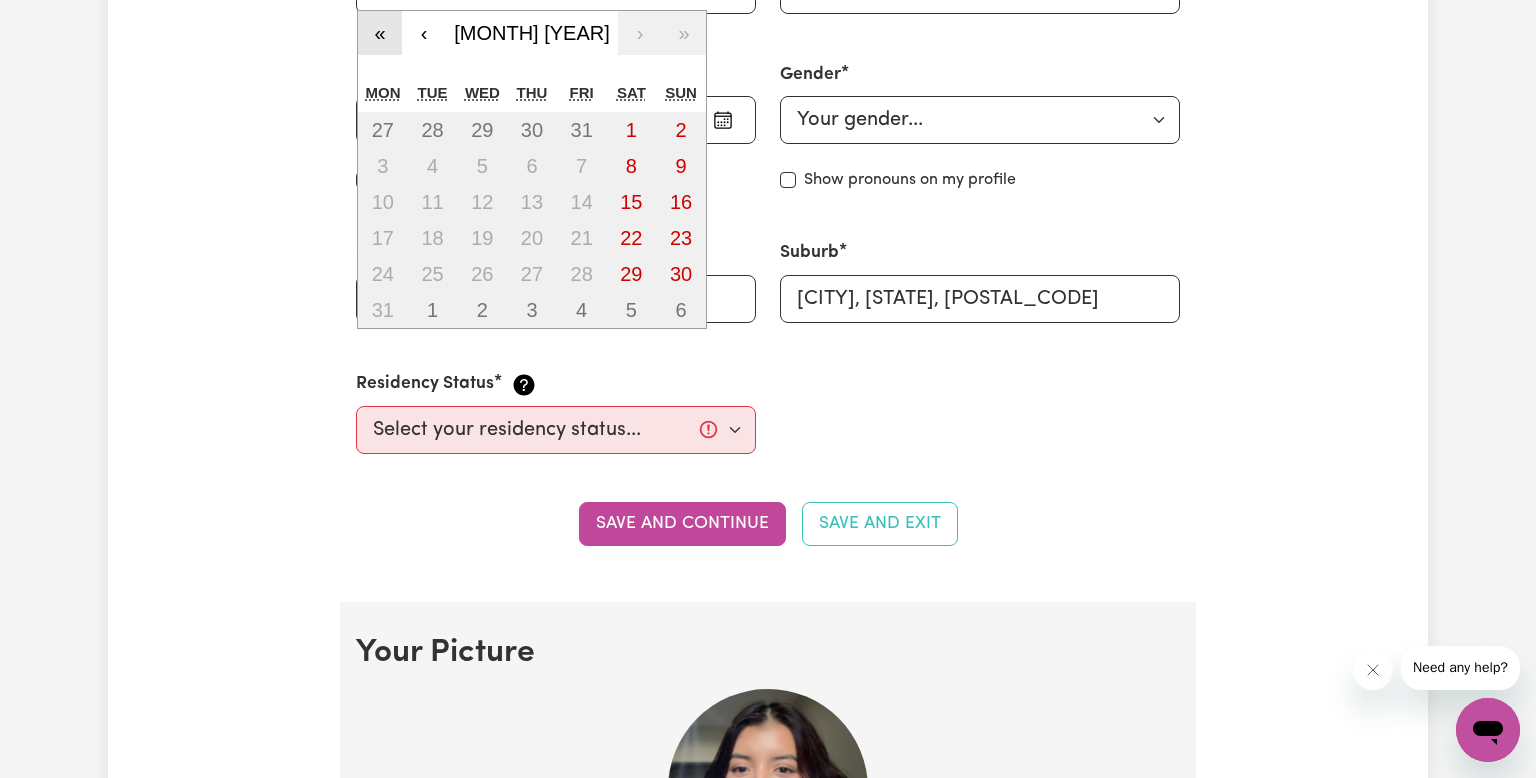 click on "«" at bounding box center [380, 33] 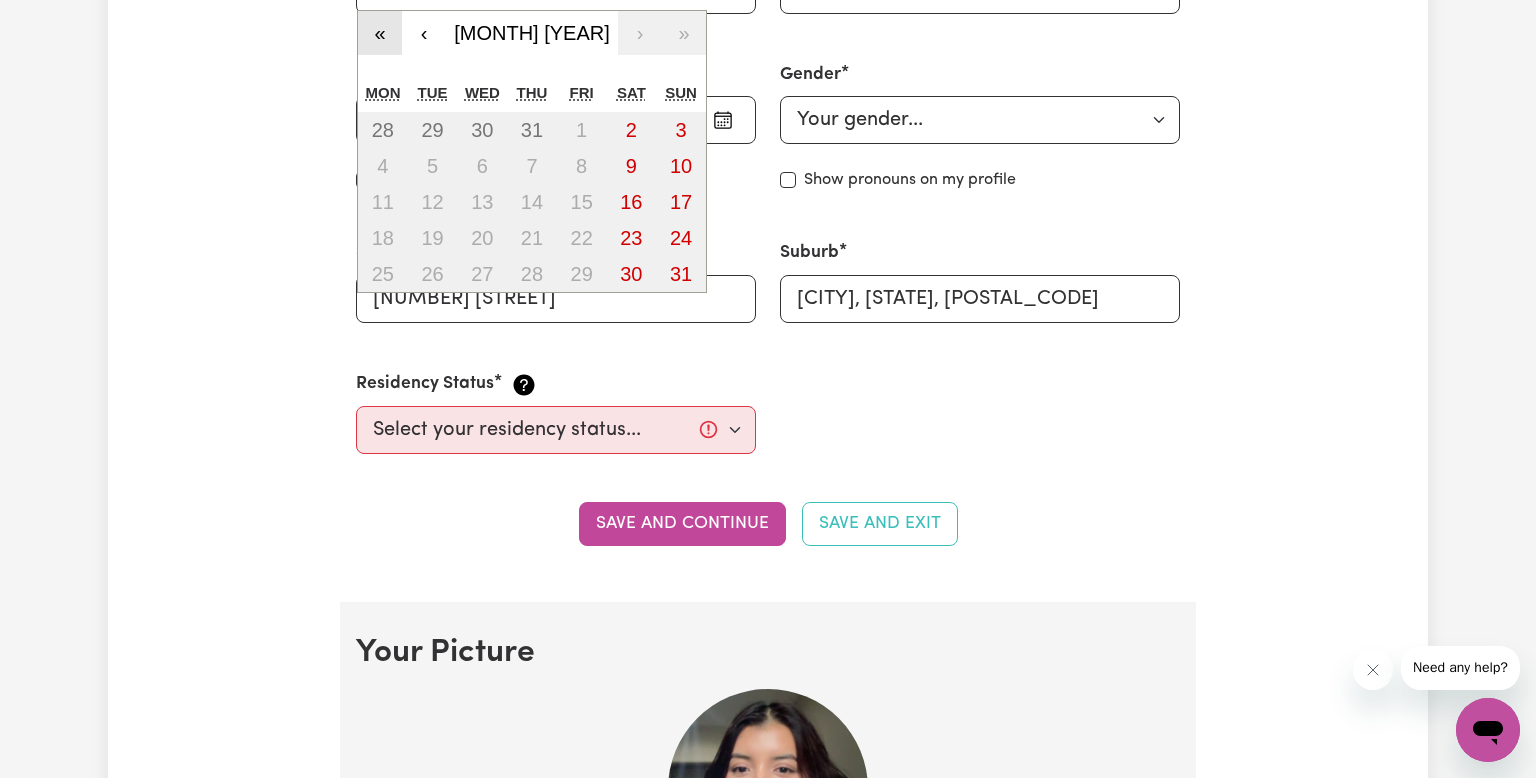 click on "«" at bounding box center (380, 33) 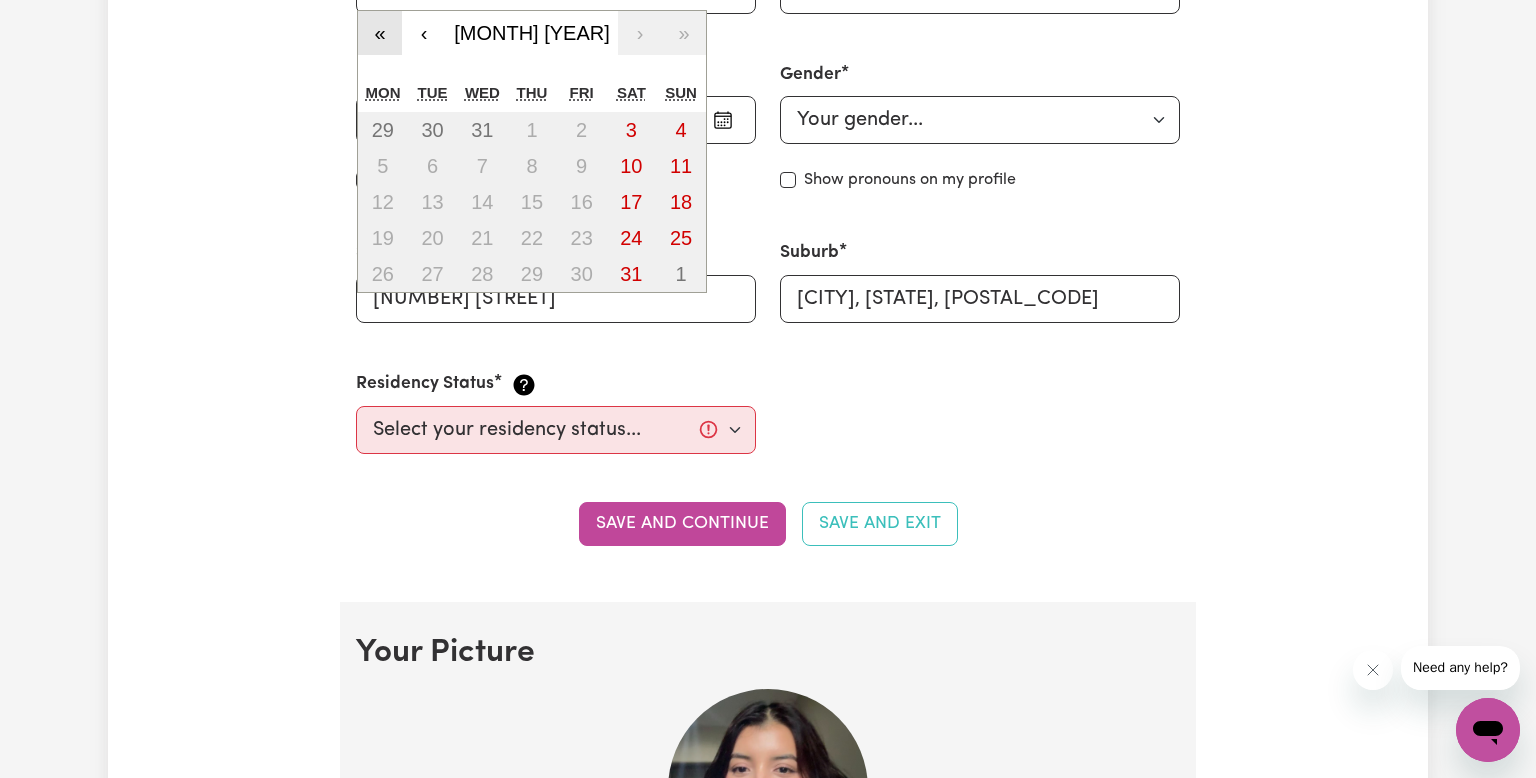 click on "«" at bounding box center [380, 33] 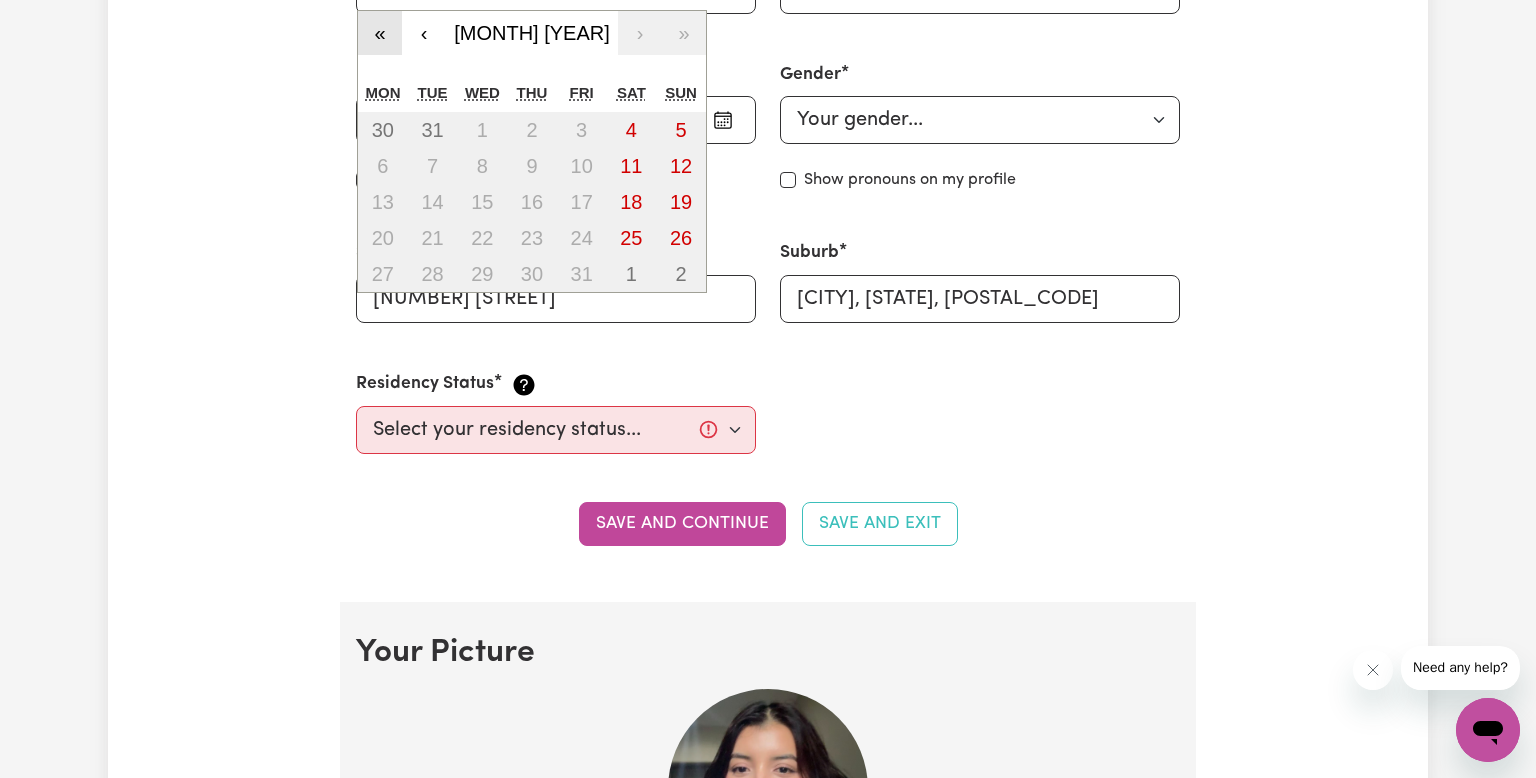 click on "«" at bounding box center [380, 33] 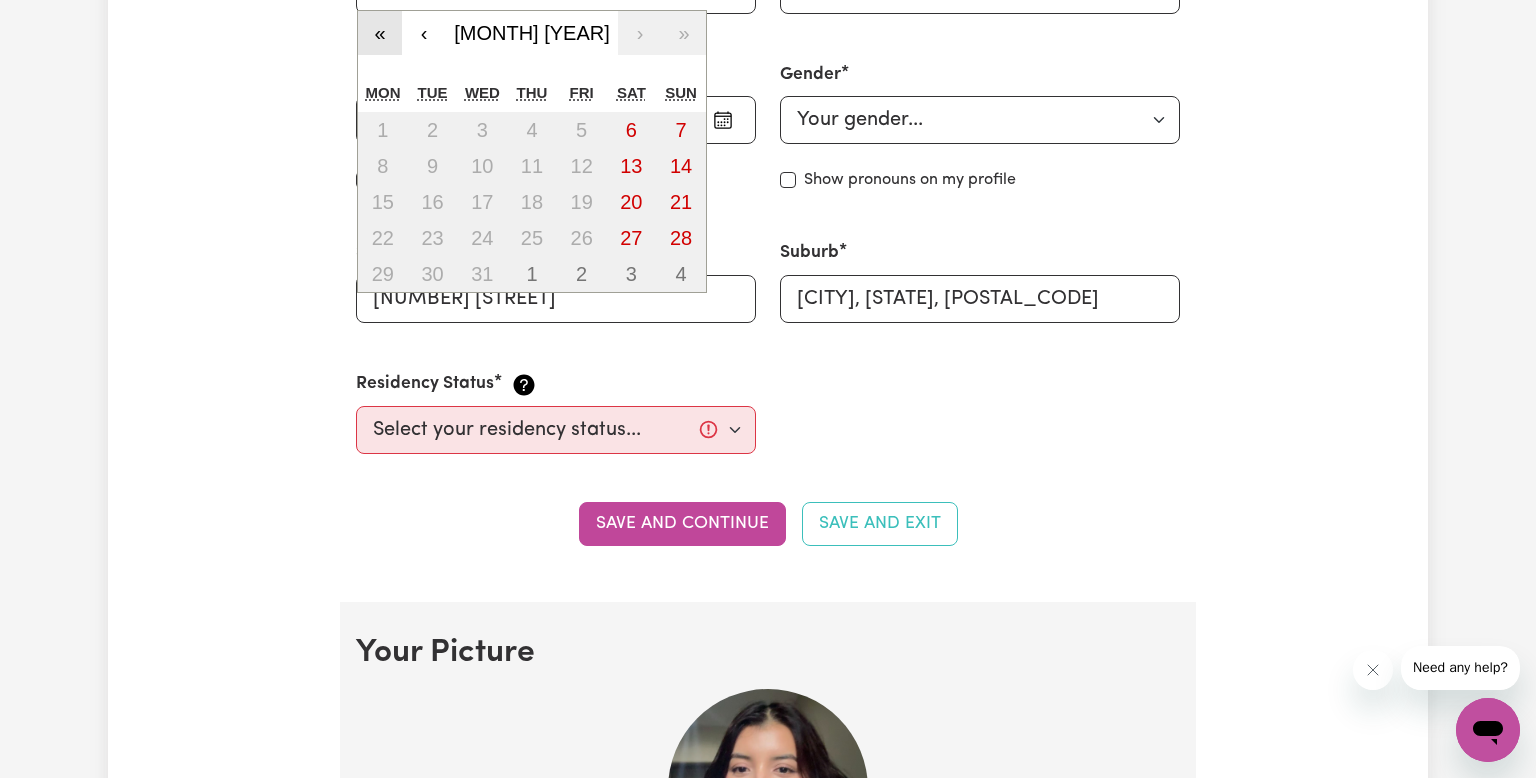 click on "«" at bounding box center [380, 33] 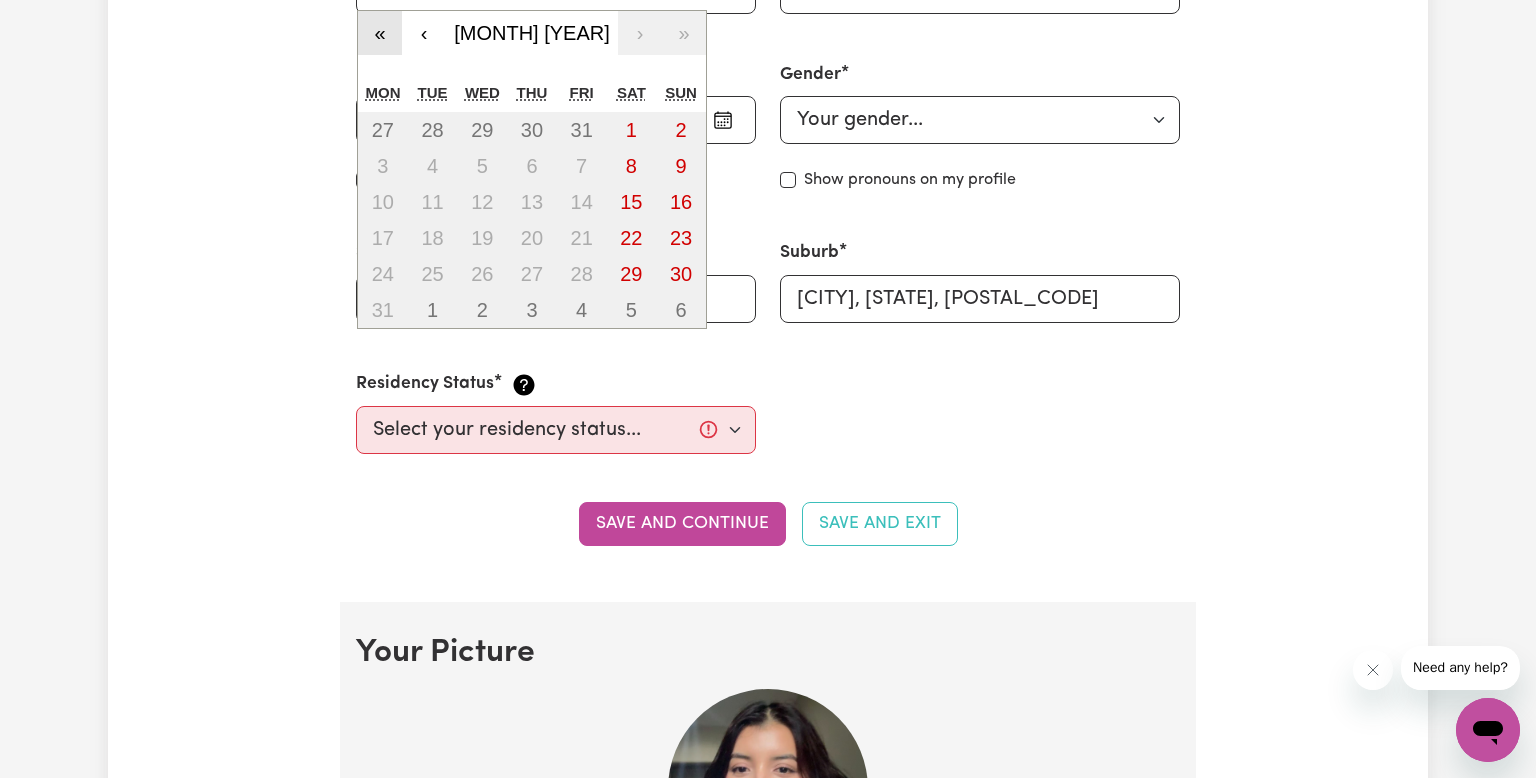click on "«" at bounding box center [380, 33] 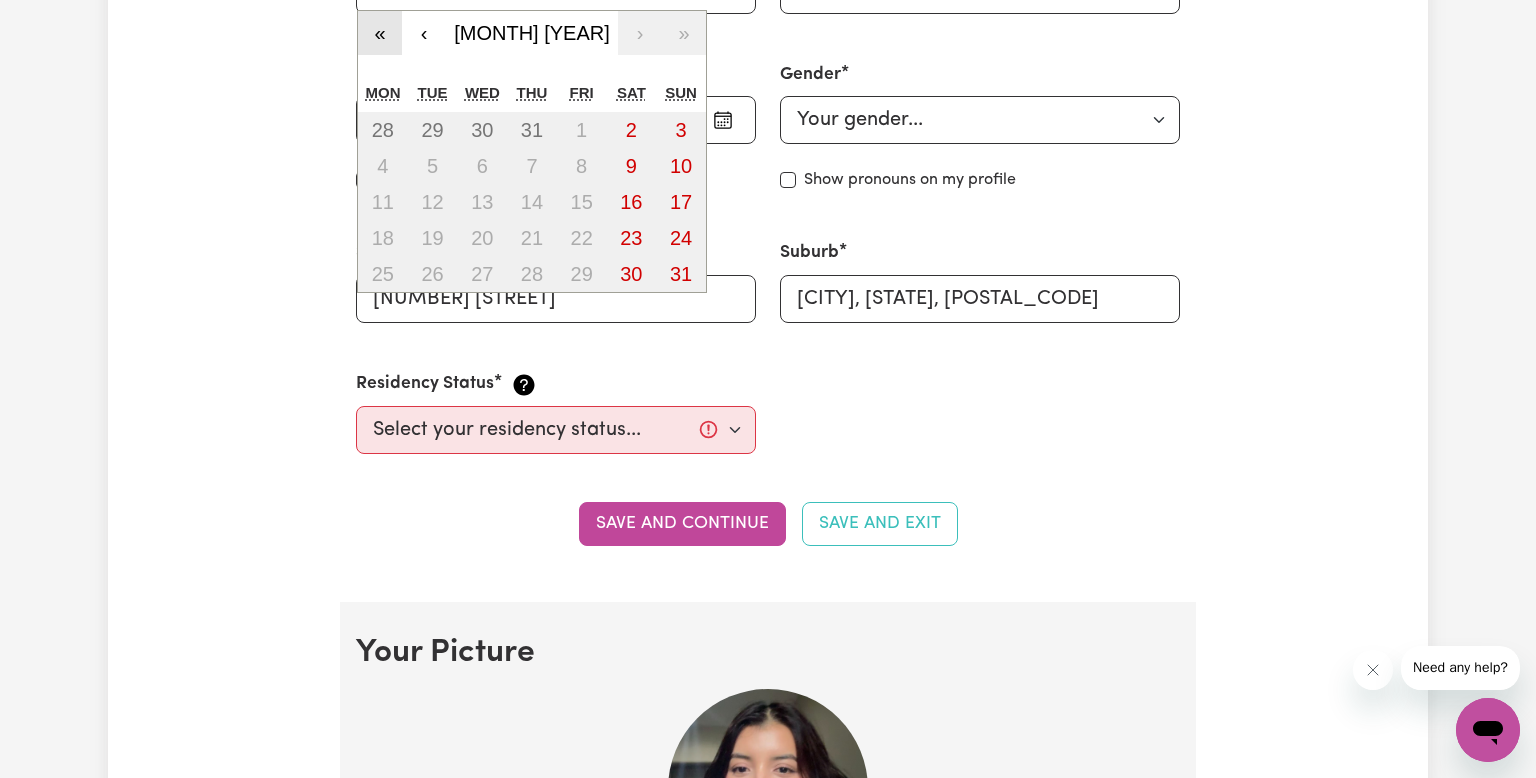 click on "«" at bounding box center [380, 33] 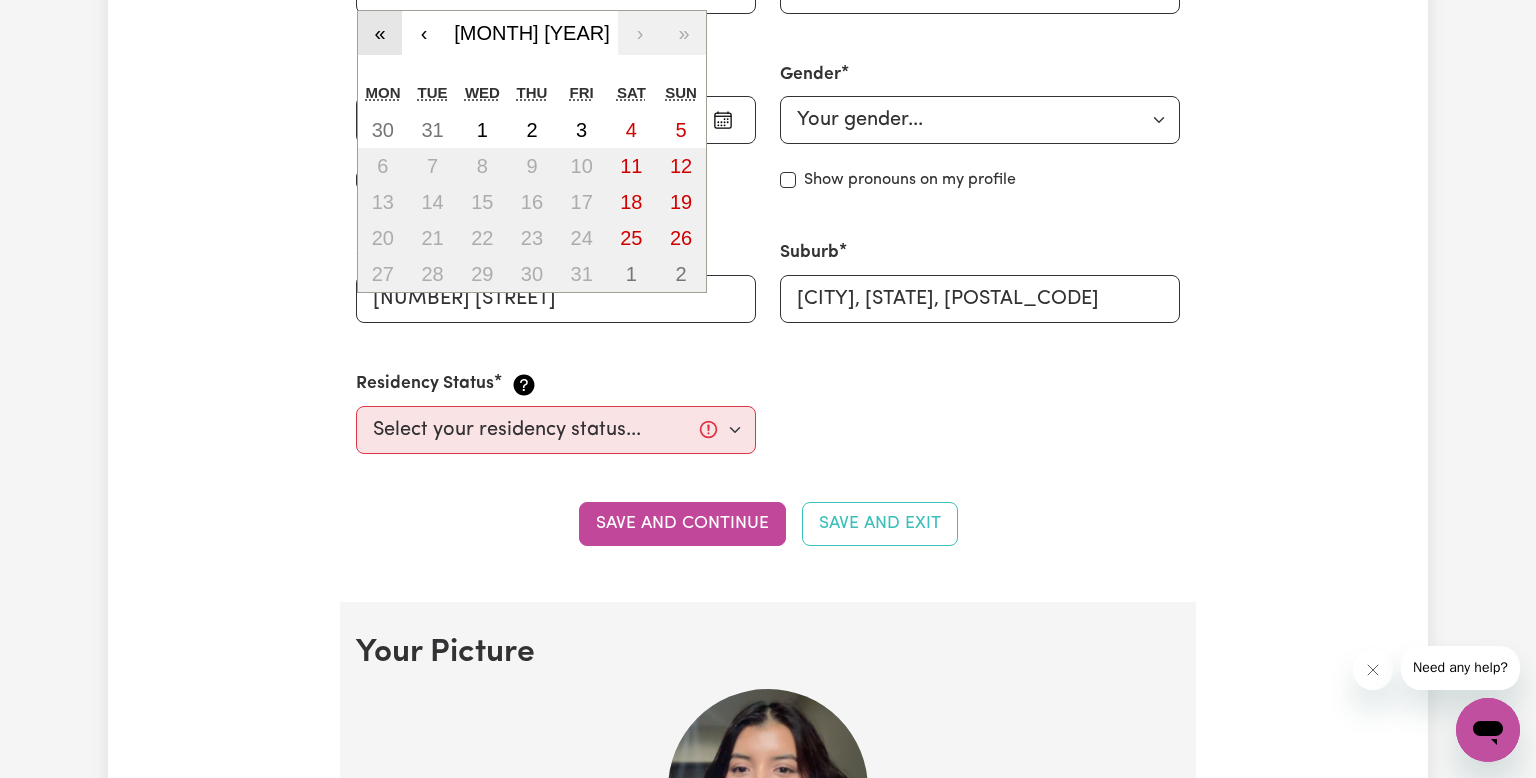 click on "«" at bounding box center [380, 33] 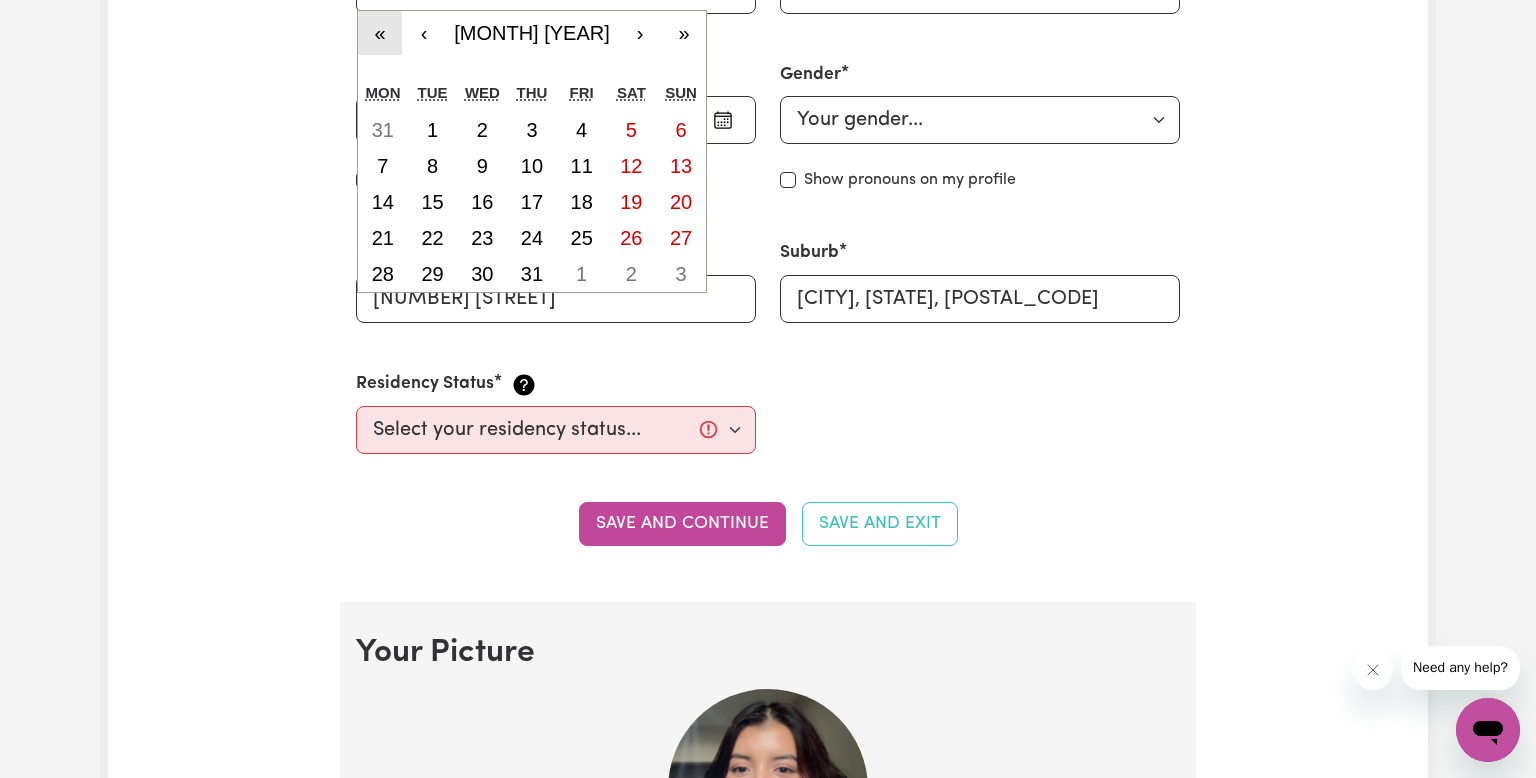 click on "«" at bounding box center (380, 33) 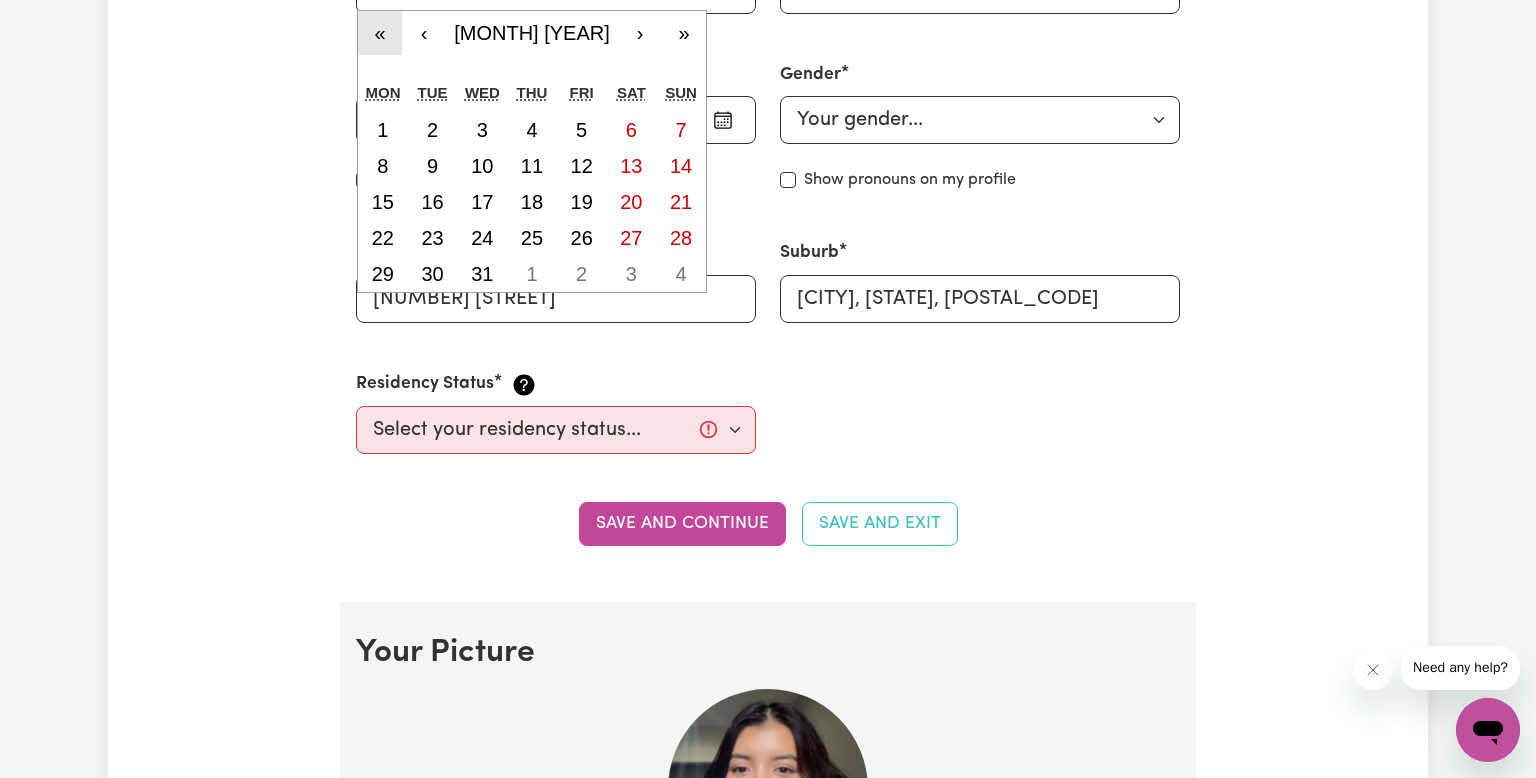 click on "«" at bounding box center [380, 33] 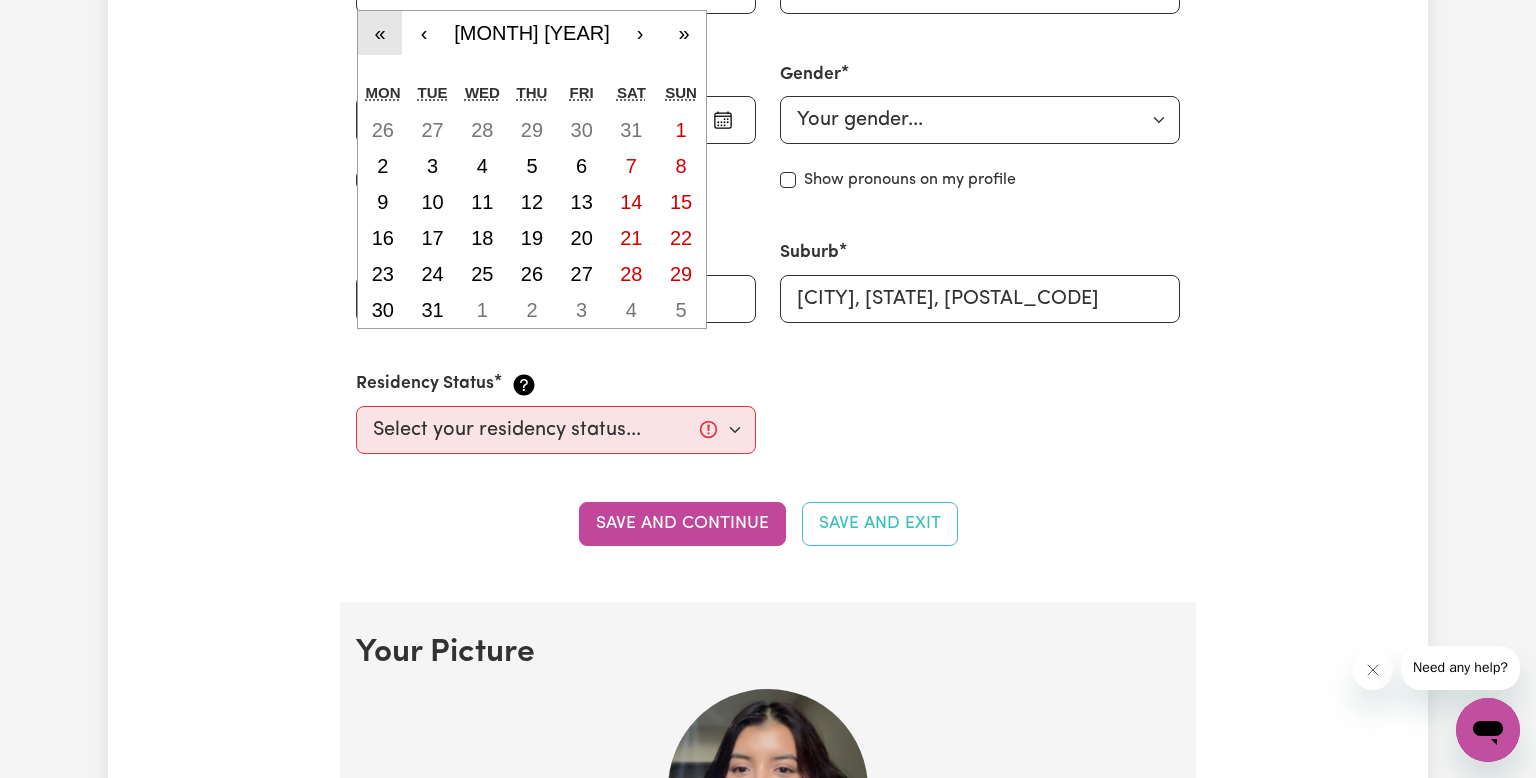 click on "«" at bounding box center [380, 33] 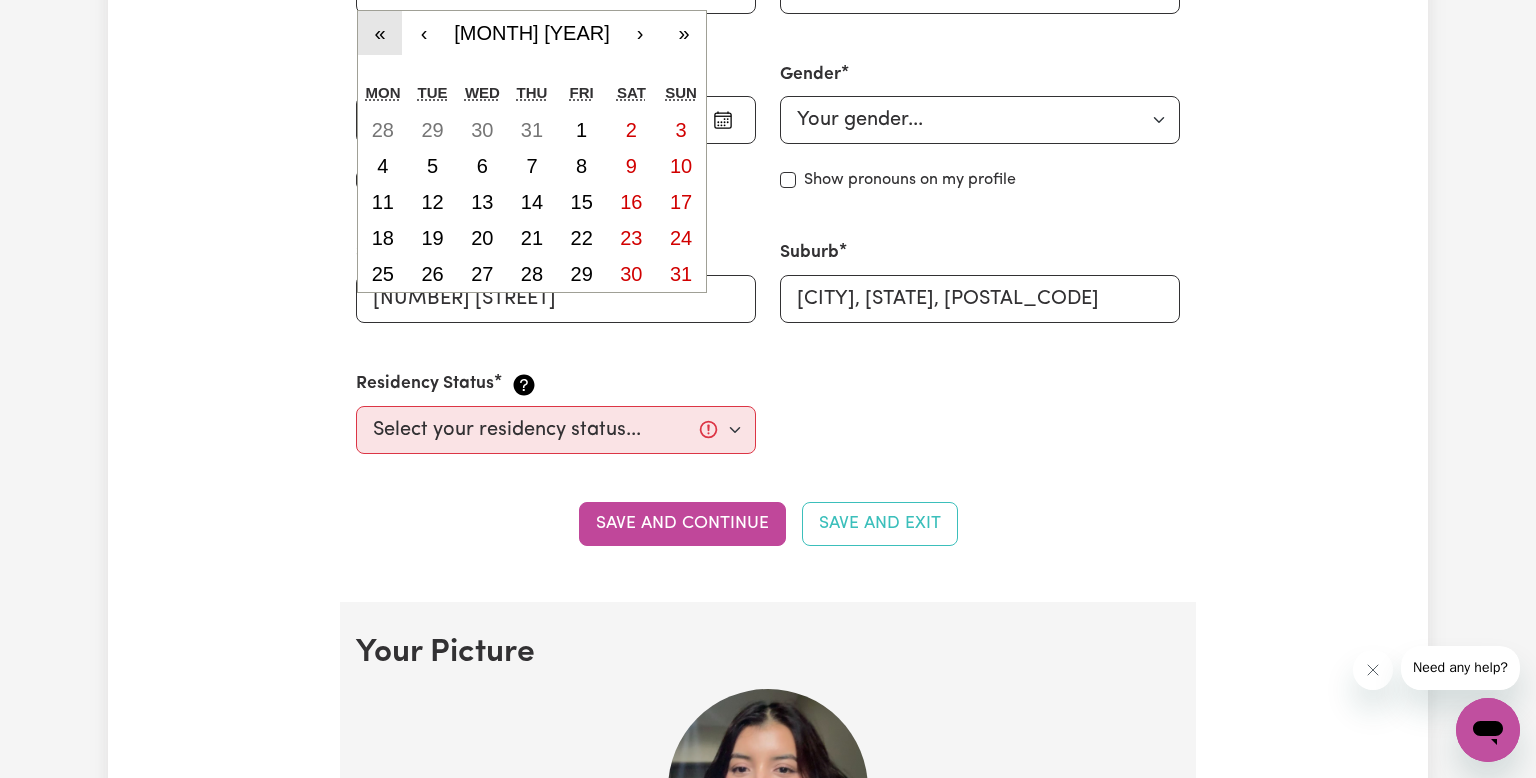 click on "«" at bounding box center (380, 33) 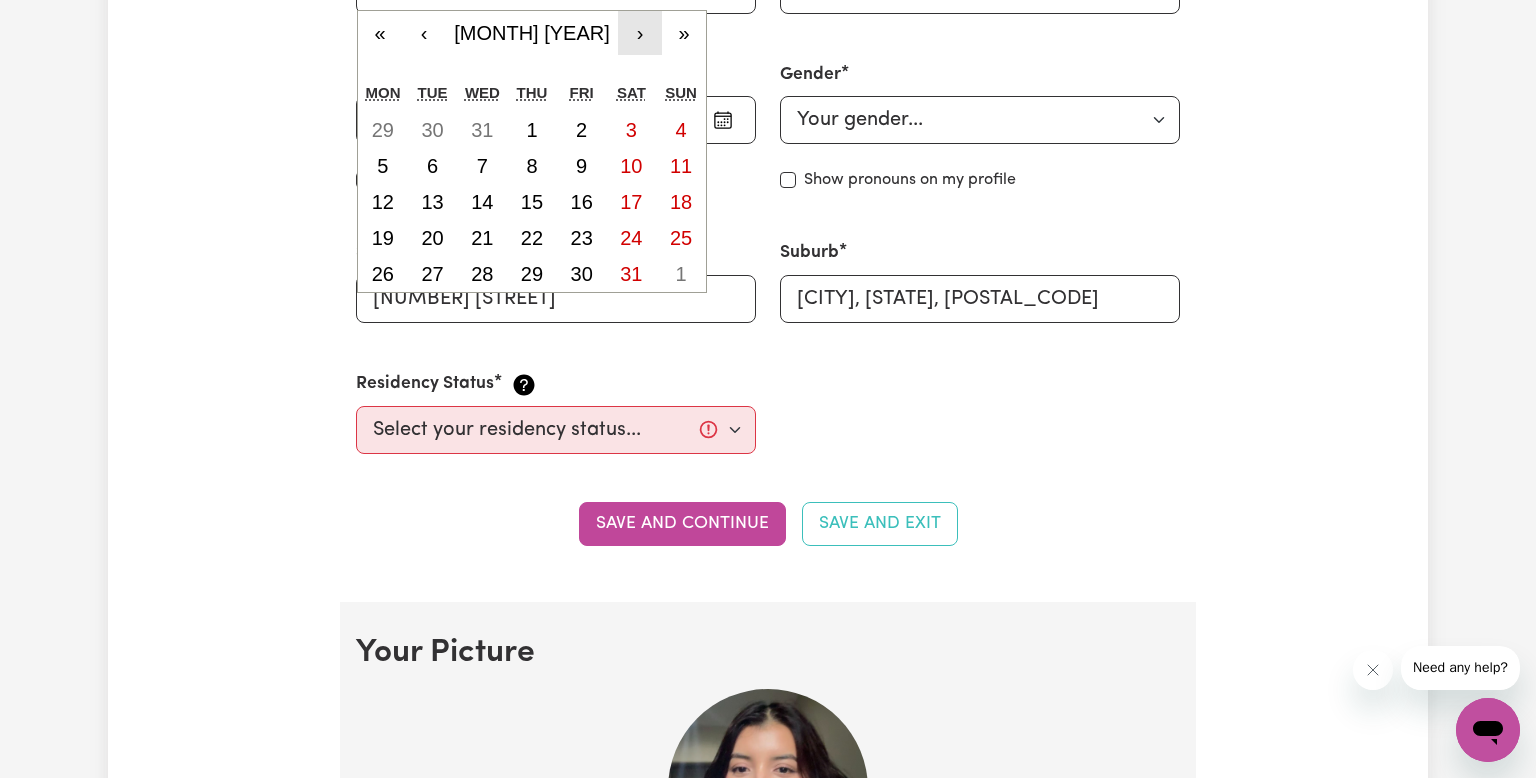 click on "›" at bounding box center [640, 33] 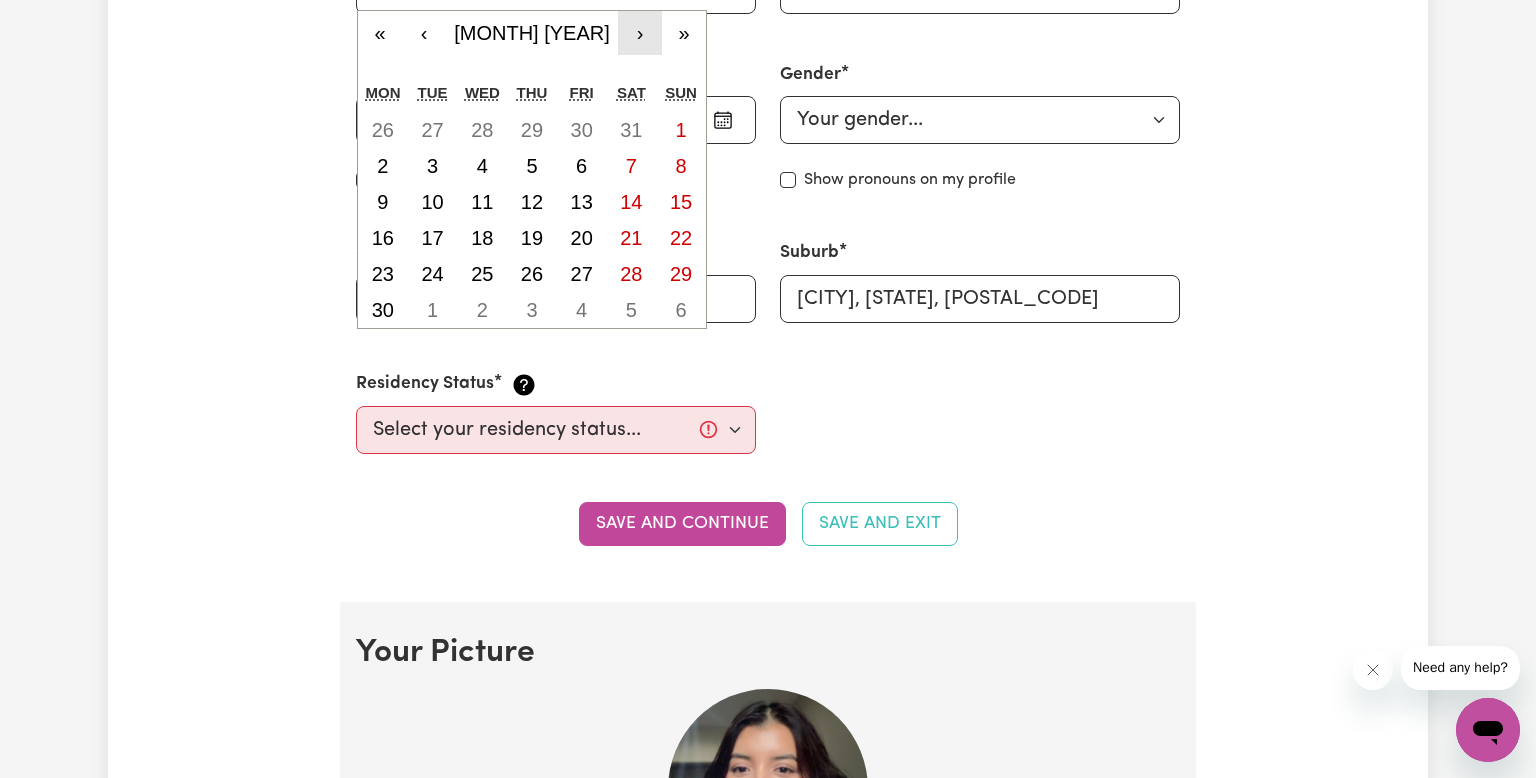 click on "›" at bounding box center [640, 33] 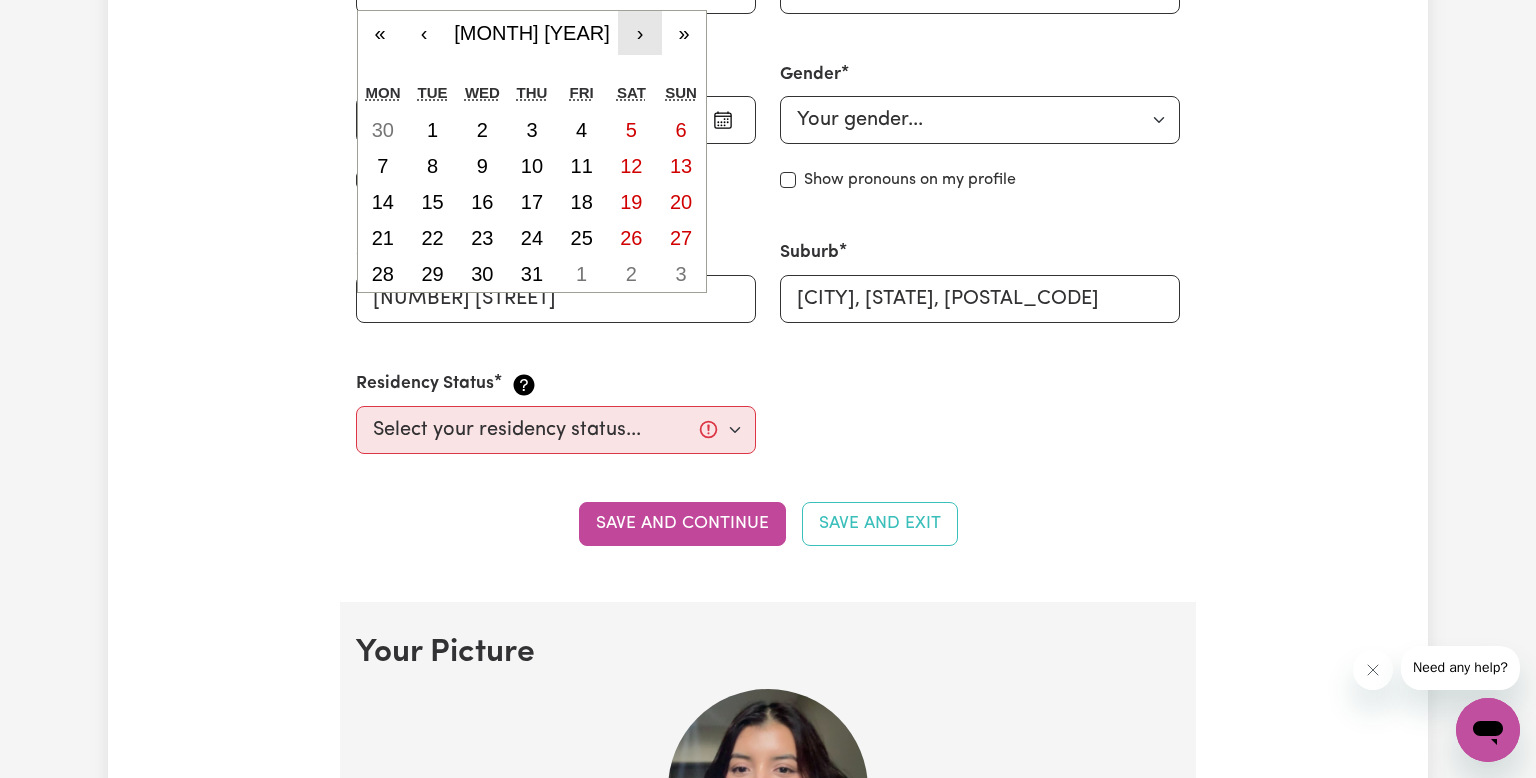 click on "›" at bounding box center (640, 33) 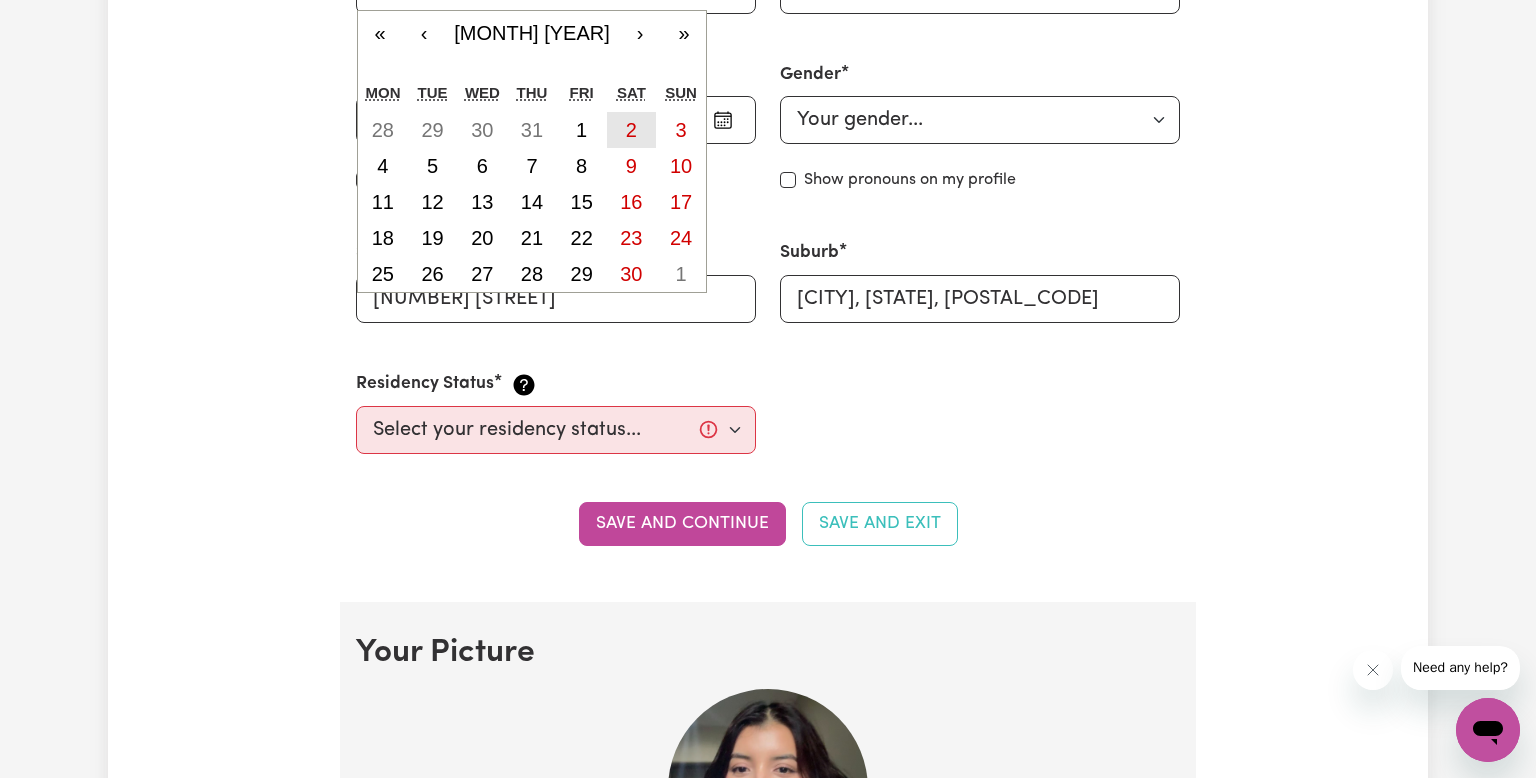 click on "2" at bounding box center (632, 130) 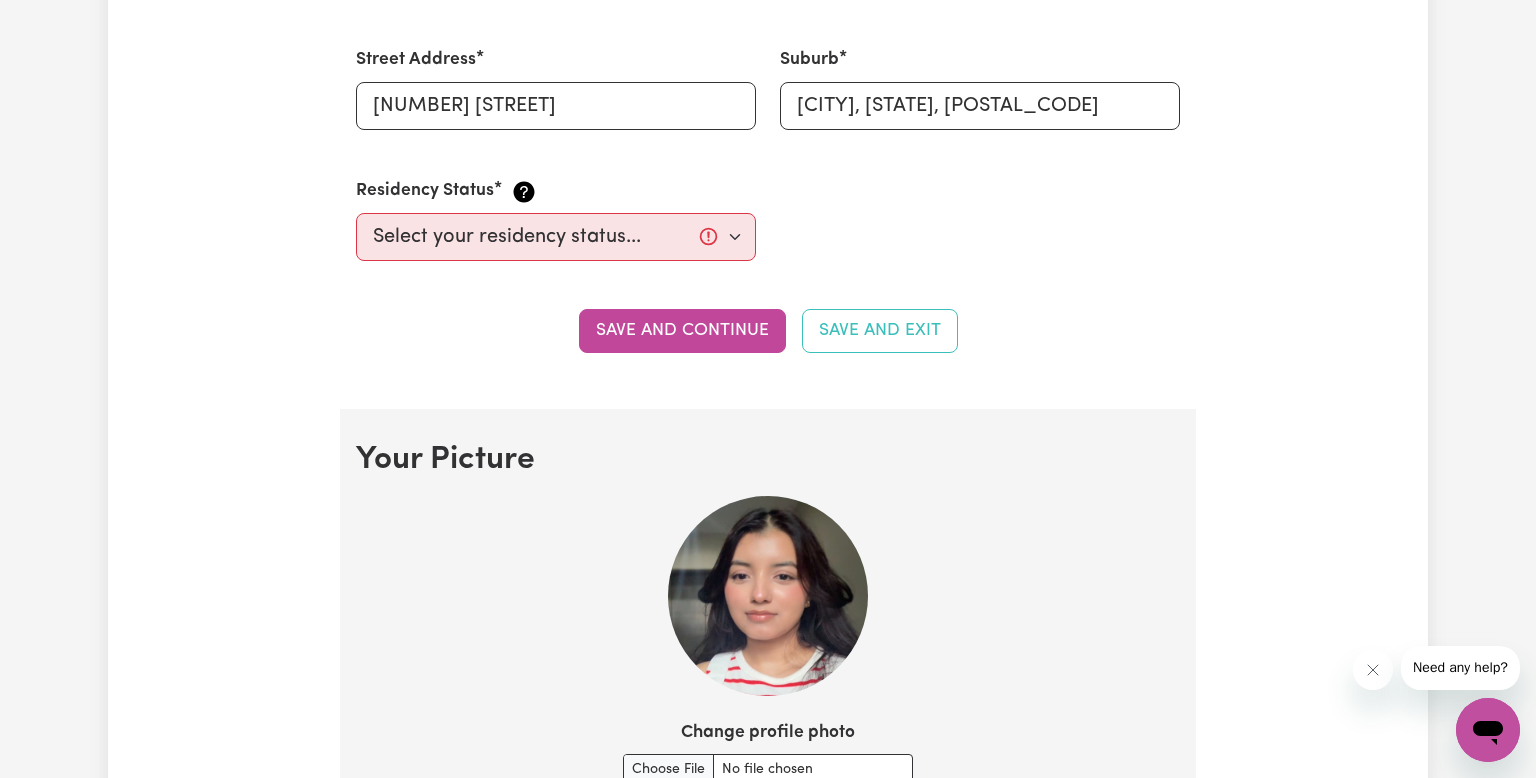 scroll, scrollTop: 1049, scrollLeft: 0, axis: vertical 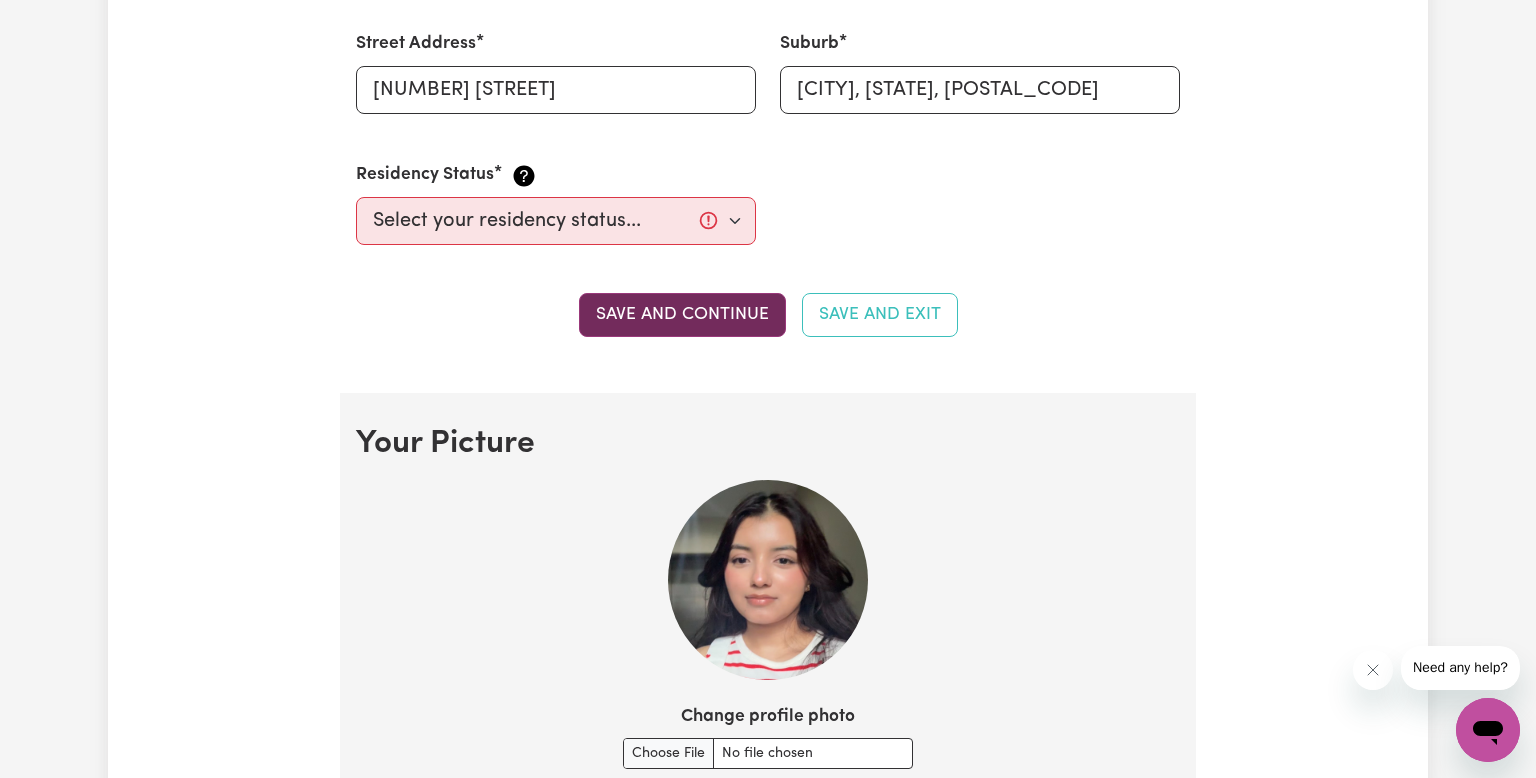 click on "Save and continue" at bounding box center [682, 315] 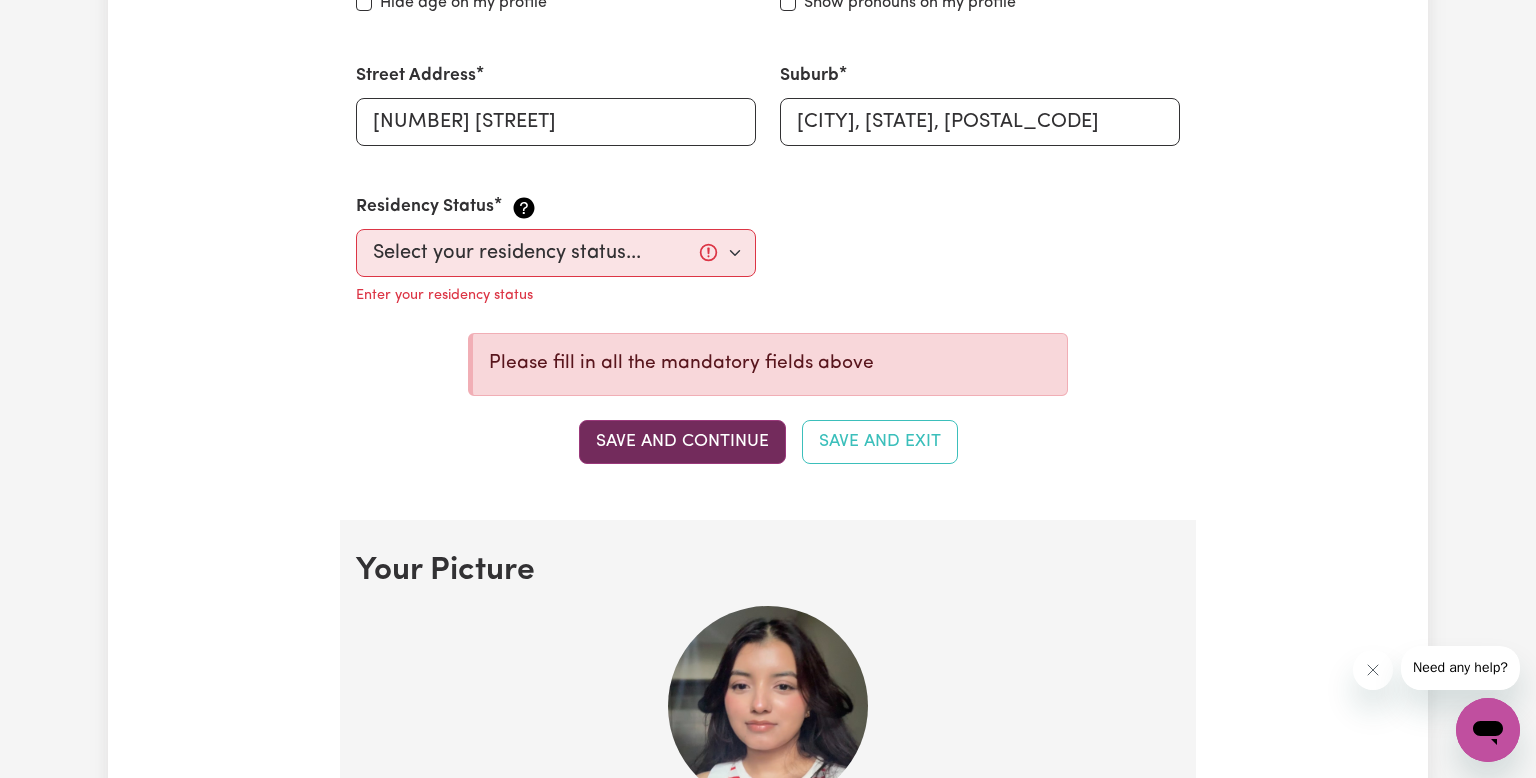 scroll, scrollTop: 1081, scrollLeft: 0, axis: vertical 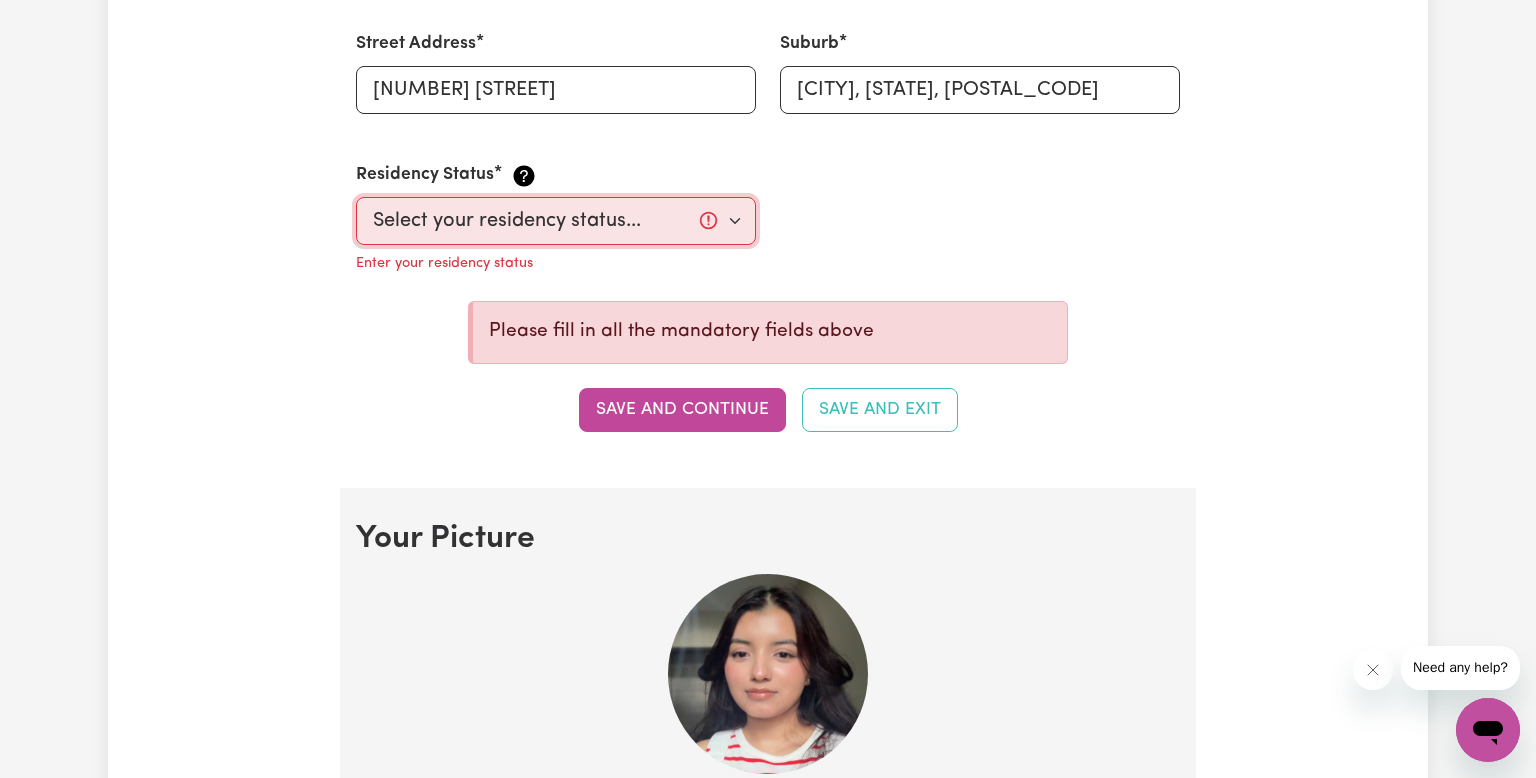 click on "Select your residency status... Australian citizen Australian PR Temporary Work Visa Student Visa" at bounding box center [556, 221] 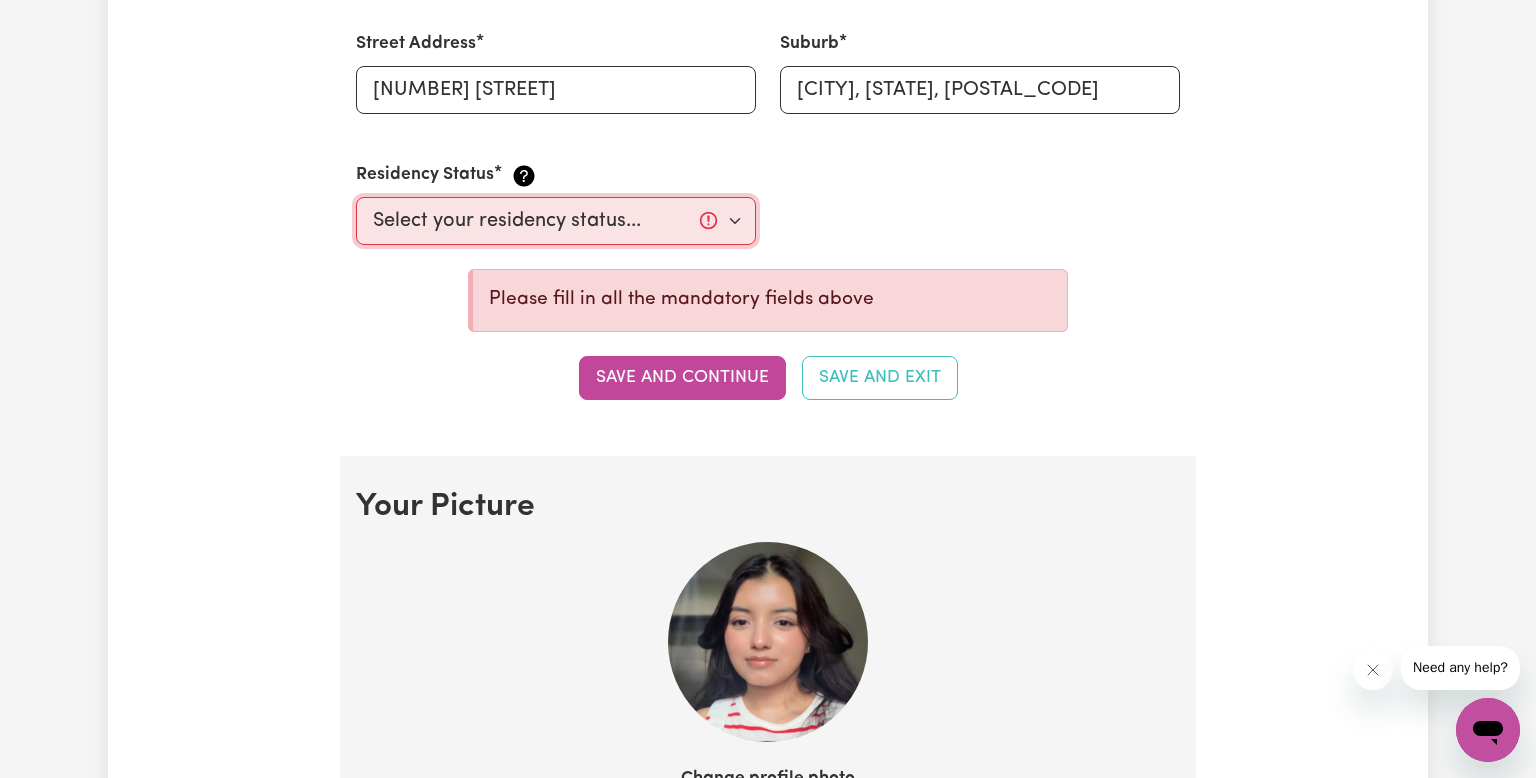 select on "Student Visa" 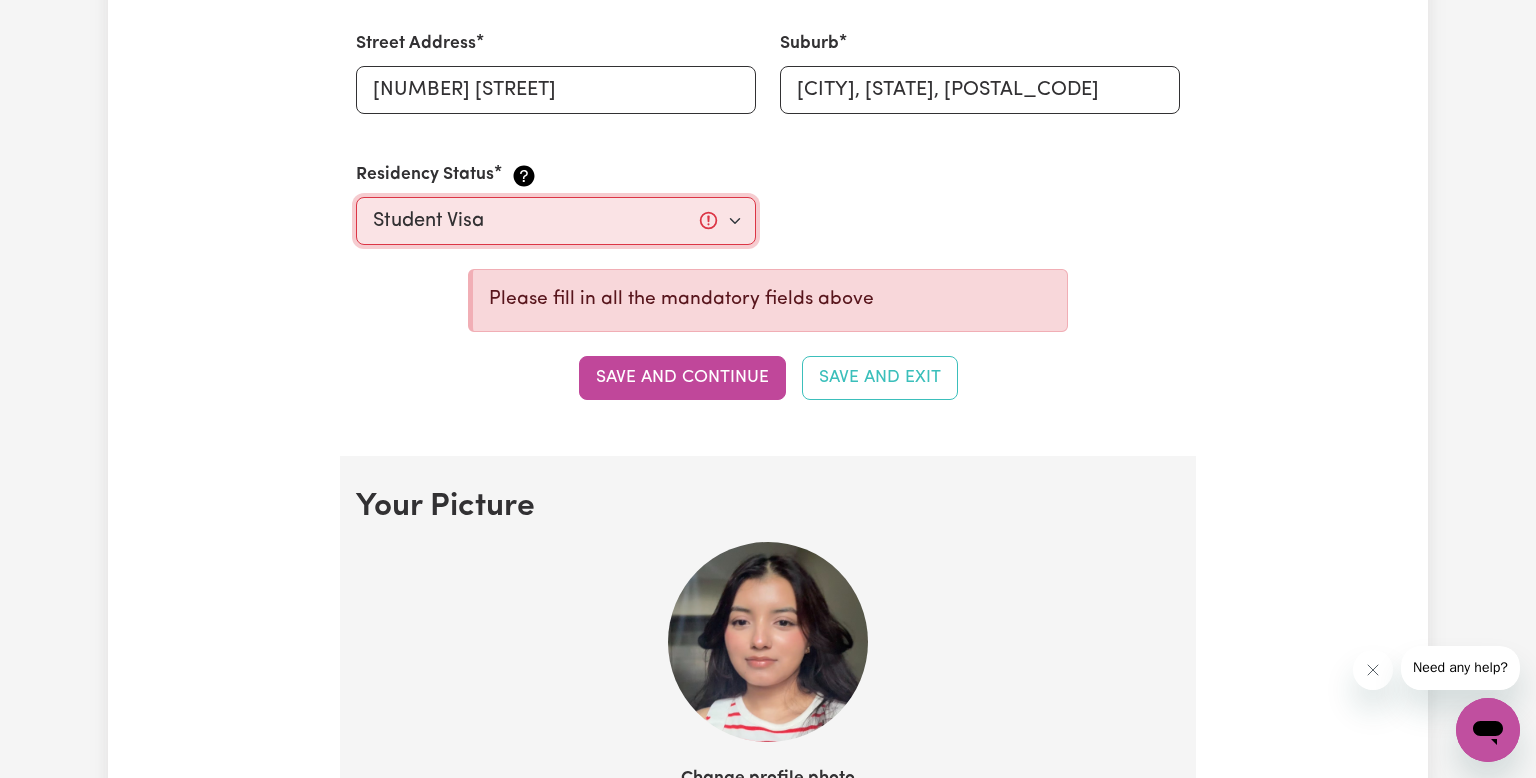 click on "Select your residency status... Australian citizen Australian PR Temporary Work Visa Student Visa" at bounding box center (556, 221) 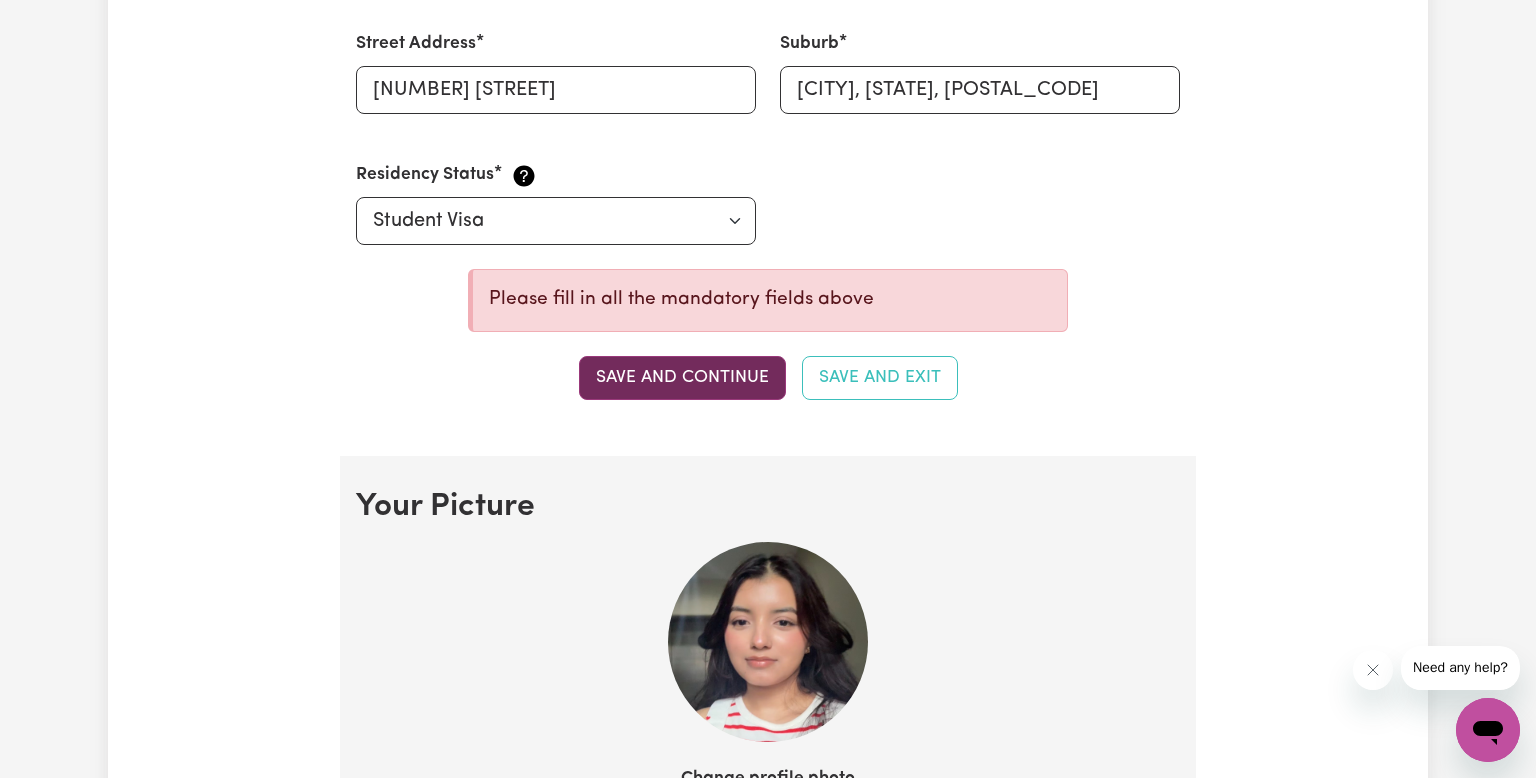 click on "Save and continue" at bounding box center [682, 378] 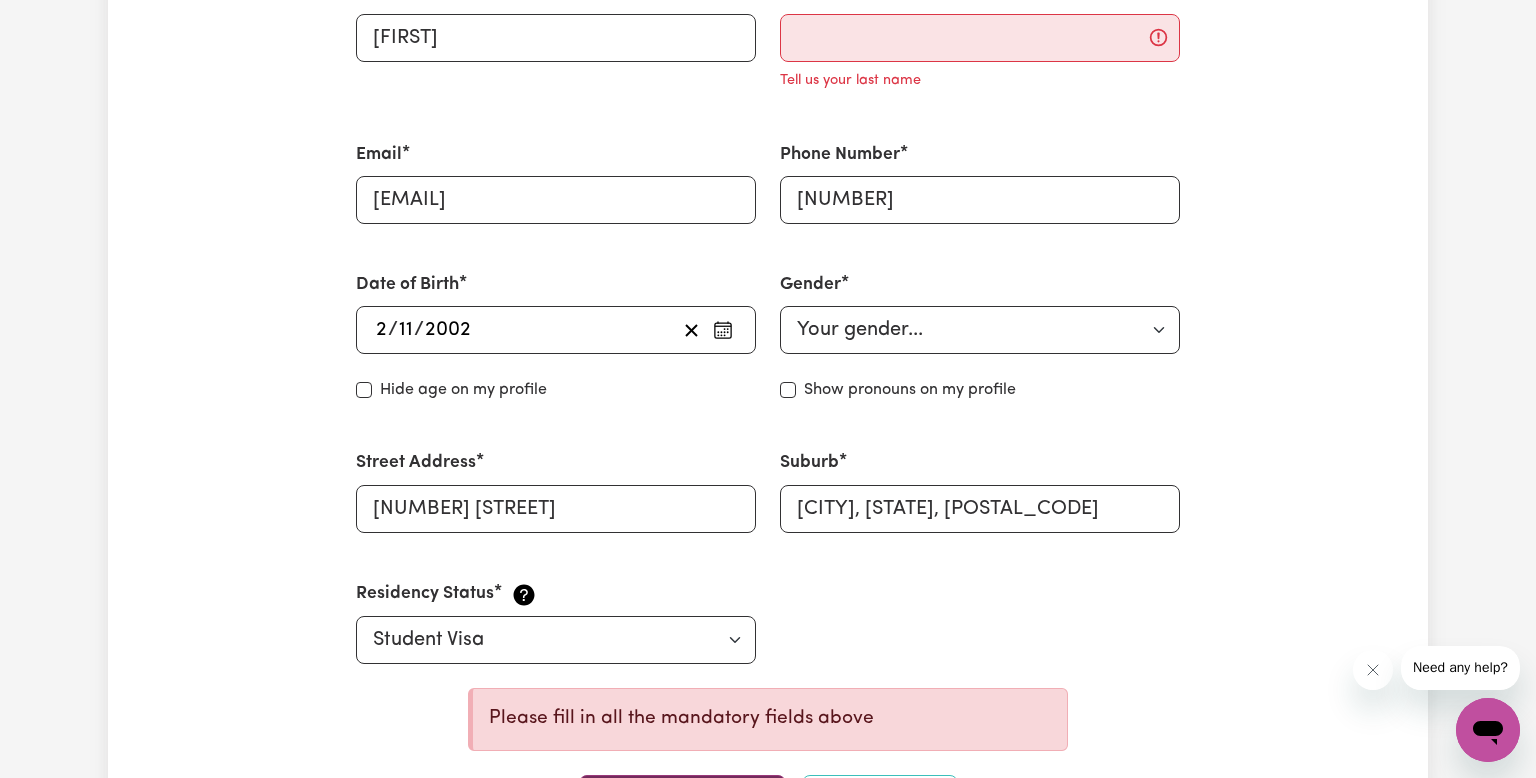 scroll, scrollTop: 658, scrollLeft: 0, axis: vertical 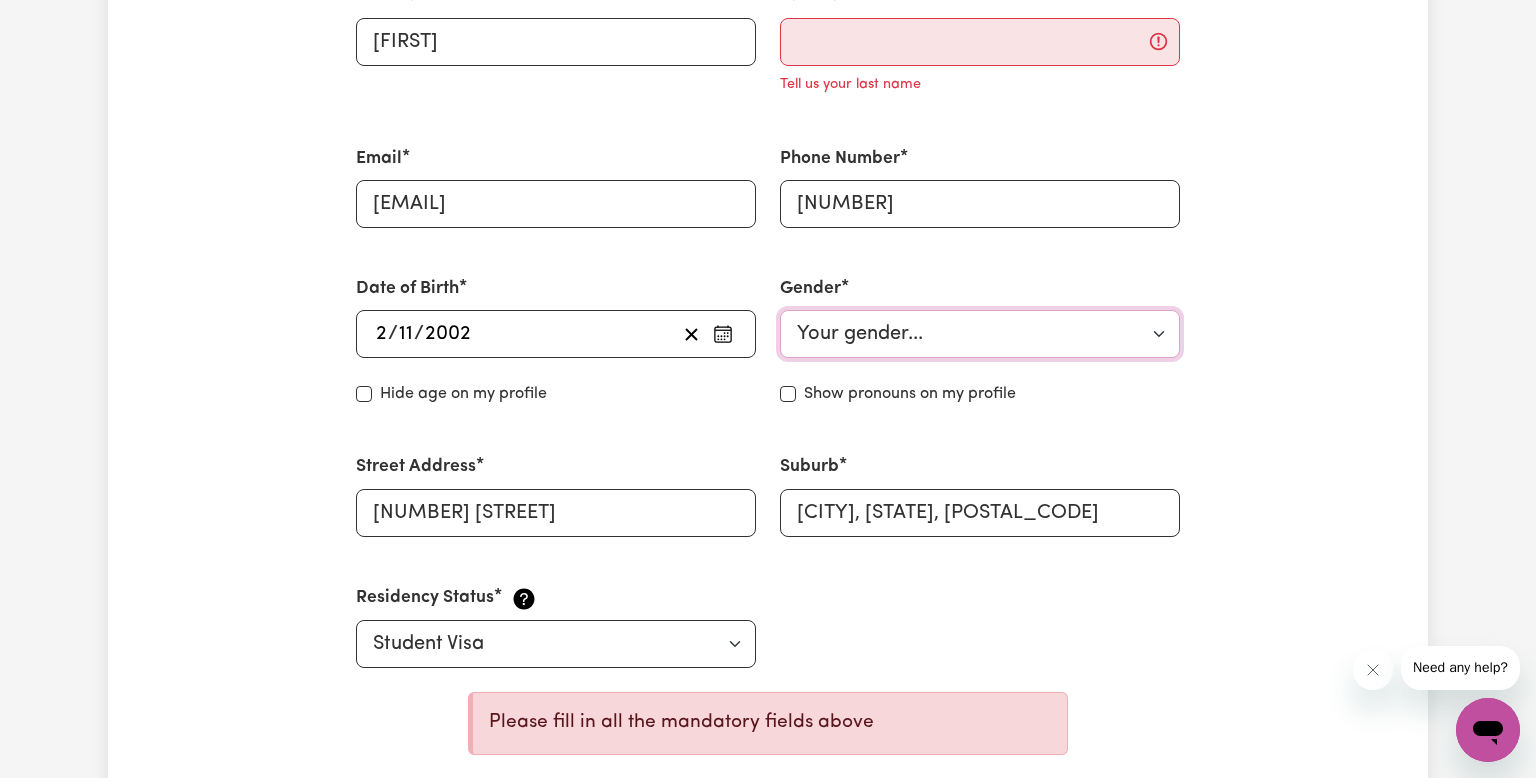 click on "Your gender... Female Male Non-binary Other Prefer not to say" at bounding box center [980, 334] 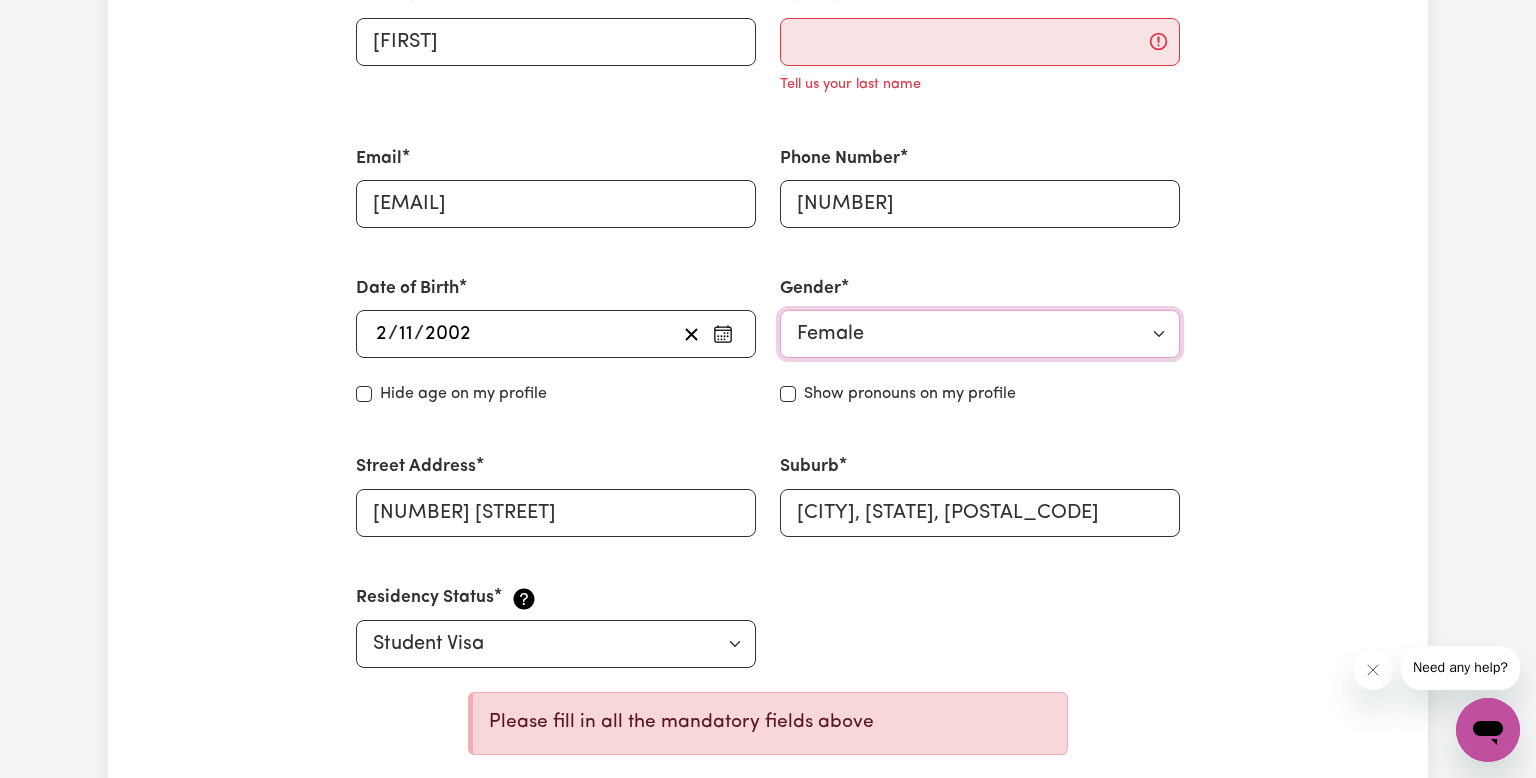 click on "Your gender... Female Male Non-binary Other Prefer not to say" at bounding box center [980, 334] 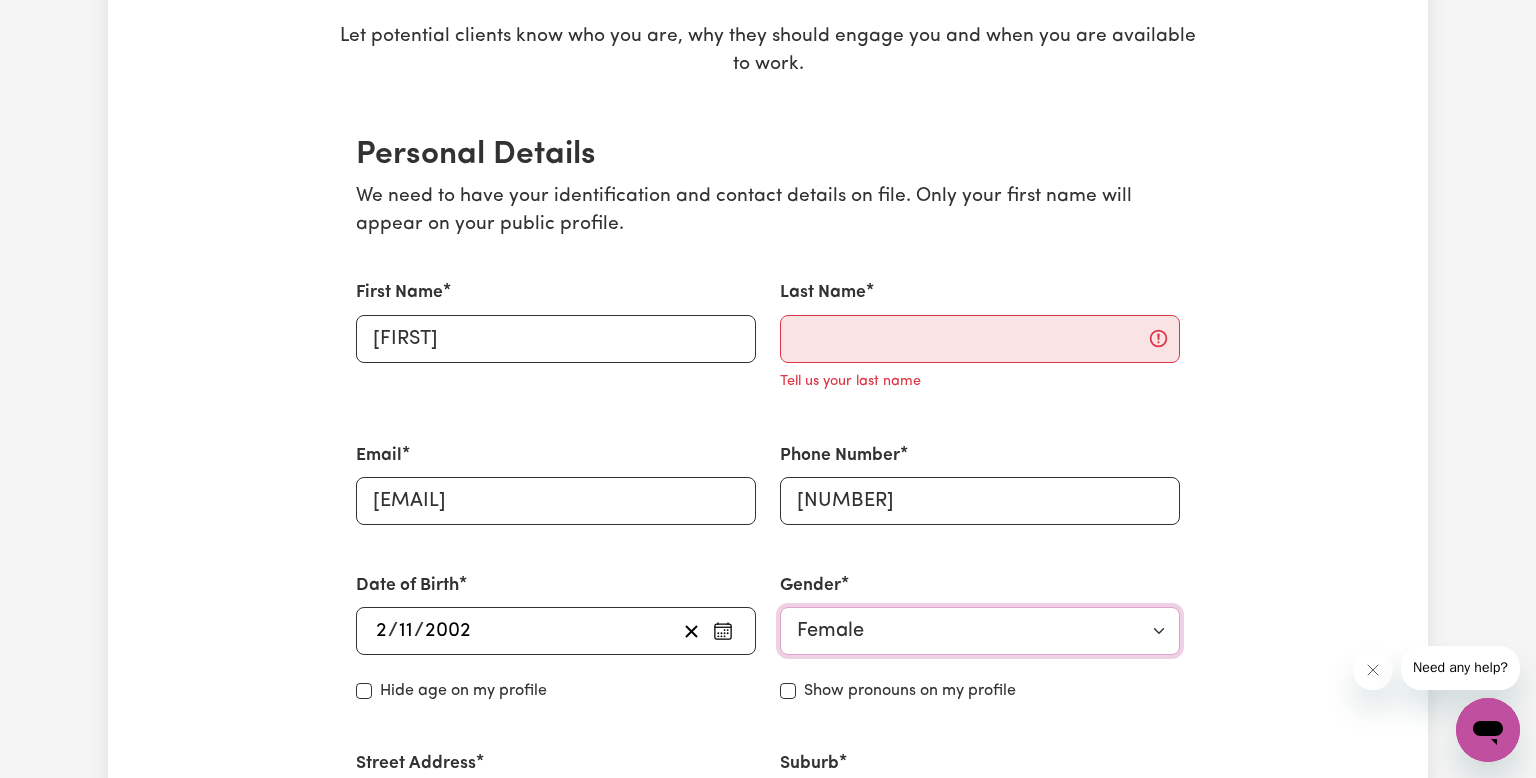 scroll, scrollTop: 356, scrollLeft: 0, axis: vertical 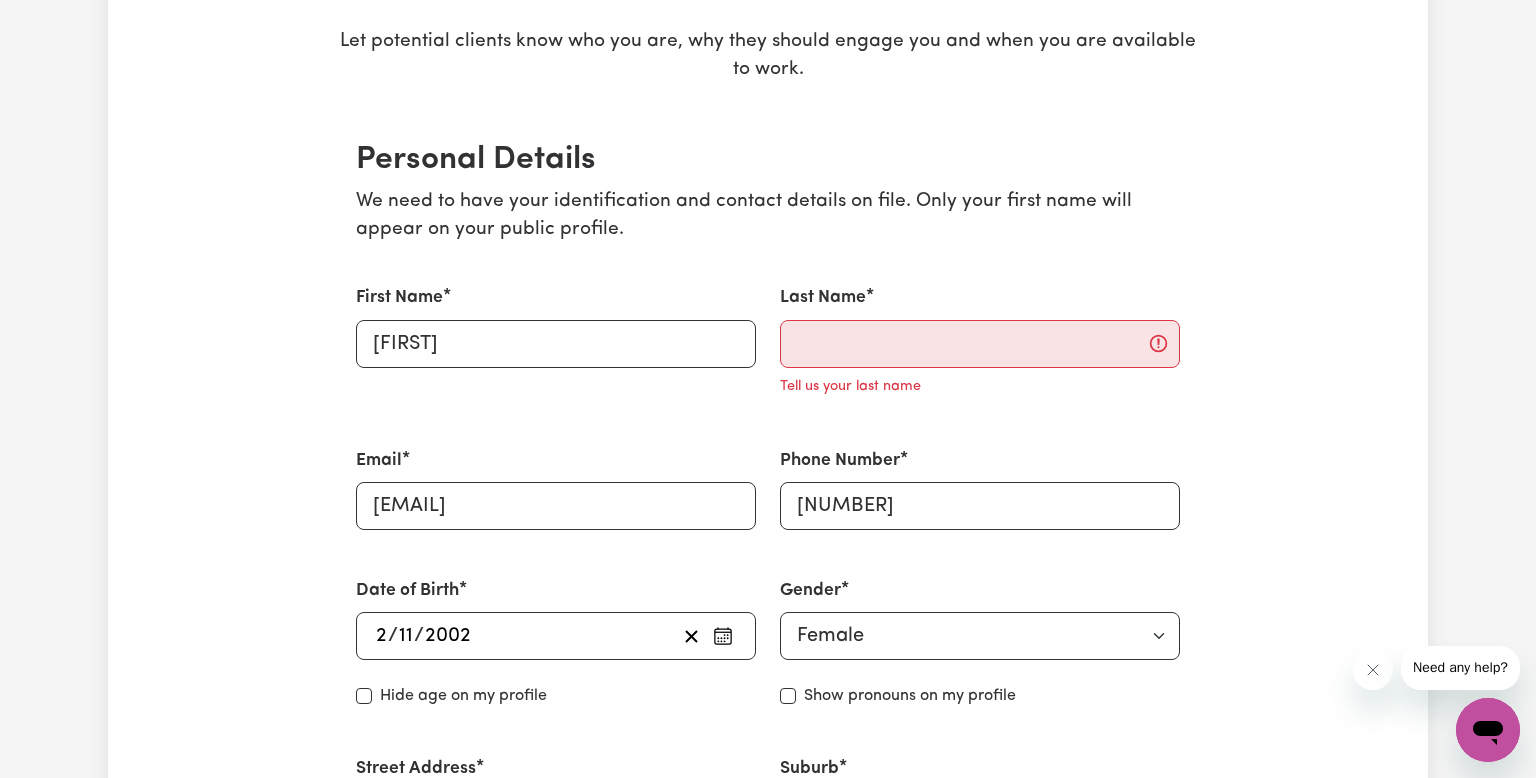 click on "Tell us your last name" at bounding box center (850, 387) 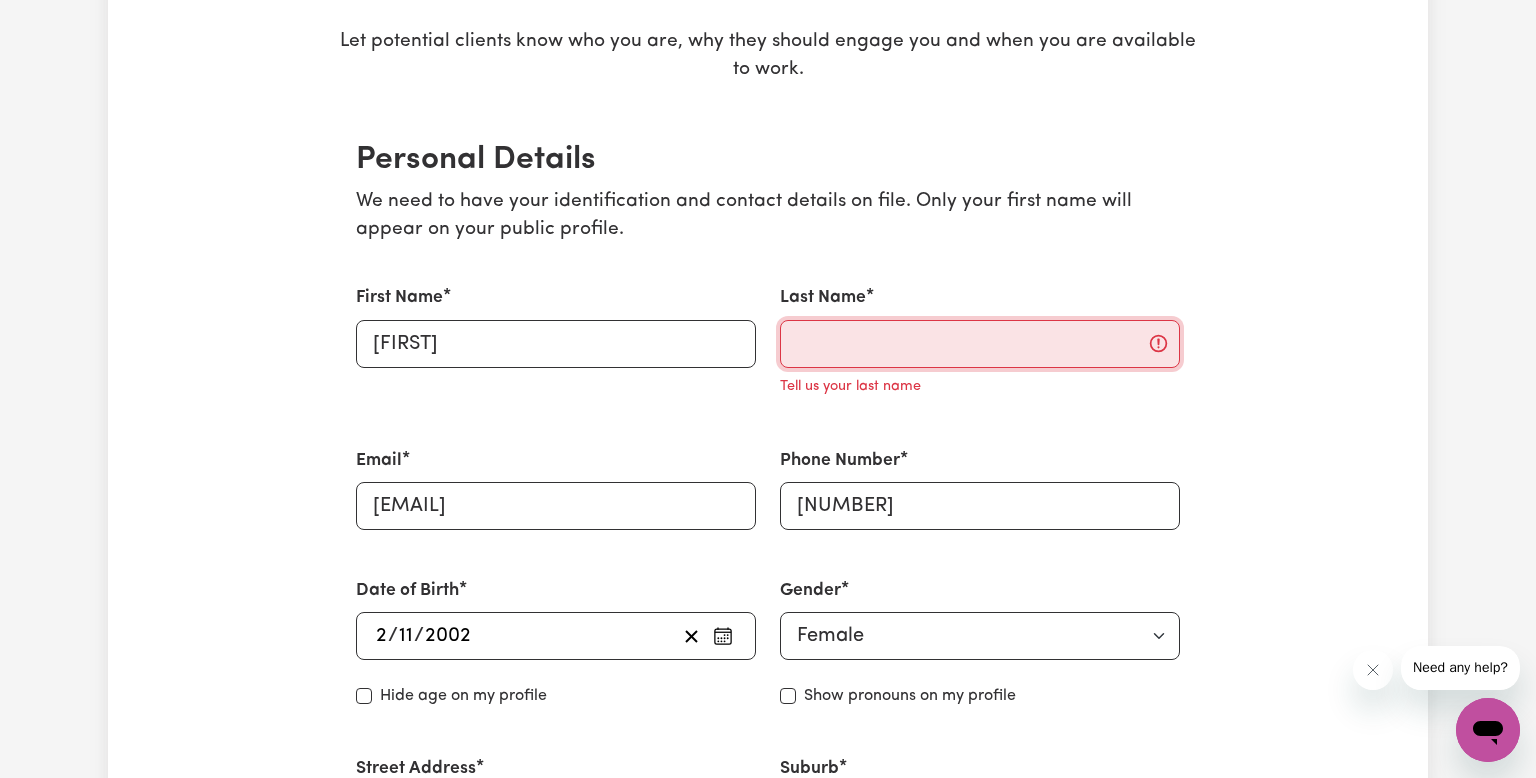 click on "Last Name" at bounding box center [980, 344] 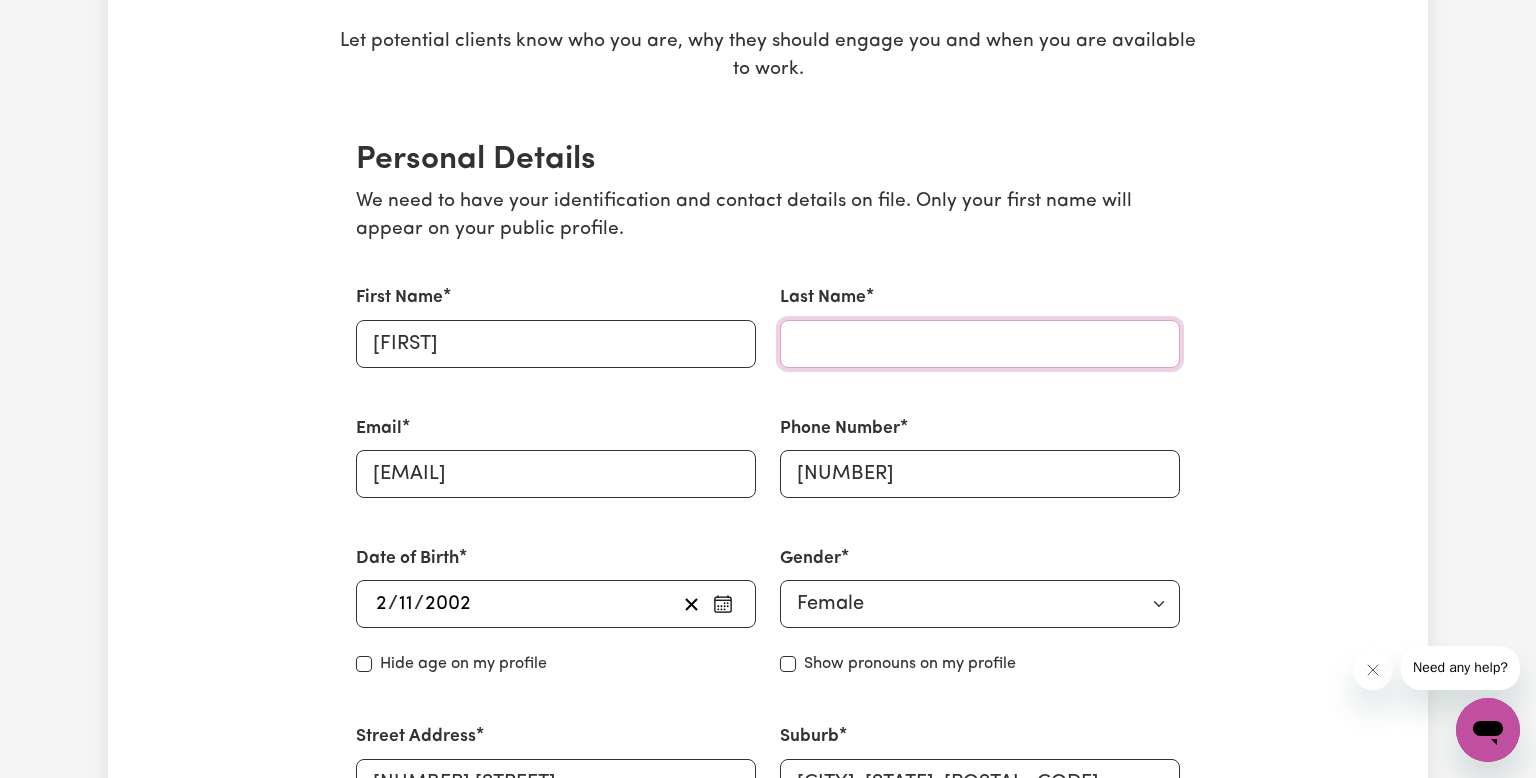 type on "[FIRST NAME] [LAST NAME]" 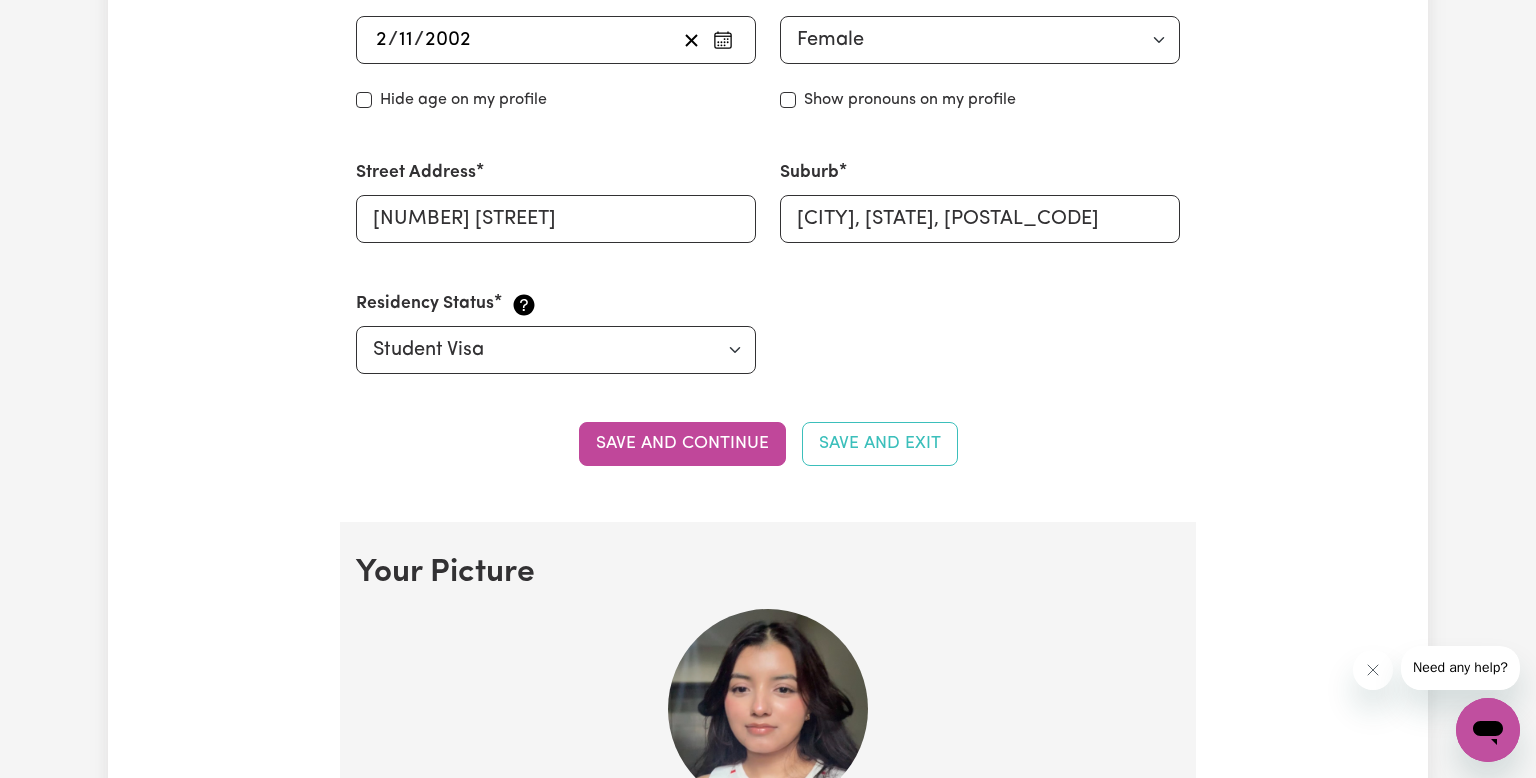 scroll, scrollTop: 922, scrollLeft: 0, axis: vertical 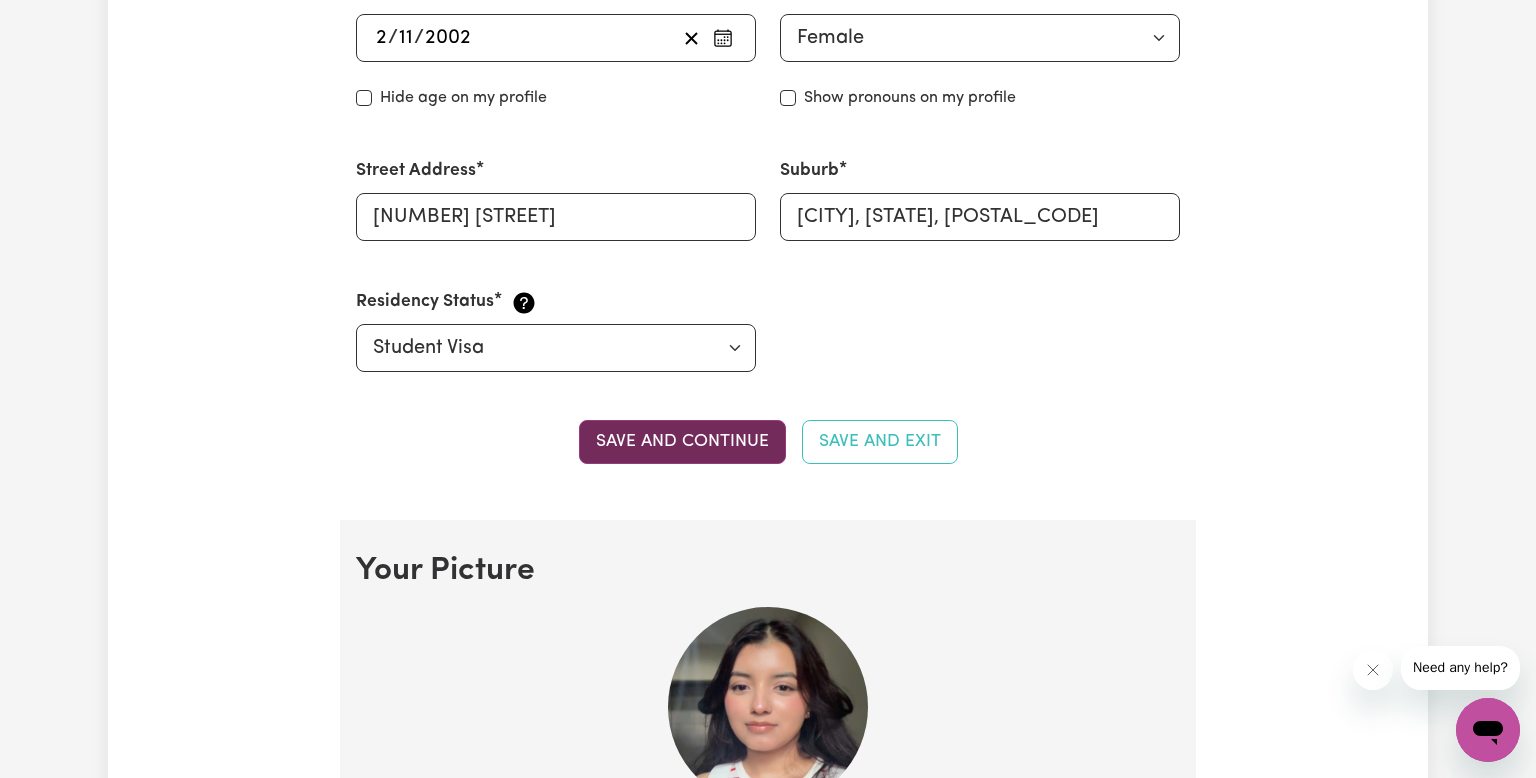click on "Save and continue" at bounding box center [682, 442] 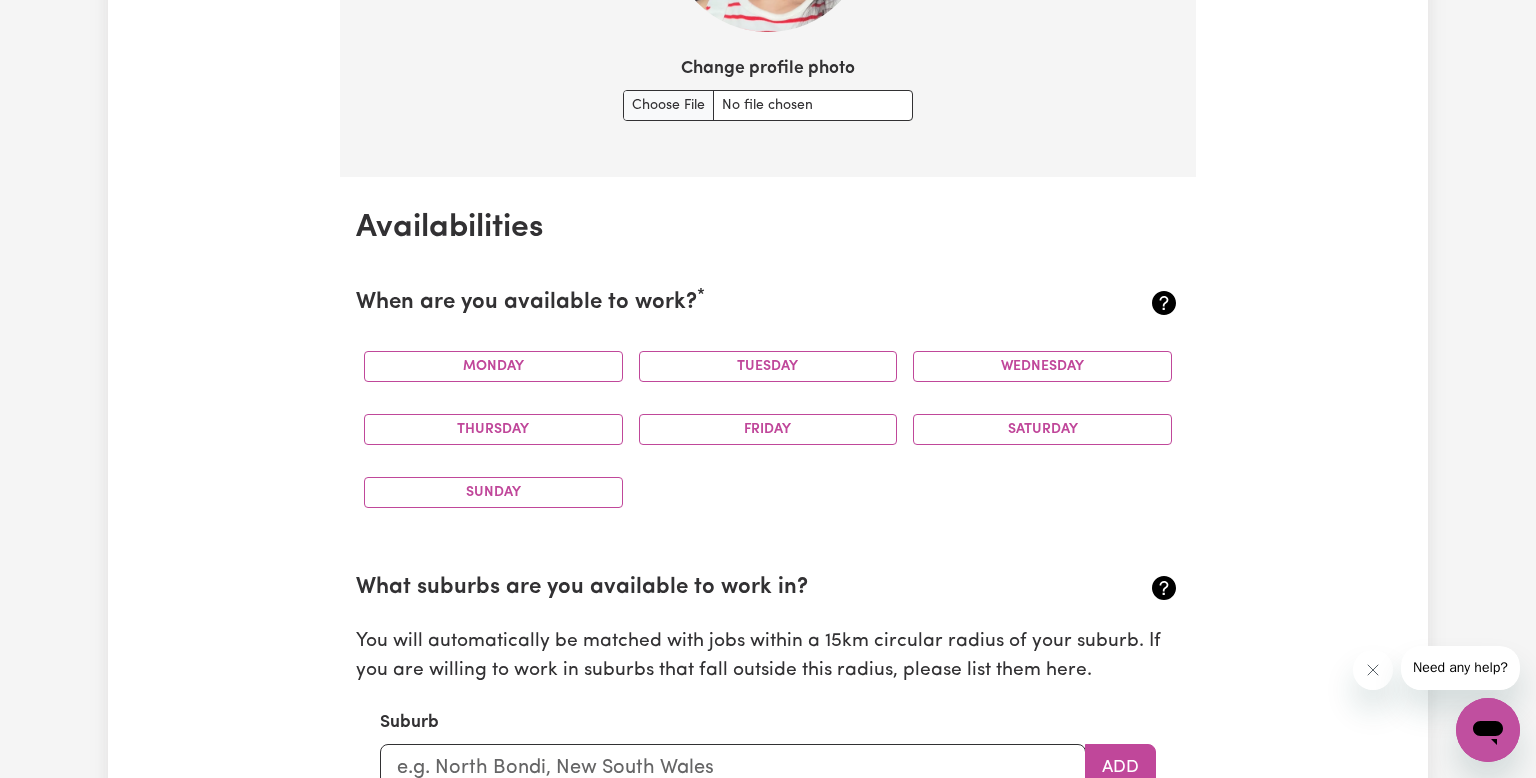 scroll, scrollTop: 1696, scrollLeft: 0, axis: vertical 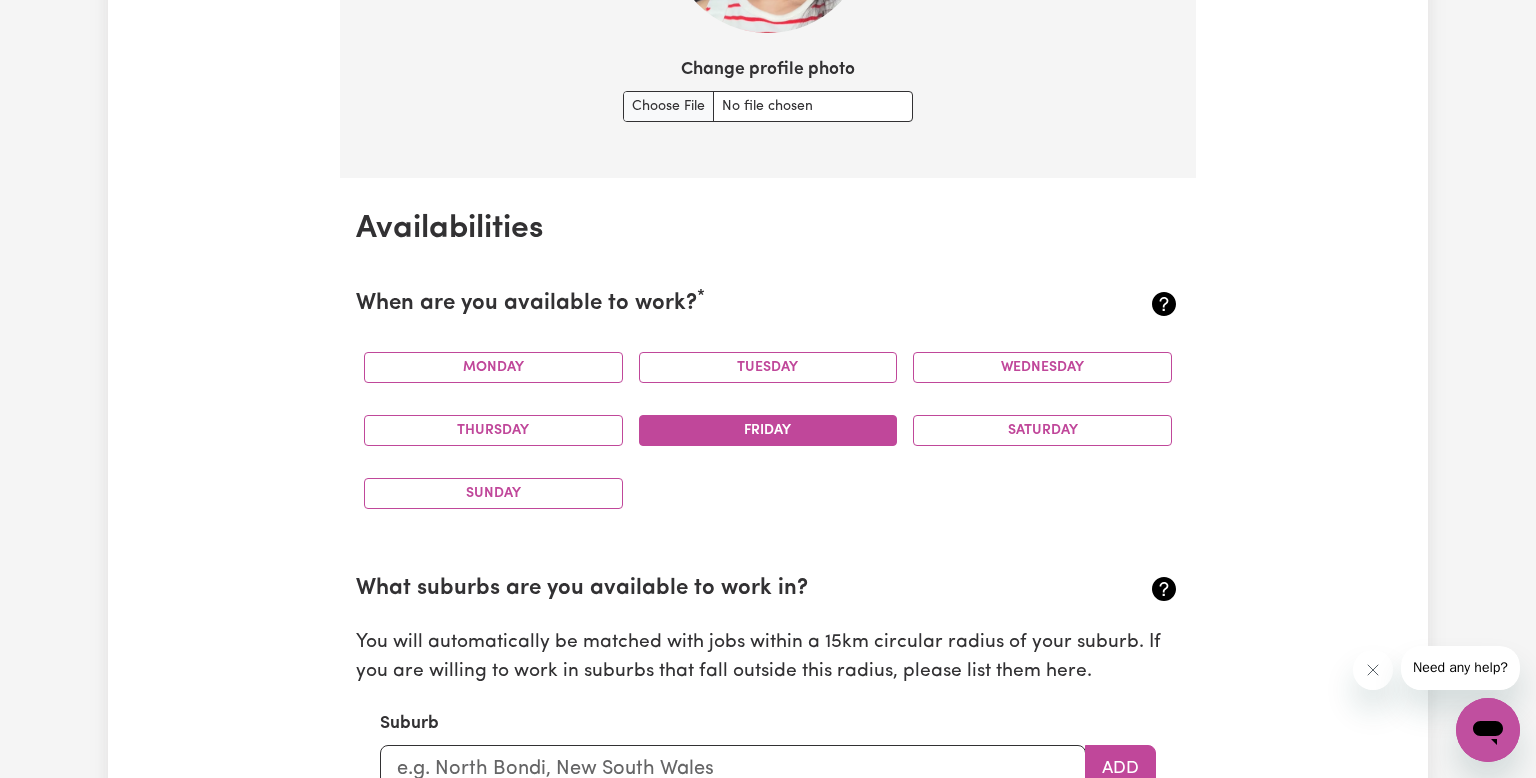 click on "Friday" at bounding box center (768, 430) 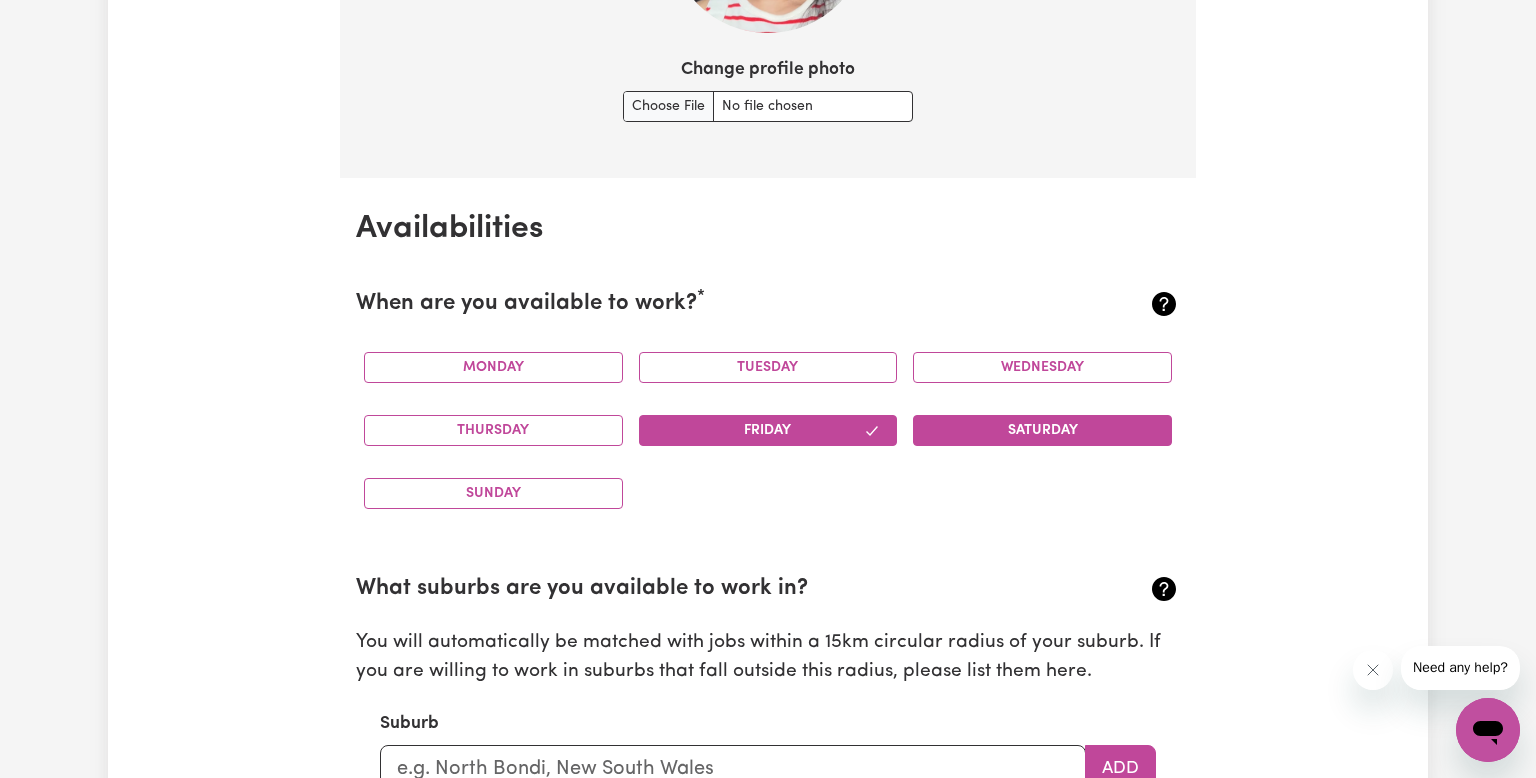 click on "Saturday" at bounding box center (1042, 430) 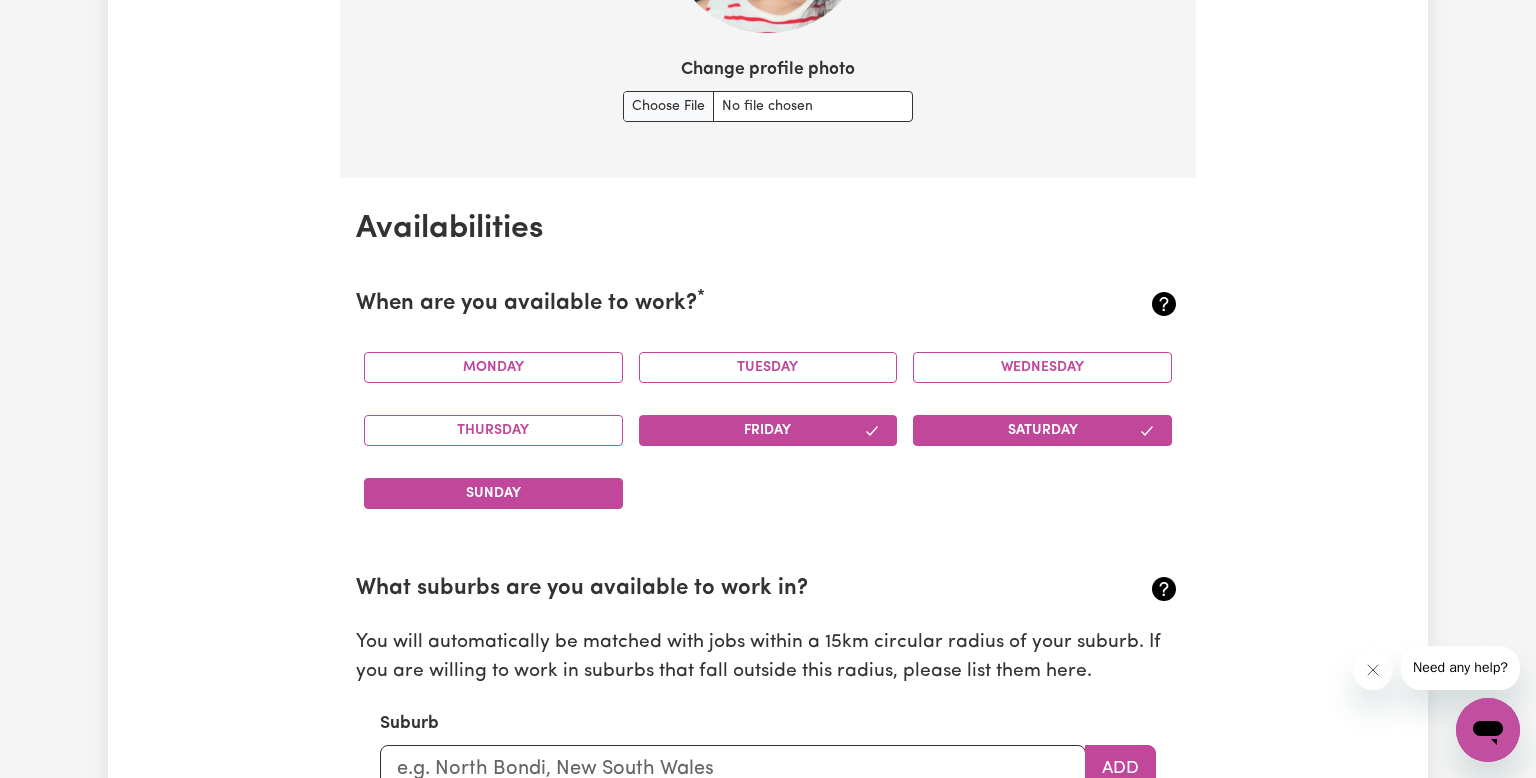 click on "Sunday" at bounding box center [493, 493] 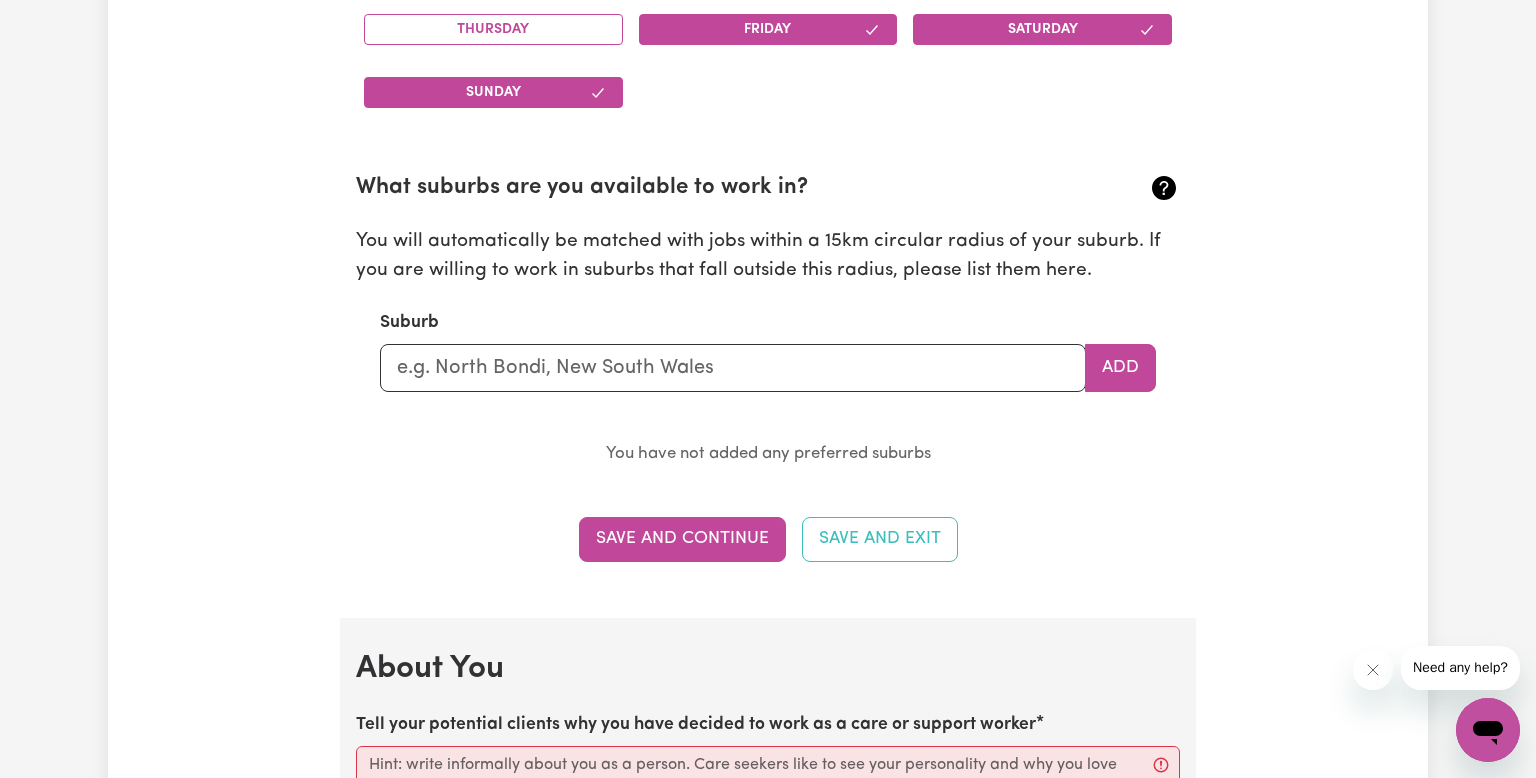 scroll, scrollTop: 2098, scrollLeft: 0, axis: vertical 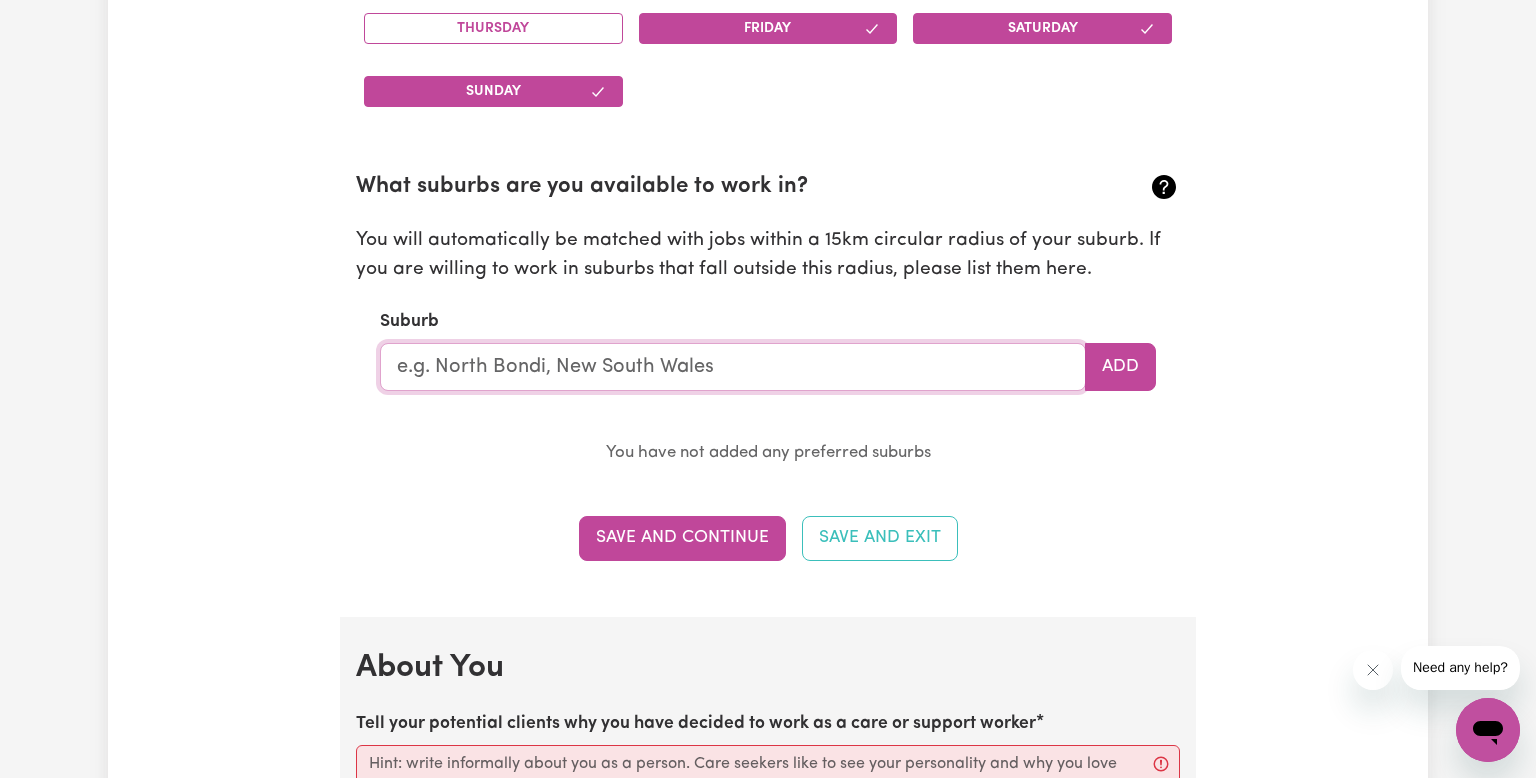 click at bounding box center [733, 367] 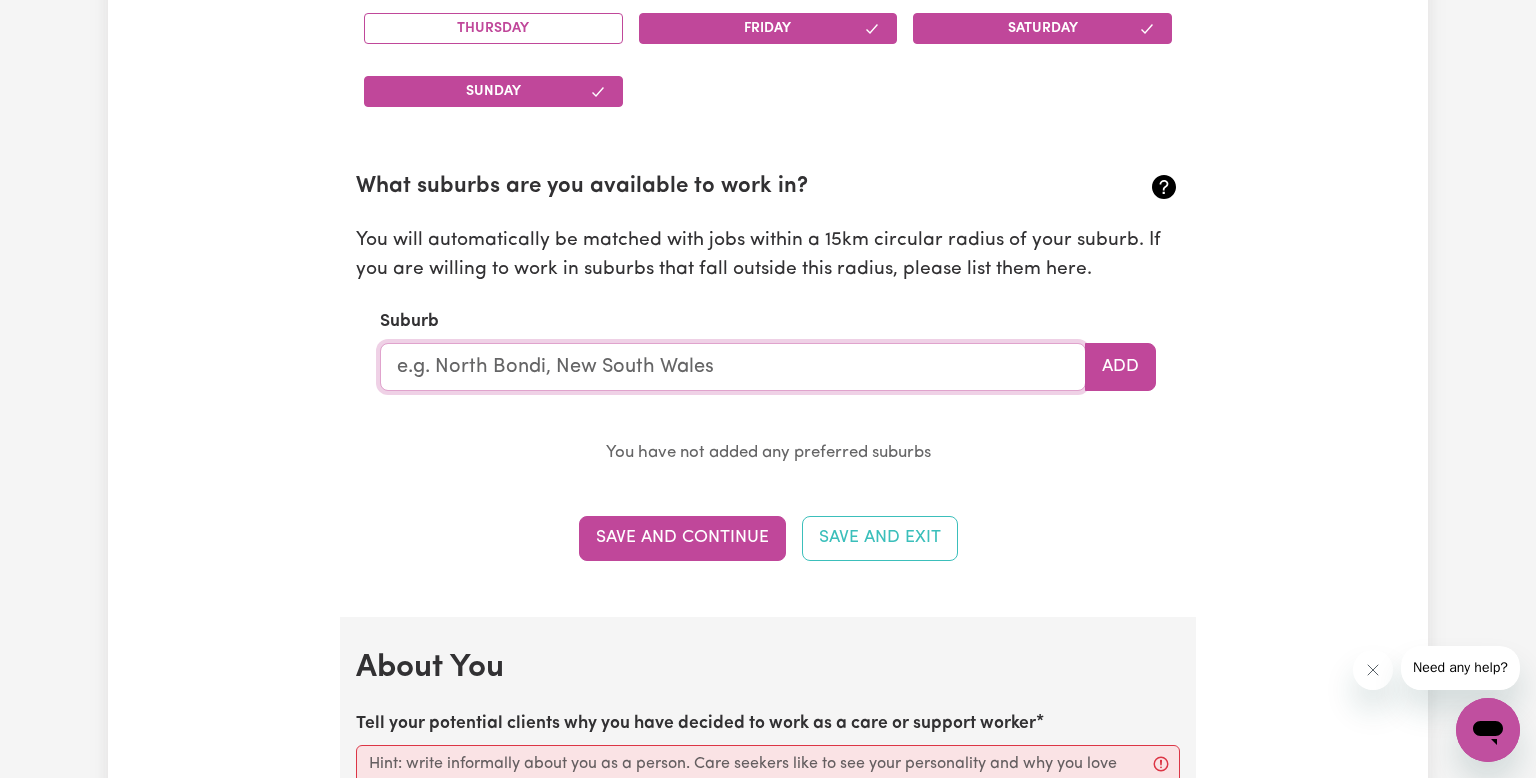 type on "[CITY]" 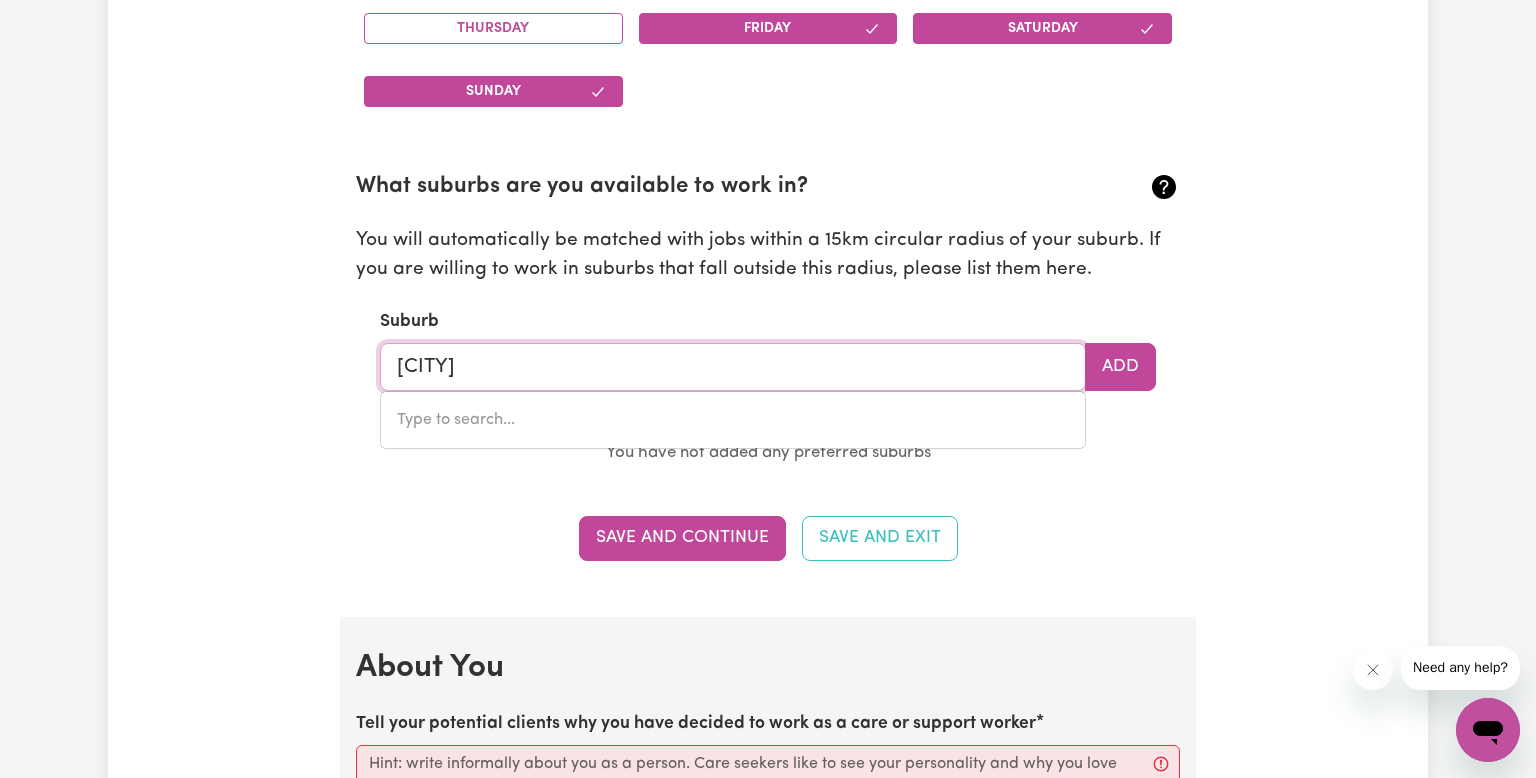 type on "[CITY], New South Wales, [POSTAL_CODE]" 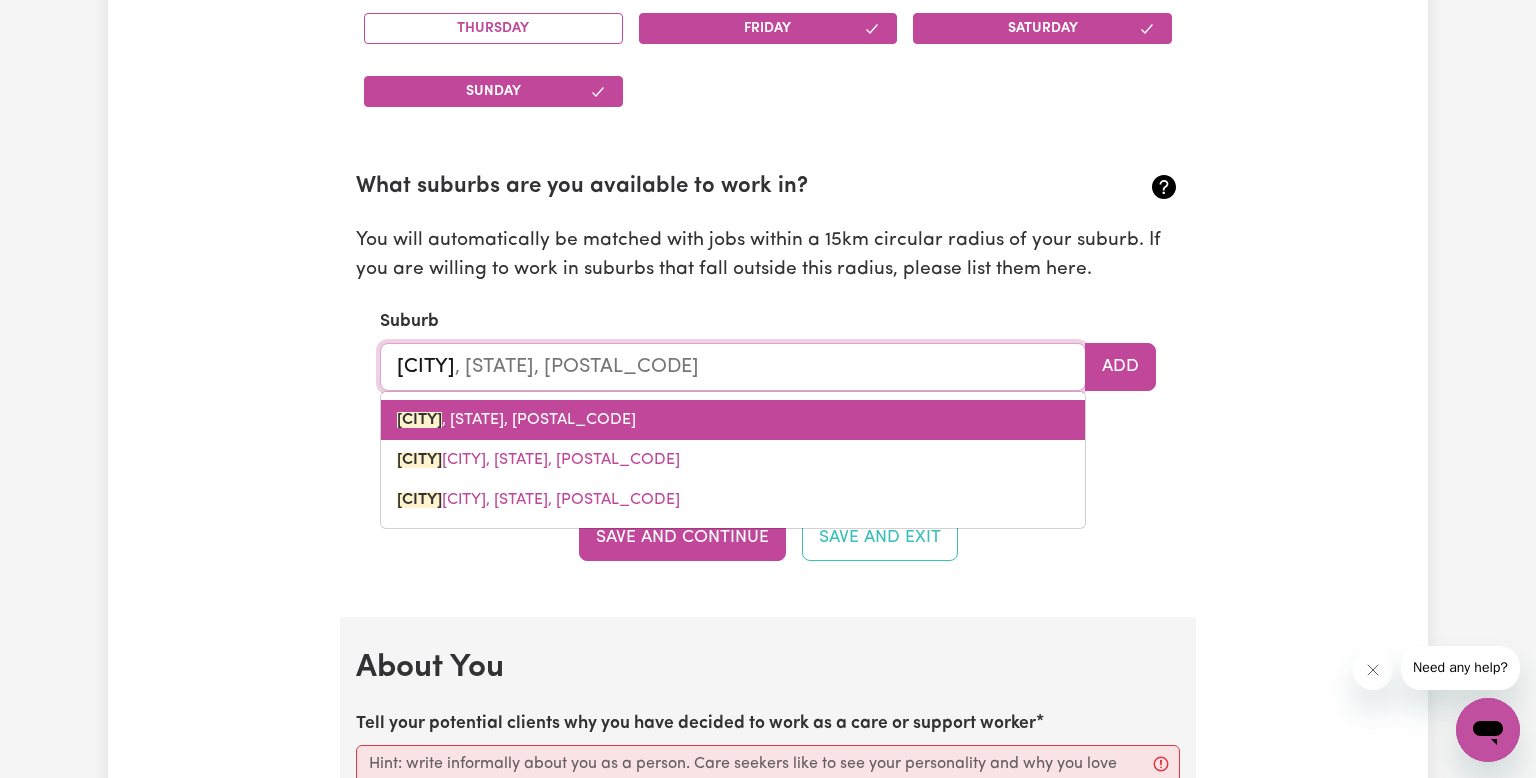 click on "[CITY], New South Wales, [POSTAL_CODE]" at bounding box center (516, 420) 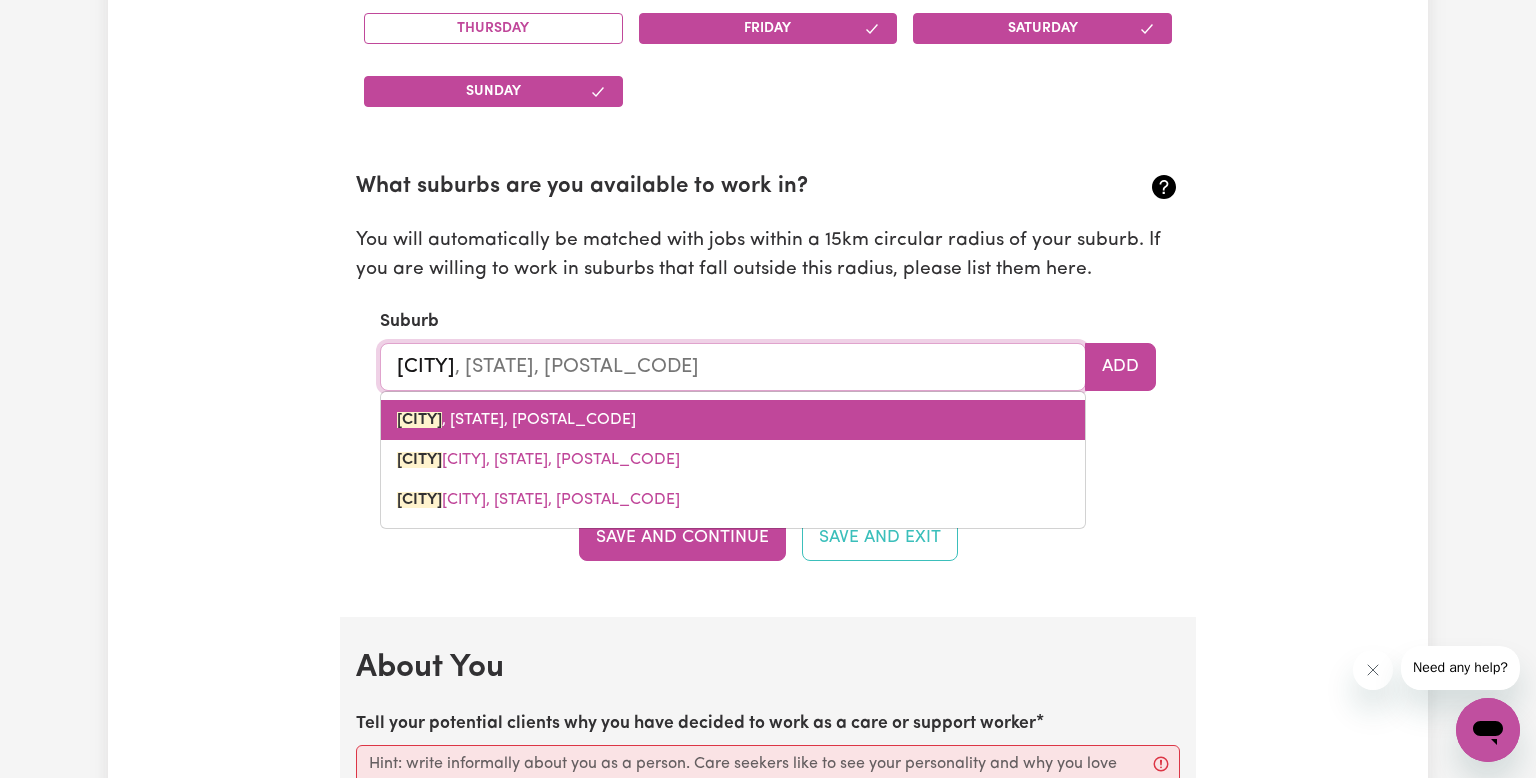 type on "[CITY], New South Wales, [POSTAL_CODE]" 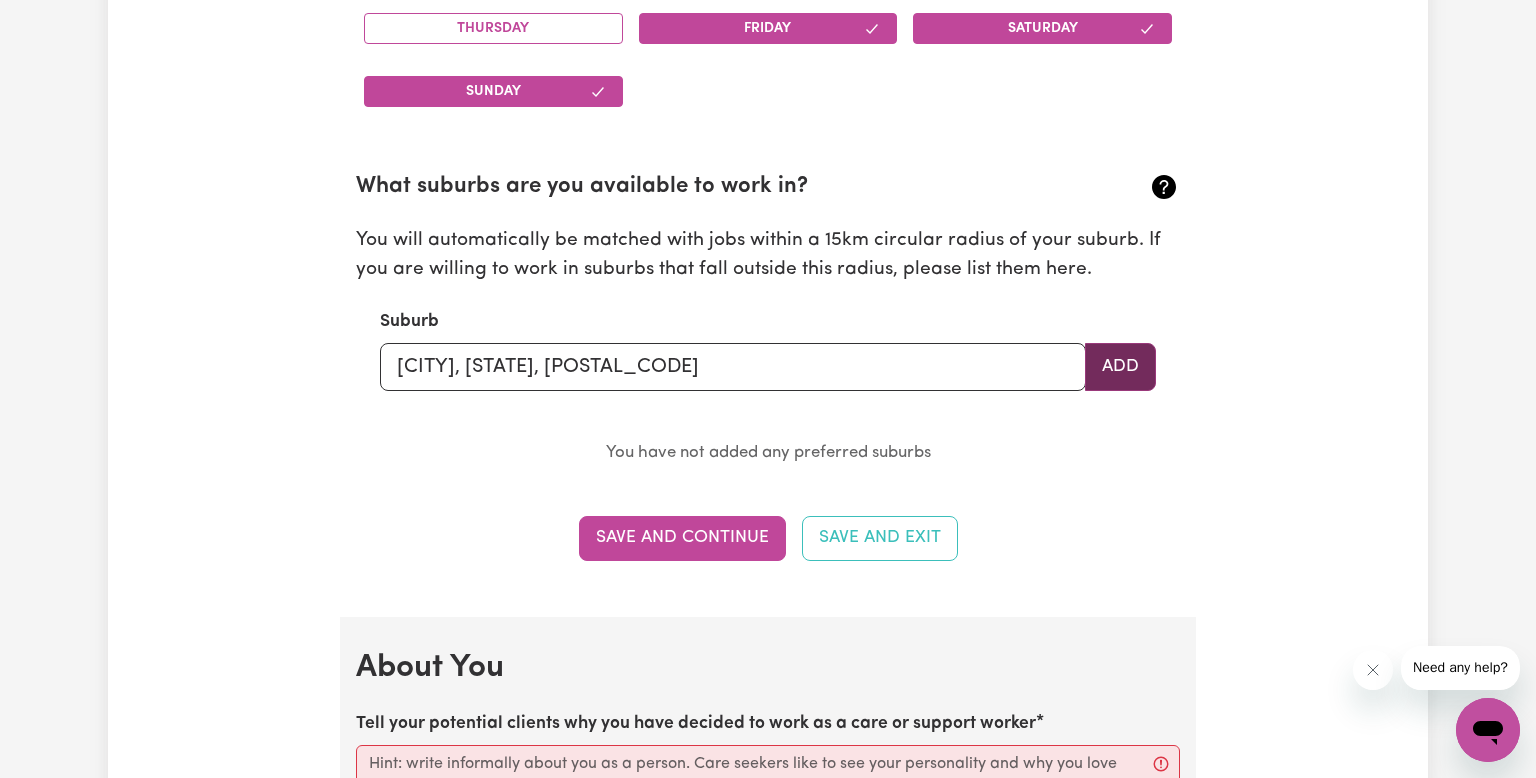 click on "Add" at bounding box center (1120, 367) 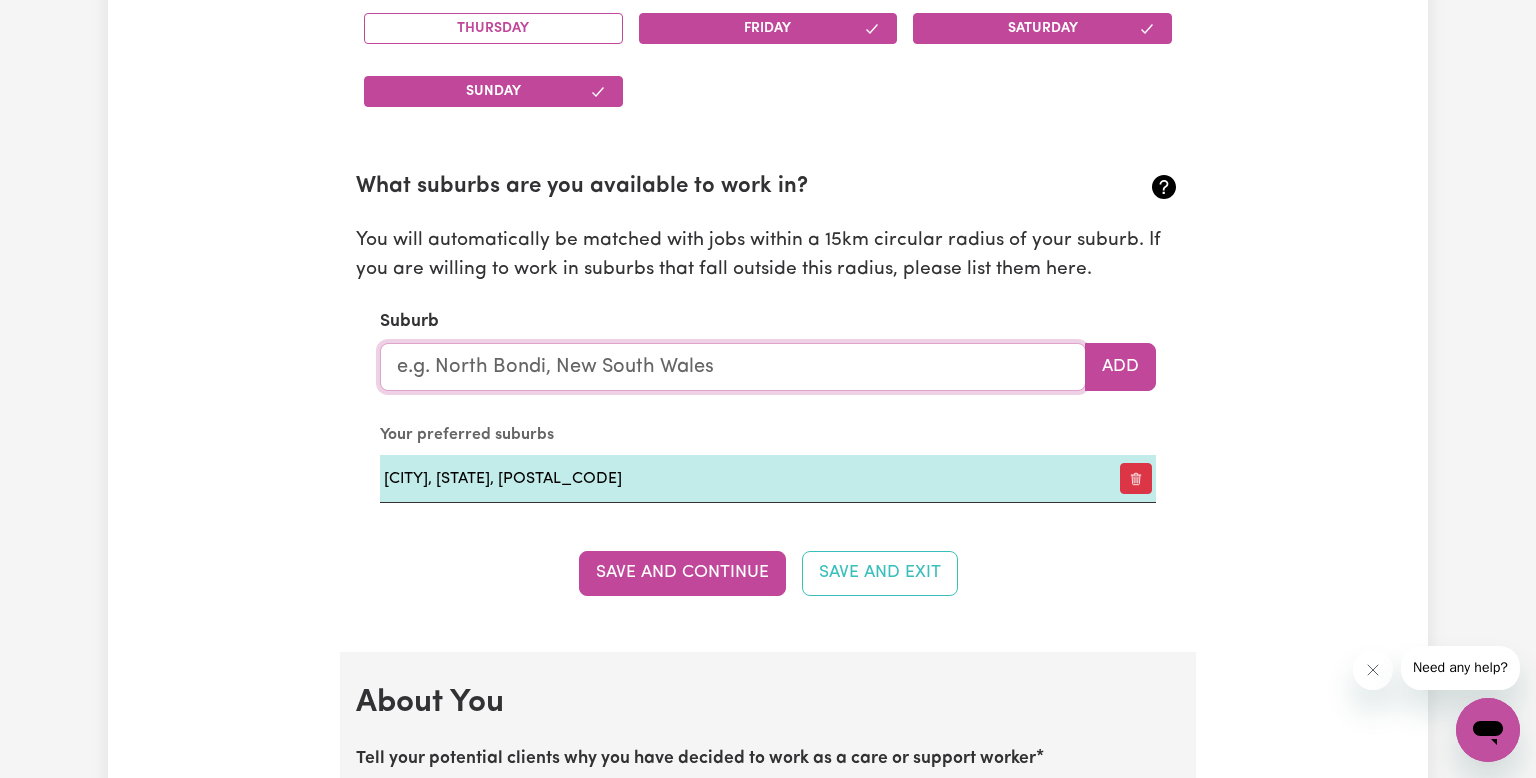 click at bounding box center (733, 367) 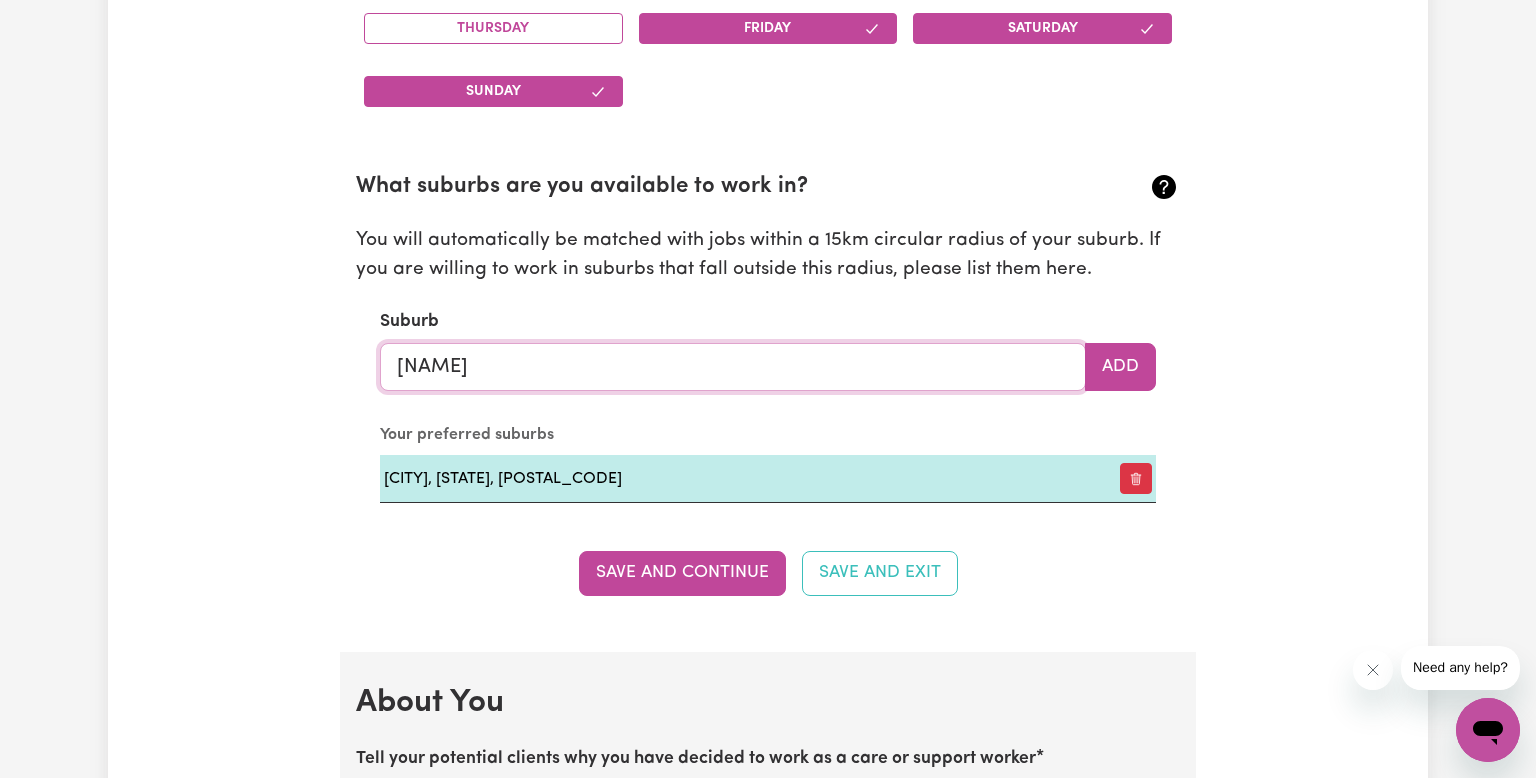 type on "[CITY]" 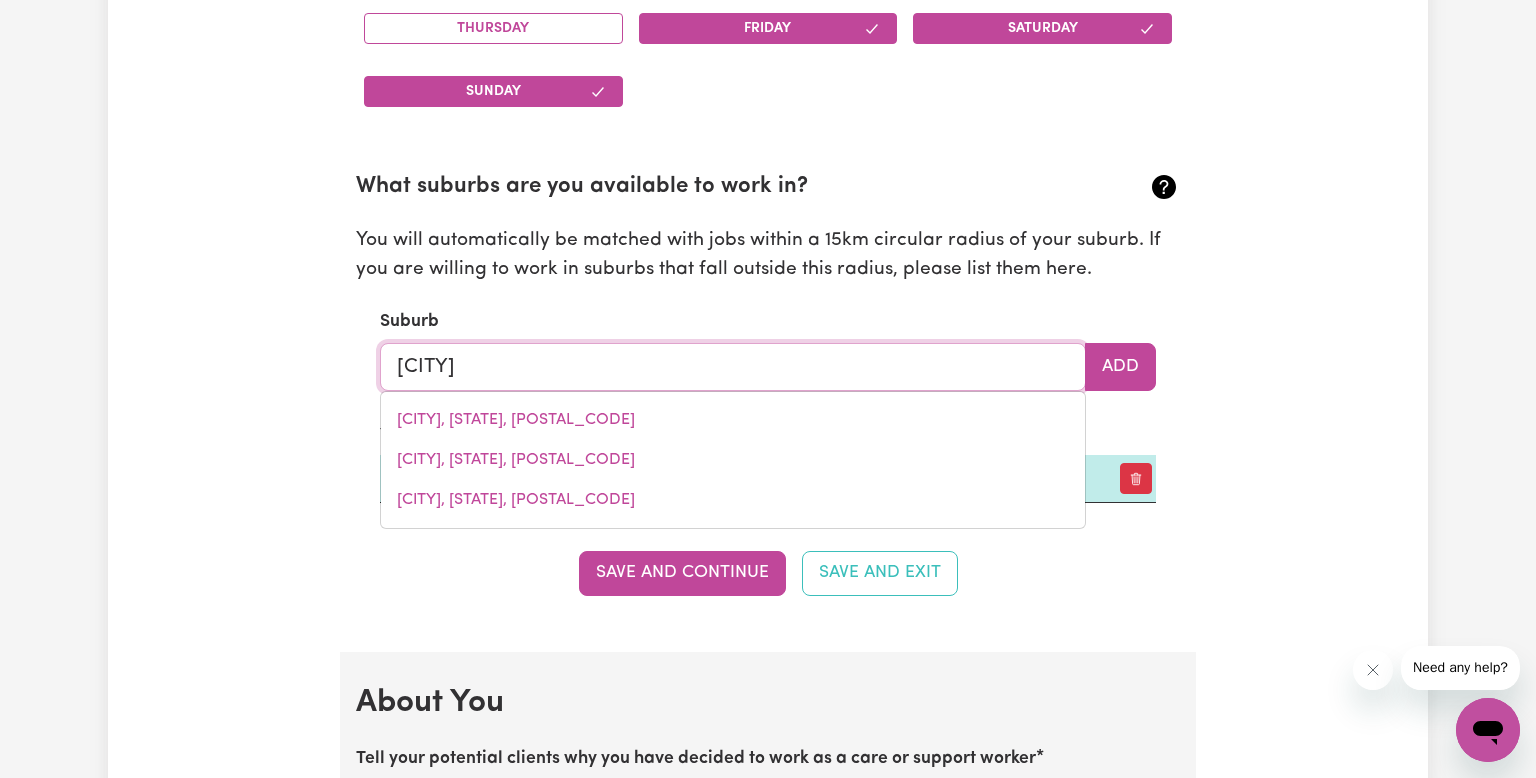 type on "[CITY], Queensland, [POSTAL_CODE]" 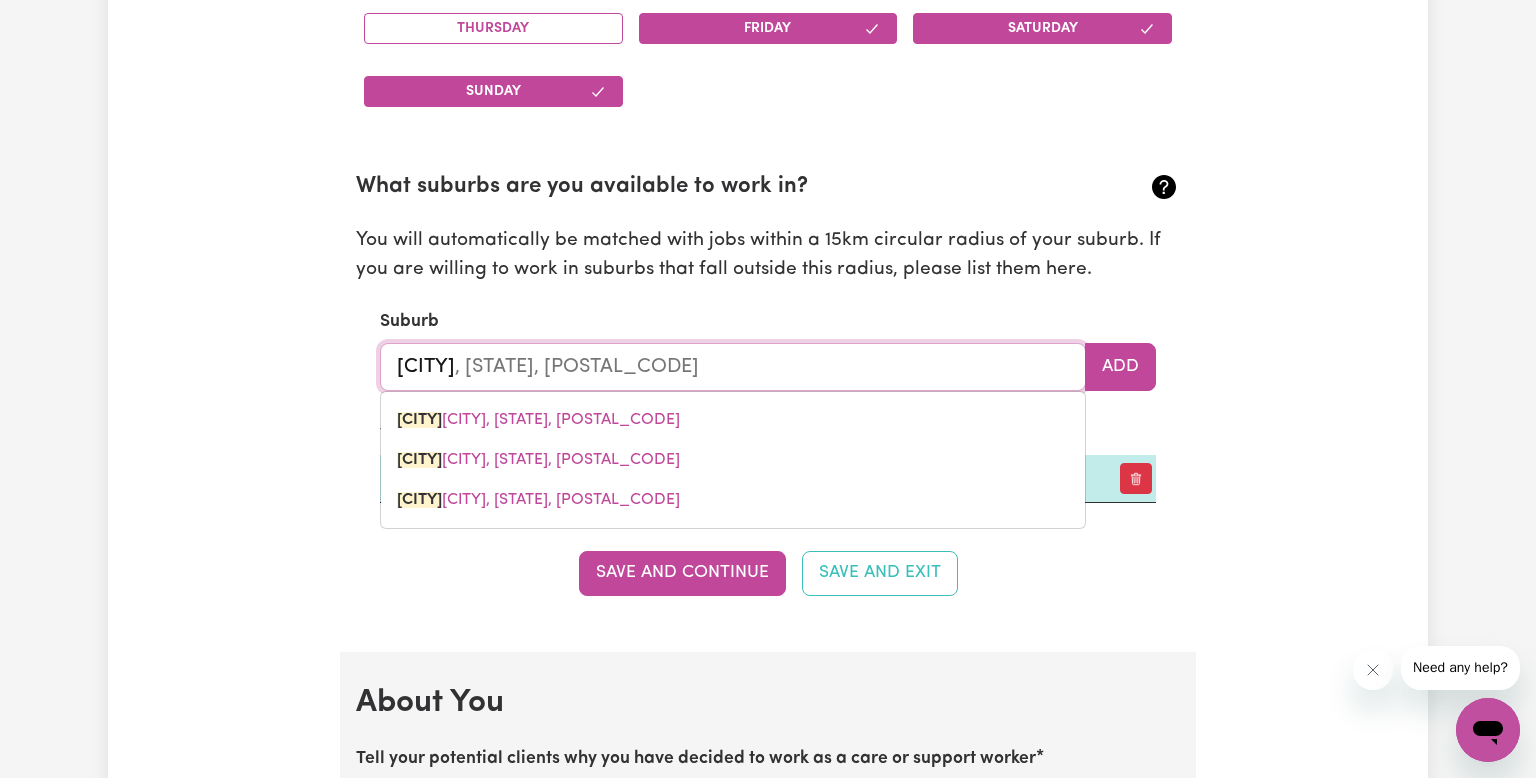 type on "kogr" 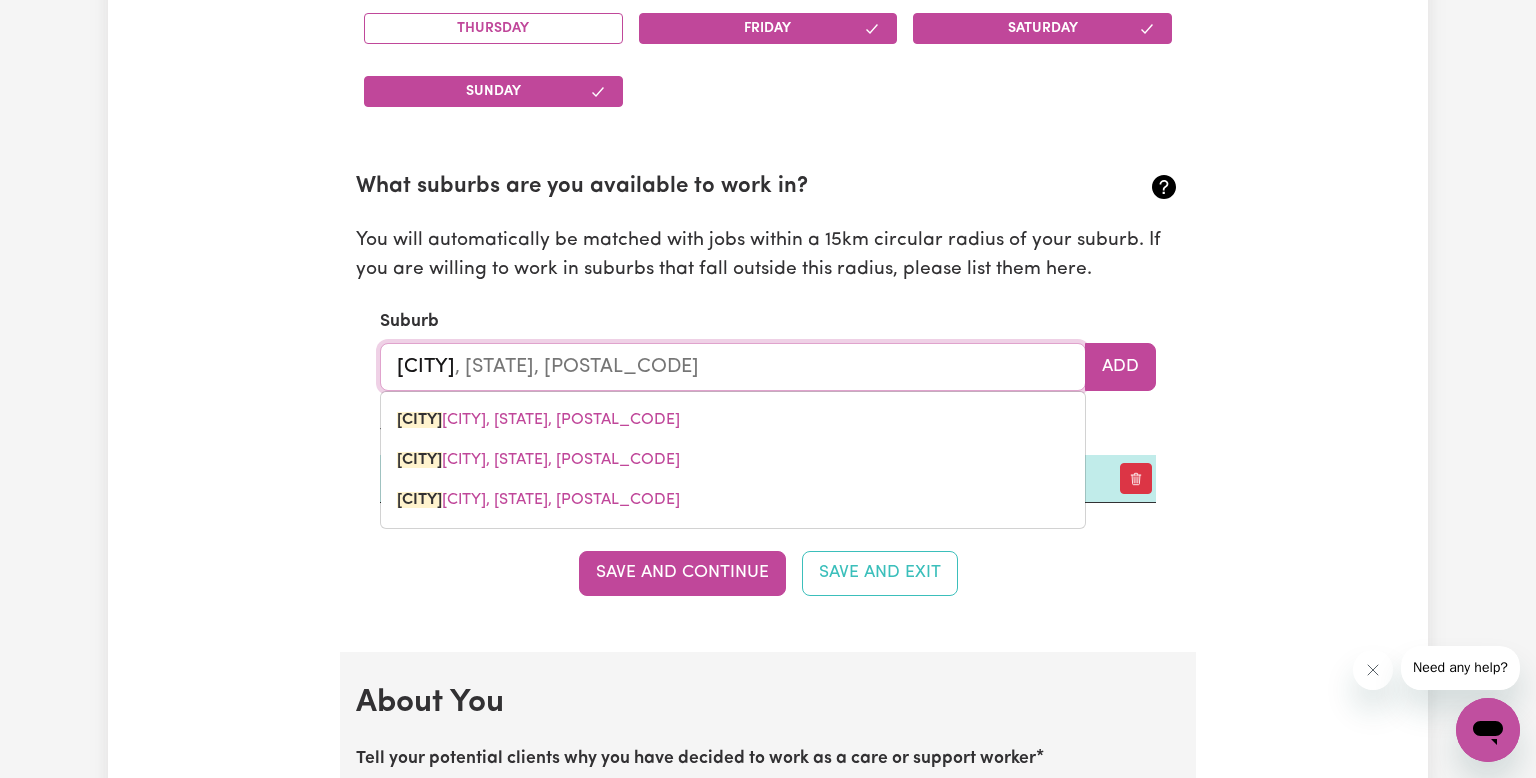type 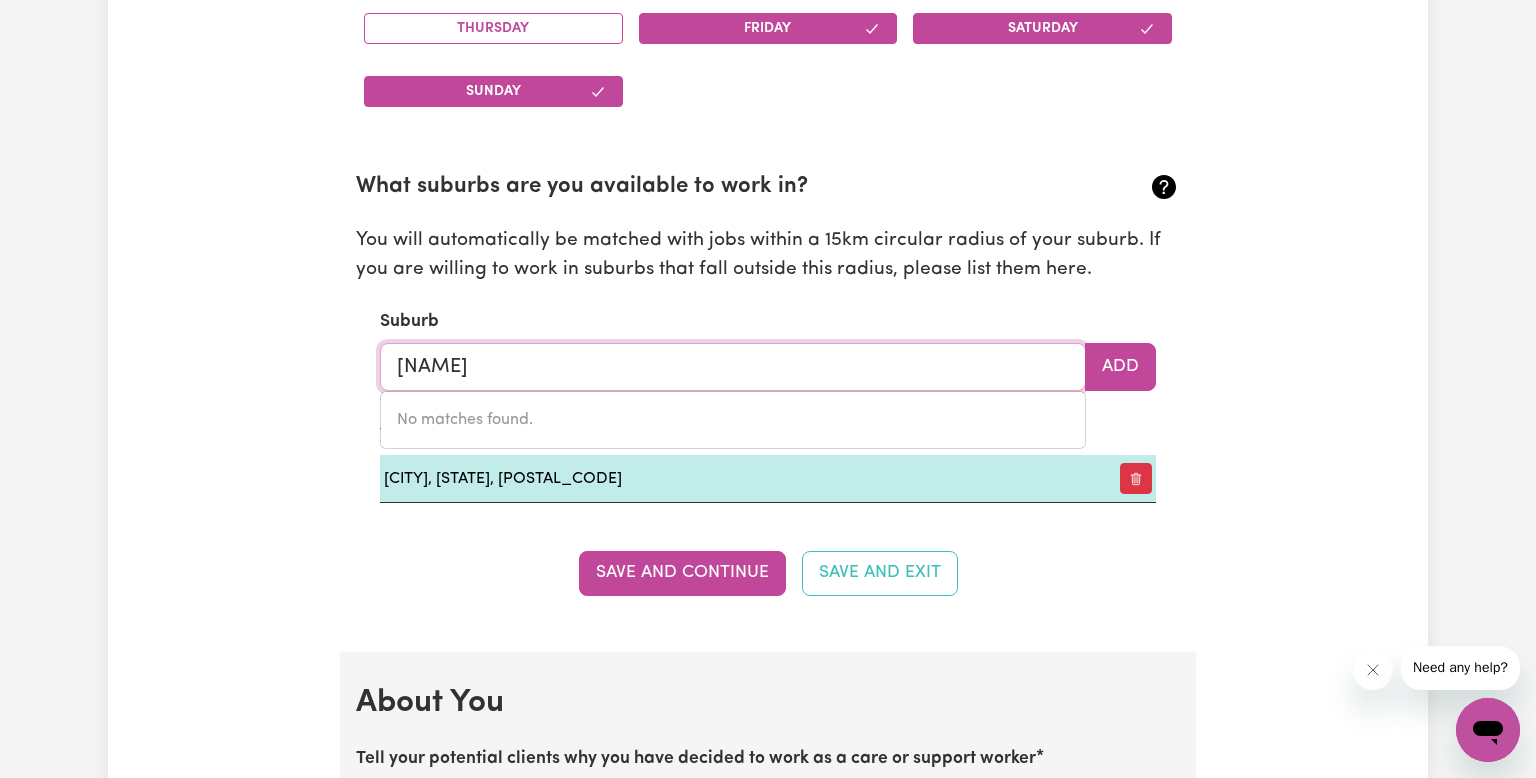 type on "[CITY]" 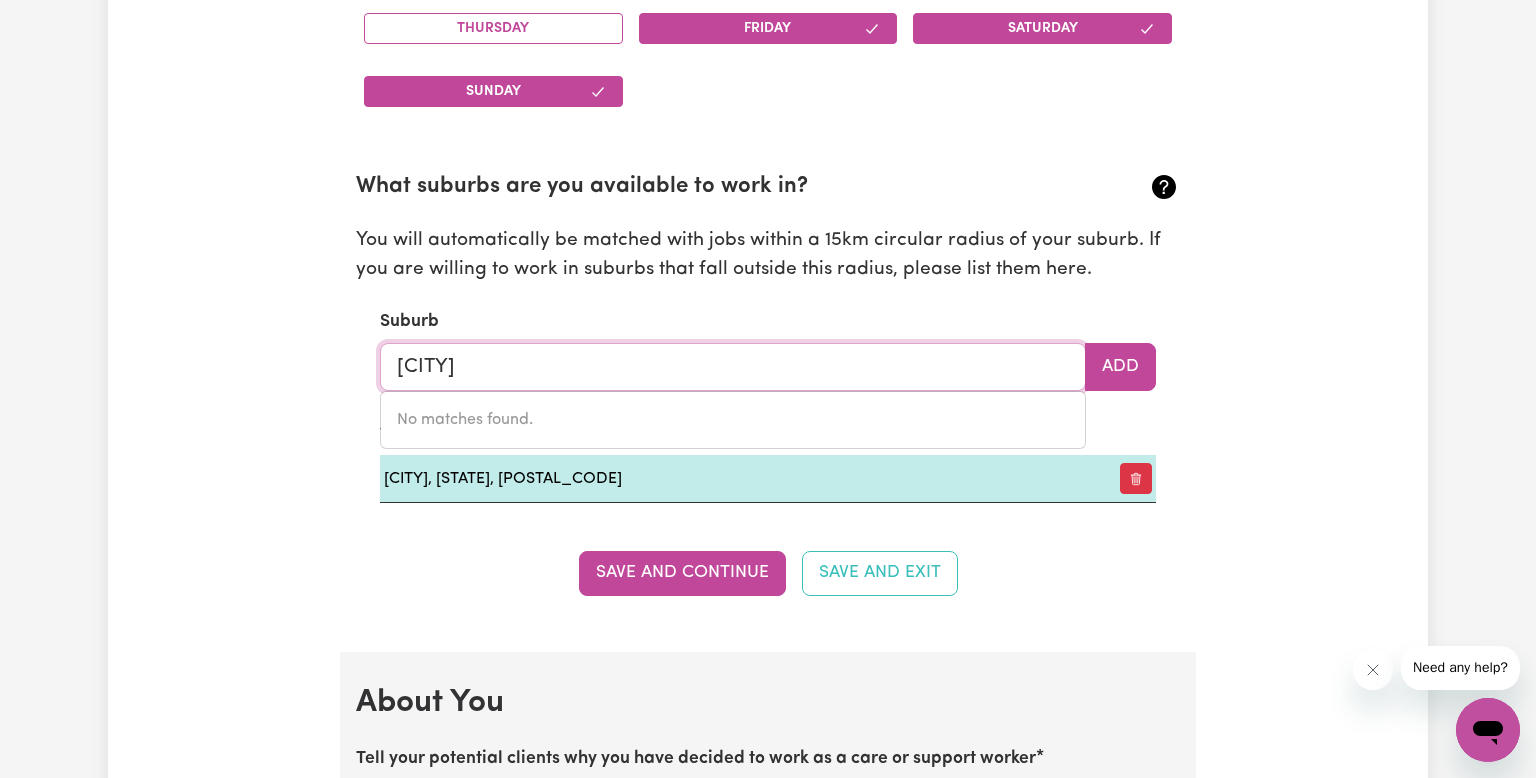 type on "[CITY], Queensland, [POSTAL_CODE]" 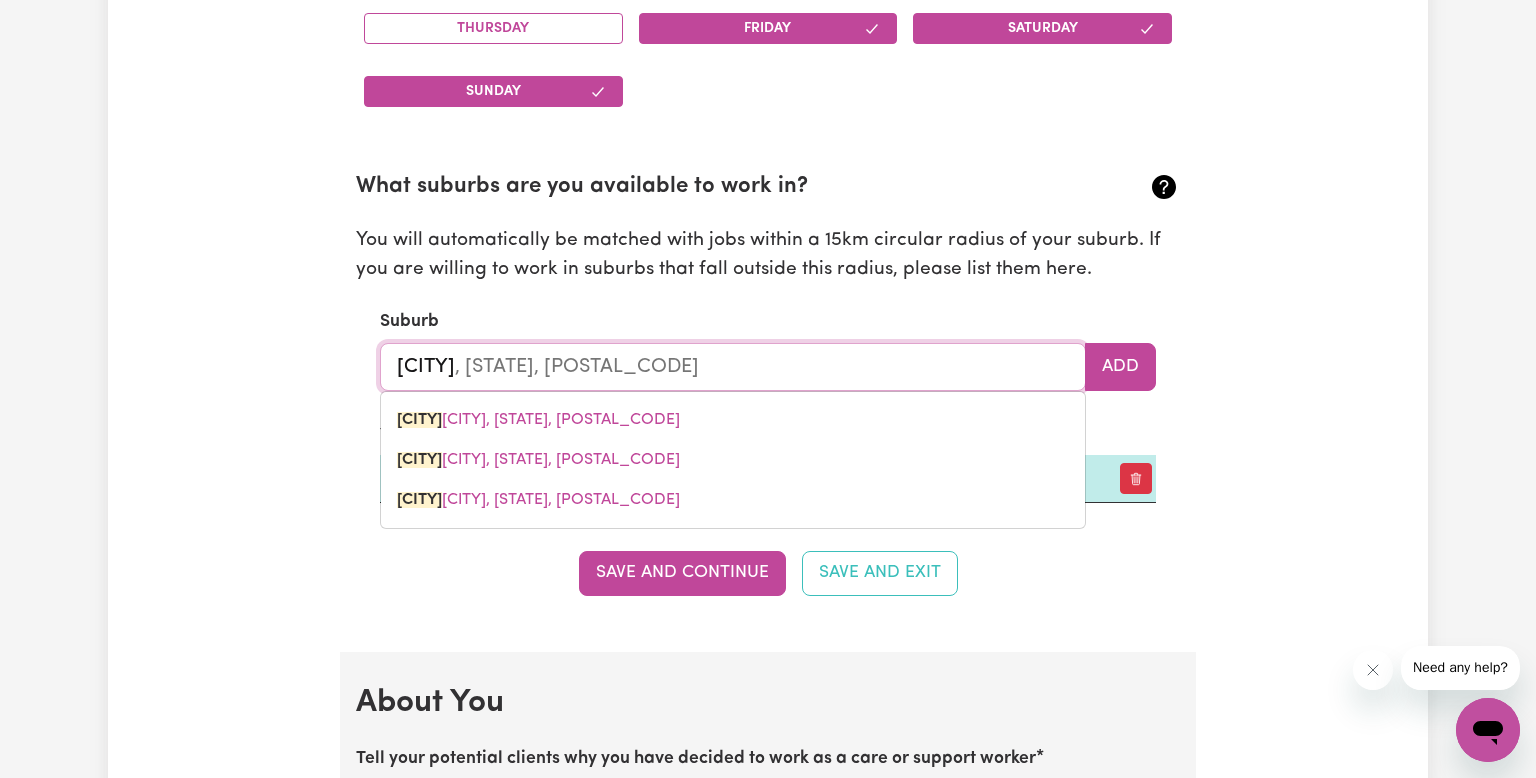 type on "ko" 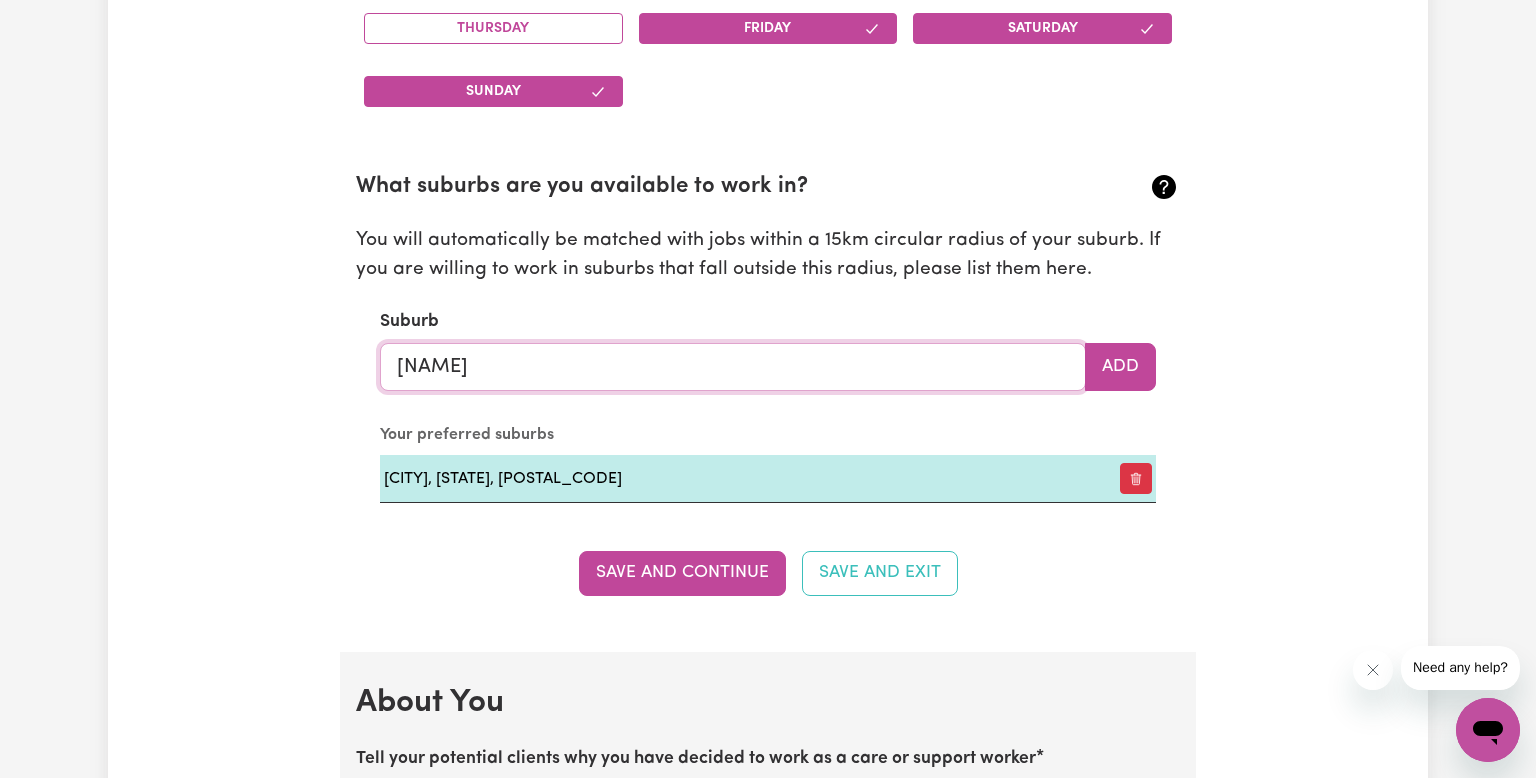 type on "[CITY]" 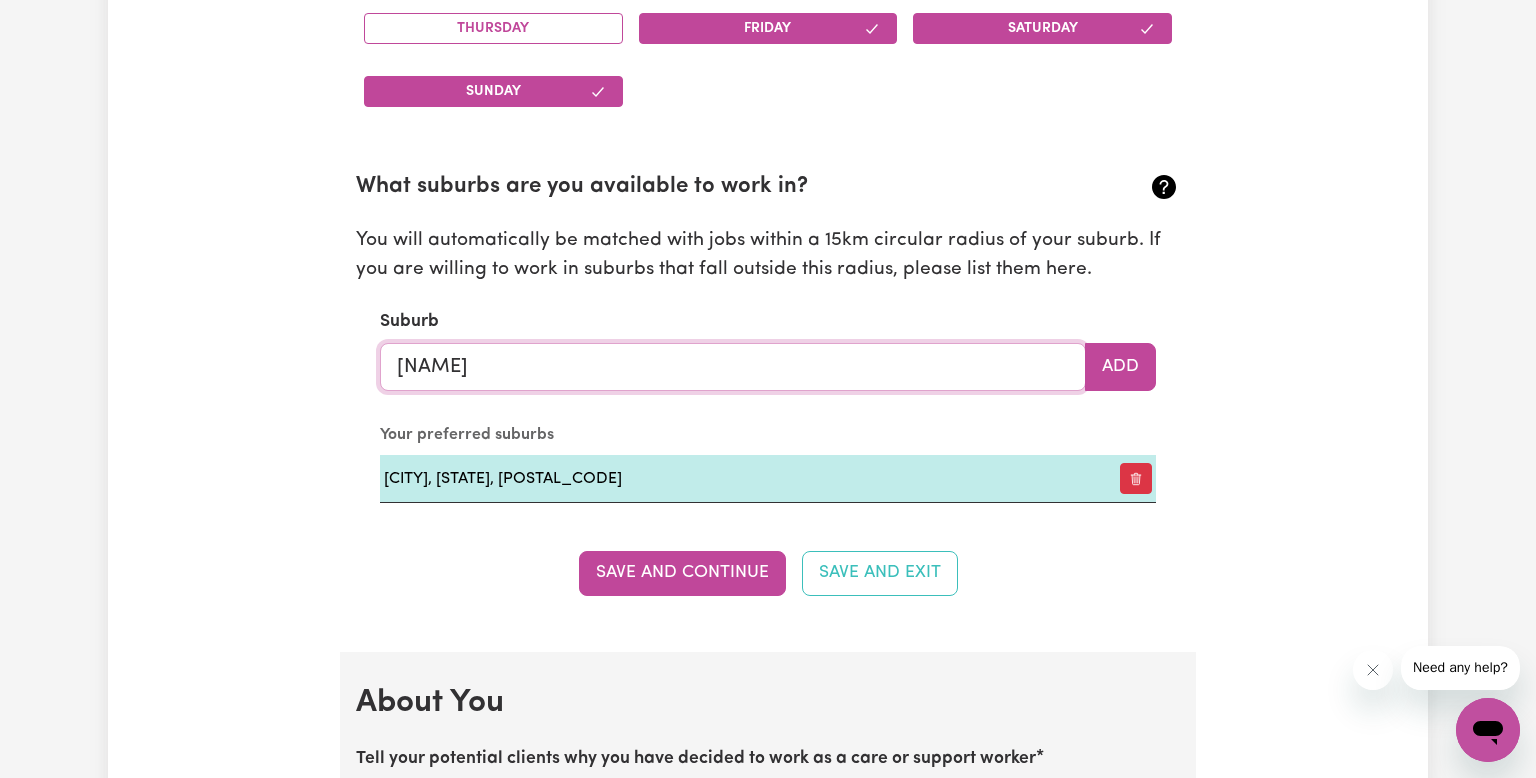 type on "[CITY], Queensland, [POSTAL_CODE]" 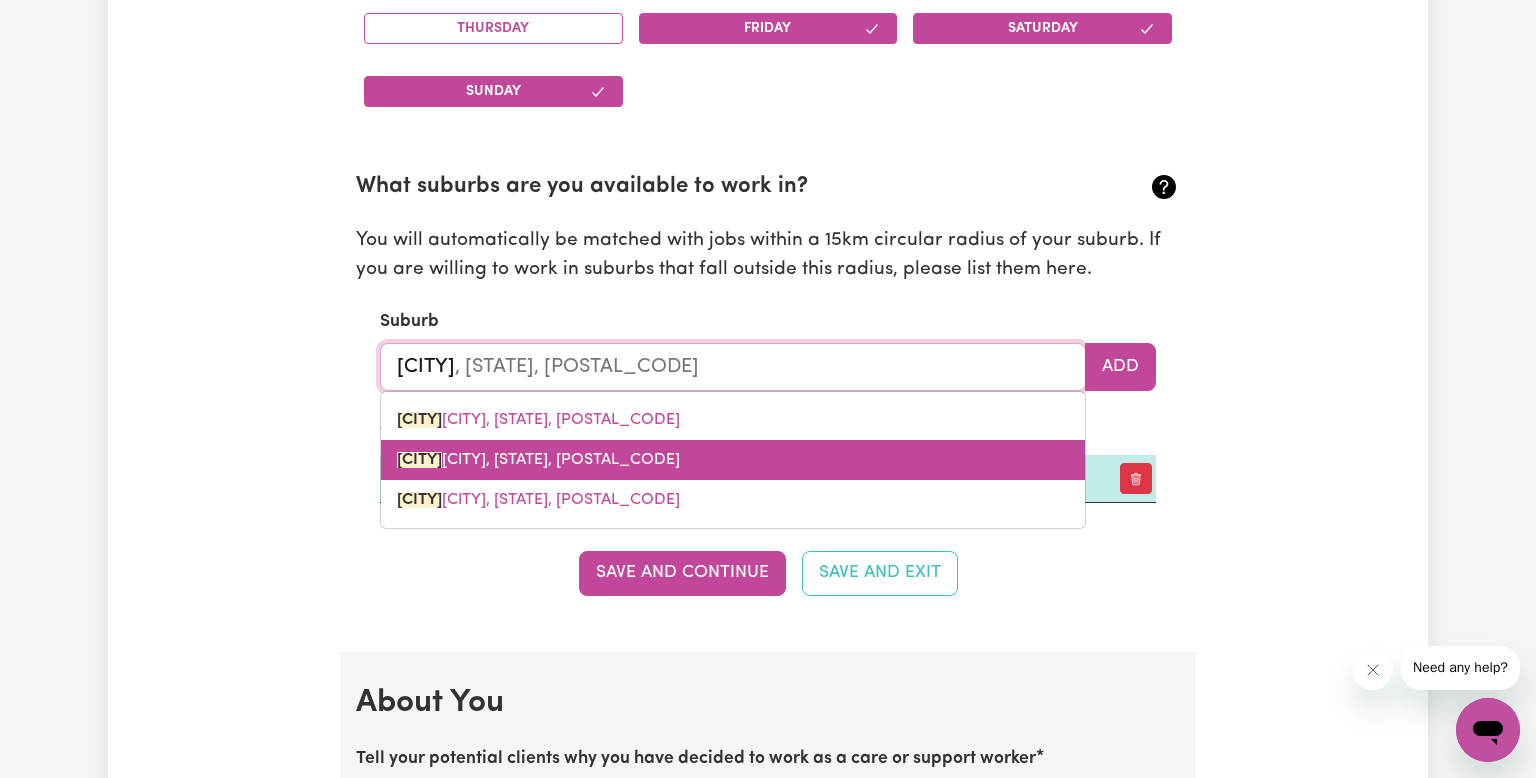 click on "[CITY], New South Wales, [POSTAL_CODE]" at bounding box center [538, 460] 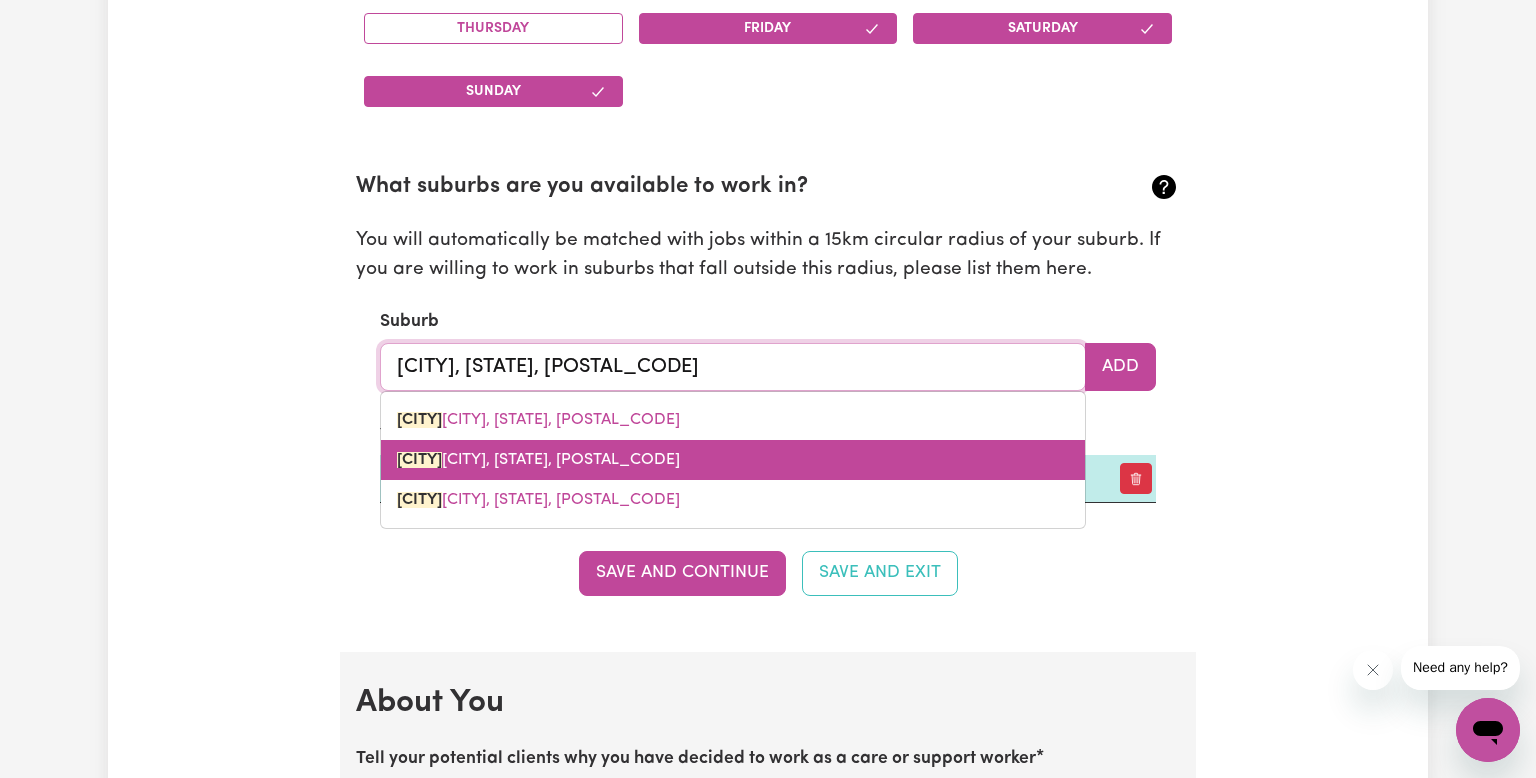 type 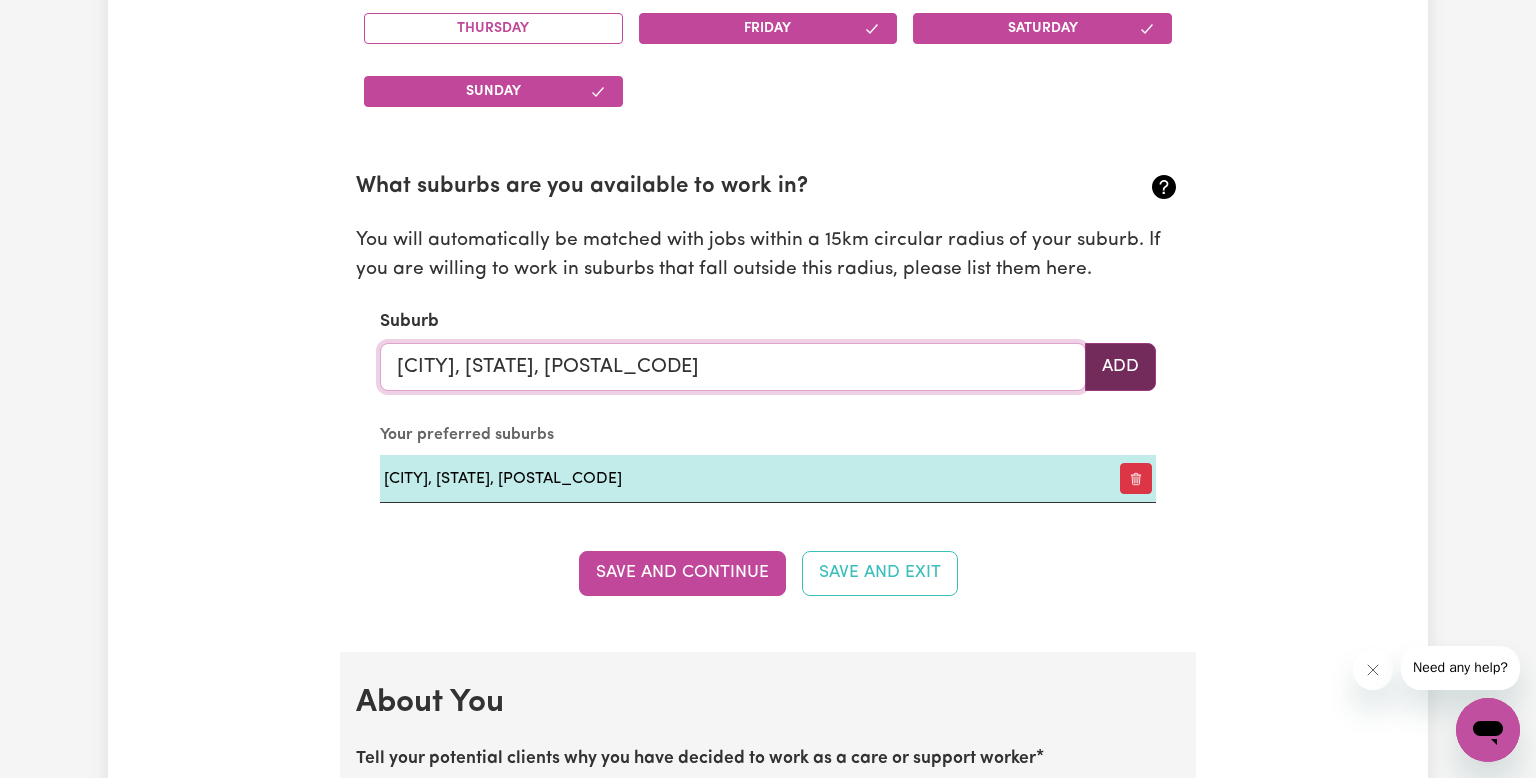 type on "[CITY], New South Wales, [POSTAL_CODE]" 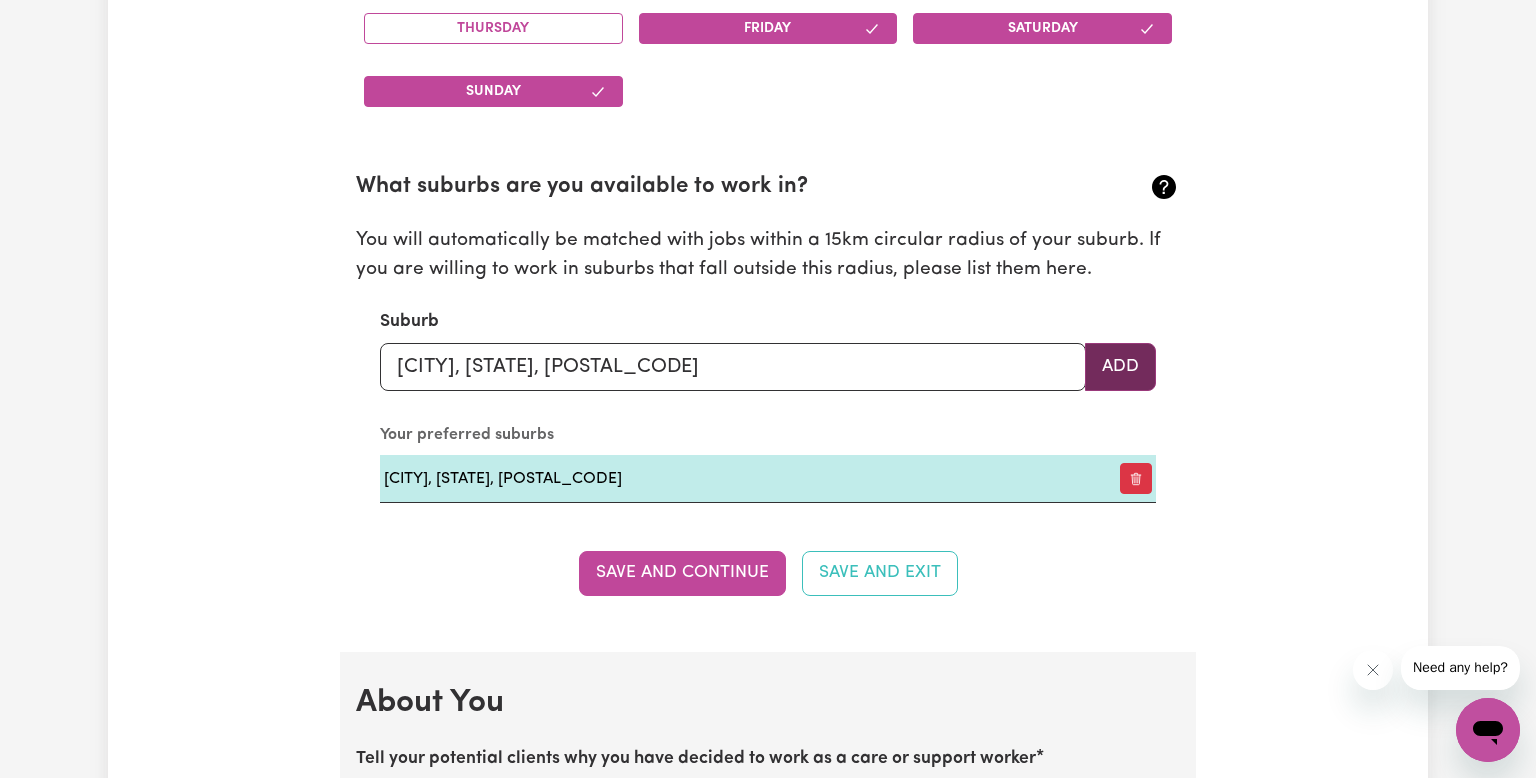 click on "Add" at bounding box center (1120, 367) 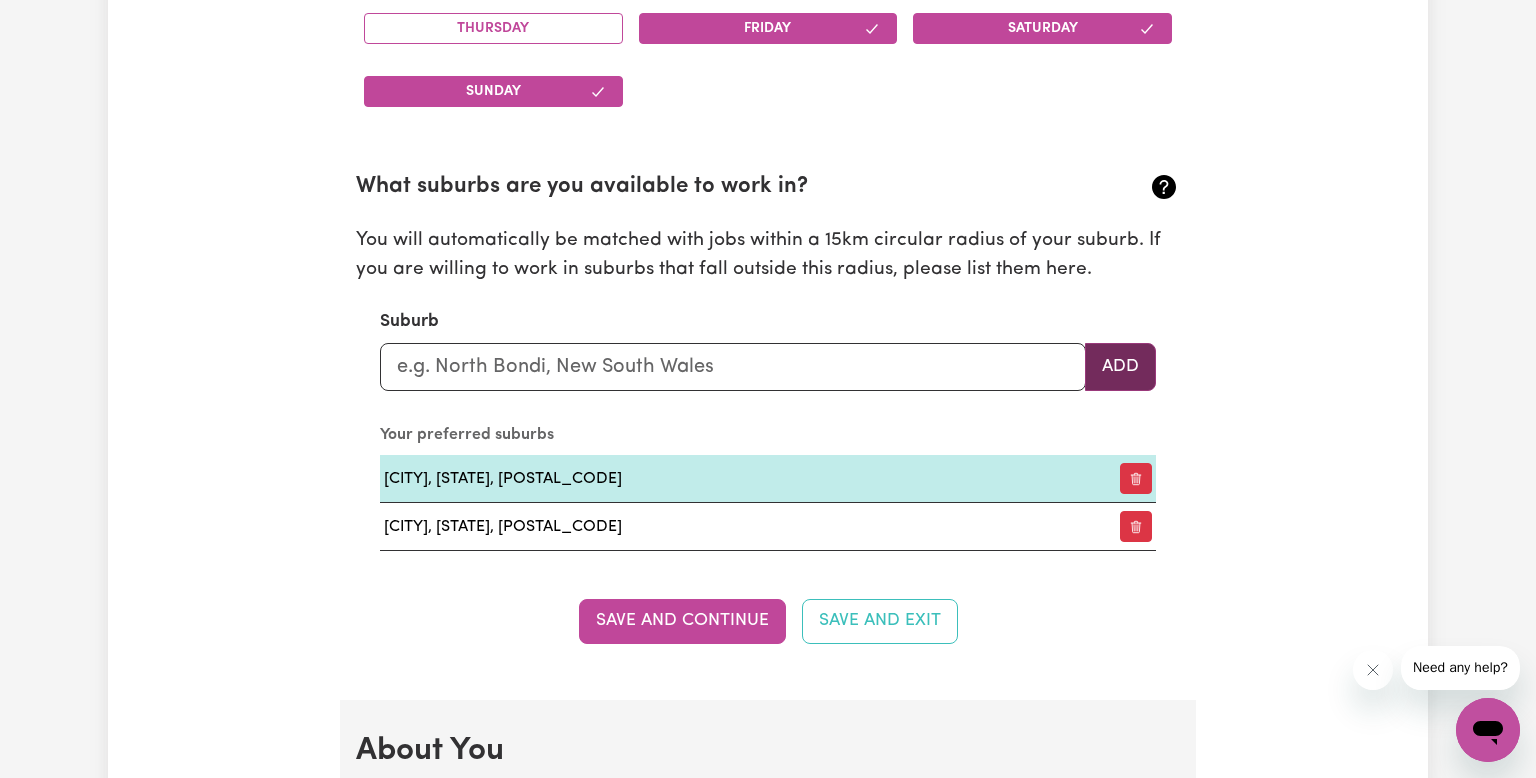 click on "Add" at bounding box center (1120, 367) 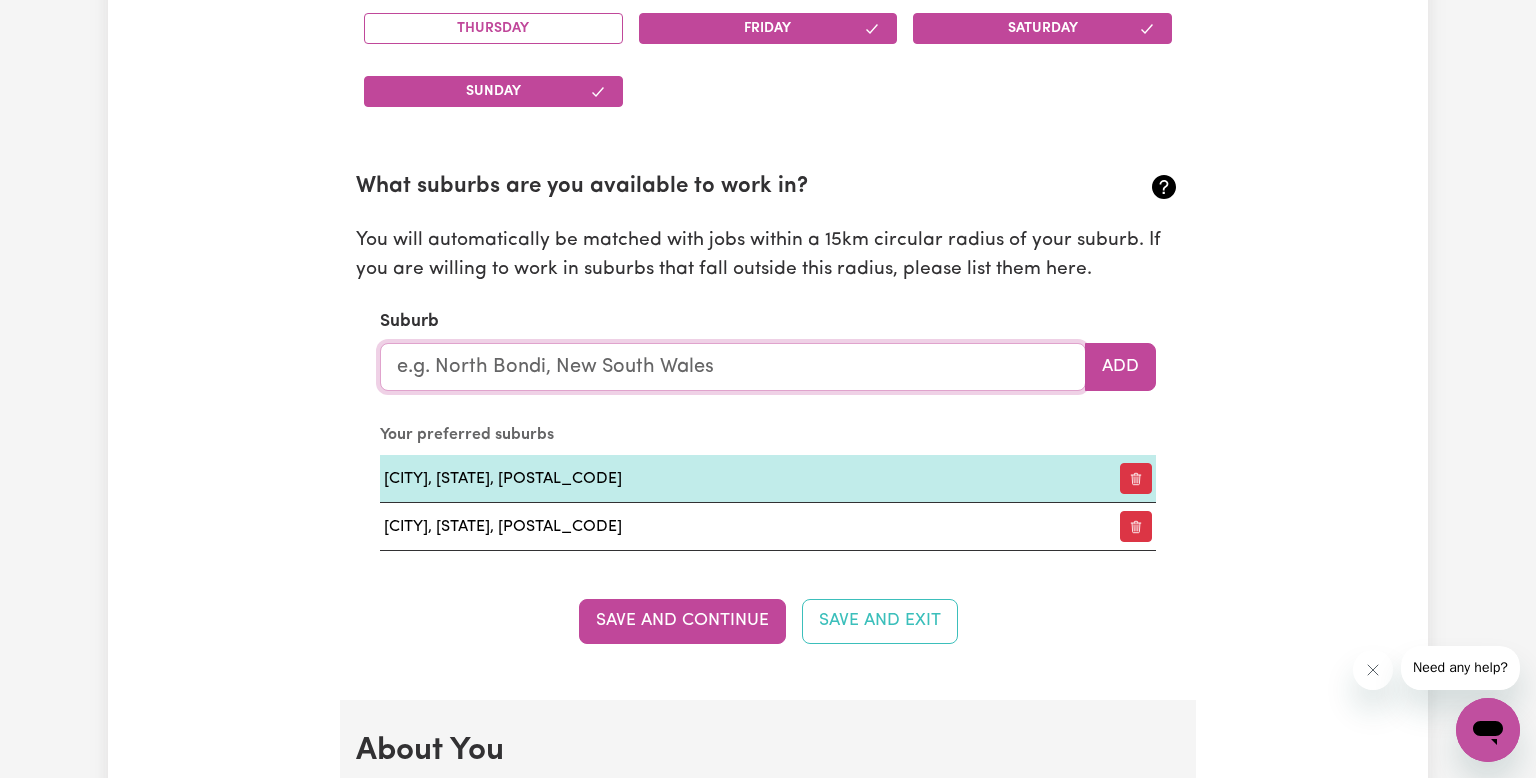 click at bounding box center (733, 367) 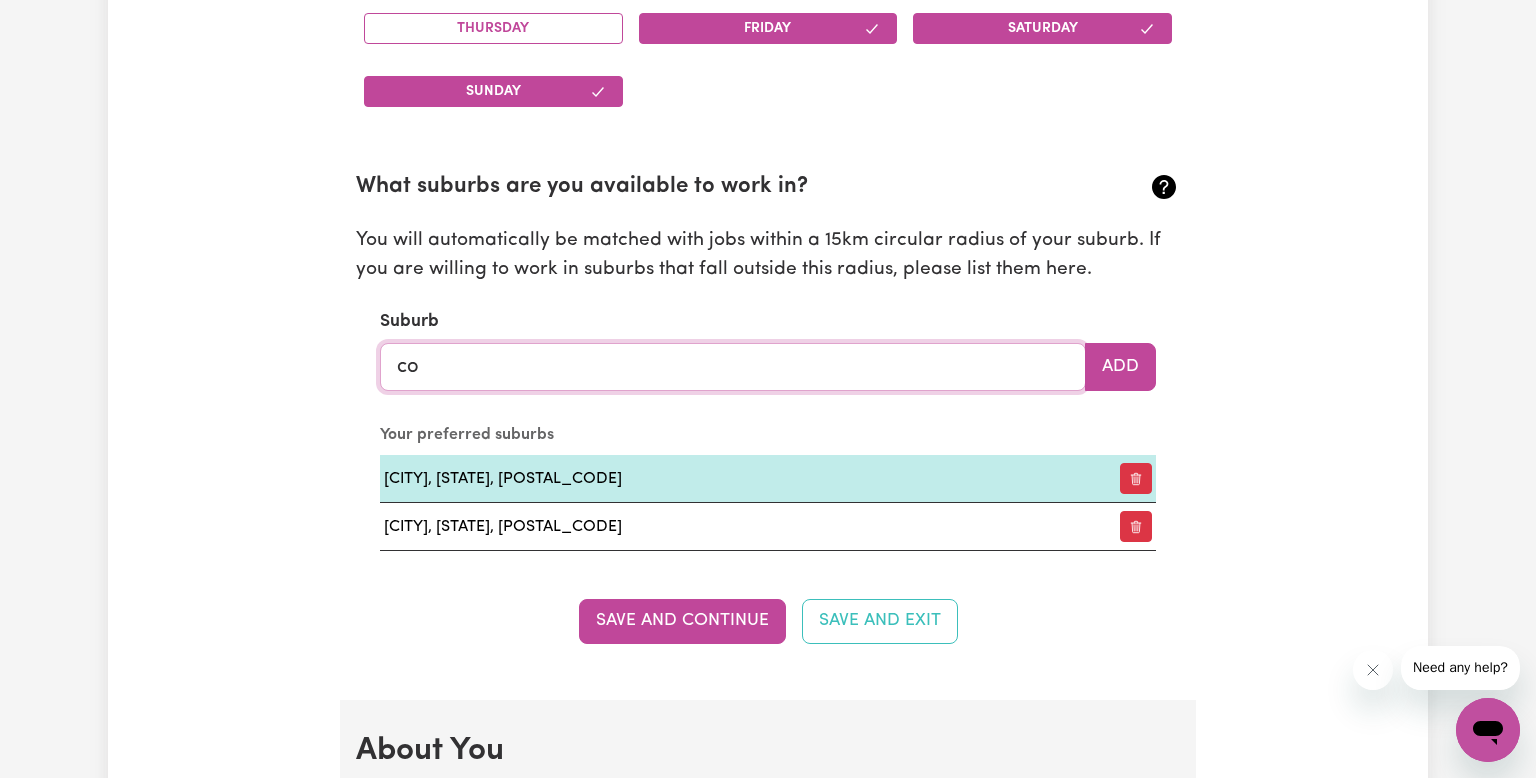 type on "cor" 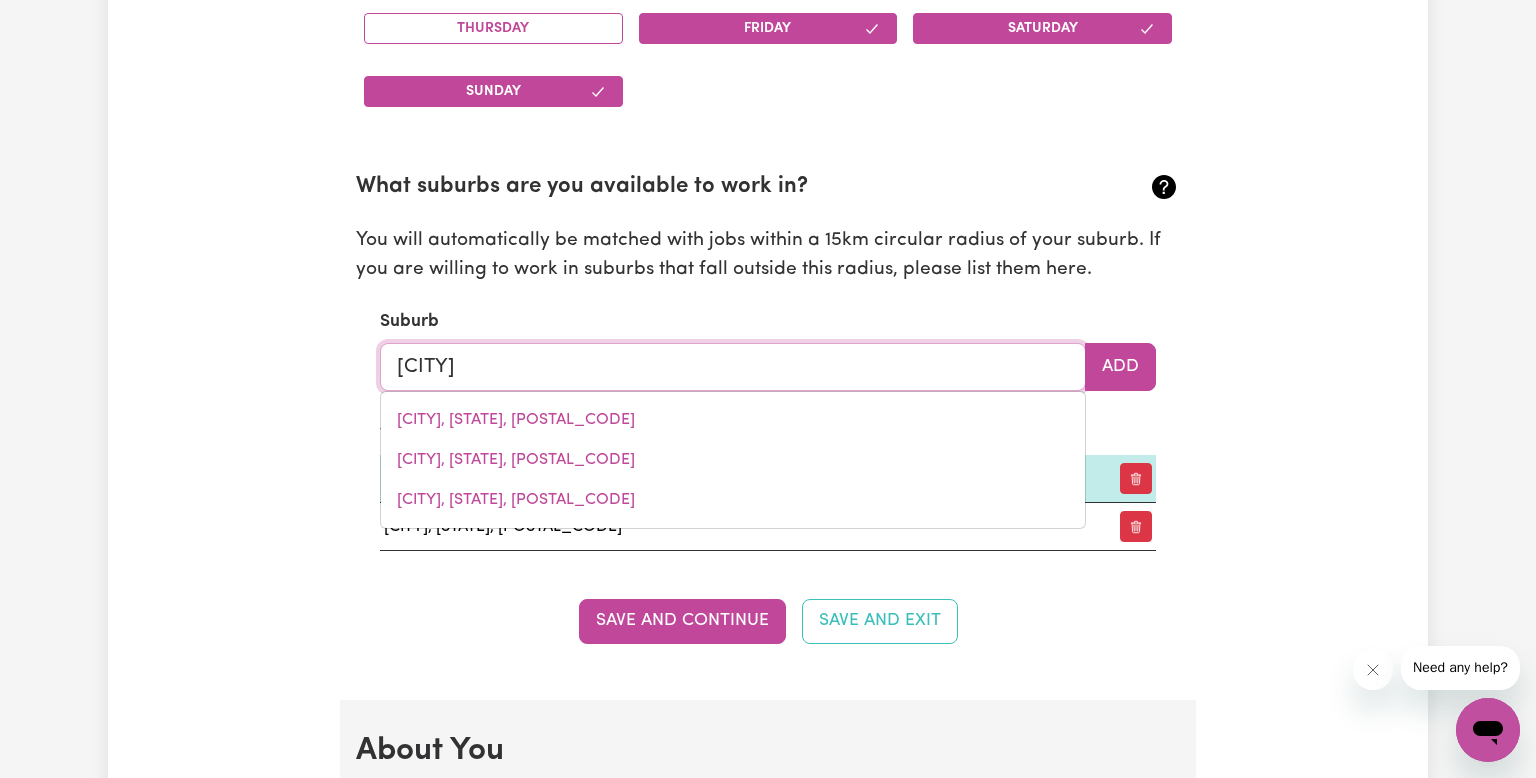 type on "corA LYNN, Victoria, 3814" 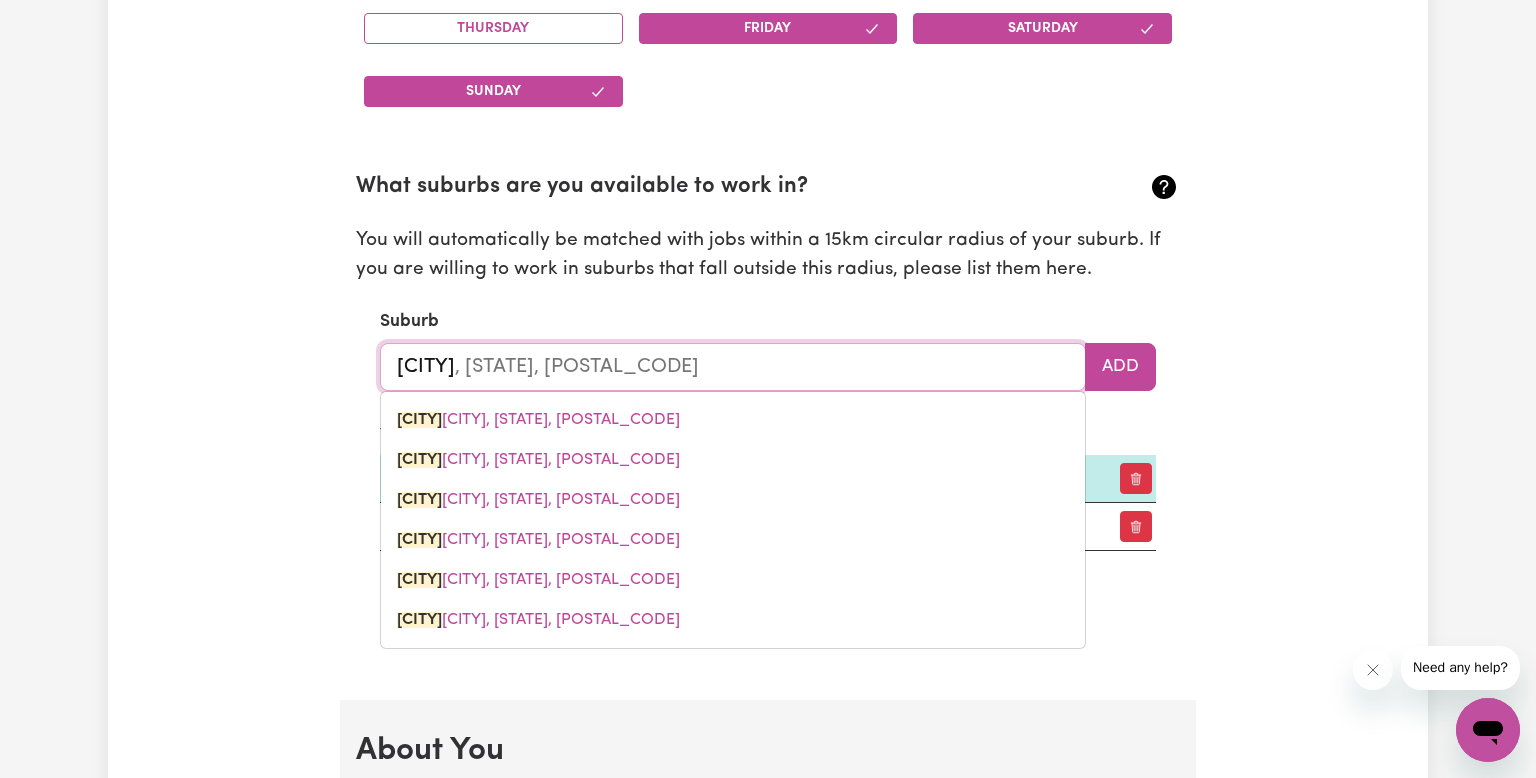 type on "corn" 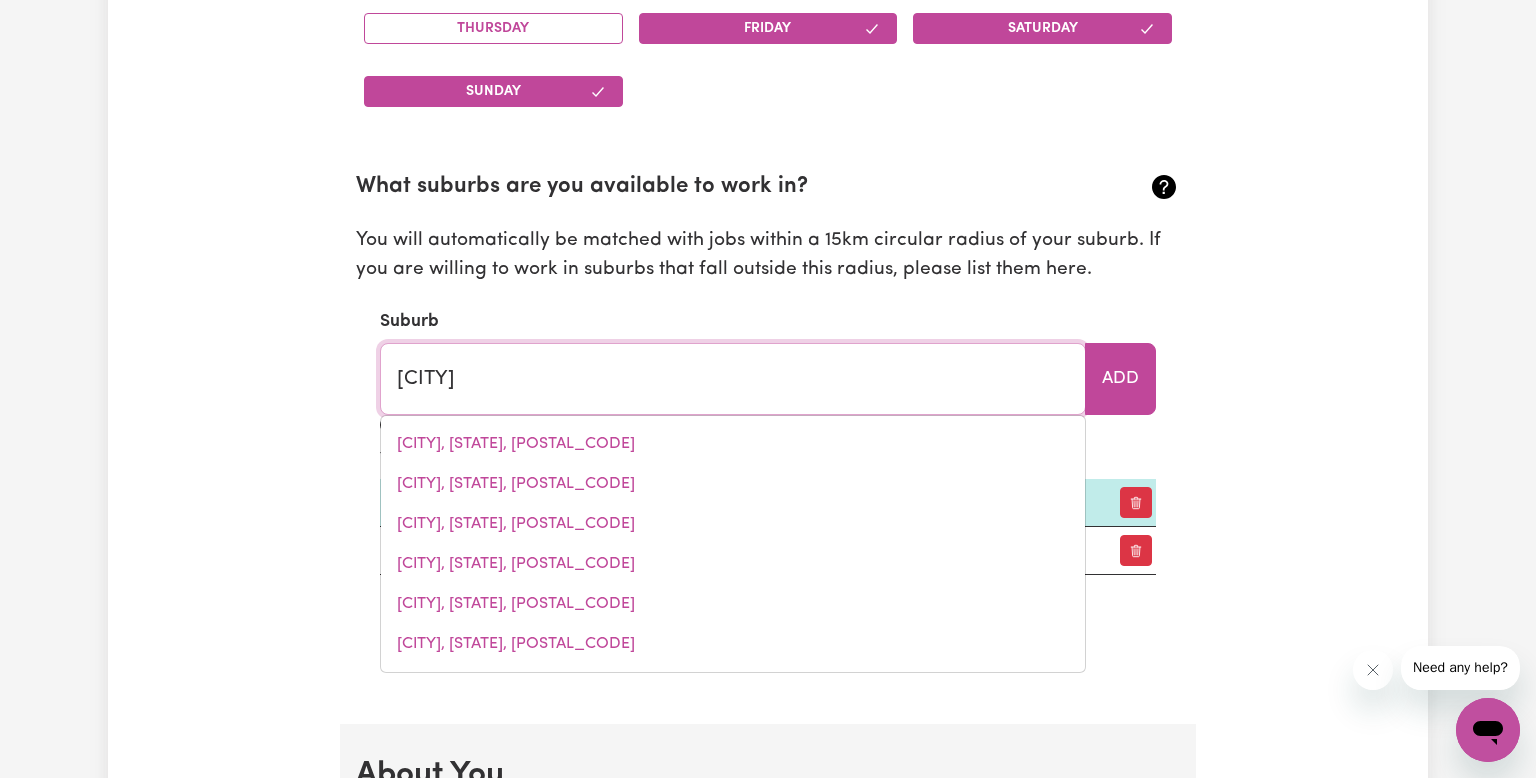 type on "cornDALE, New South Wales, 2480" 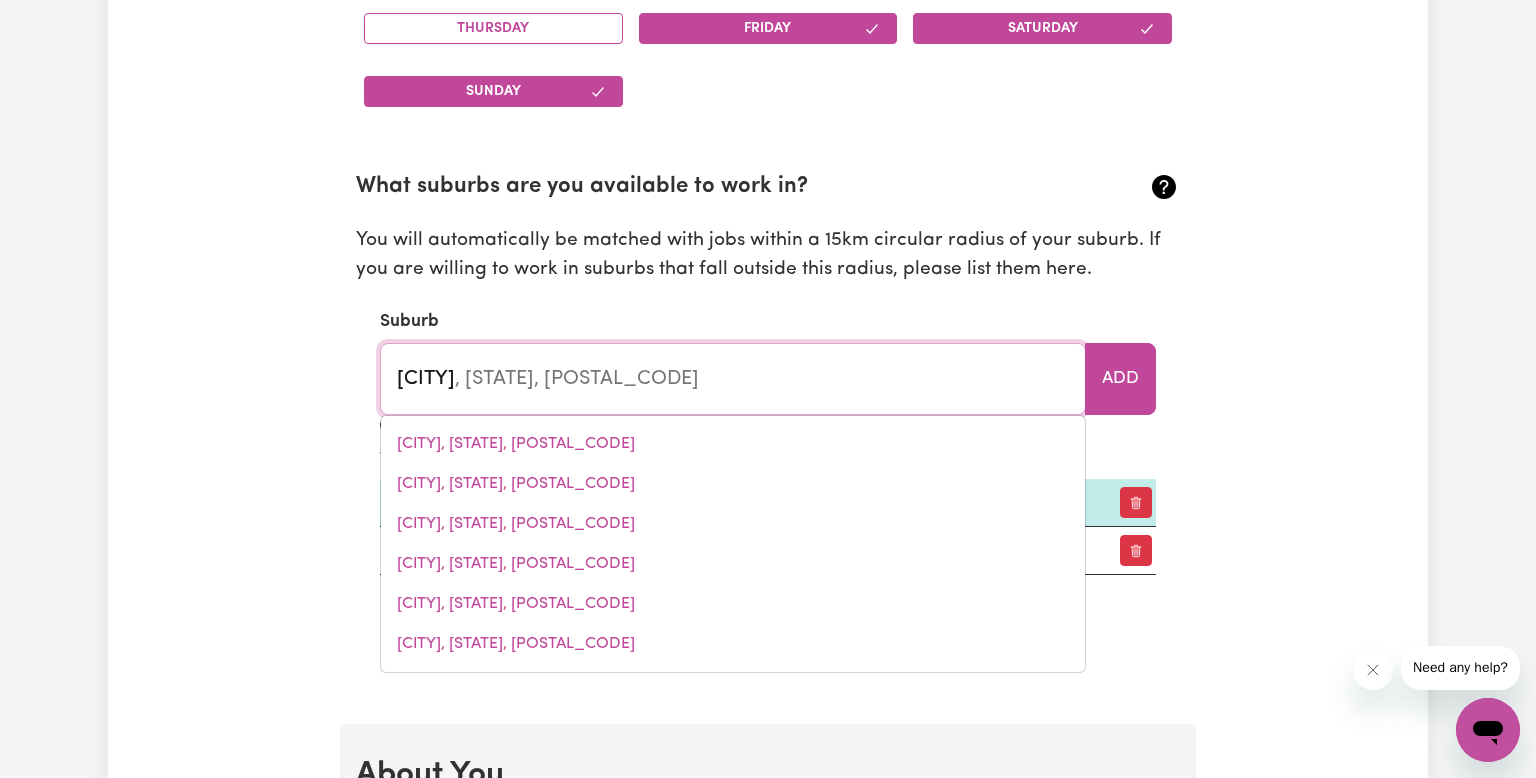 type on "cornu" 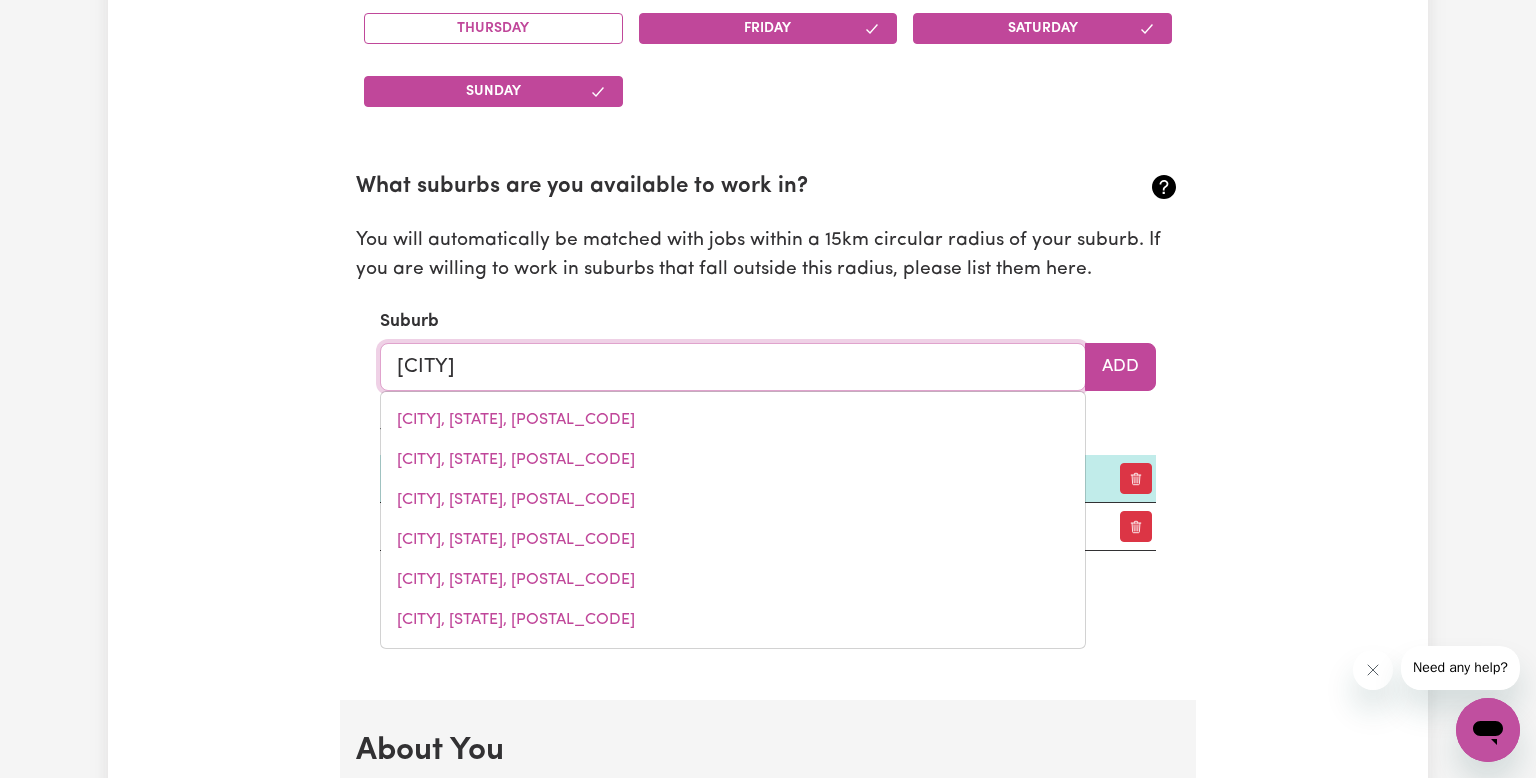 type on "cornuBIA, Queensland, 4130" 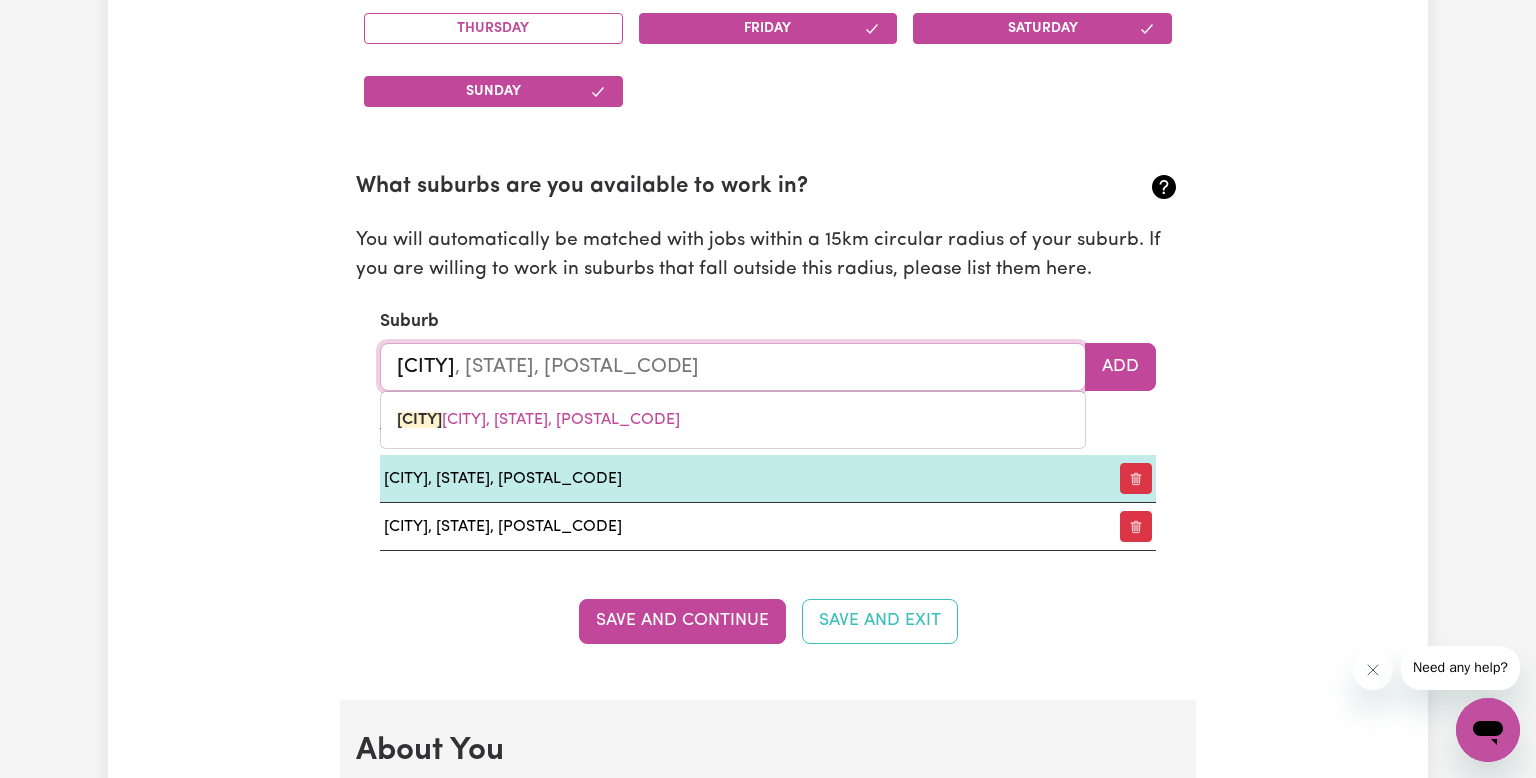 type on "cornul" 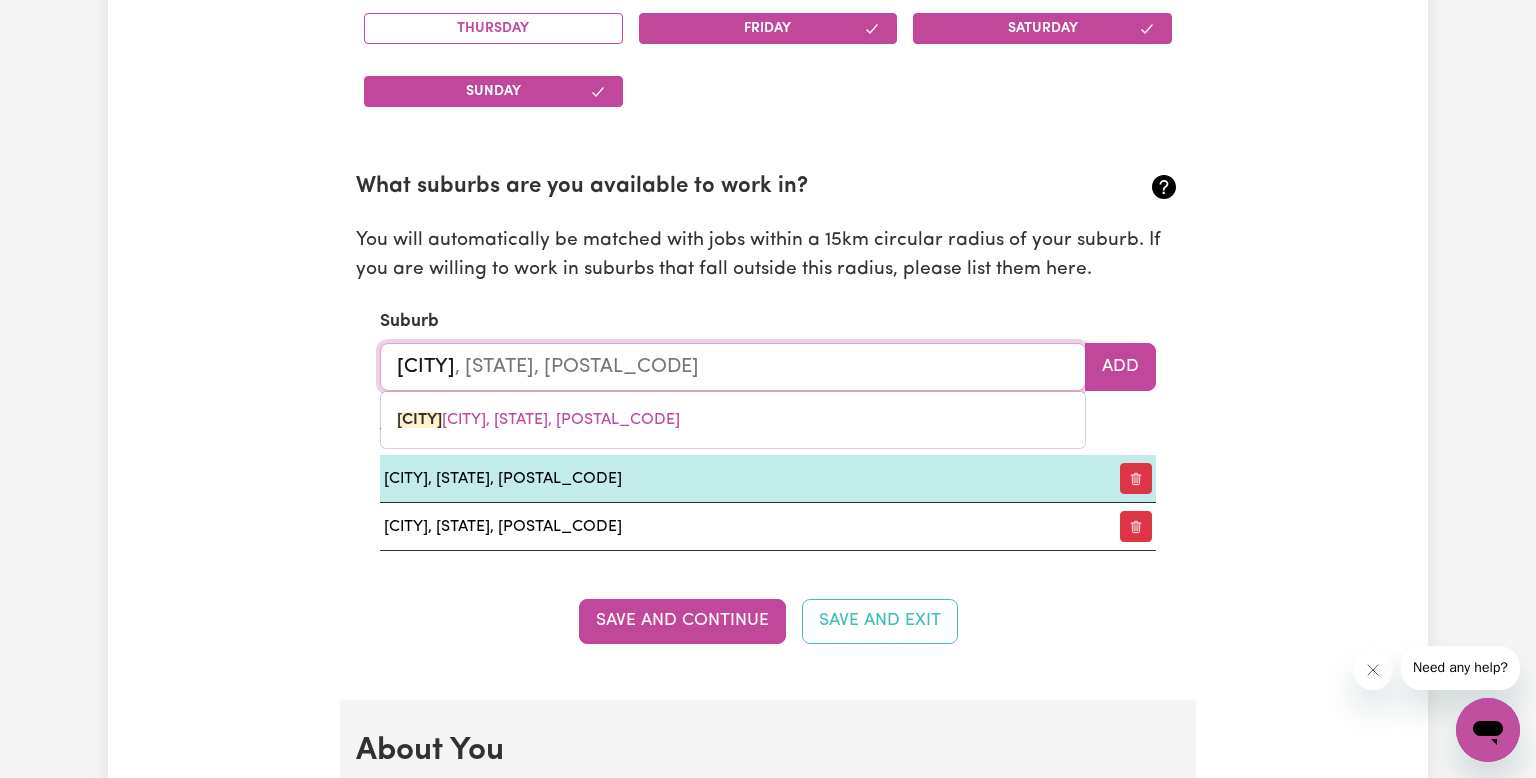 type 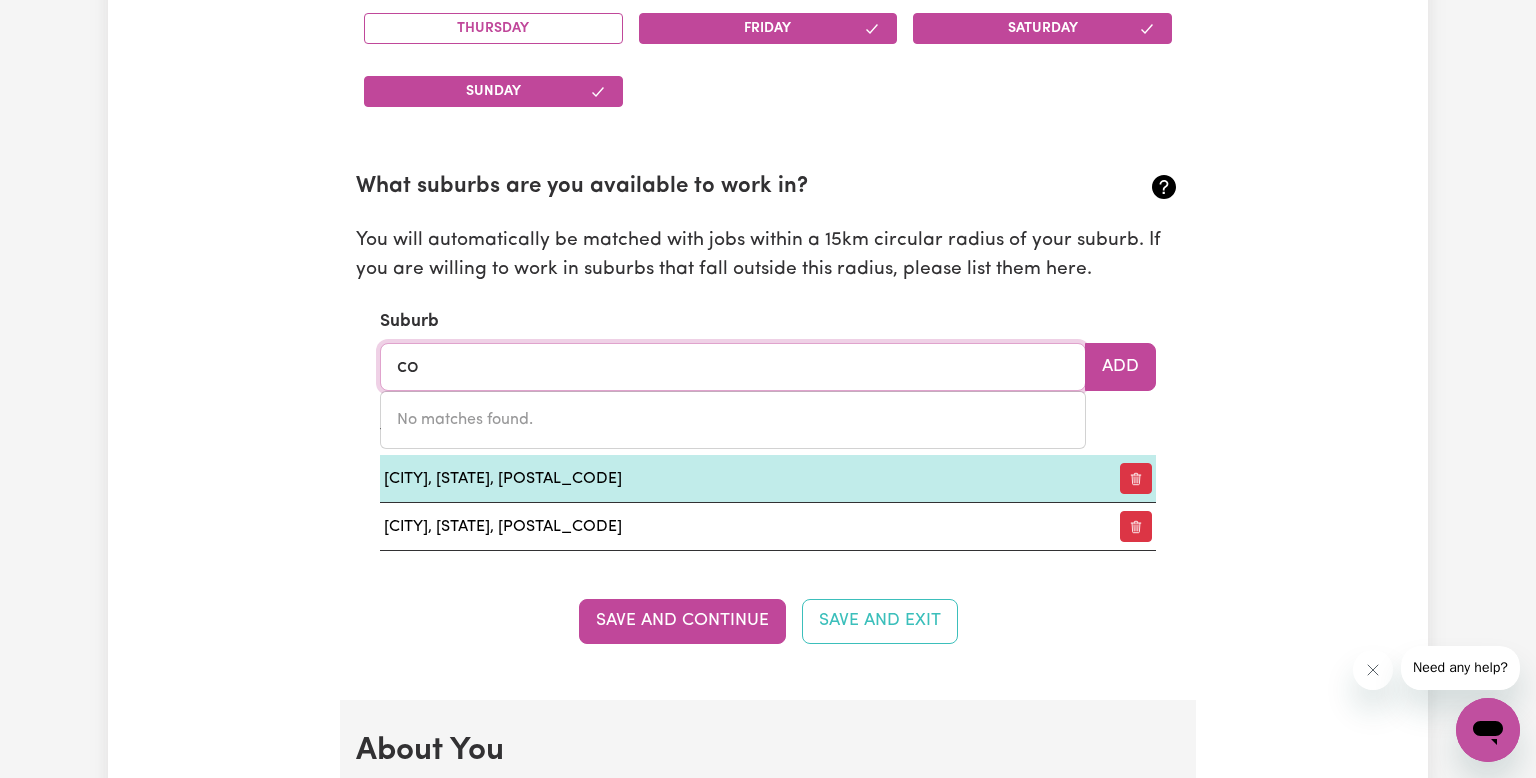 type on "c" 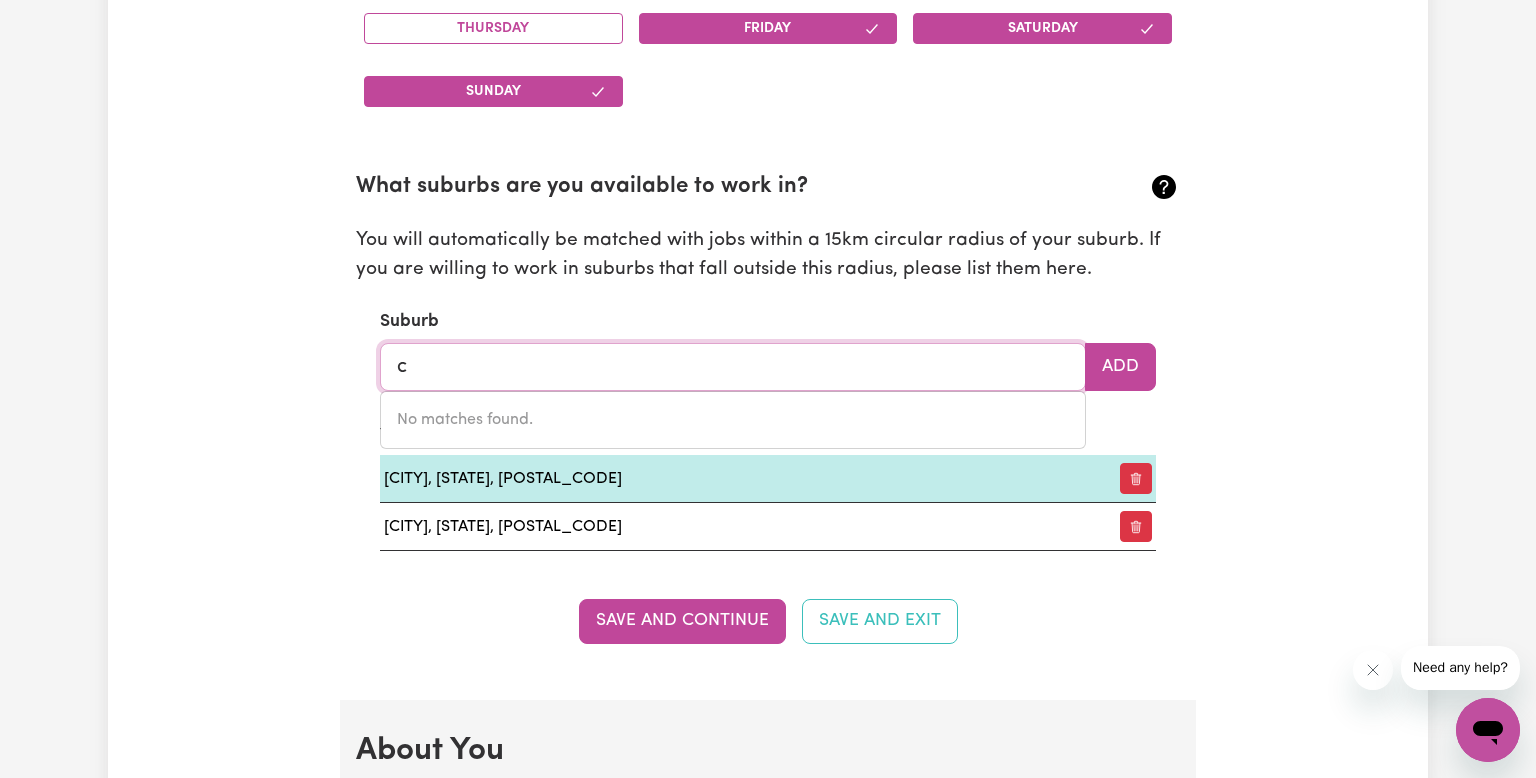 type 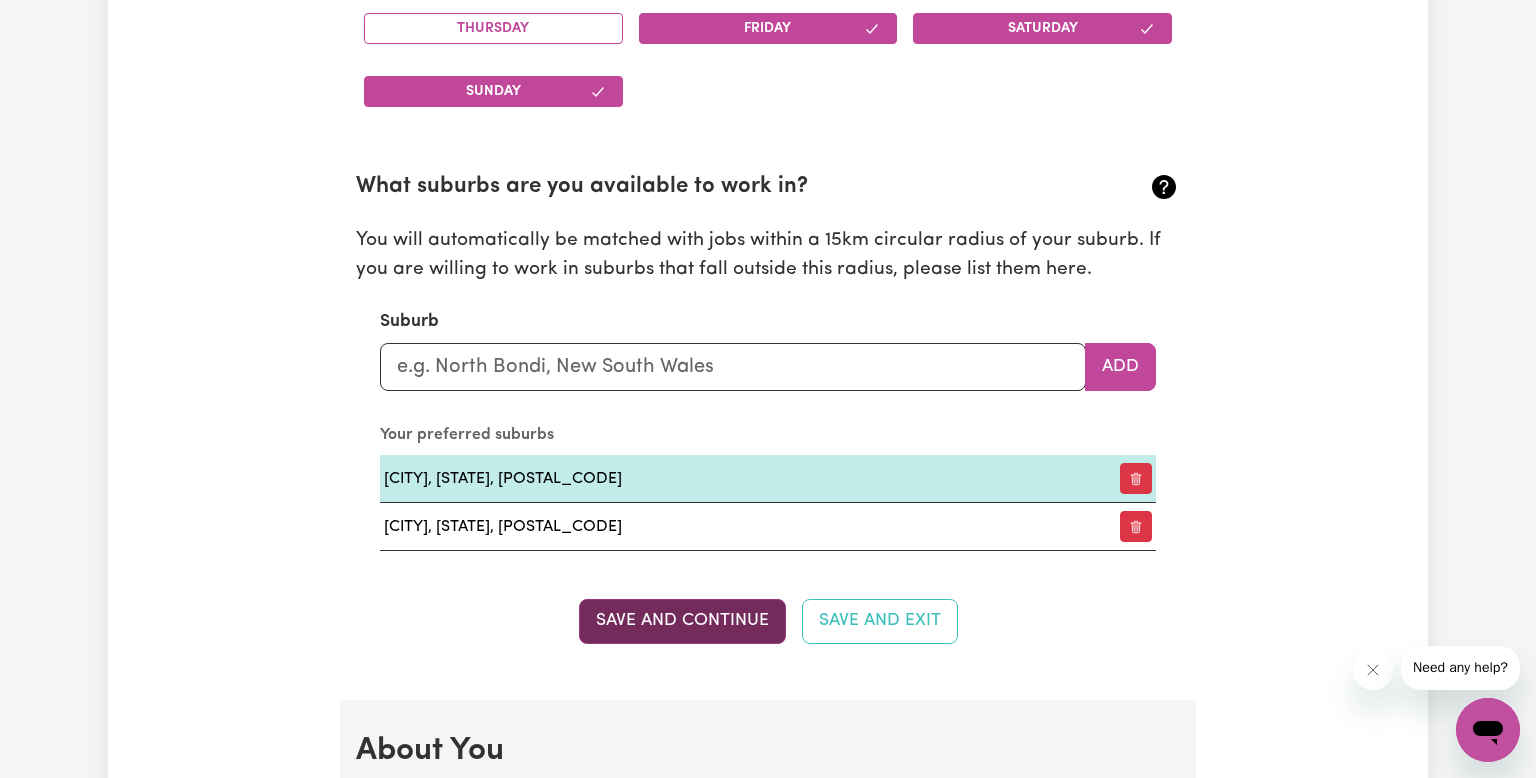 click on "Save and Continue" at bounding box center [682, 621] 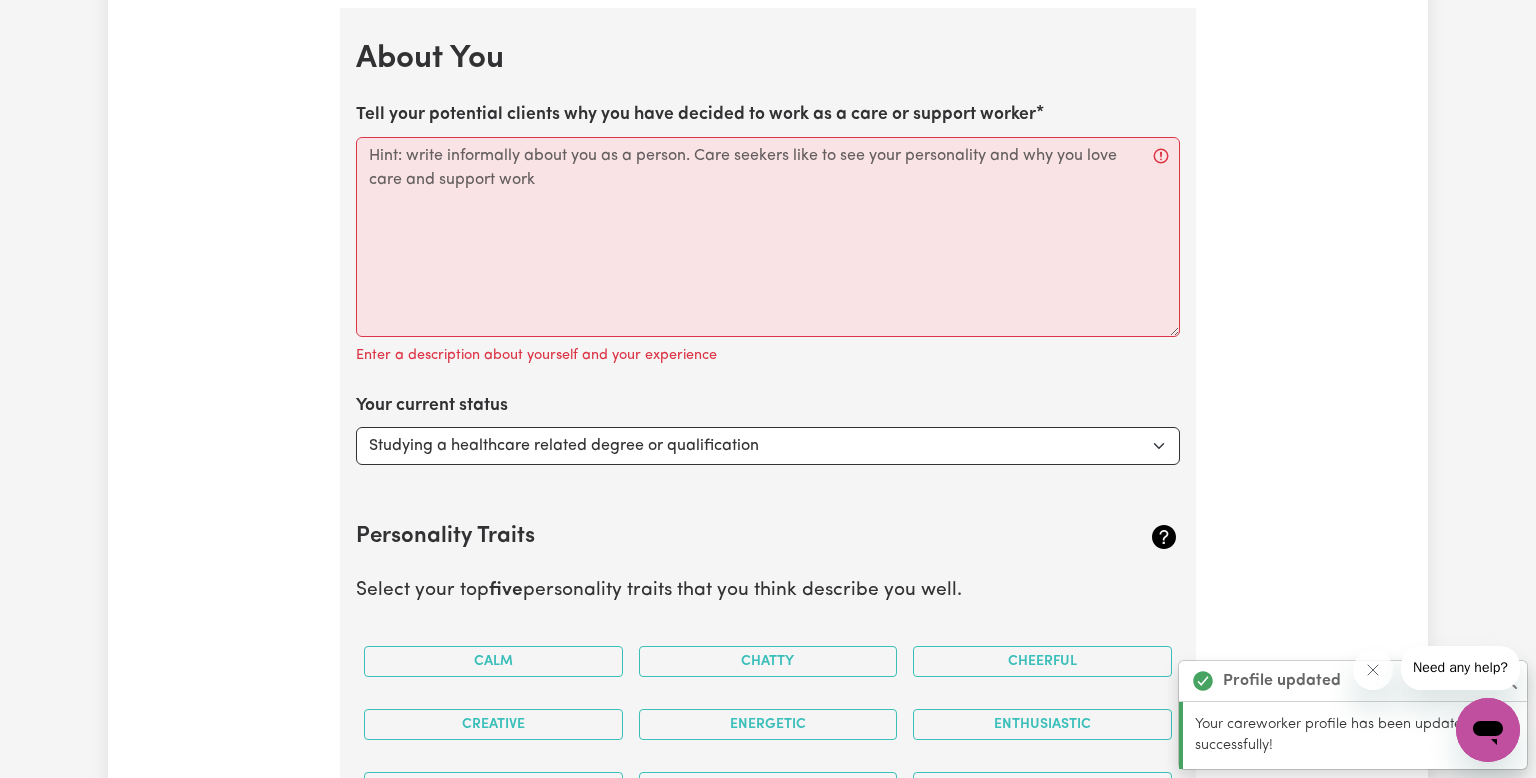 scroll, scrollTop: 2793, scrollLeft: 0, axis: vertical 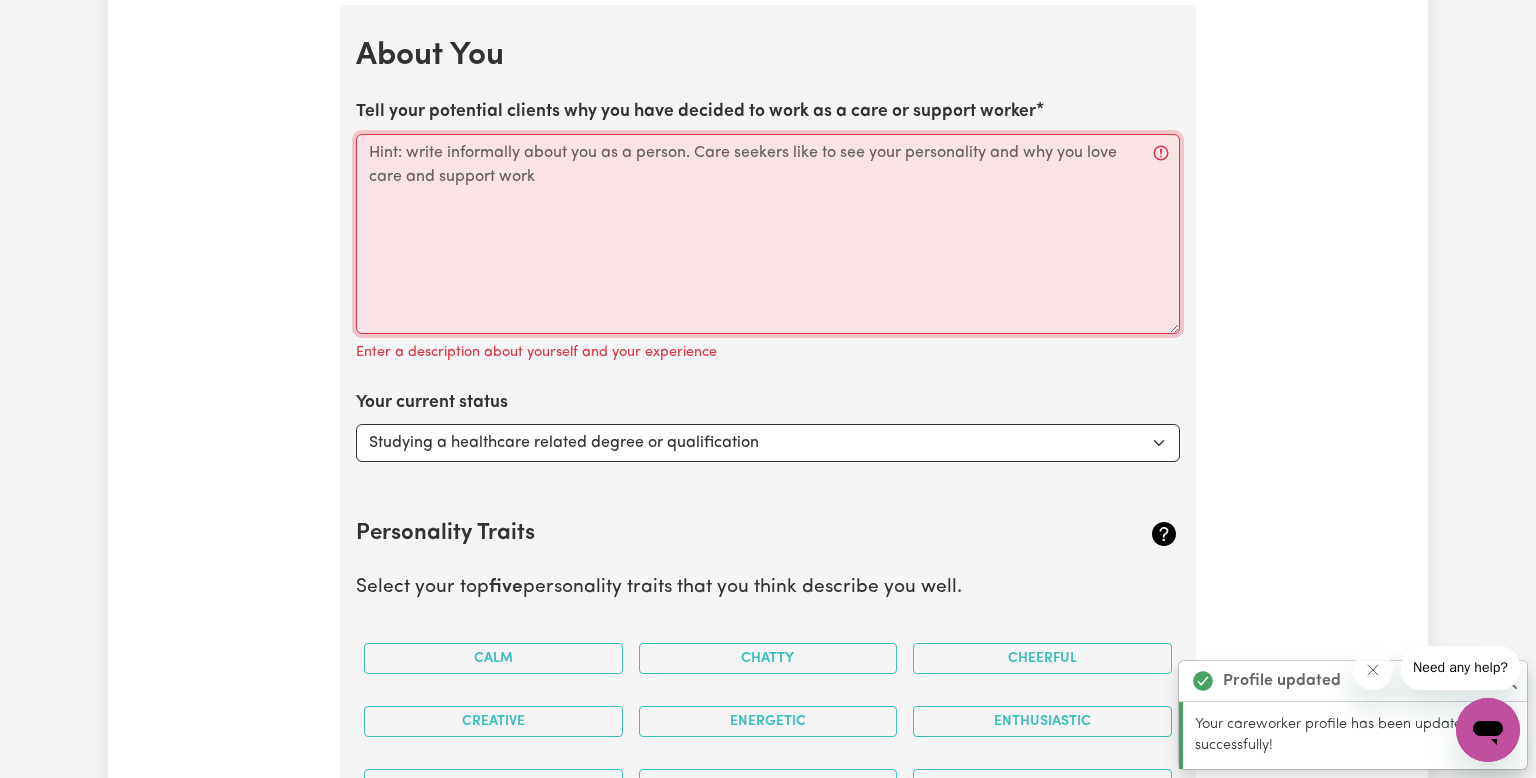 click on "Tell your potential clients why you have decided to work as a care or support worker" at bounding box center (768, 234) 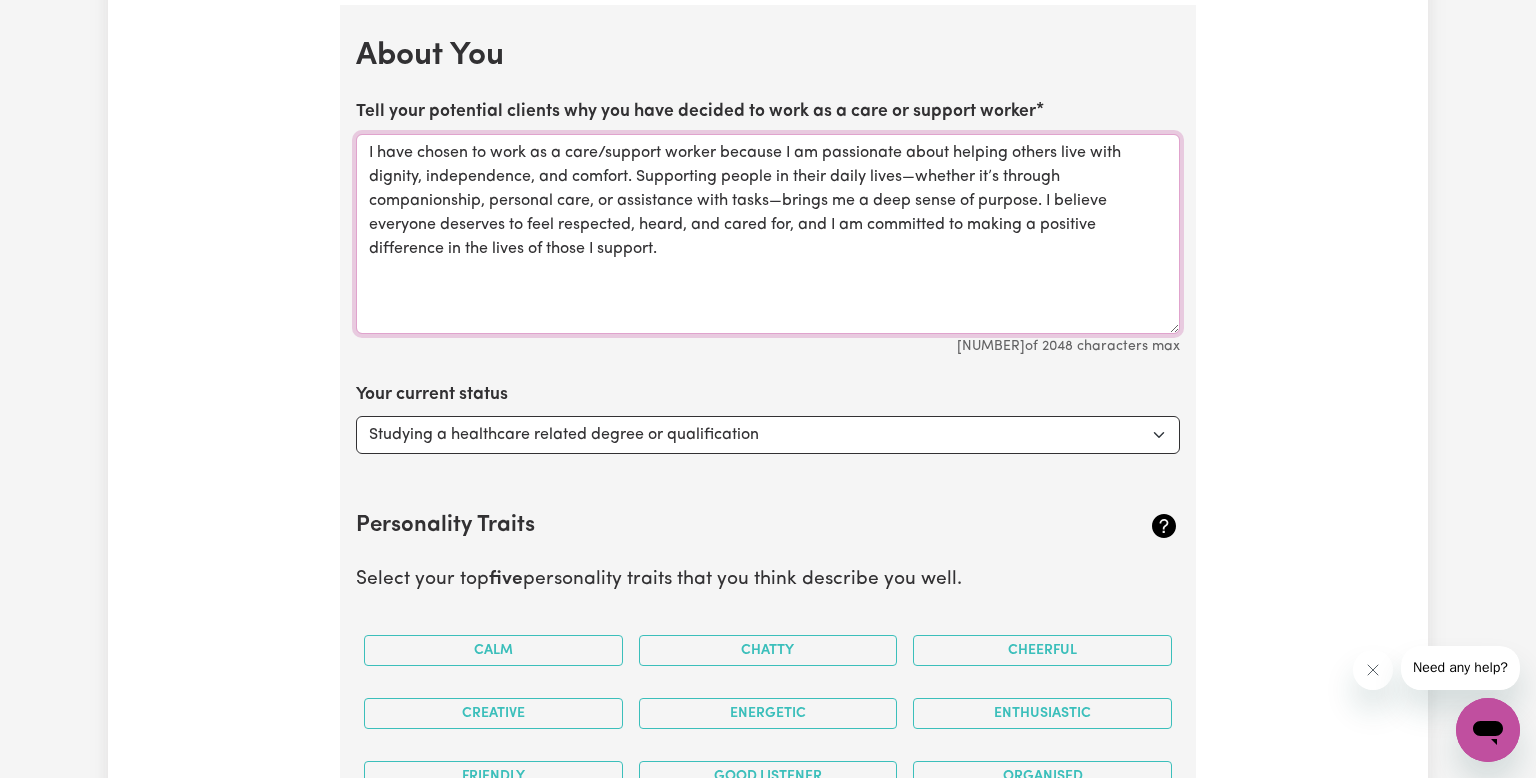 click on "I have chosen to work as a care/support worker because I am passionate about helping others live with dignity, independence, and comfort. Supporting people in their daily lives—whether it’s through companionship, personal care, or assistance with tasks—brings me a deep sense of purpose. I believe everyone deserves to feel respected, heard, and cared for, and I am committed to making a positive difference in the lives of those I support." at bounding box center [768, 234] 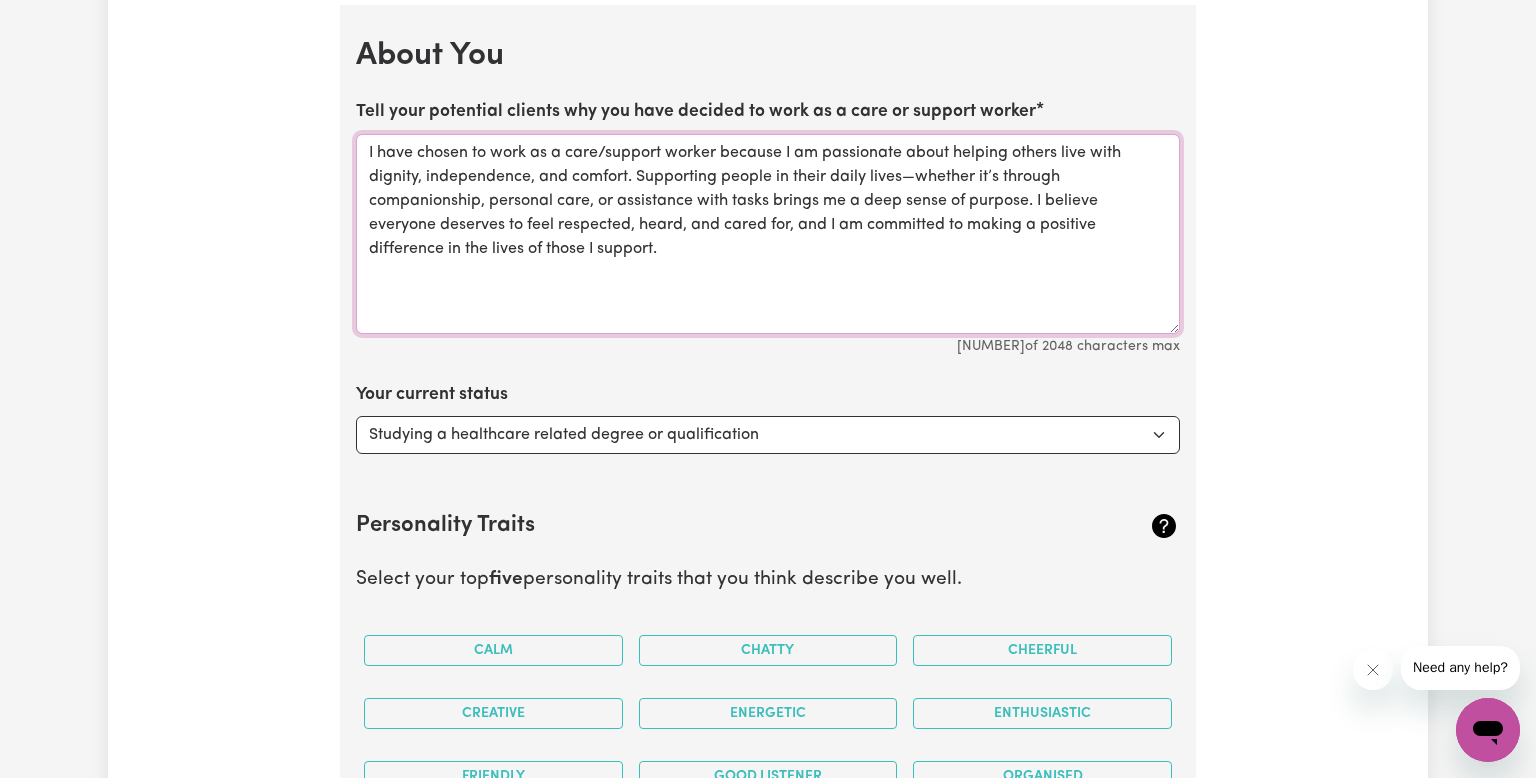 click on "I have chosen to work as a care/support worker because I am passionate about helping others live with dignity, independence, and comfort. Supporting people in their daily lives—whether it’s through companionship, personal care, or assistance with tasks brings me a deep sense of purpose. I believe everyone deserves to feel respected, heard, and cared for, and I am committed to making a positive difference in the lives of those I support." at bounding box center (768, 234) 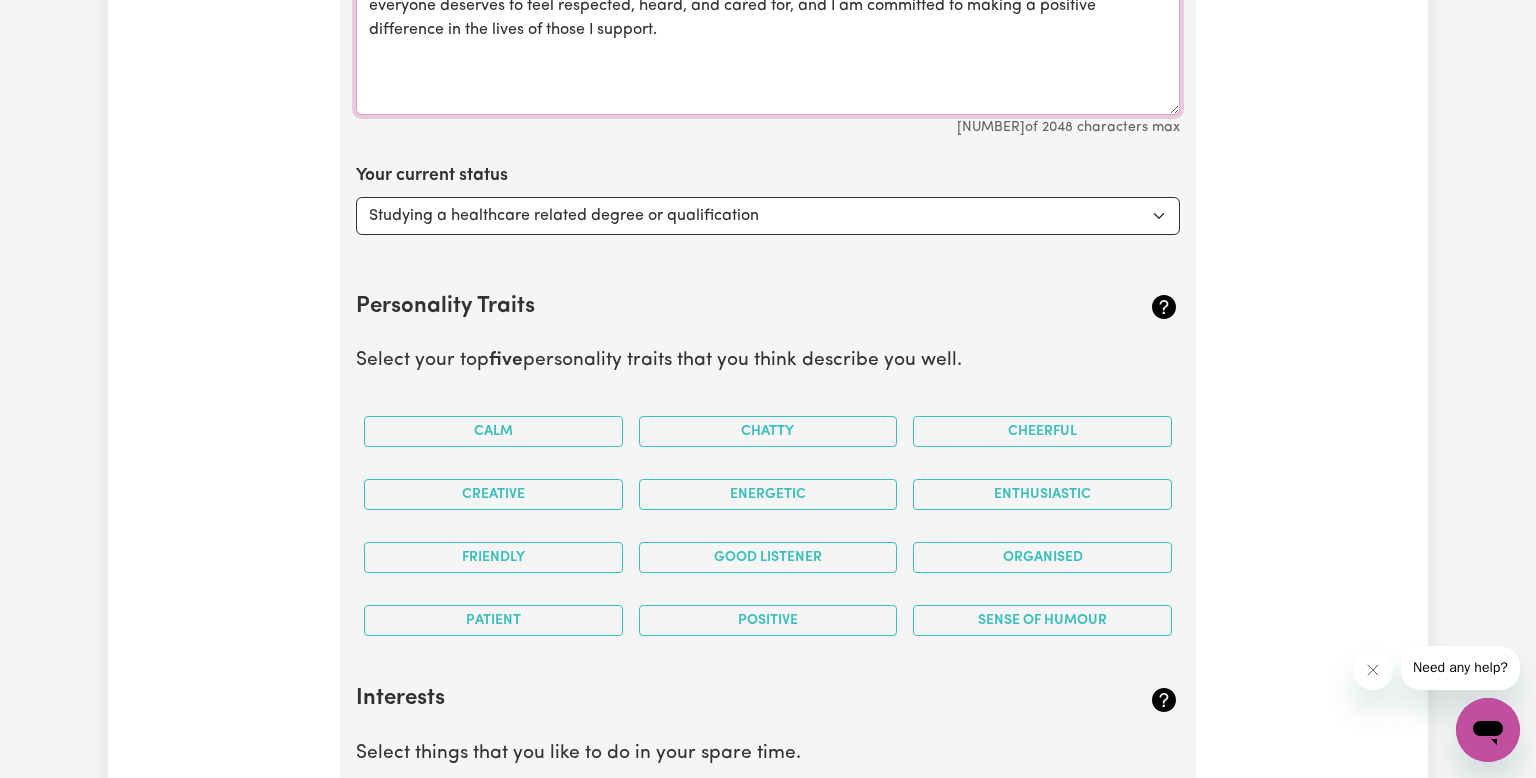 scroll, scrollTop: 3020, scrollLeft: 0, axis: vertical 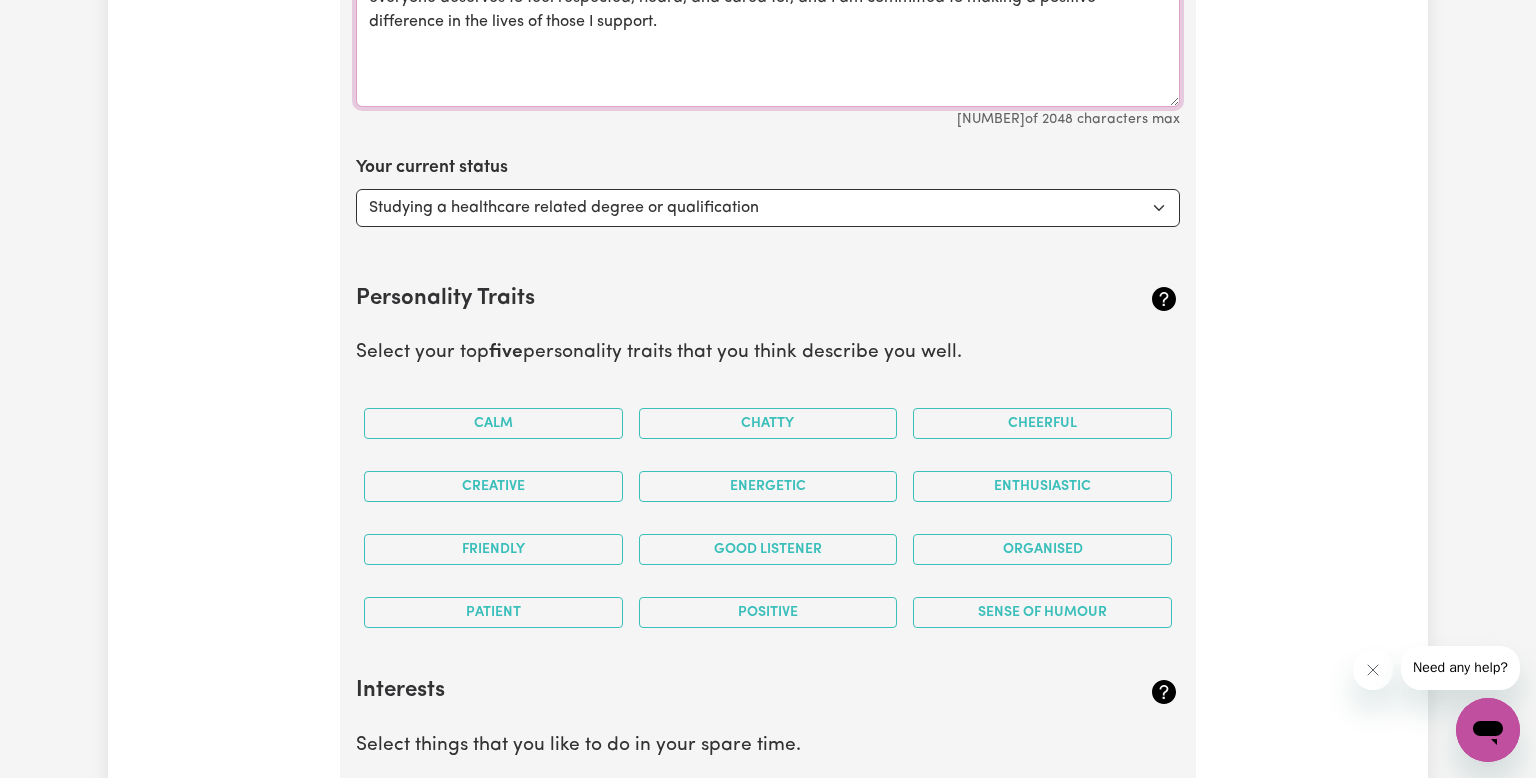 type on "I have chosen to work as a care/support worker because I am passionate about helping others live with dignity, independence, and comfort. Supporting people in their daily lives whether it’s through companionship, personal care, or assistance with tasks brings me a deep sense of purpose. I believe everyone deserves to feel respected, heard, and cared for, and I am committed to making a positive difference in the lives of those I support." 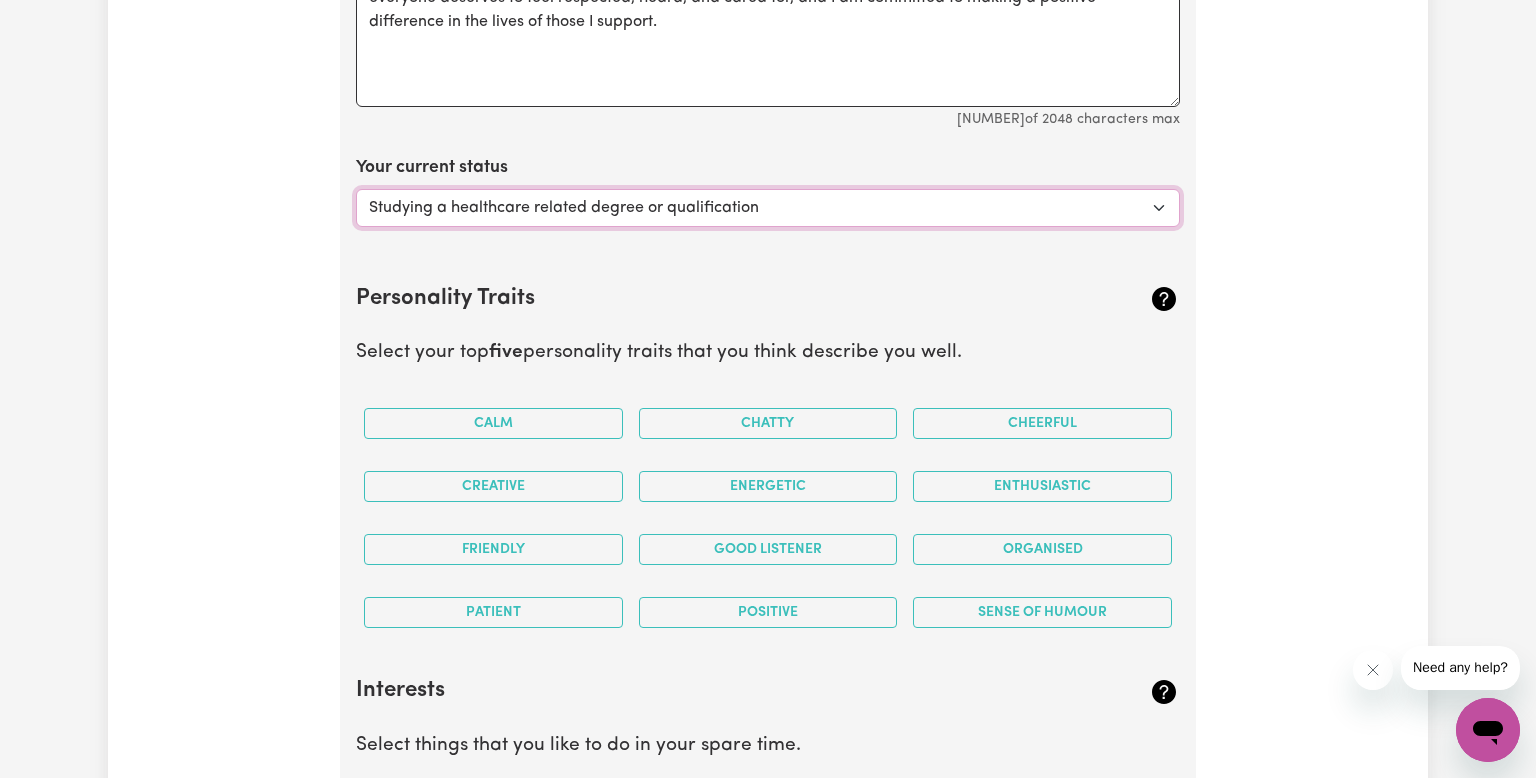 click on "Select... Studying a healthcare related degree or qualification Studying a non-healthcare related degree or qualification Looking for work - I just graduated Looking for extra work to fill my week and/or weekends Embarking on a career change into the care industry" at bounding box center (768, 208) 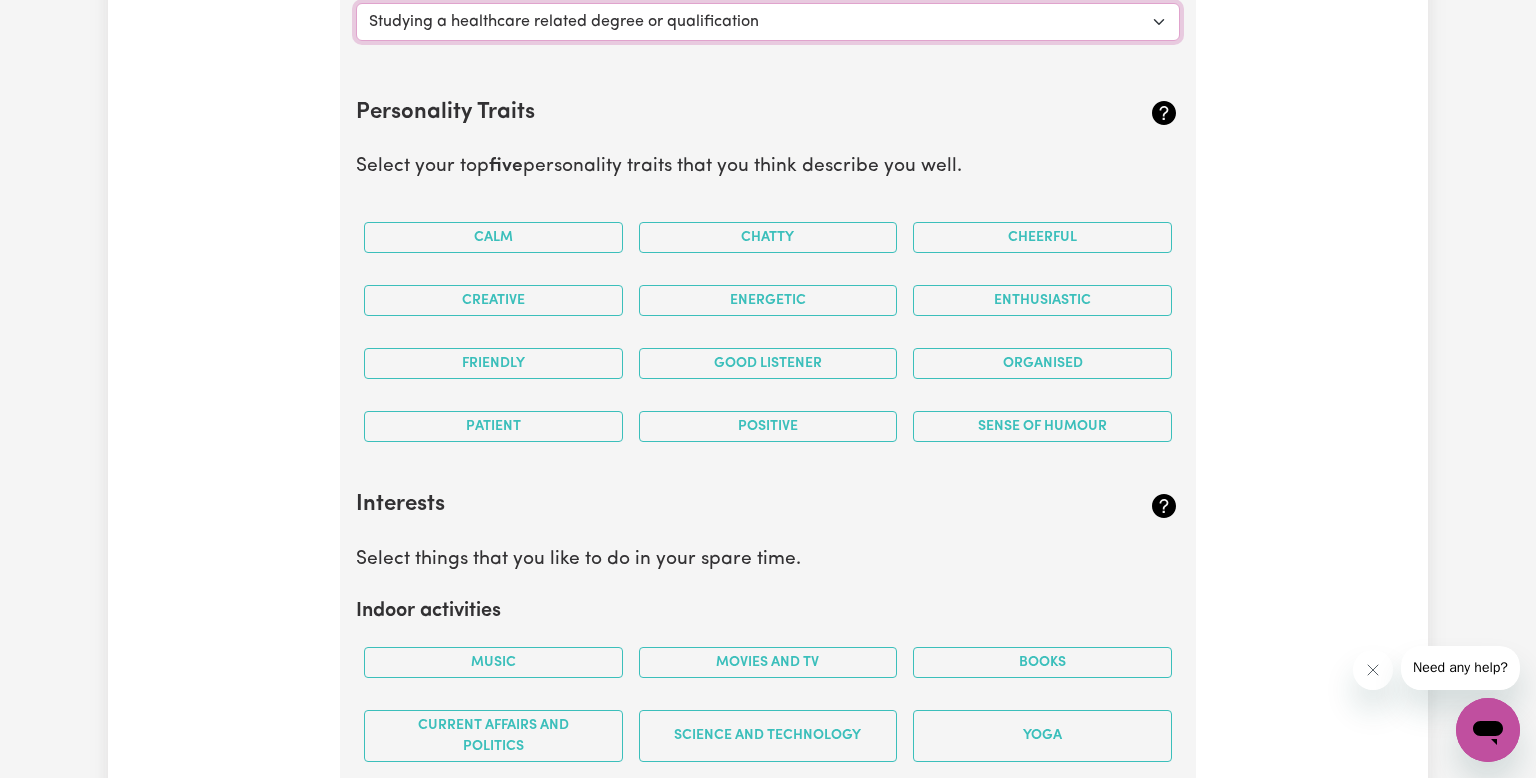 scroll, scrollTop: 3211, scrollLeft: 0, axis: vertical 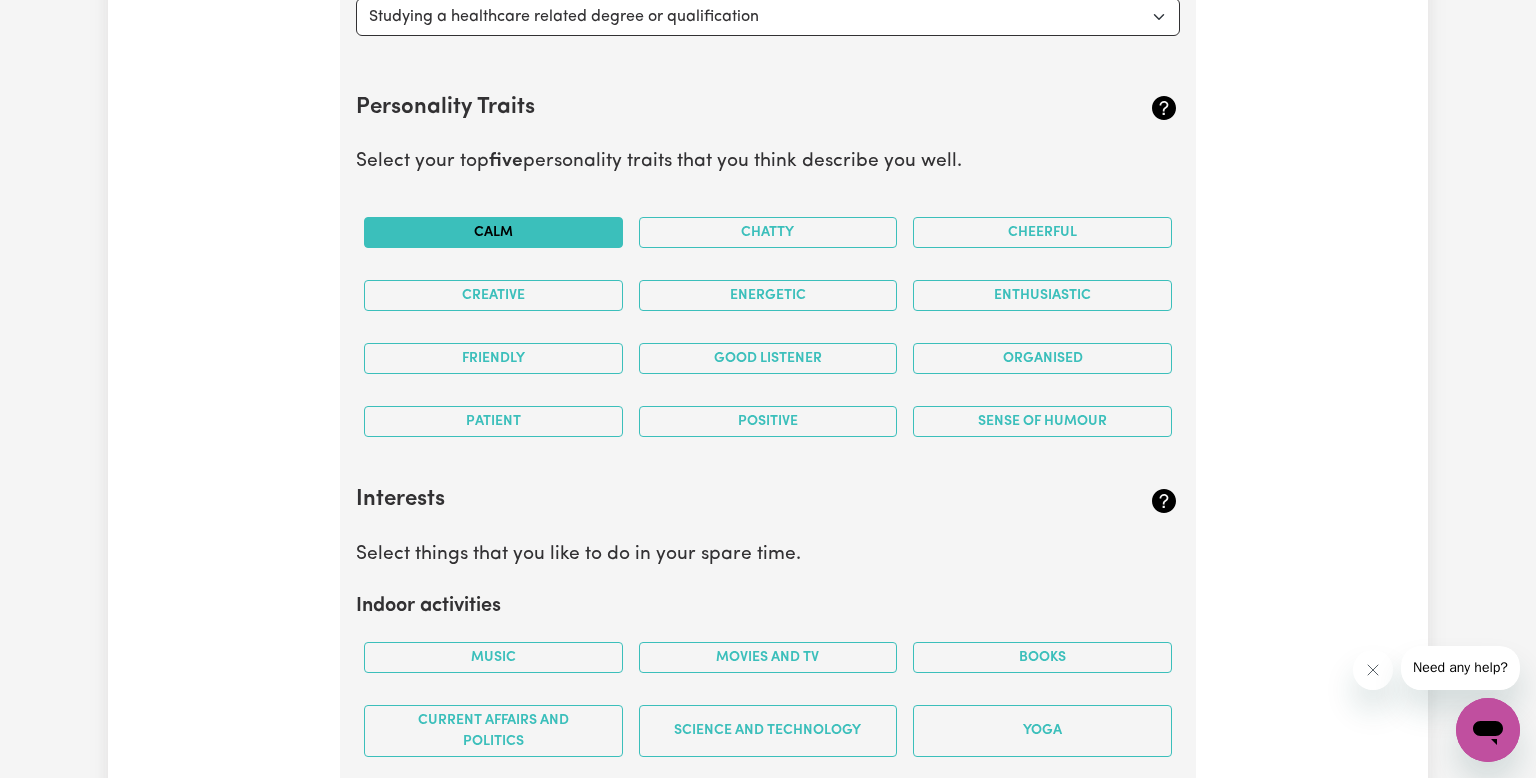 click on "Calm" at bounding box center (493, 232) 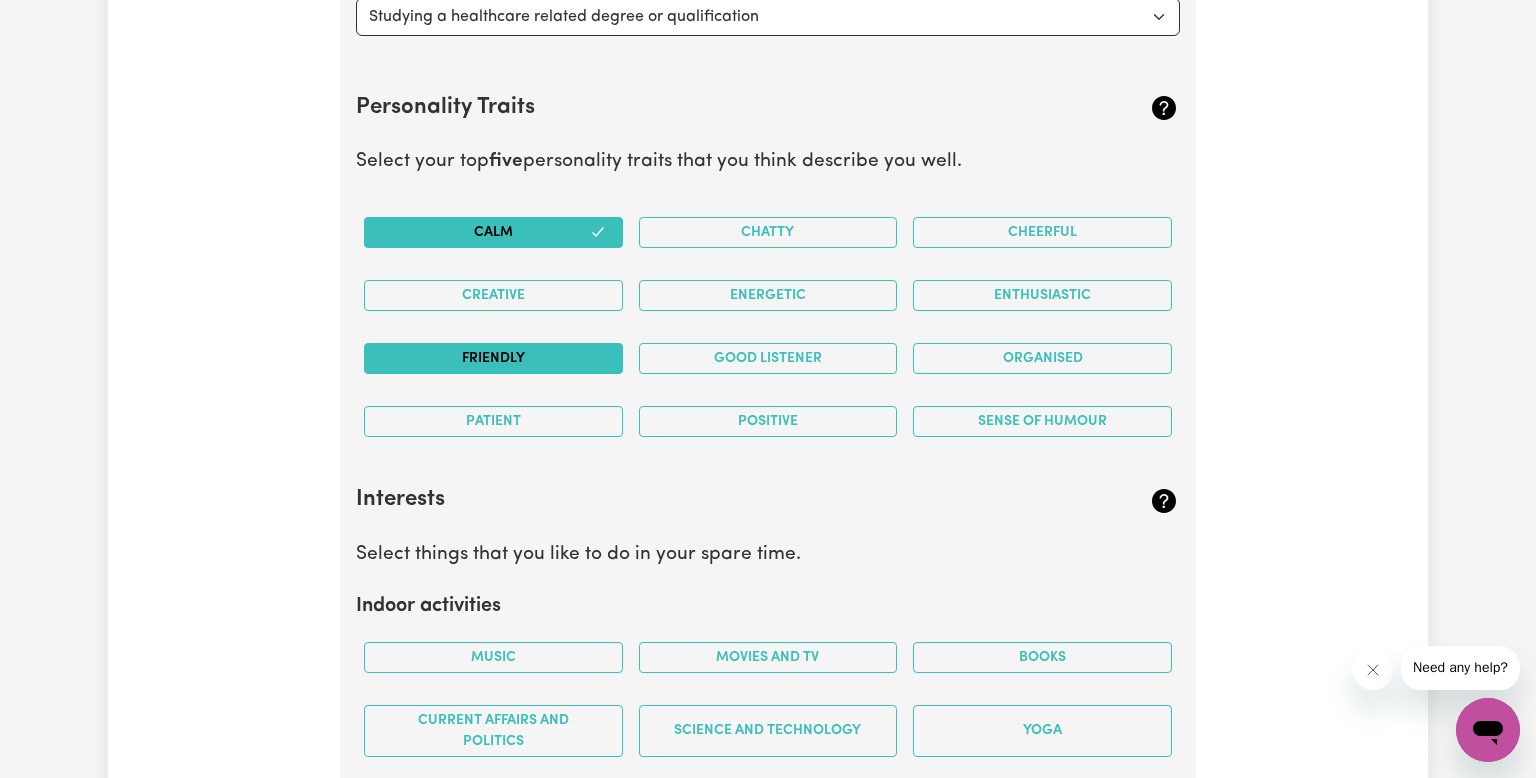 click on "Friendly" at bounding box center [493, 358] 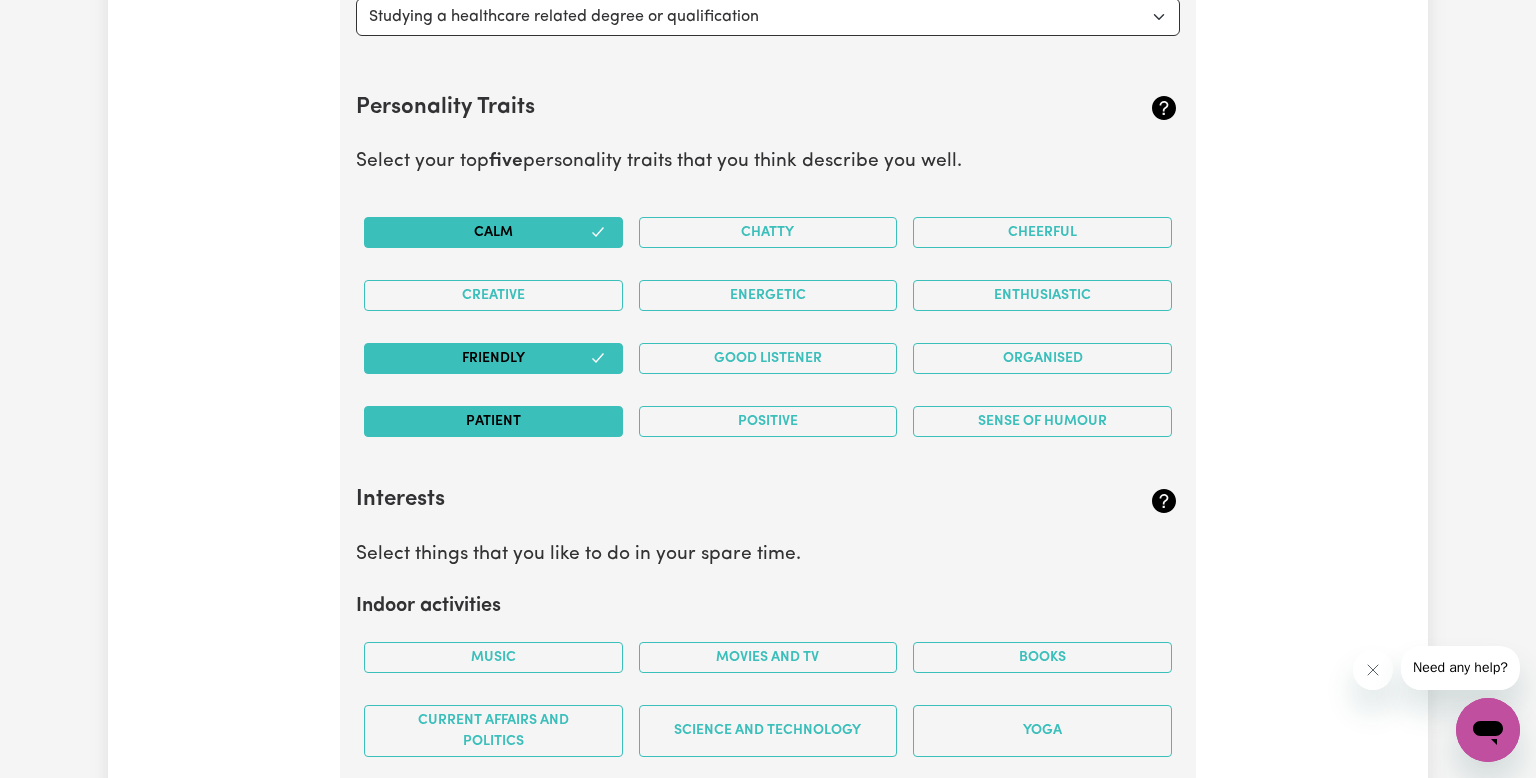 click on "Patient" at bounding box center (493, 421) 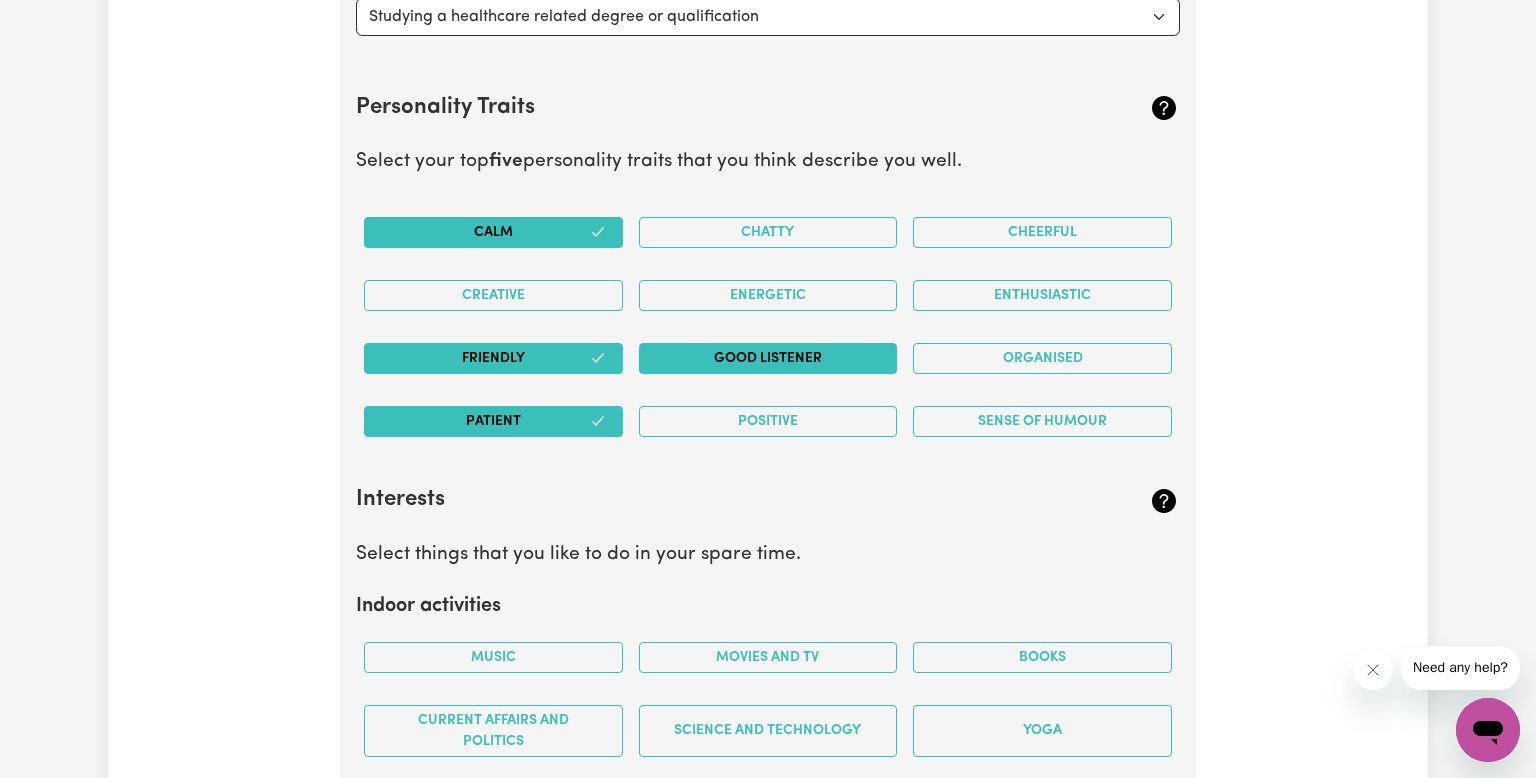 click on "Good Listener" at bounding box center [768, 358] 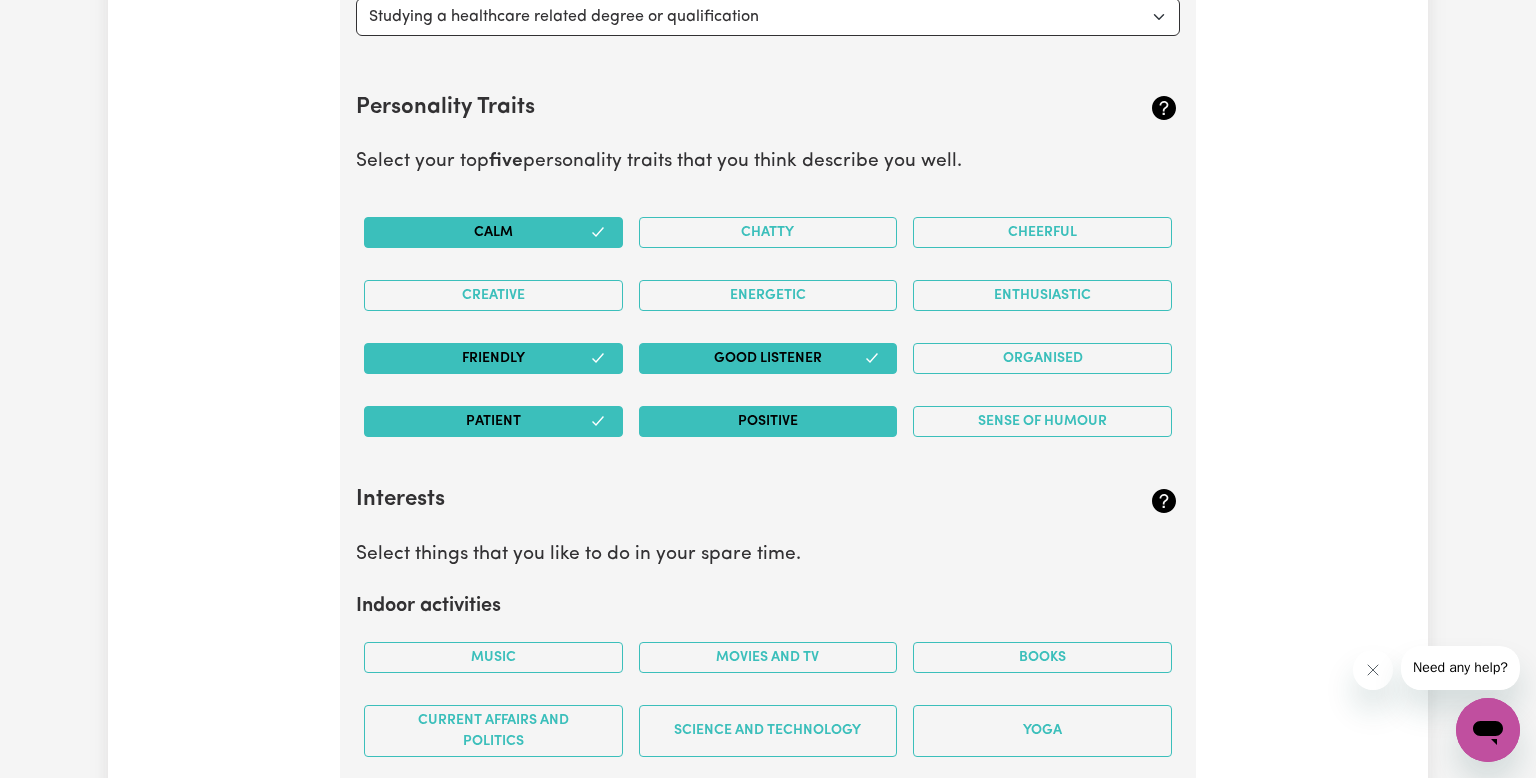 click on "Positive" at bounding box center (768, 421) 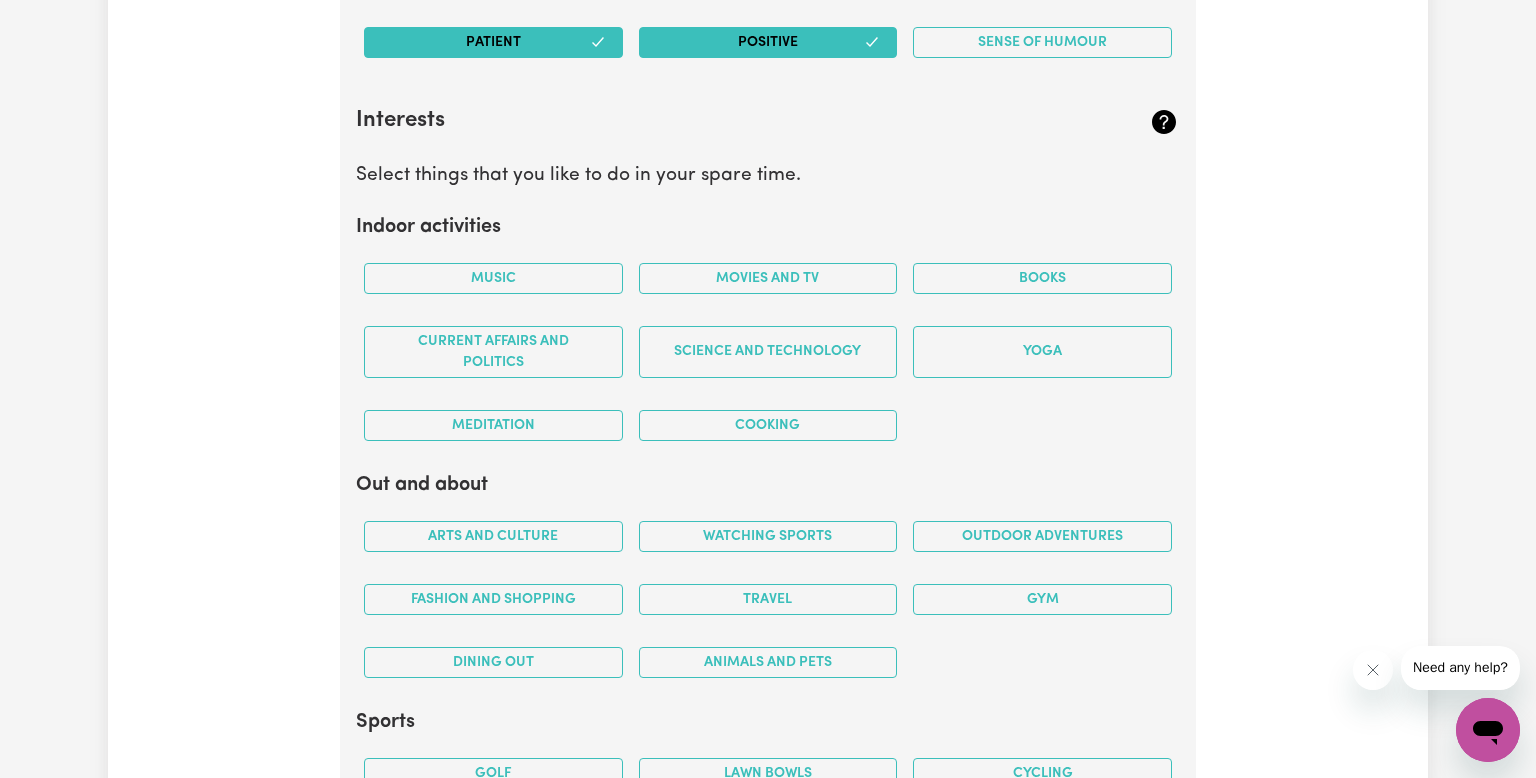 scroll, scrollTop: 3591, scrollLeft: 0, axis: vertical 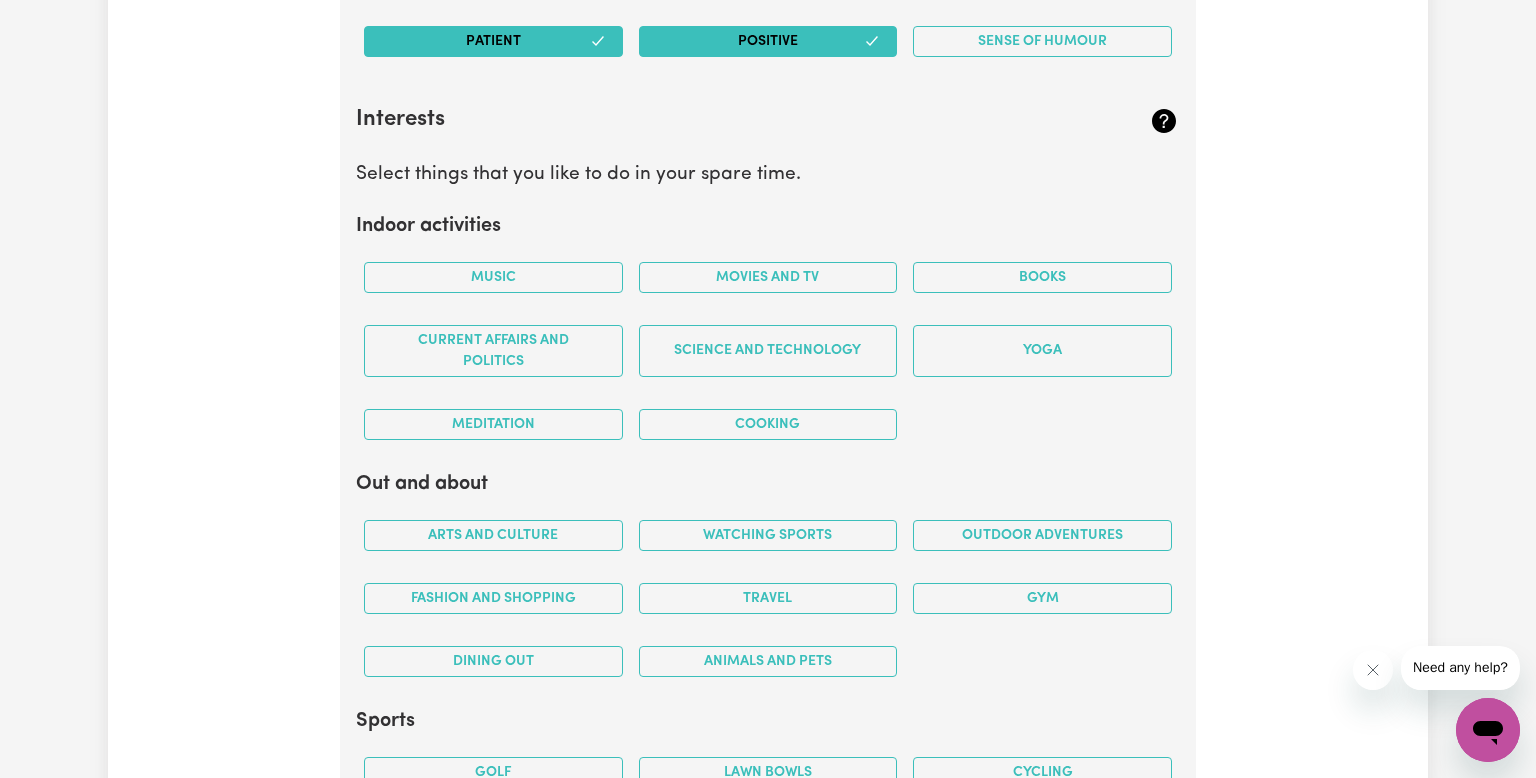 click on "Cooking" at bounding box center (768, 424) 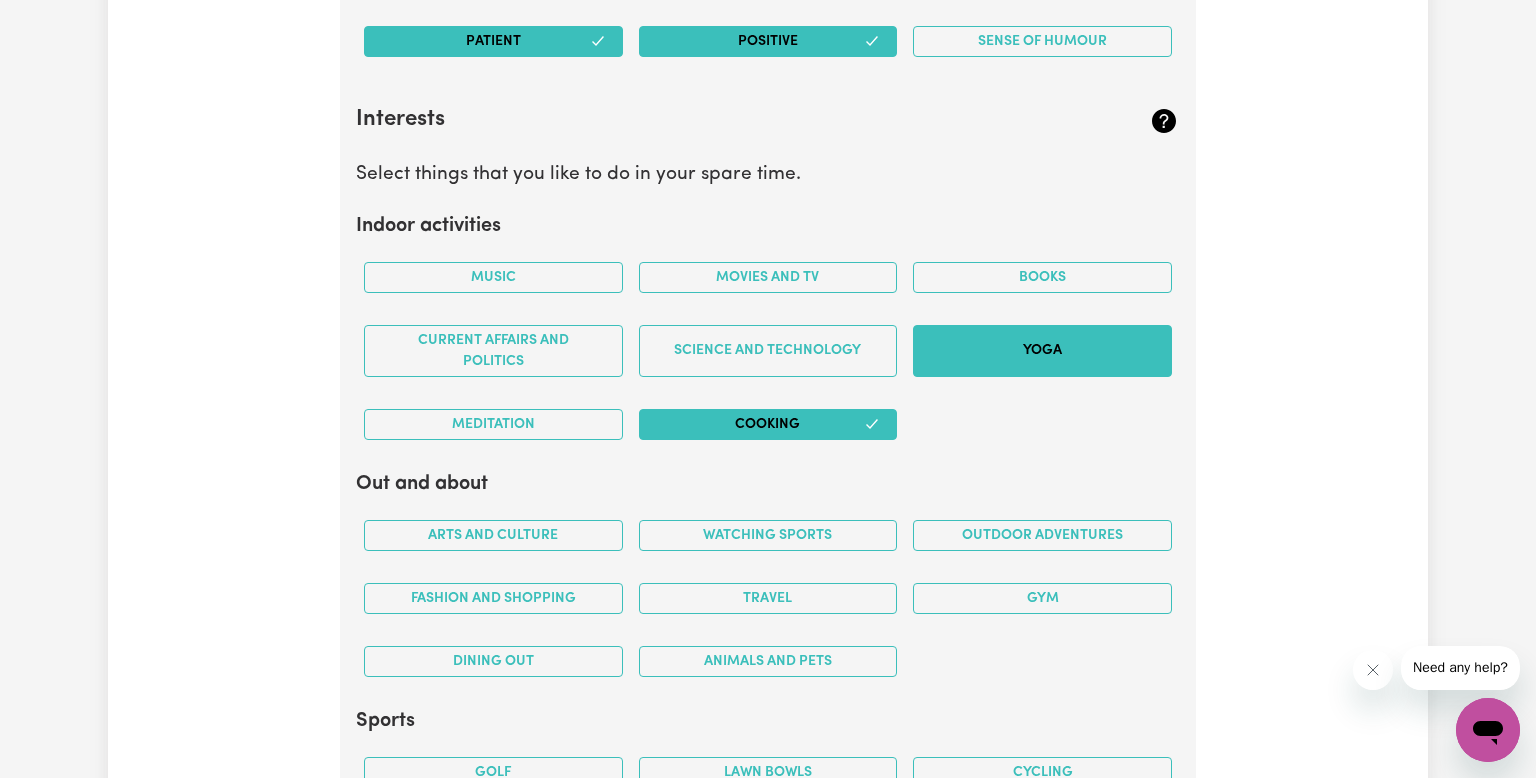 click on "Yoga" at bounding box center [1042, 351] 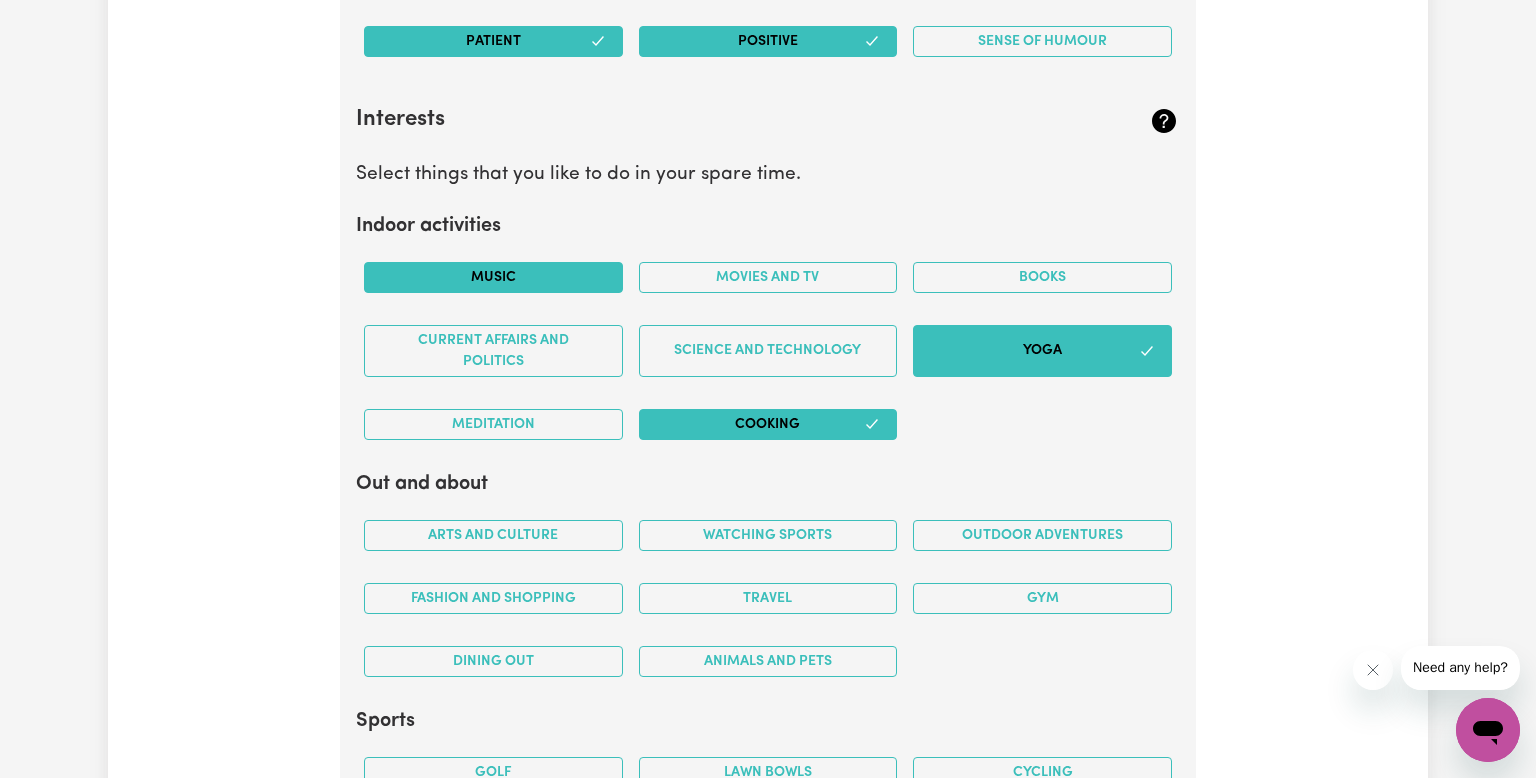 click on "Music" at bounding box center (493, 277) 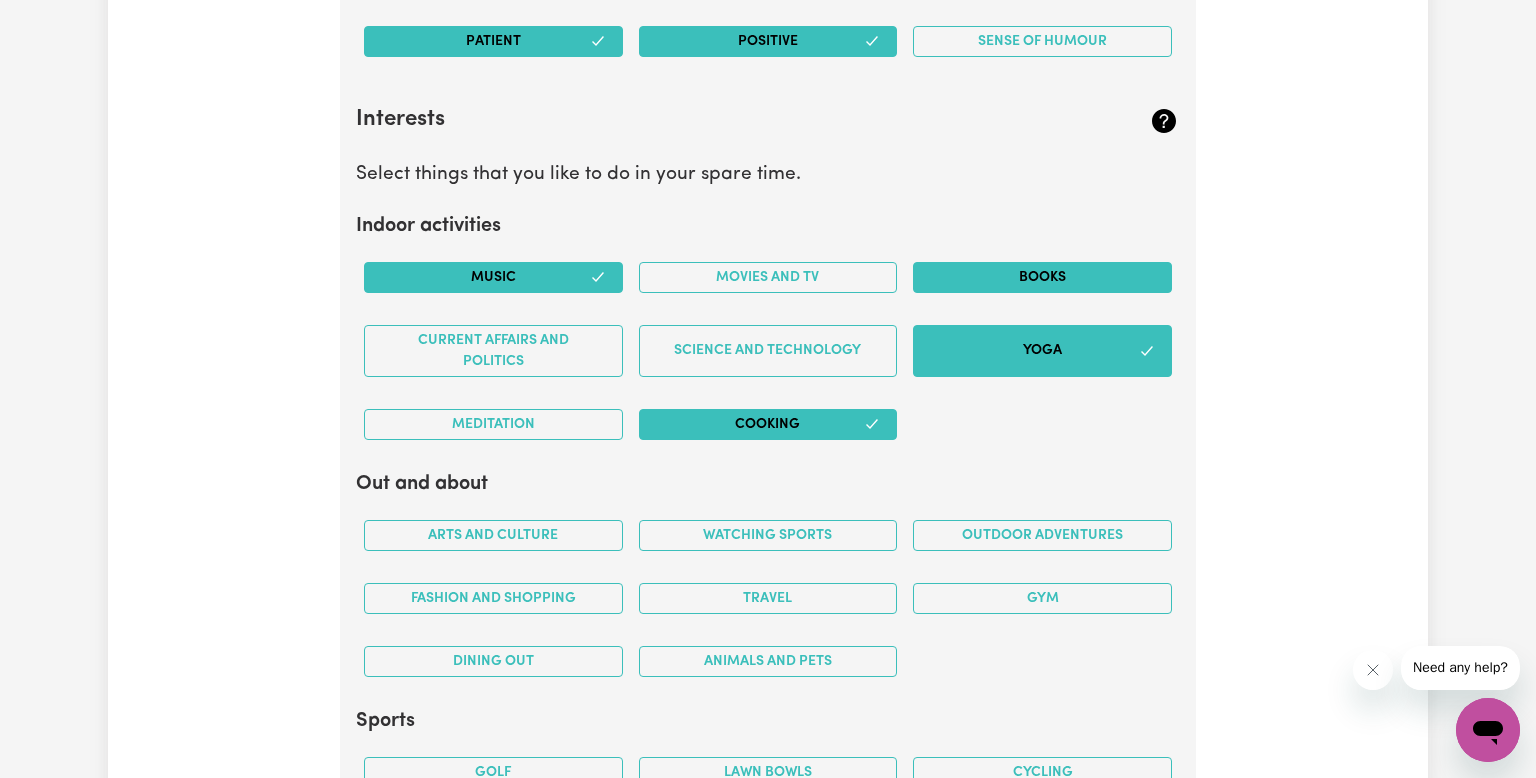 click on "Books" at bounding box center [1042, 277] 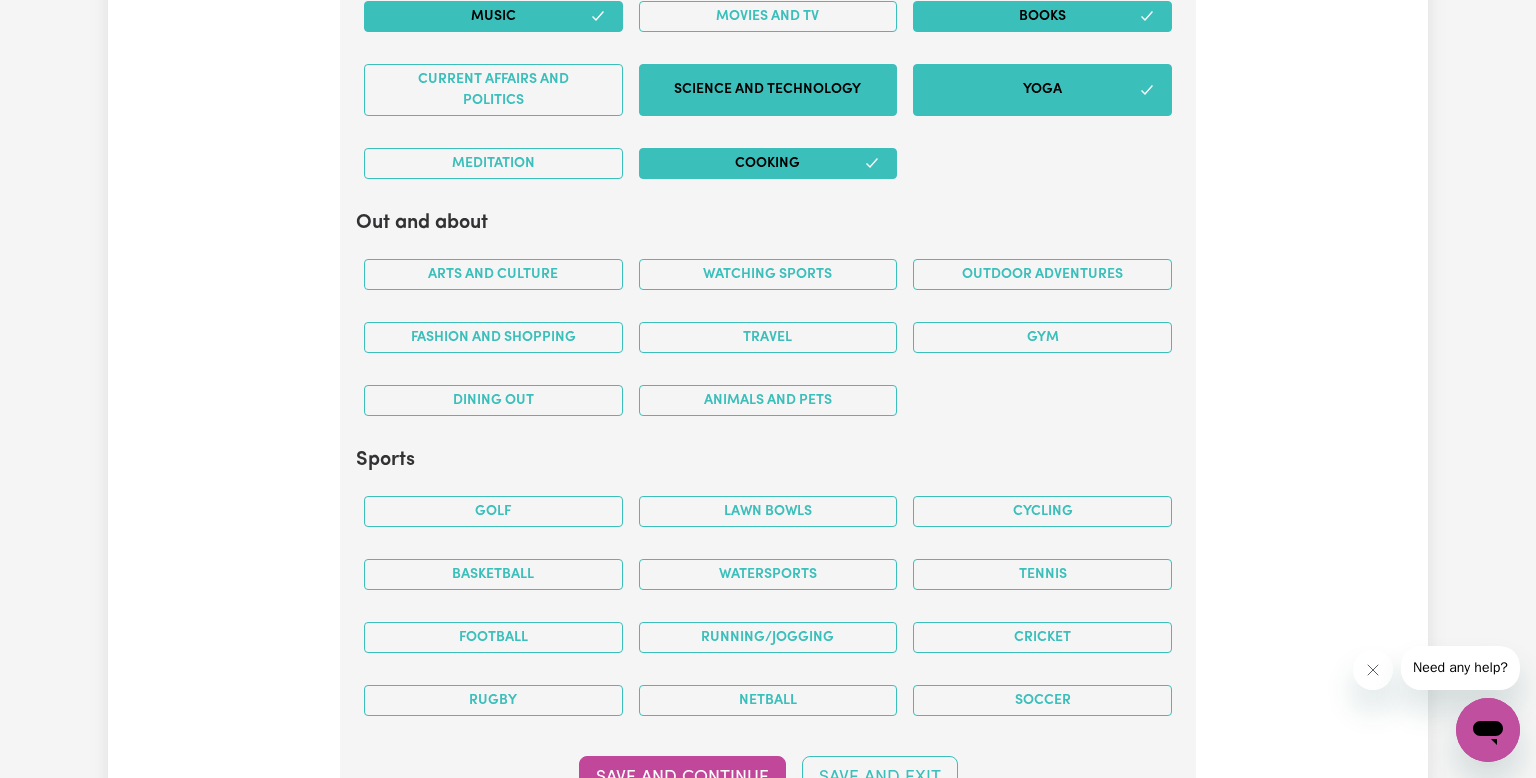 scroll, scrollTop: 3883, scrollLeft: 0, axis: vertical 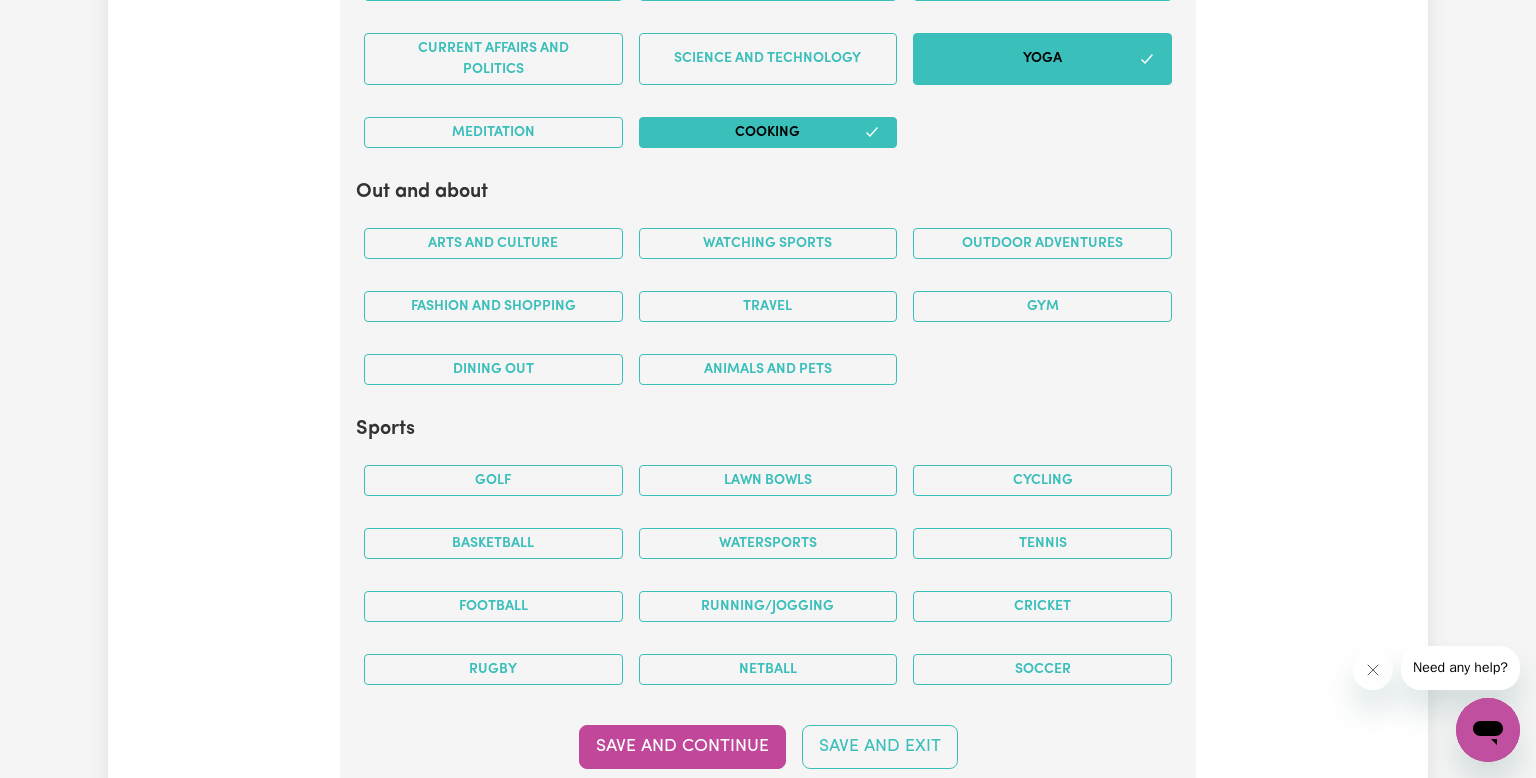click on "Arts and Culture" at bounding box center [493, 243] 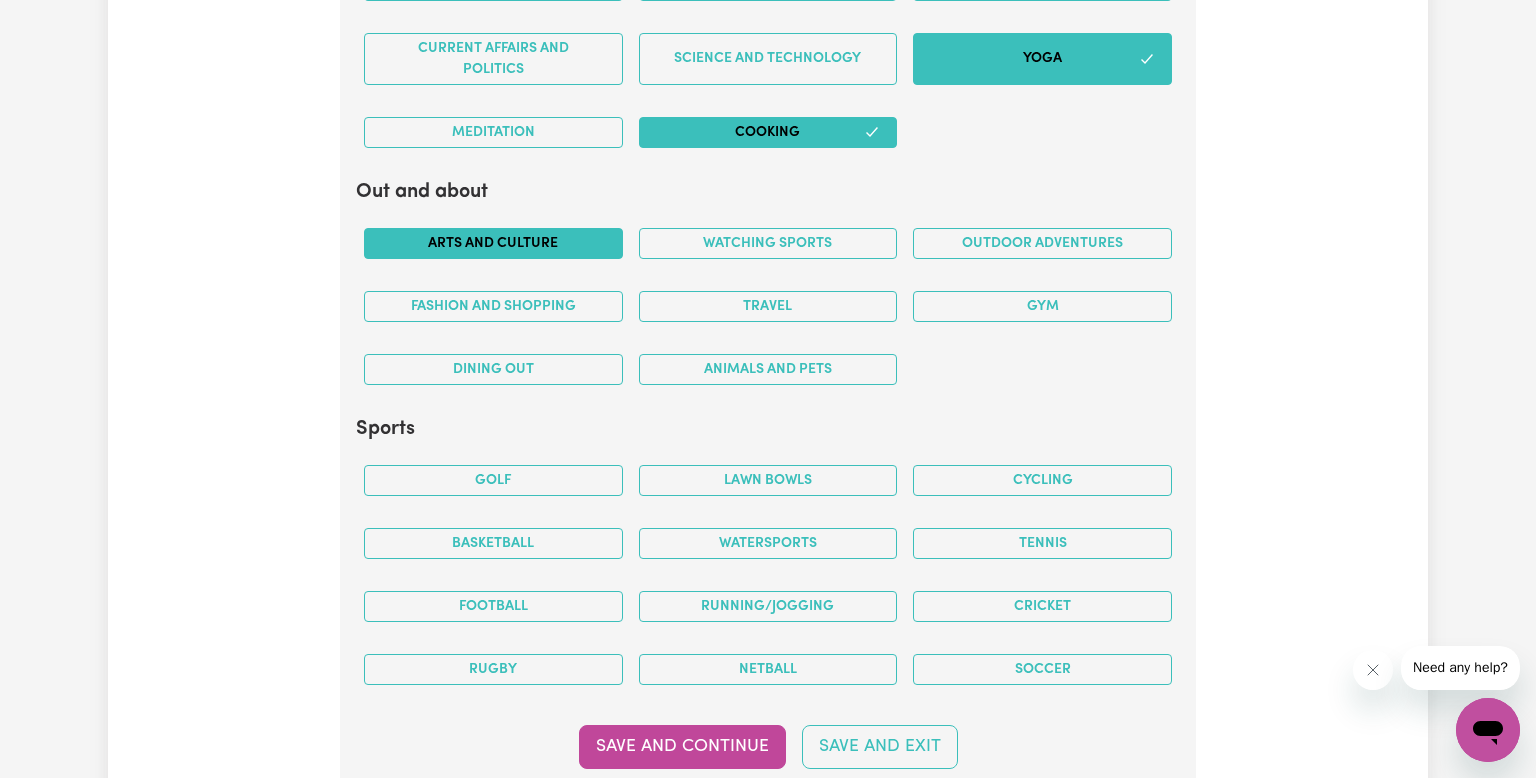 click on "Arts and Culture" at bounding box center [493, 243] 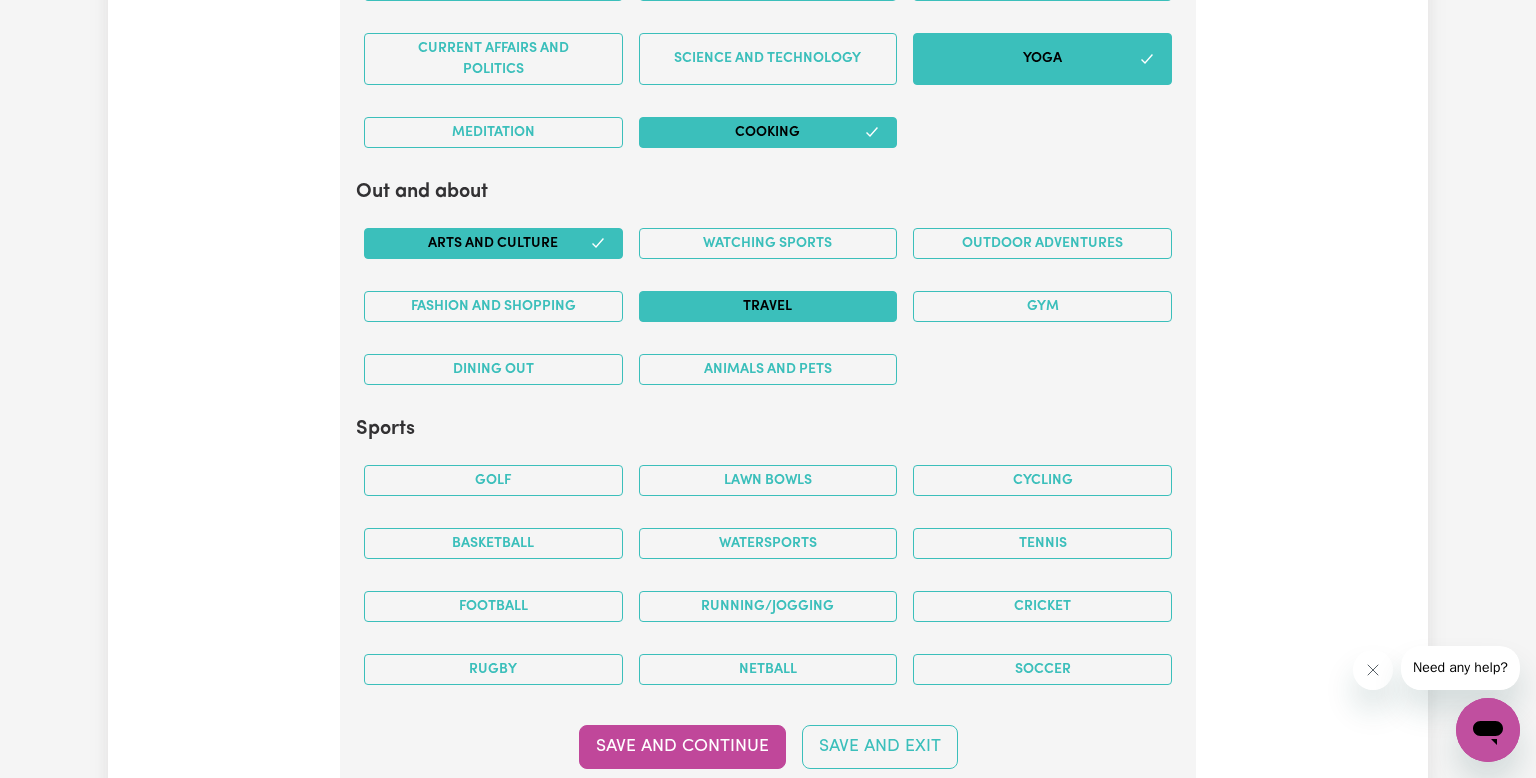 click on "Travel" at bounding box center [768, 306] 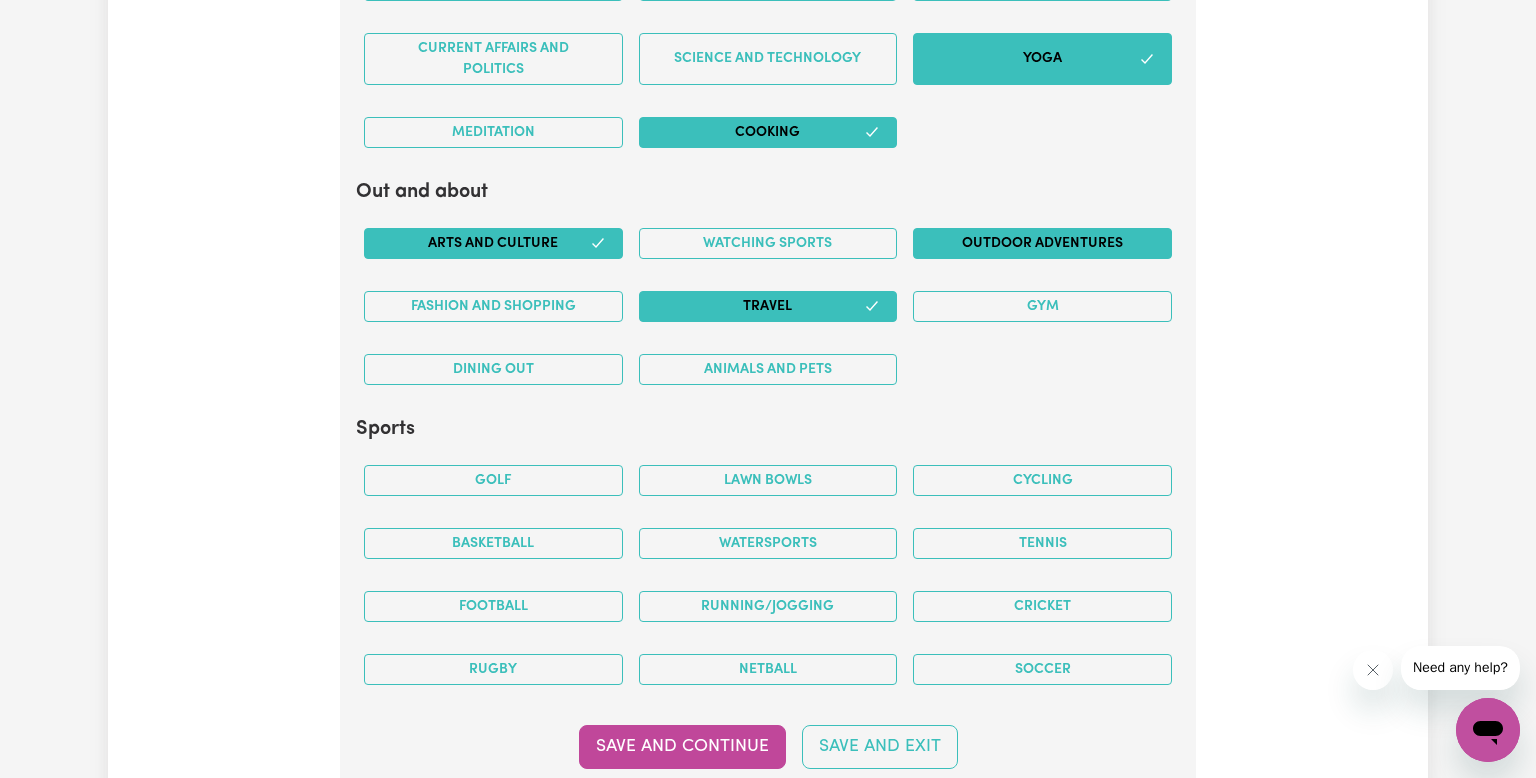 click on "Outdoor adventures" at bounding box center [1042, 243] 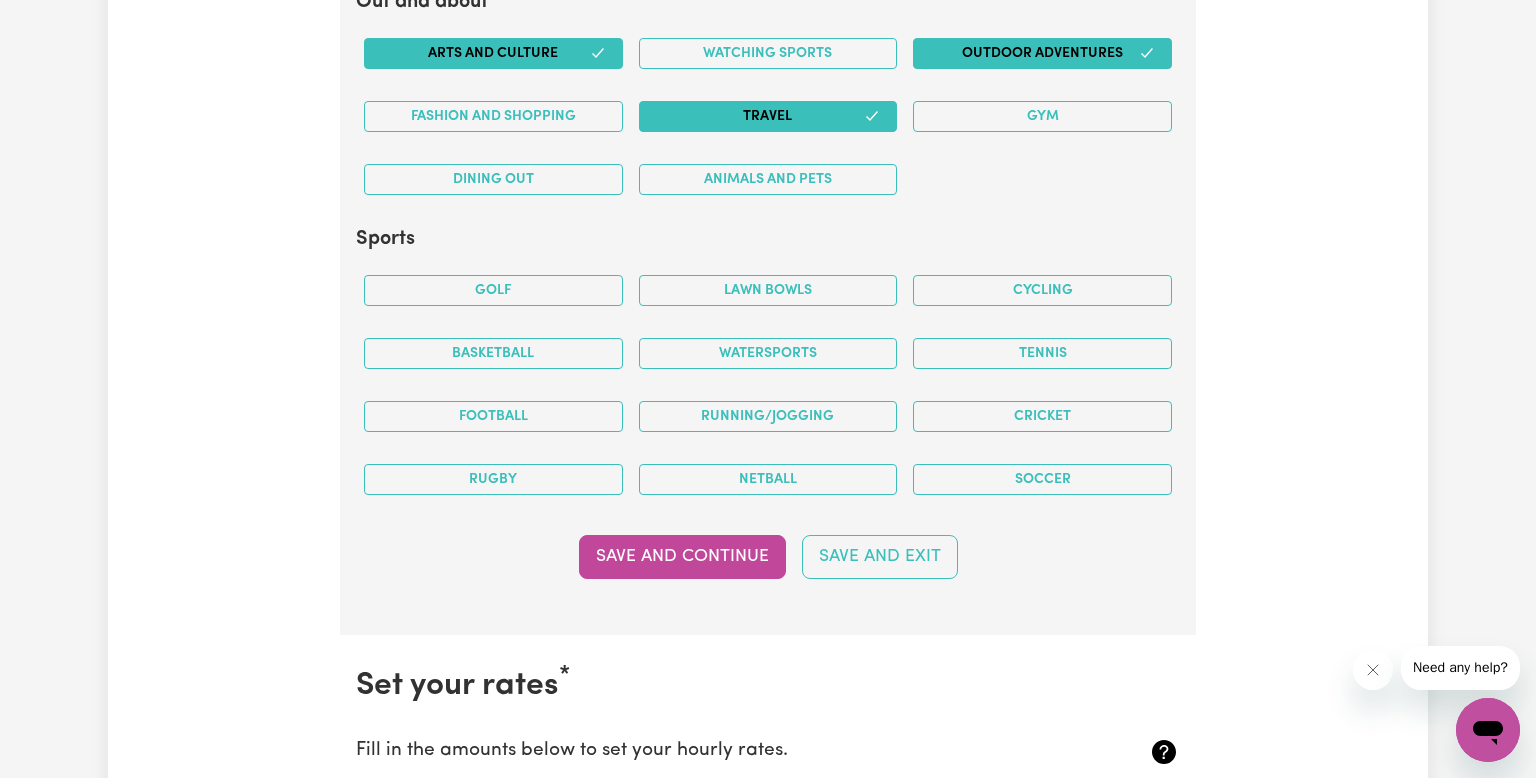 scroll, scrollTop: 4077, scrollLeft: 0, axis: vertical 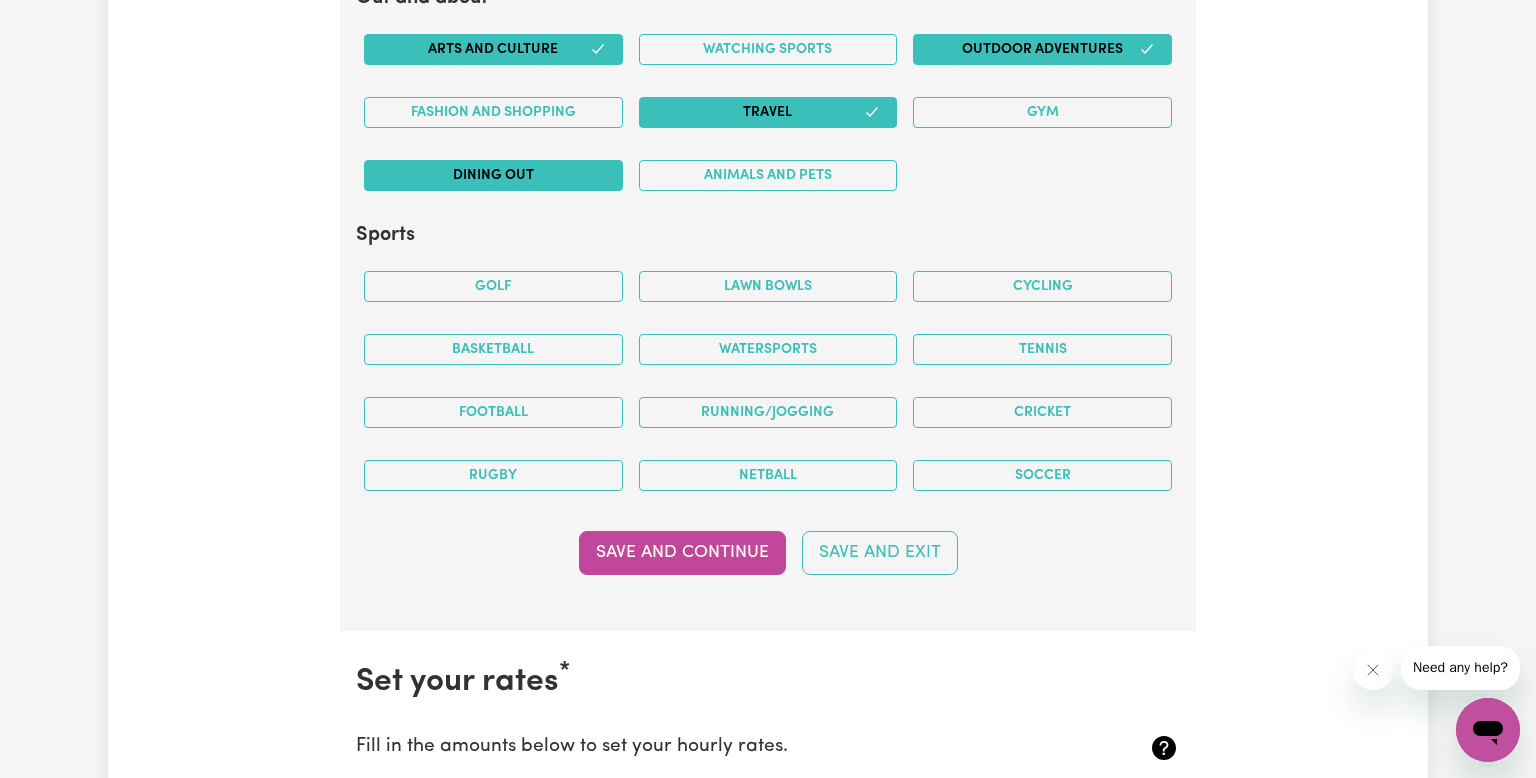 click on "Dining out" at bounding box center [493, 175] 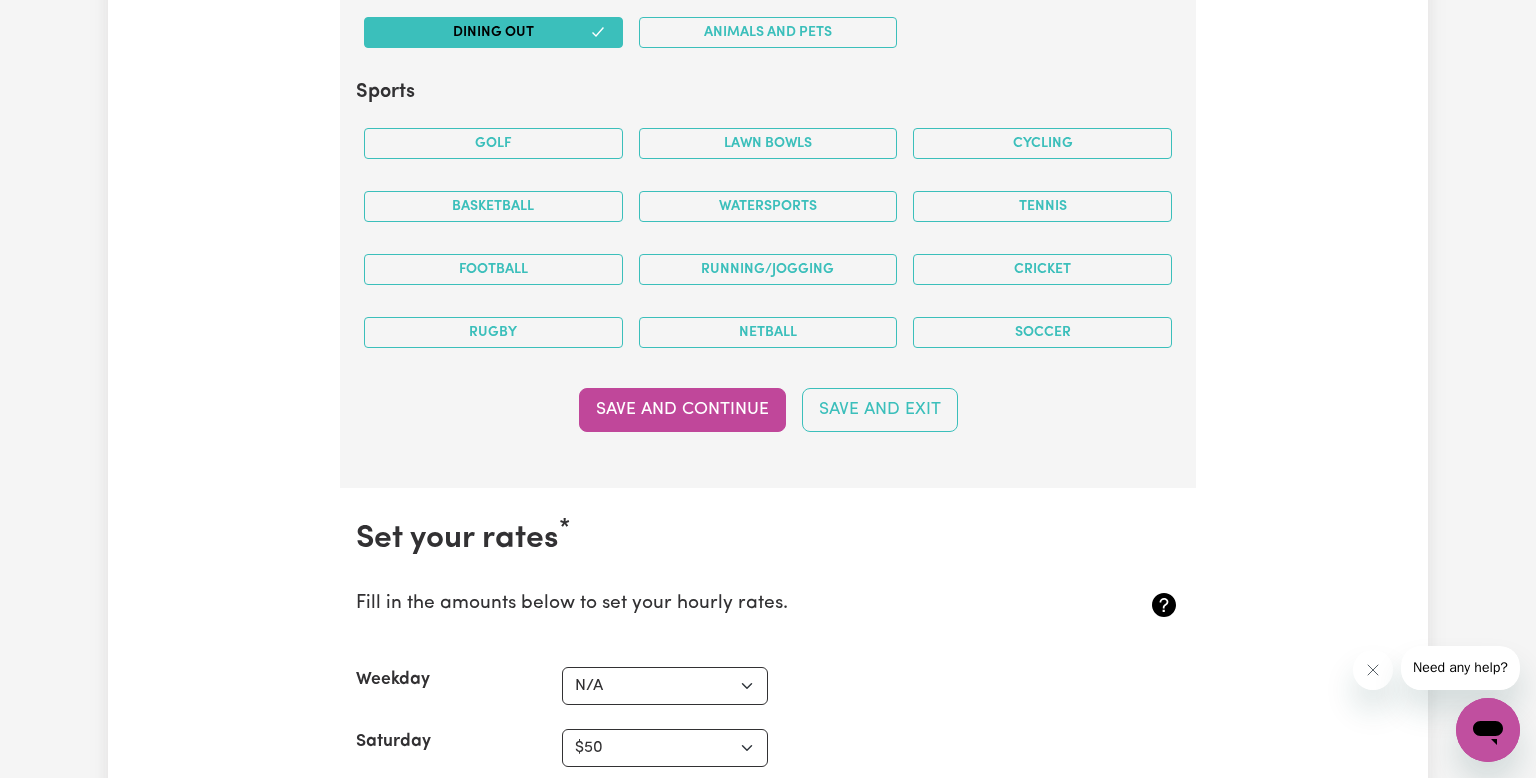 scroll, scrollTop: 4284, scrollLeft: 0, axis: vertical 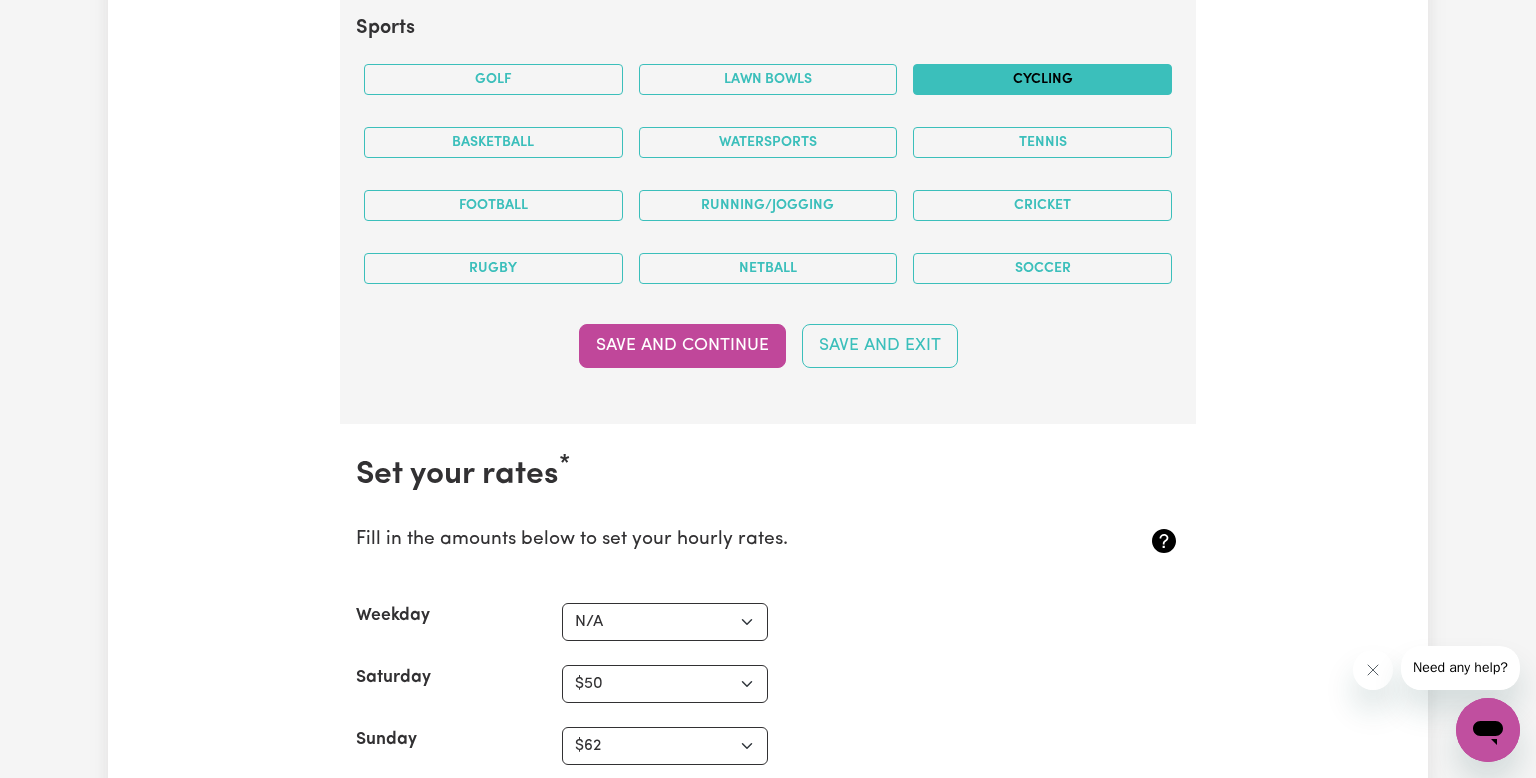 click on "Cycling" at bounding box center [1042, 79] 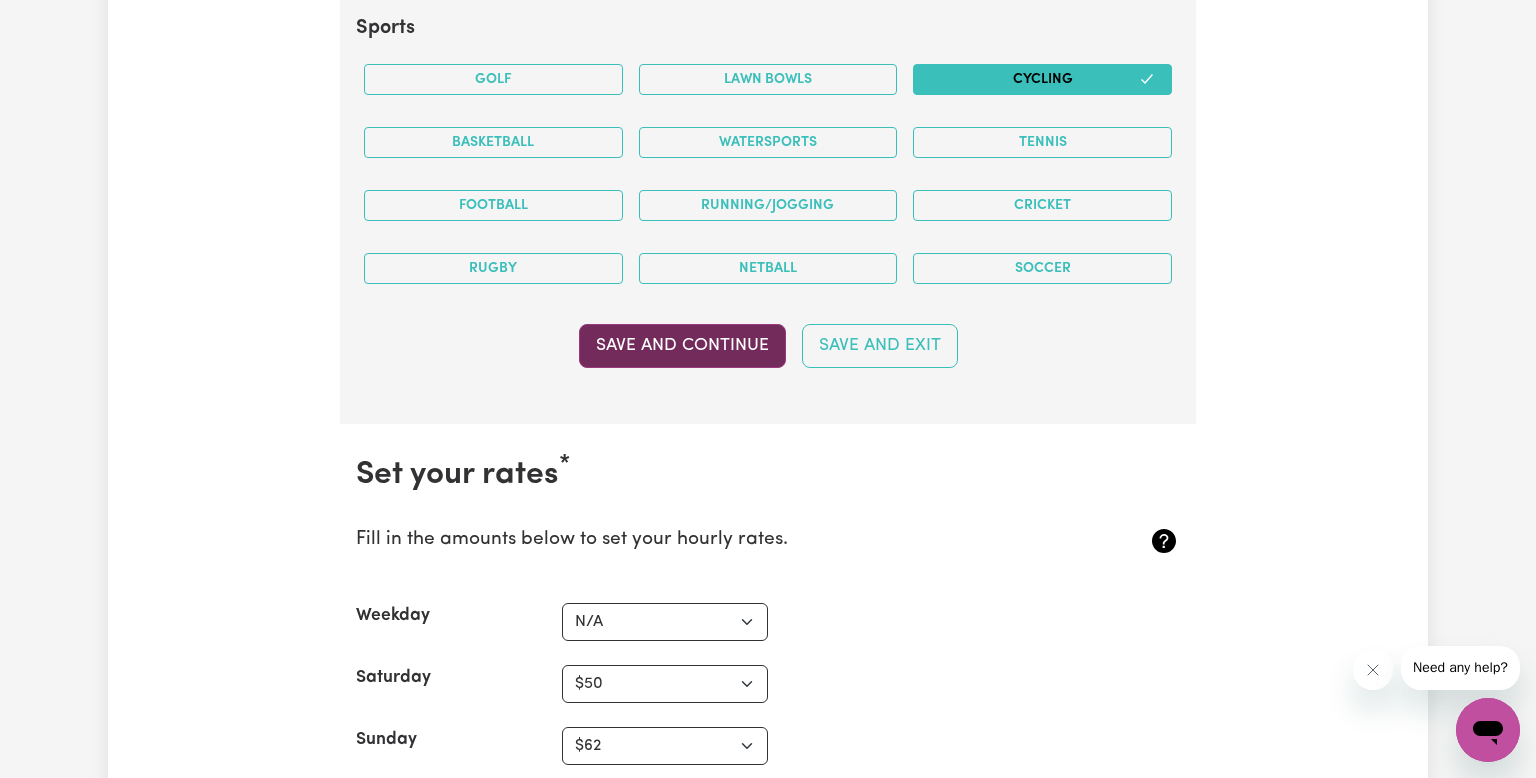 click on "Save and Continue" at bounding box center (682, 346) 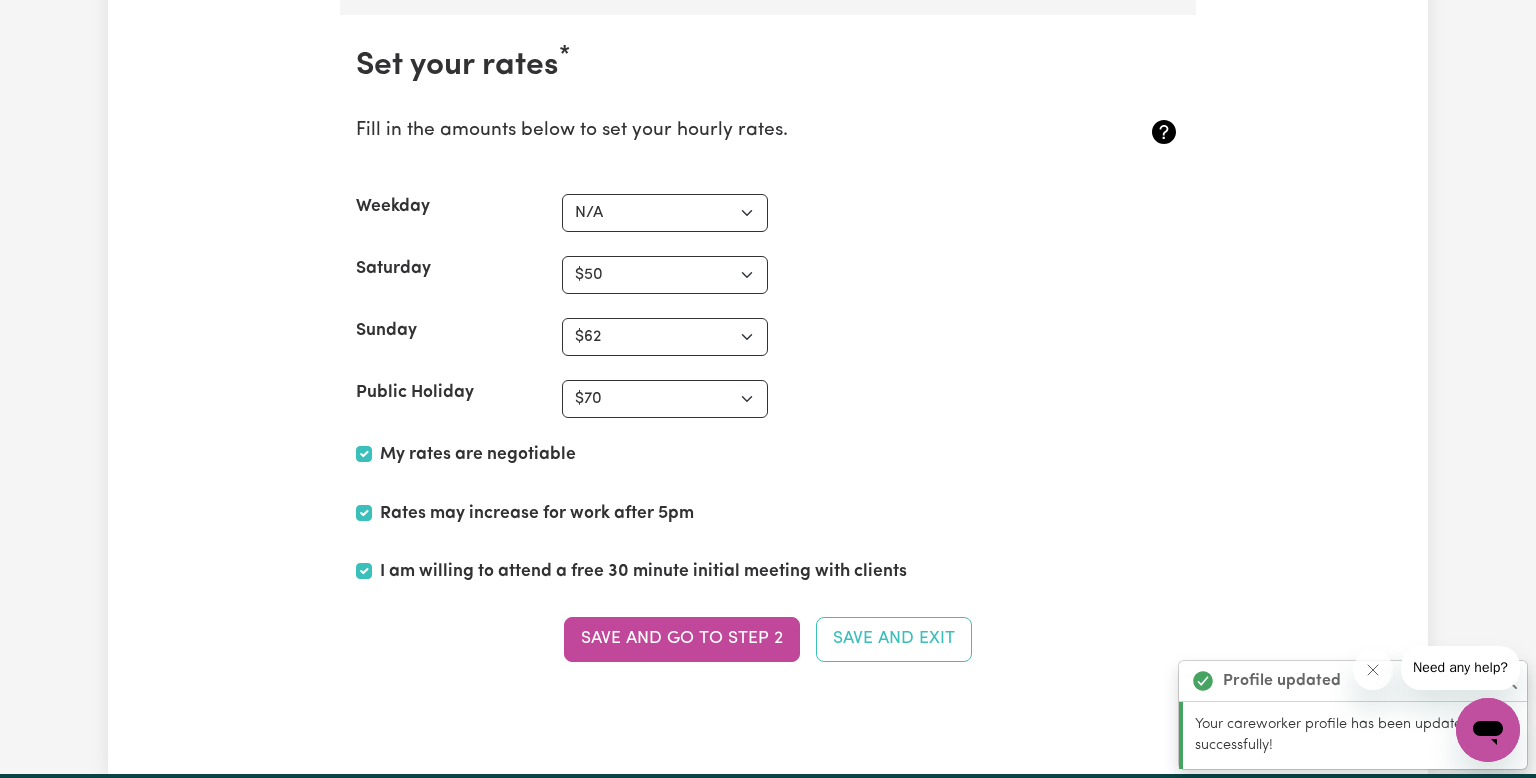 scroll, scrollTop: 4698, scrollLeft: 0, axis: vertical 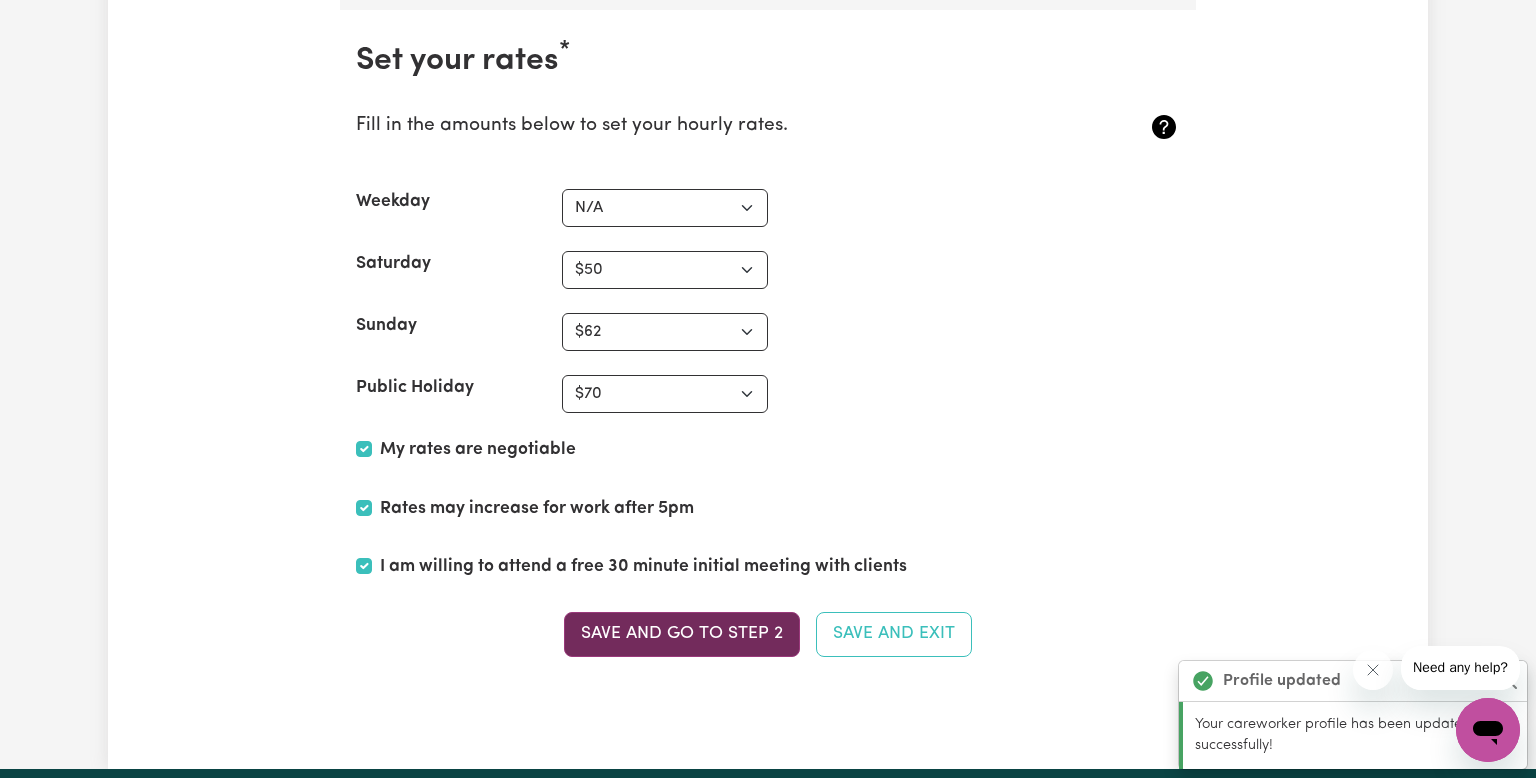 click on "Save and go to Step 2" at bounding box center [682, 634] 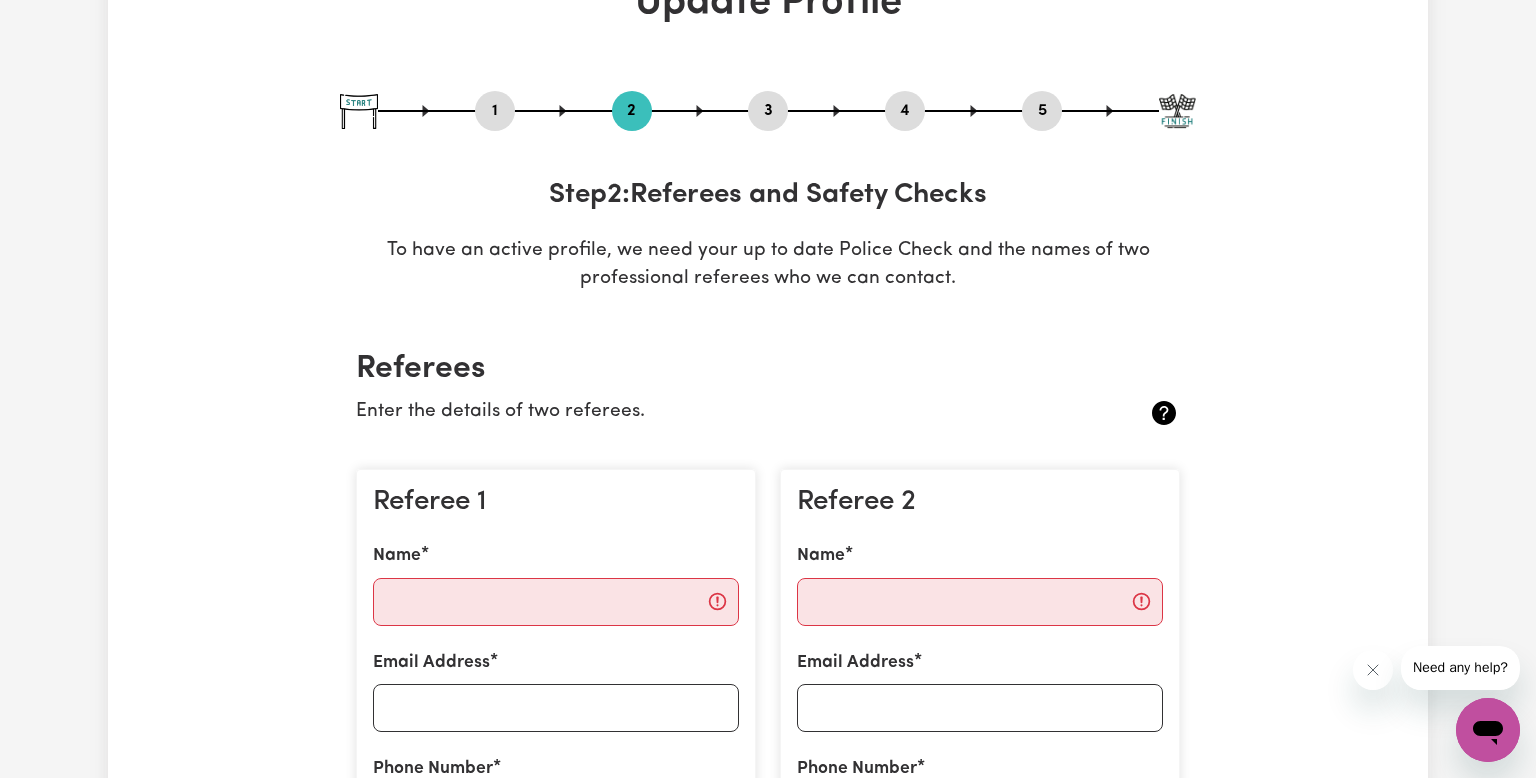 scroll, scrollTop: 195, scrollLeft: 0, axis: vertical 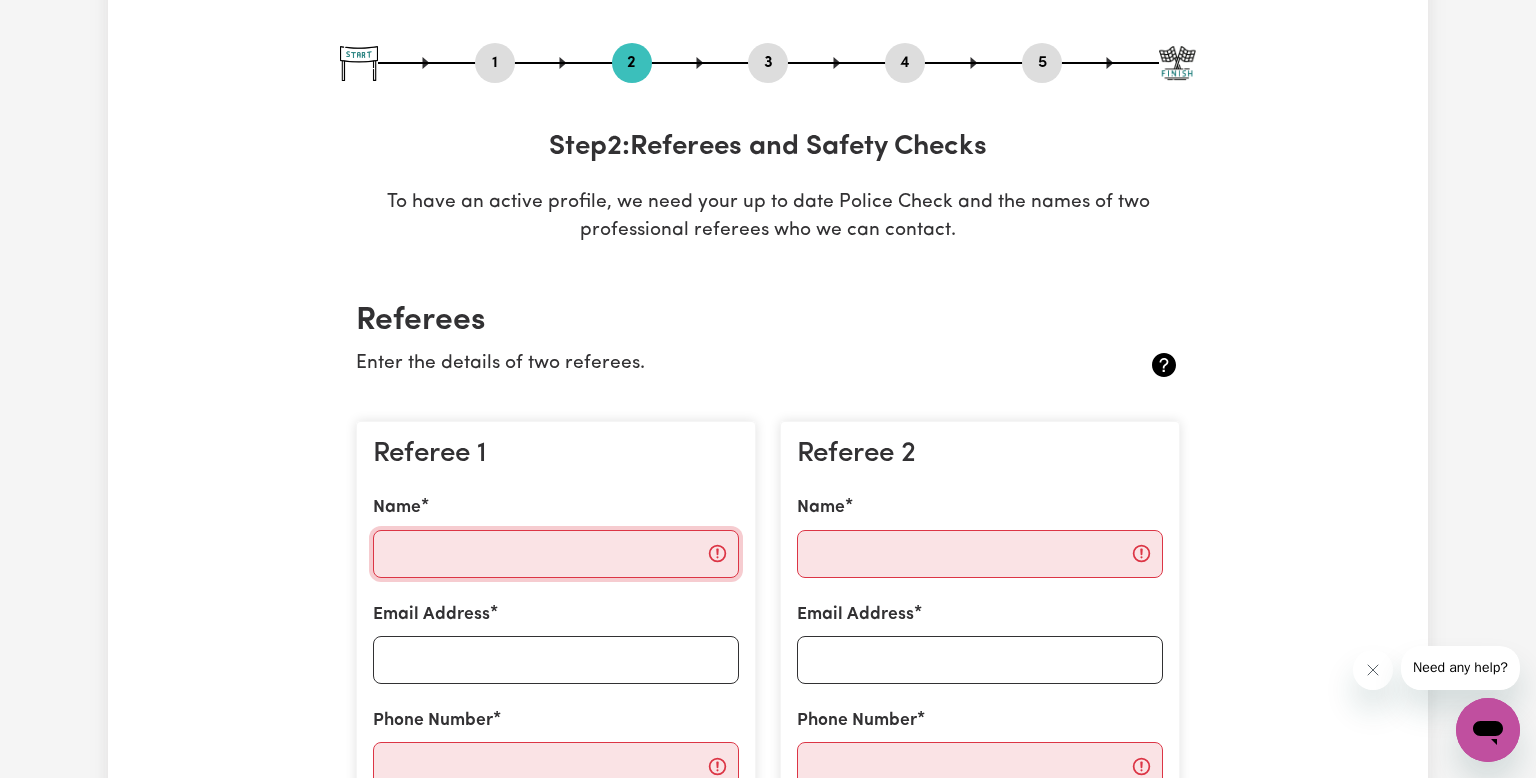 click on "Name" at bounding box center [556, 554] 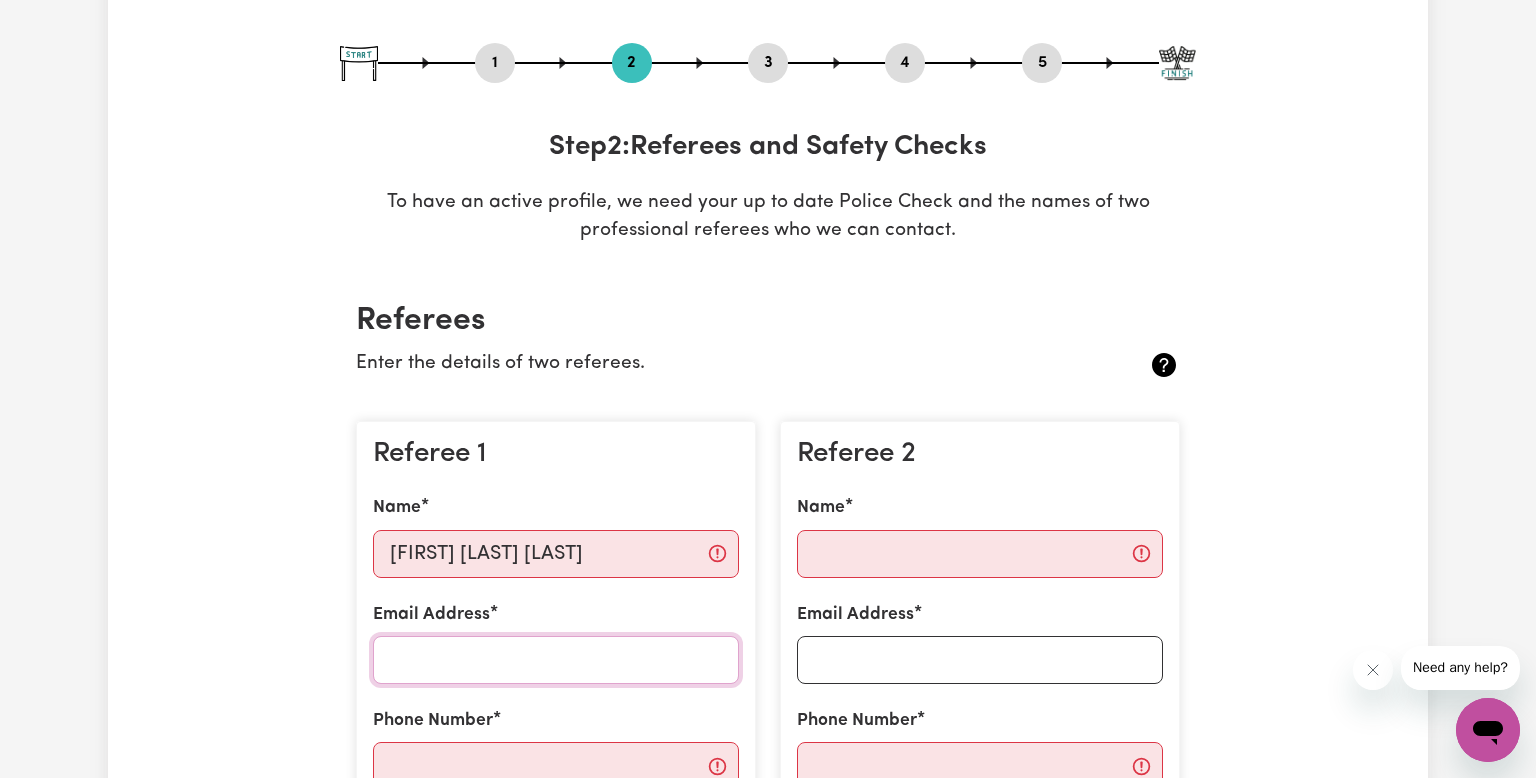 type on "[EMAIL]" 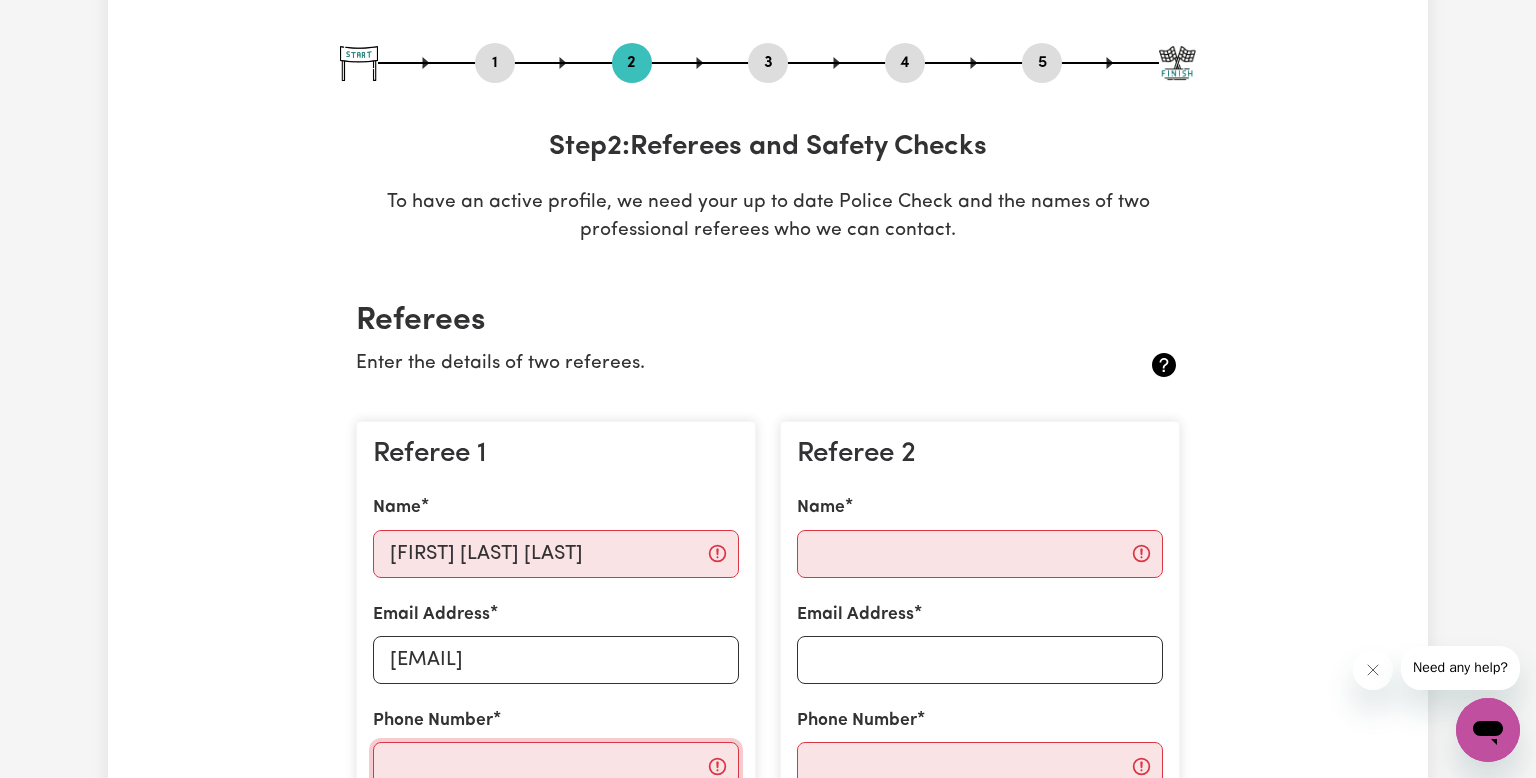 type on "[PHONE]" 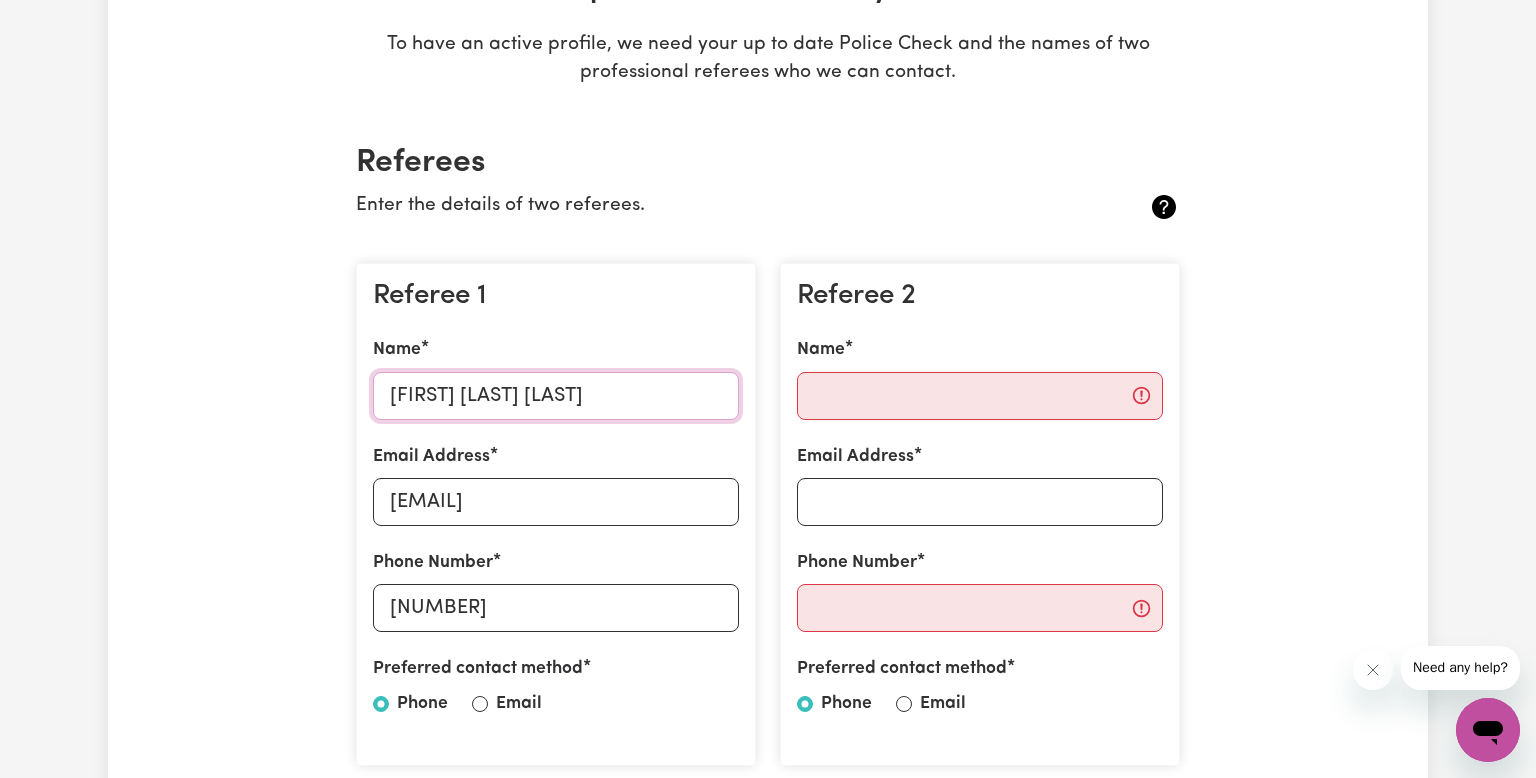 scroll, scrollTop: 356, scrollLeft: 0, axis: vertical 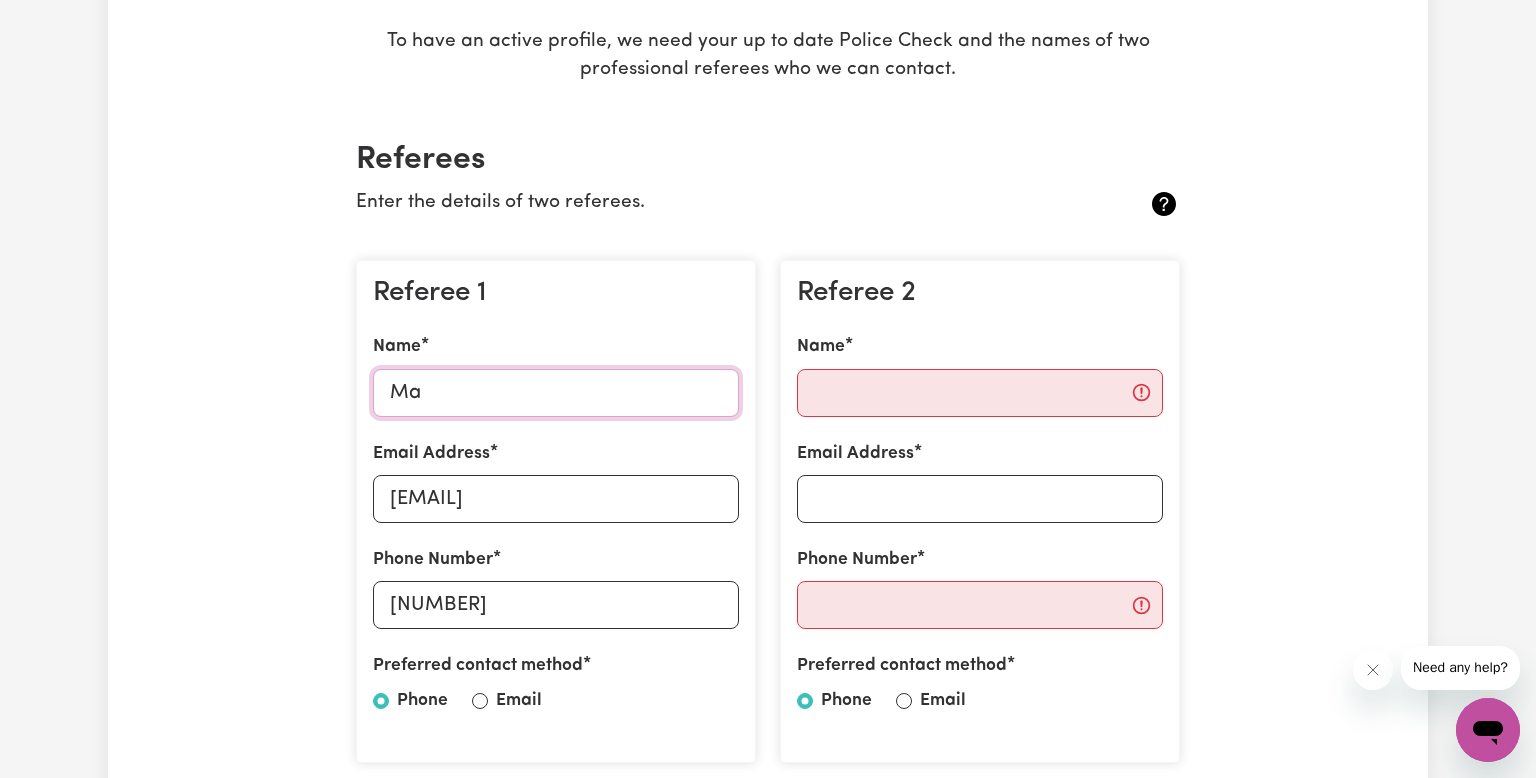 type on "M" 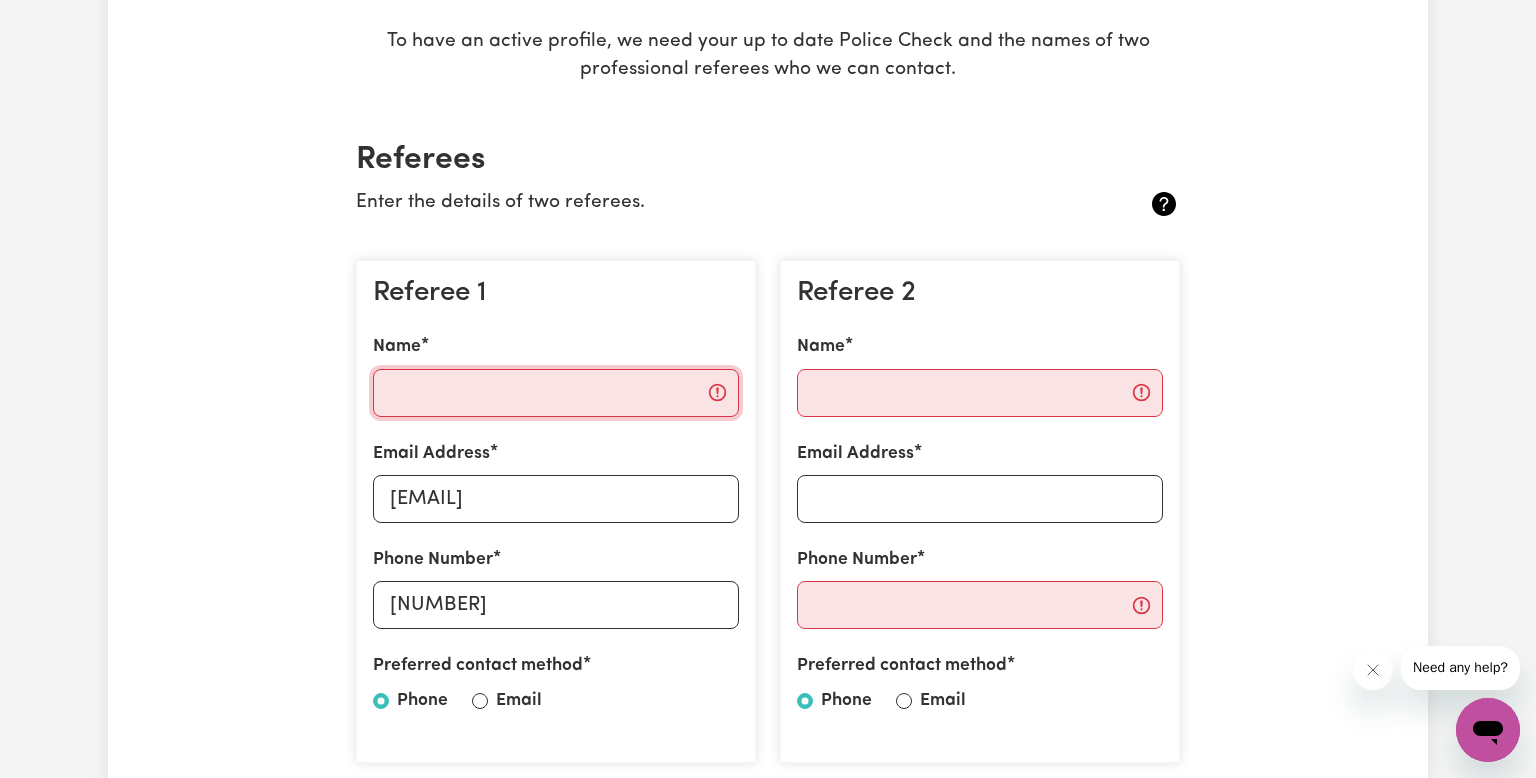 type 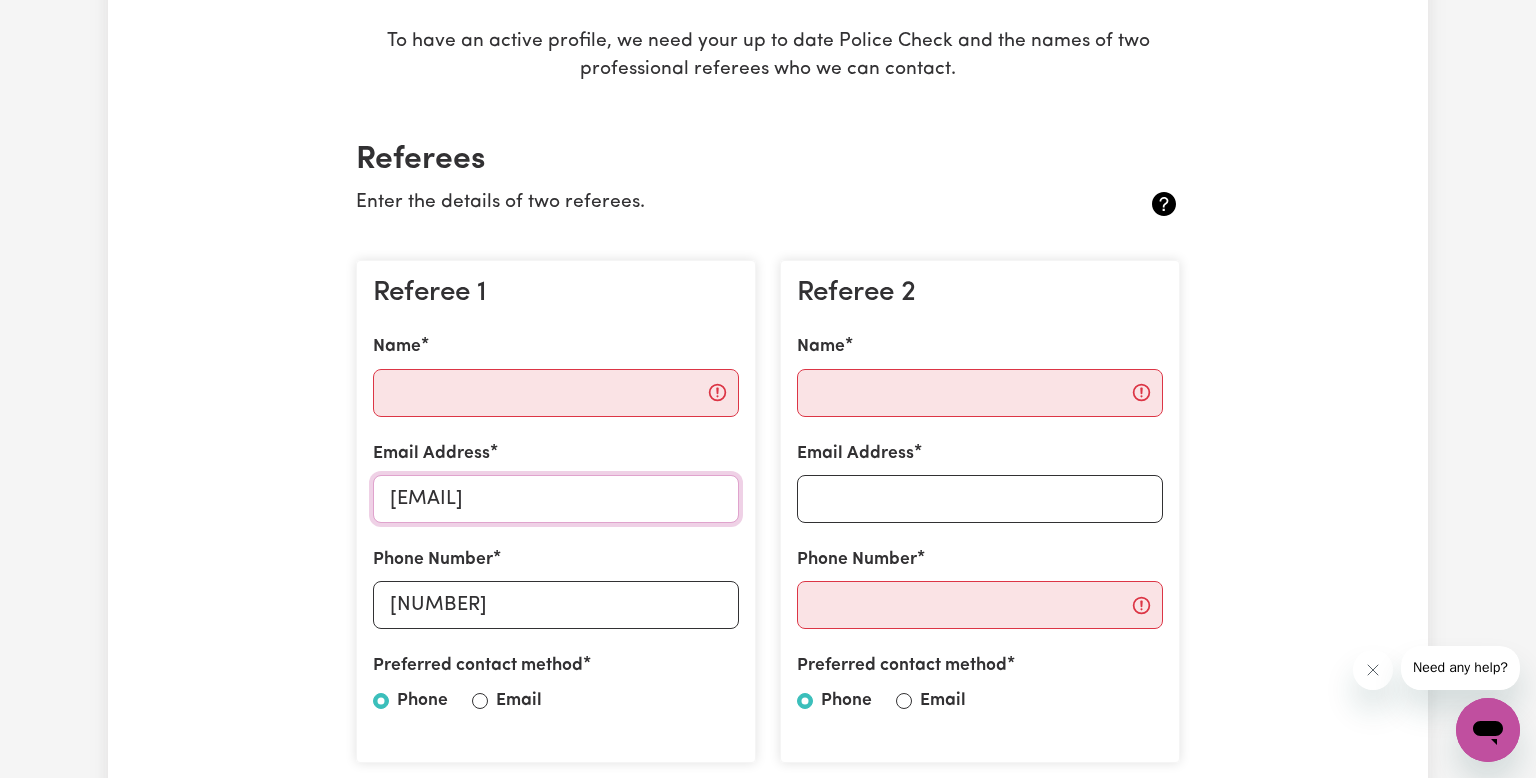 click on "[EMAIL]" at bounding box center (556, 499) 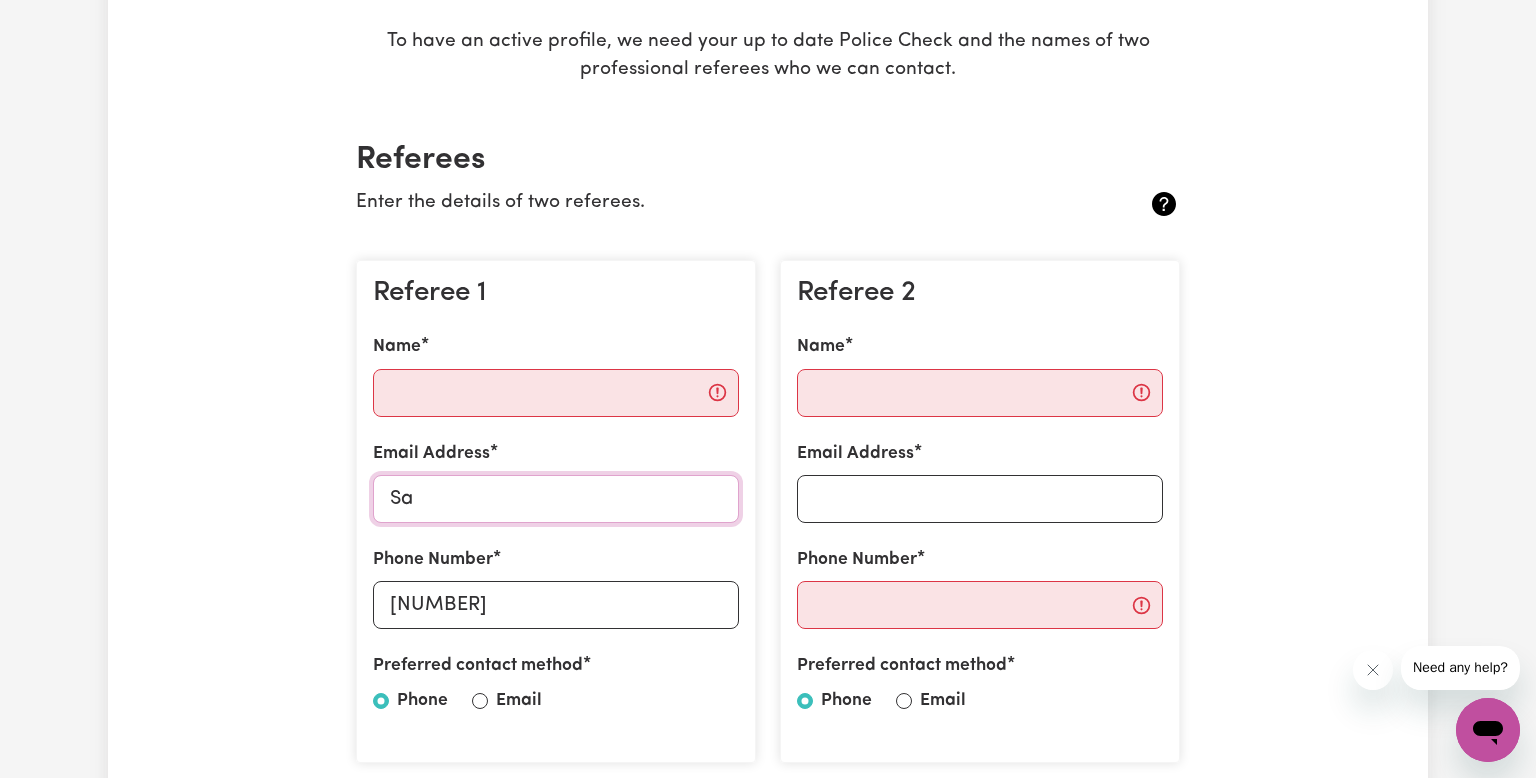 type on "S" 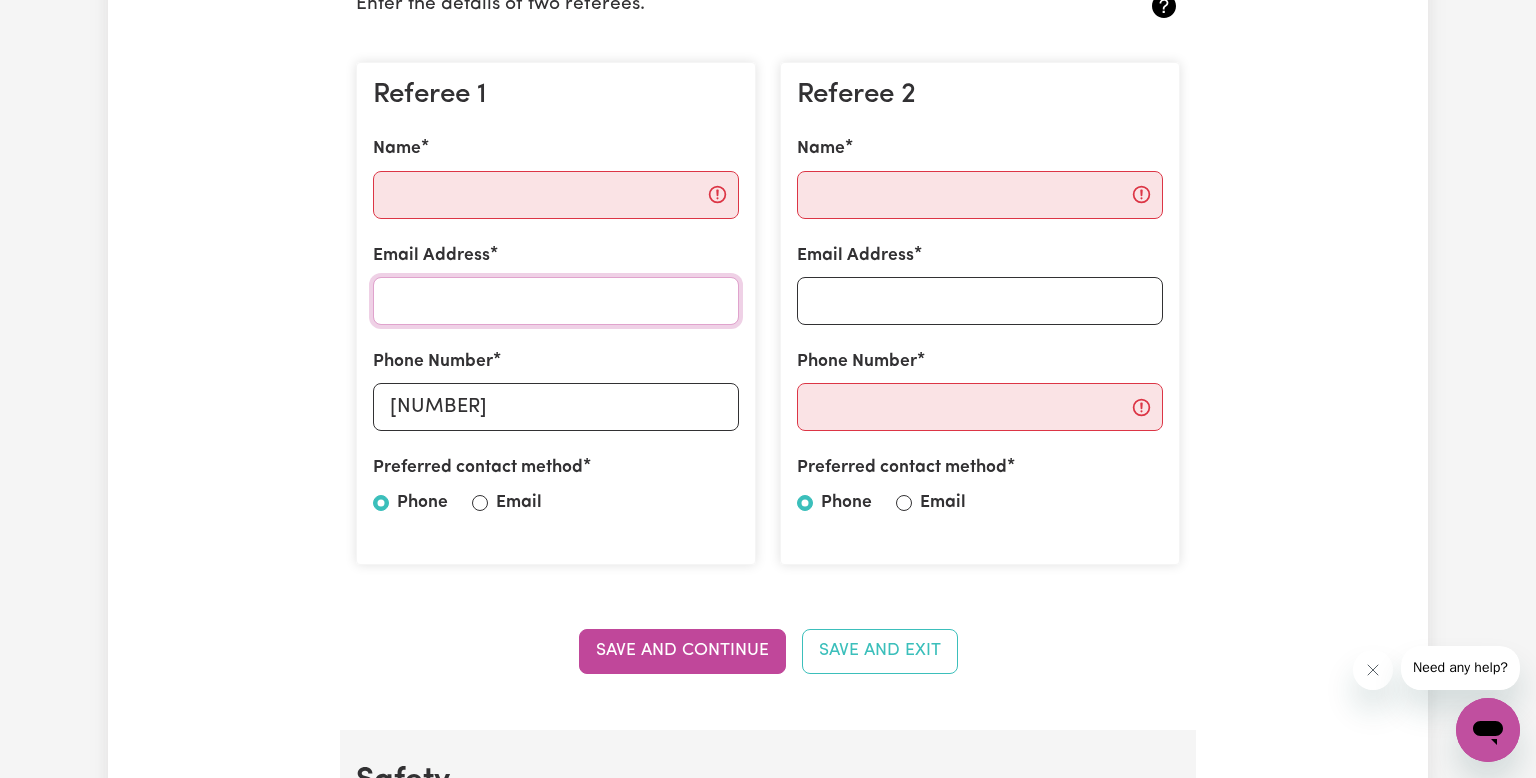 scroll, scrollTop: 553, scrollLeft: 0, axis: vertical 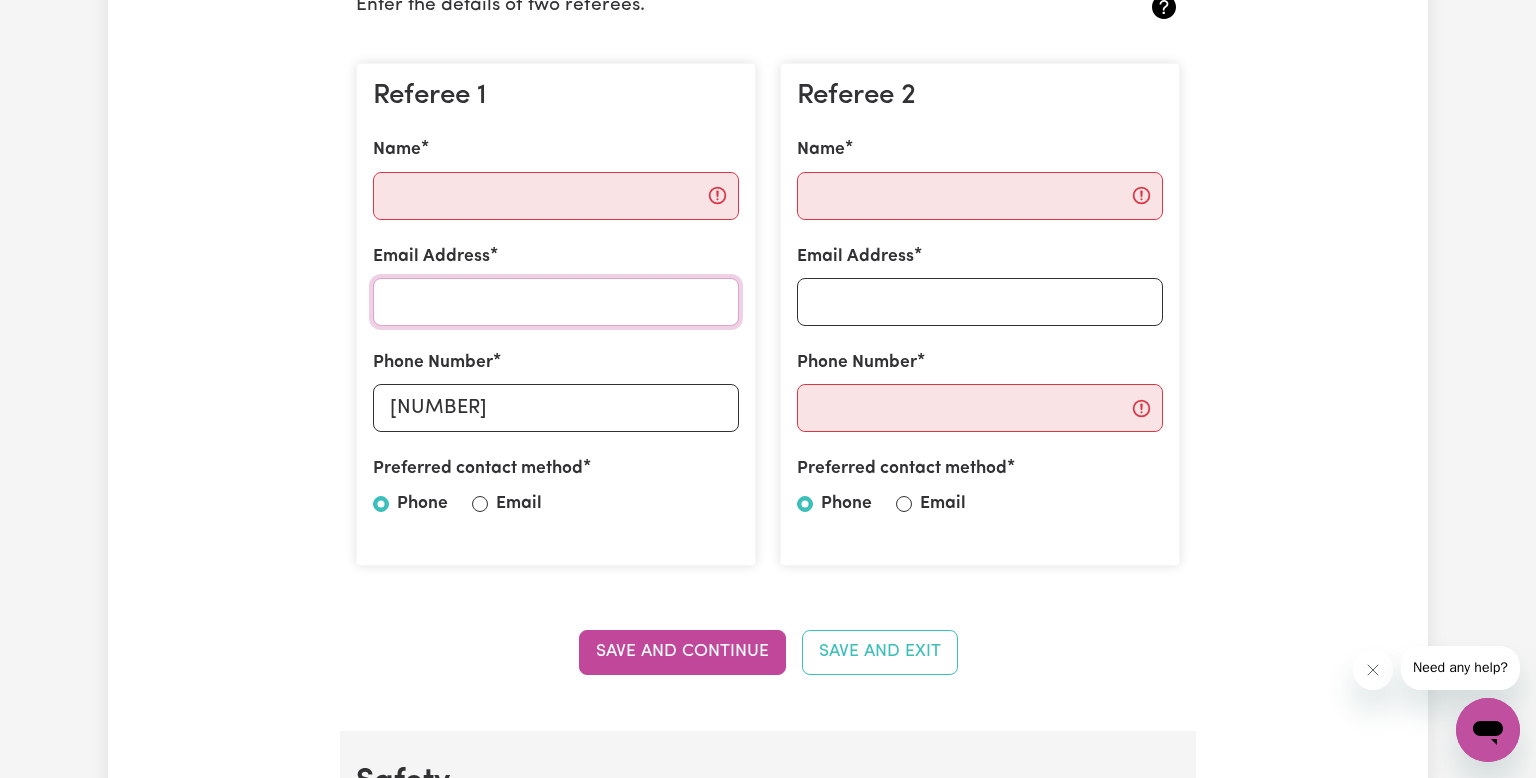 type 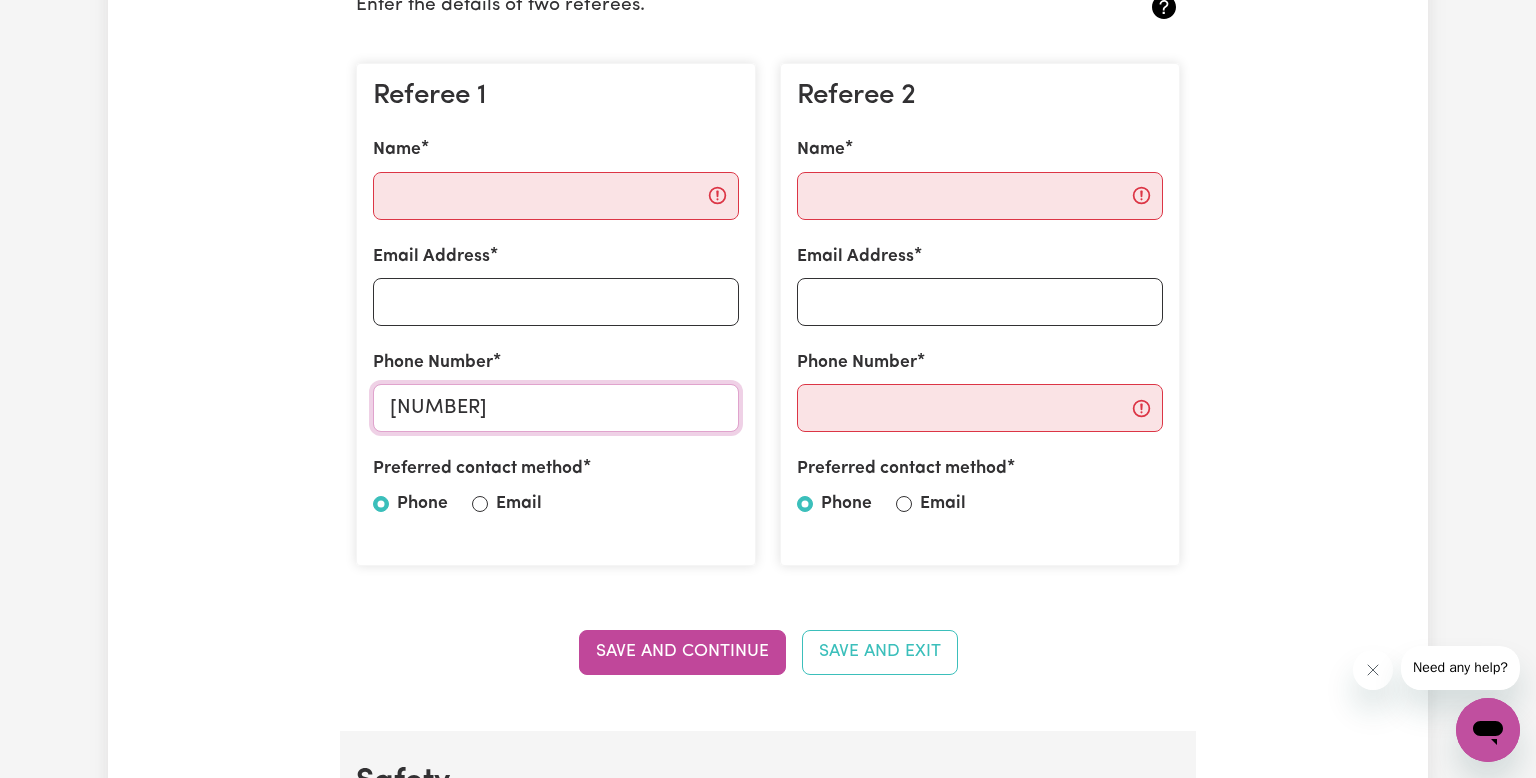 click on "[PHONE]" at bounding box center (556, 408) 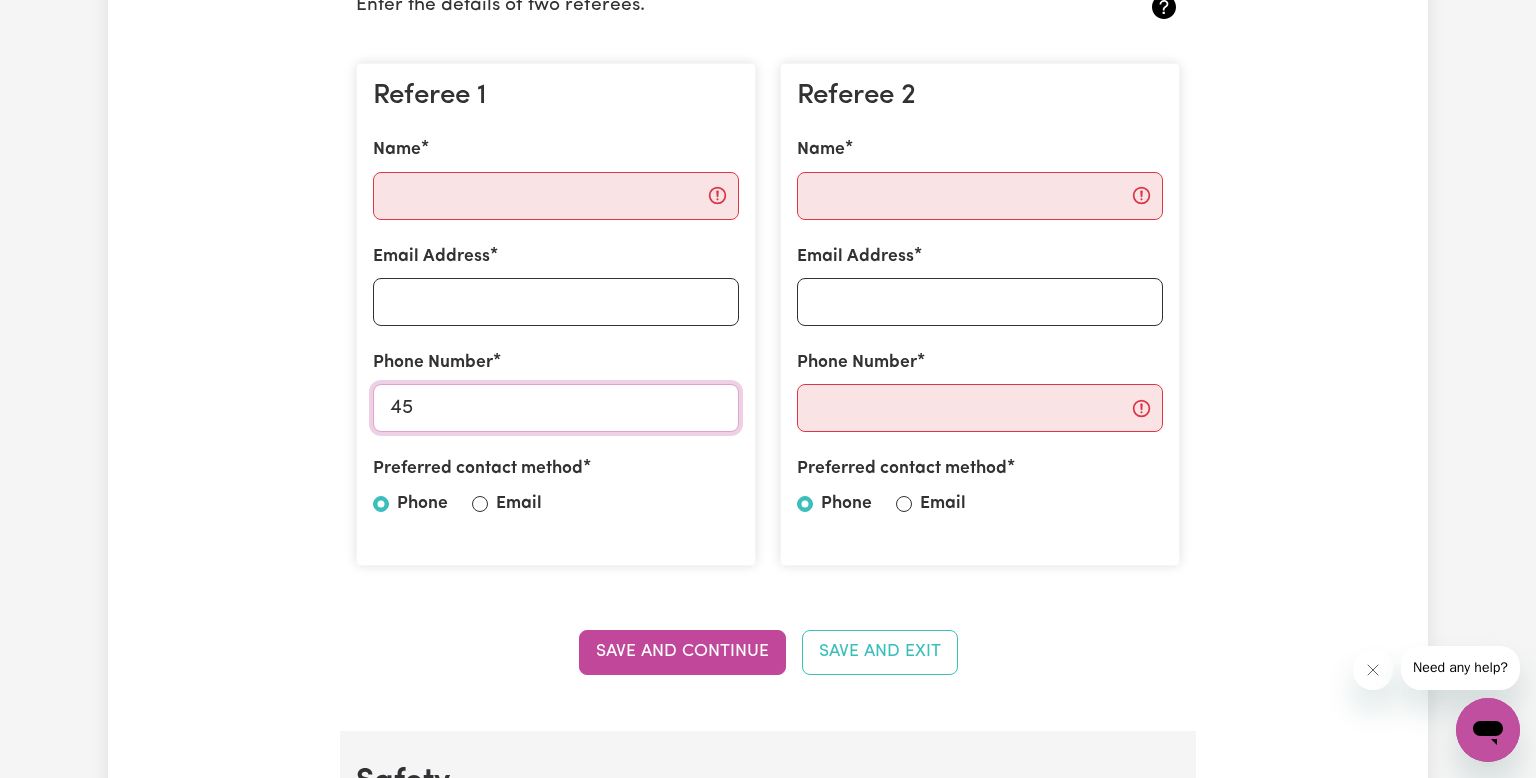 type on "4" 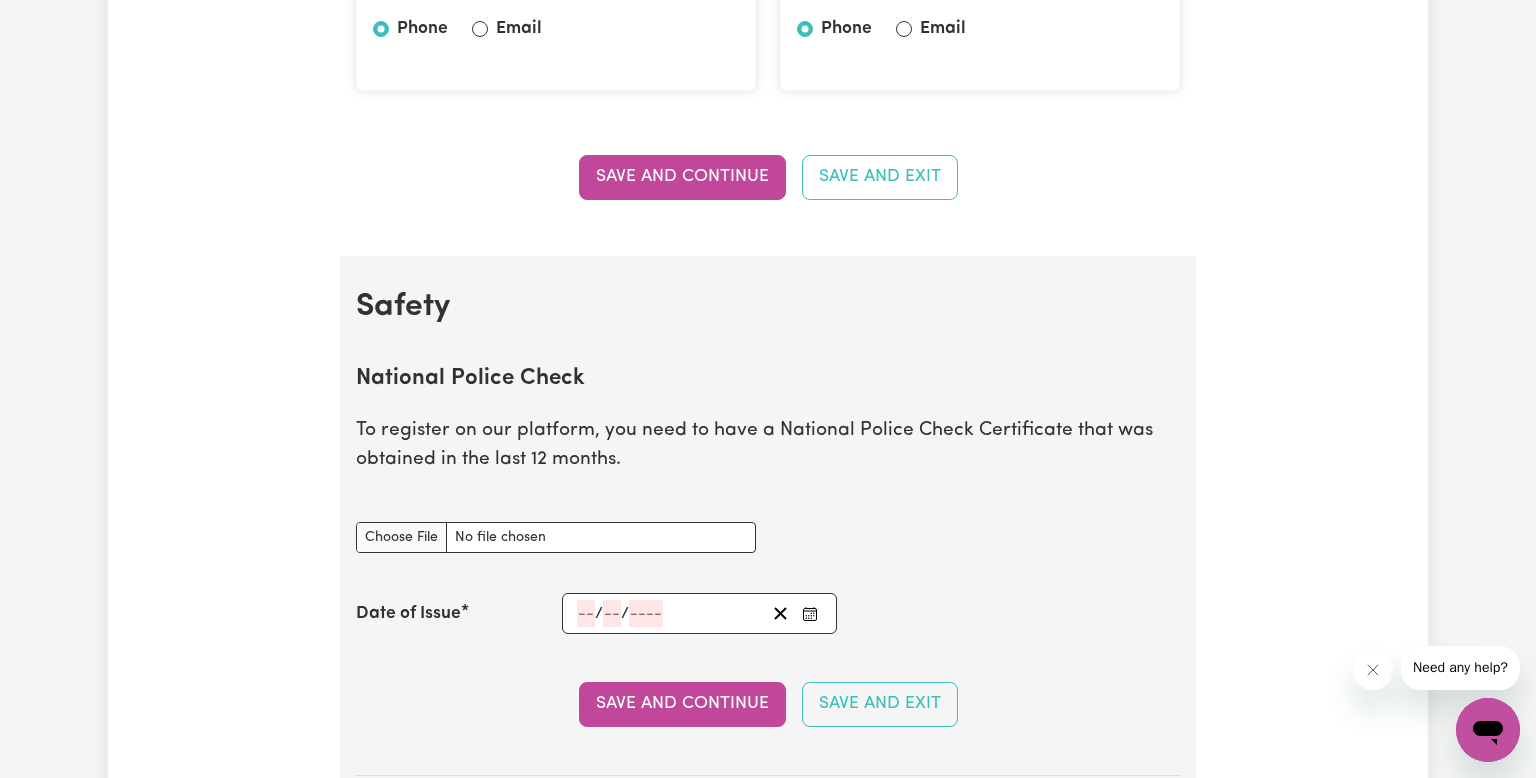 scroll, scrollTop: 1030, scrollLeft: 0, axis: vertical 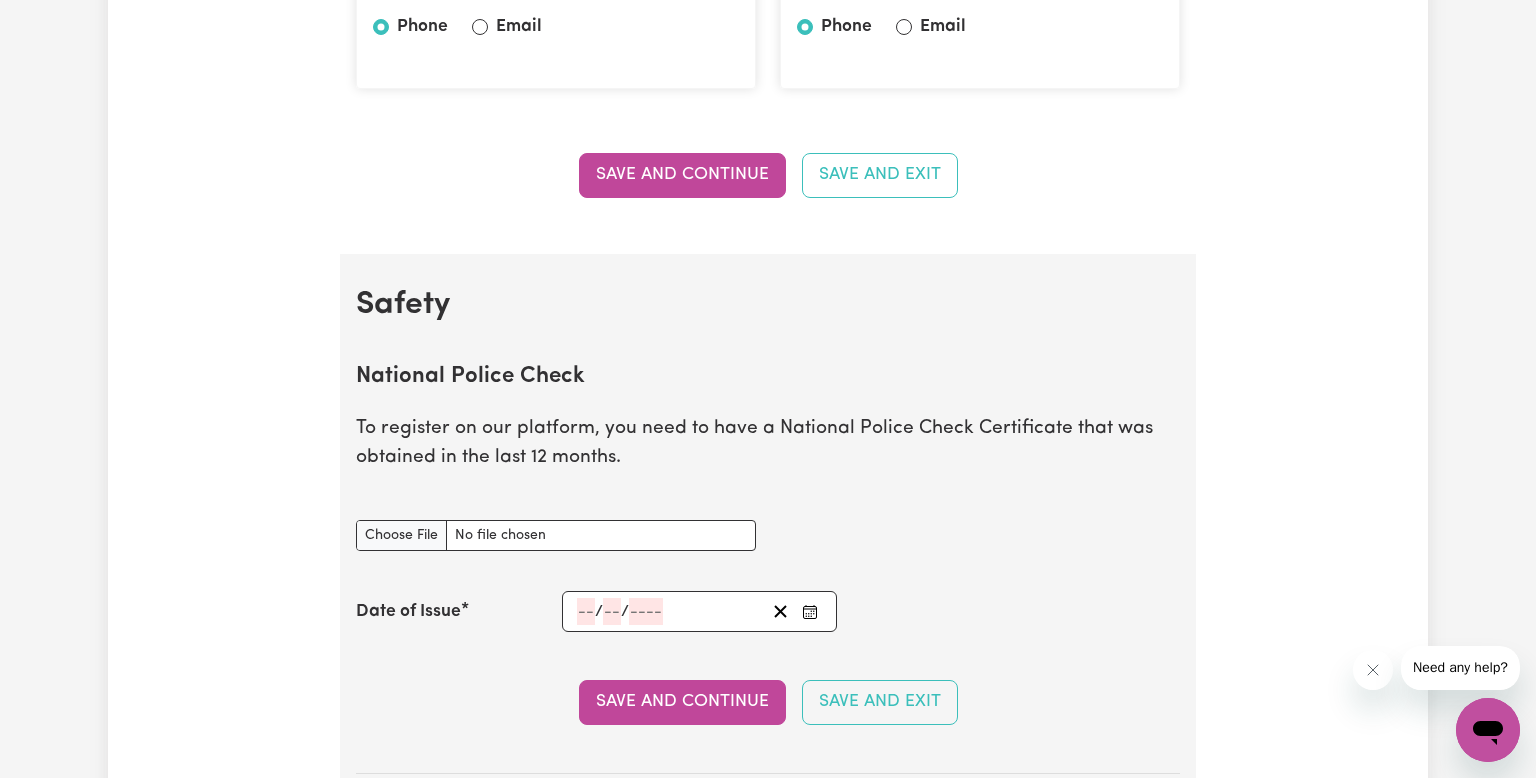 type 